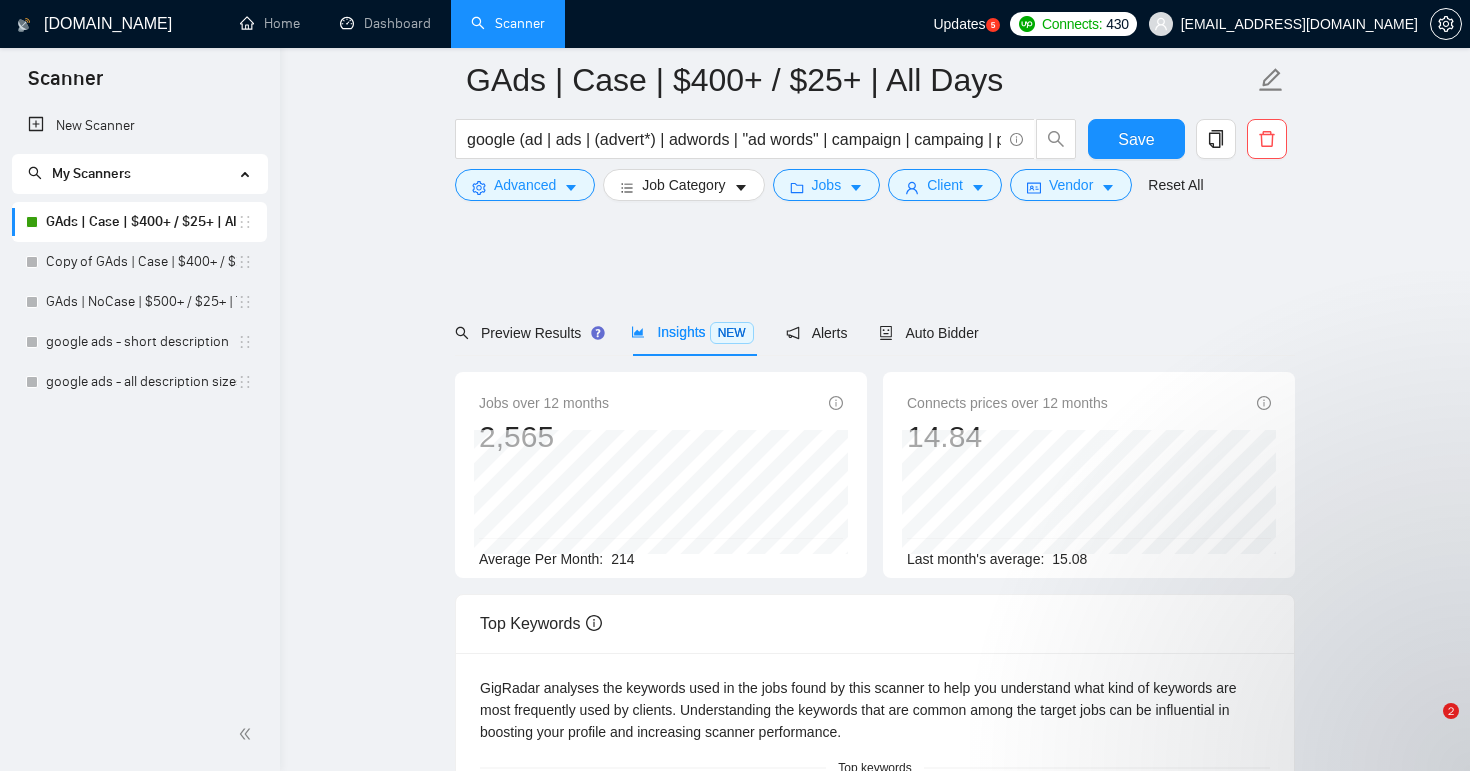 scroll, scrollTop: 405, scrollLeft: 0, axis: vertical 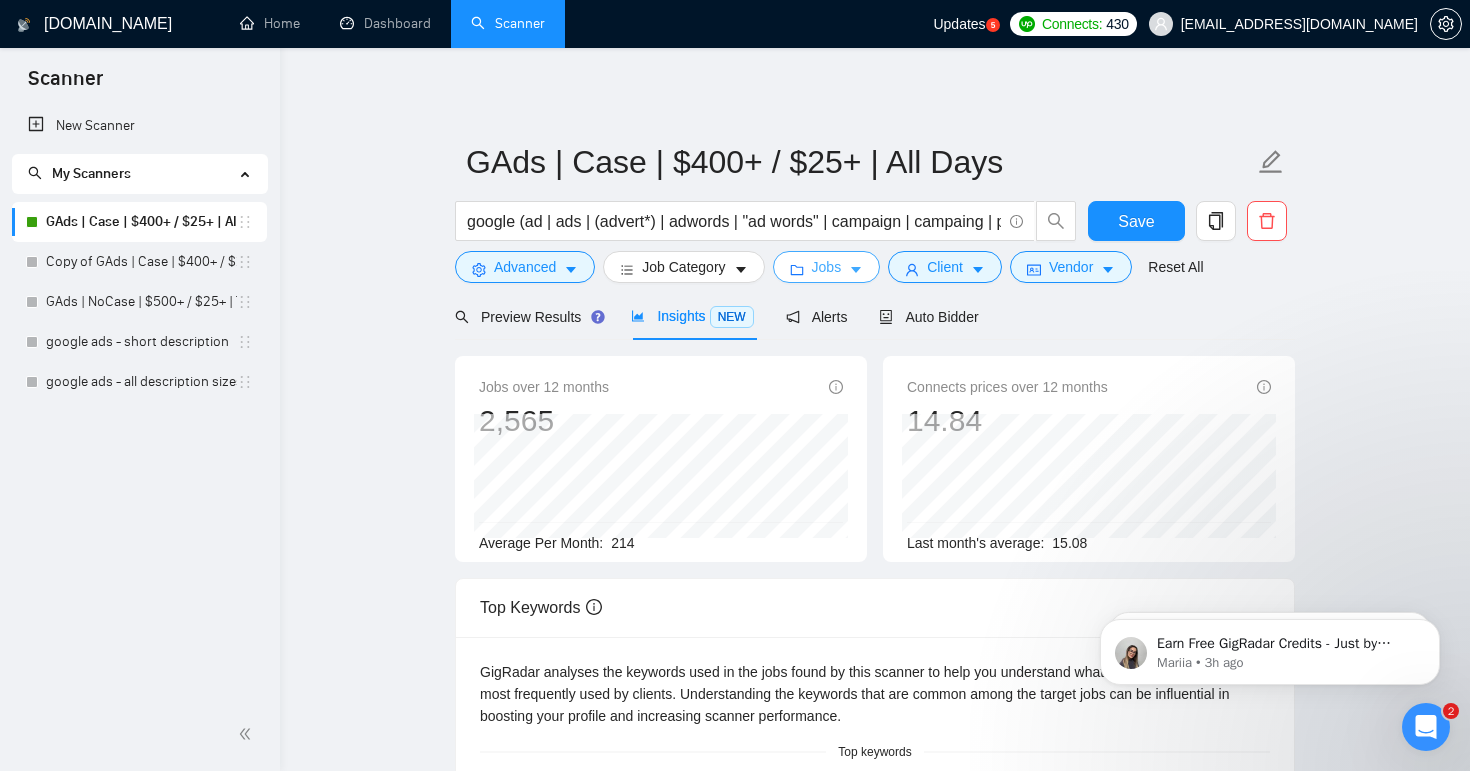 click on "Jobs" at bounding box center [827, 267] 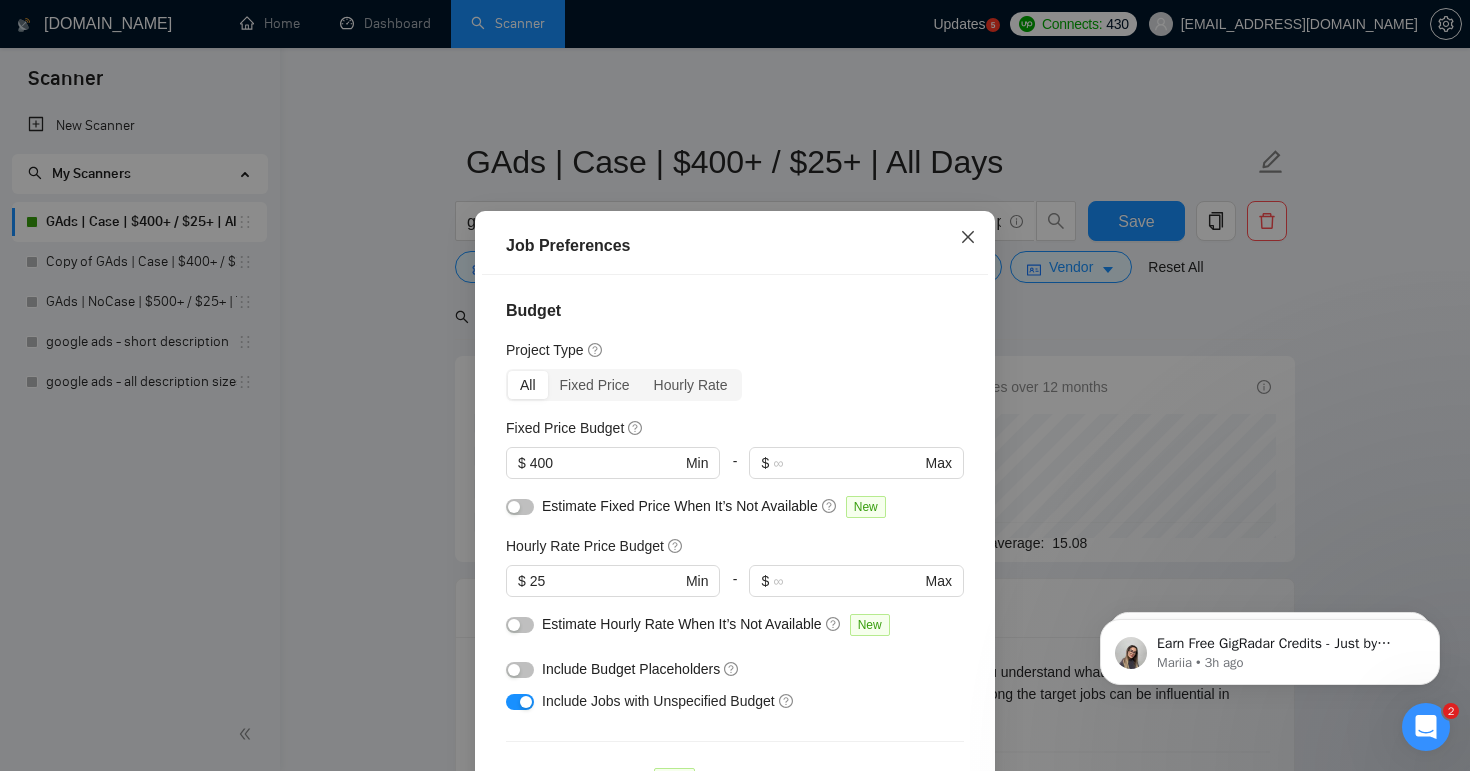 click 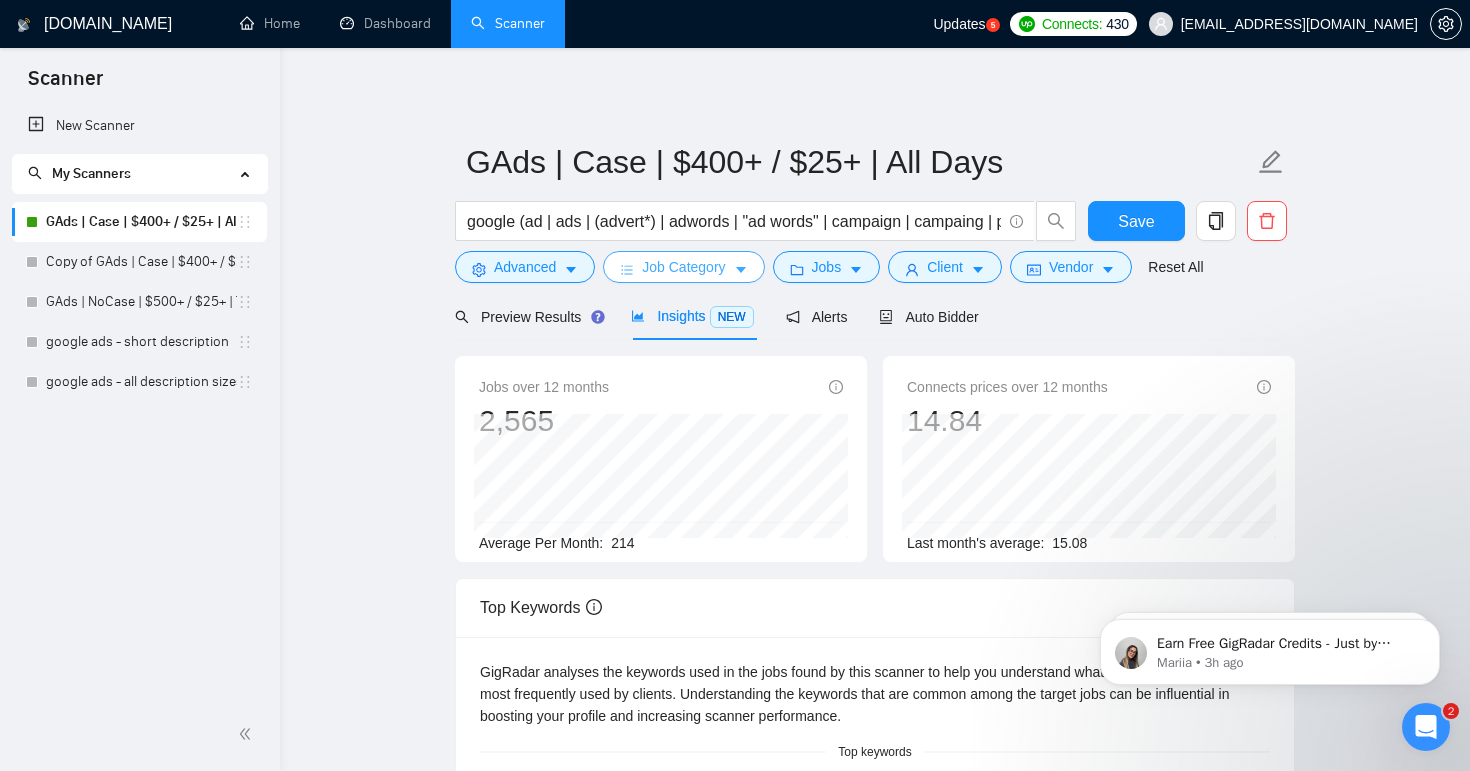 click on "Job Category" at bounding box center (683, 267) 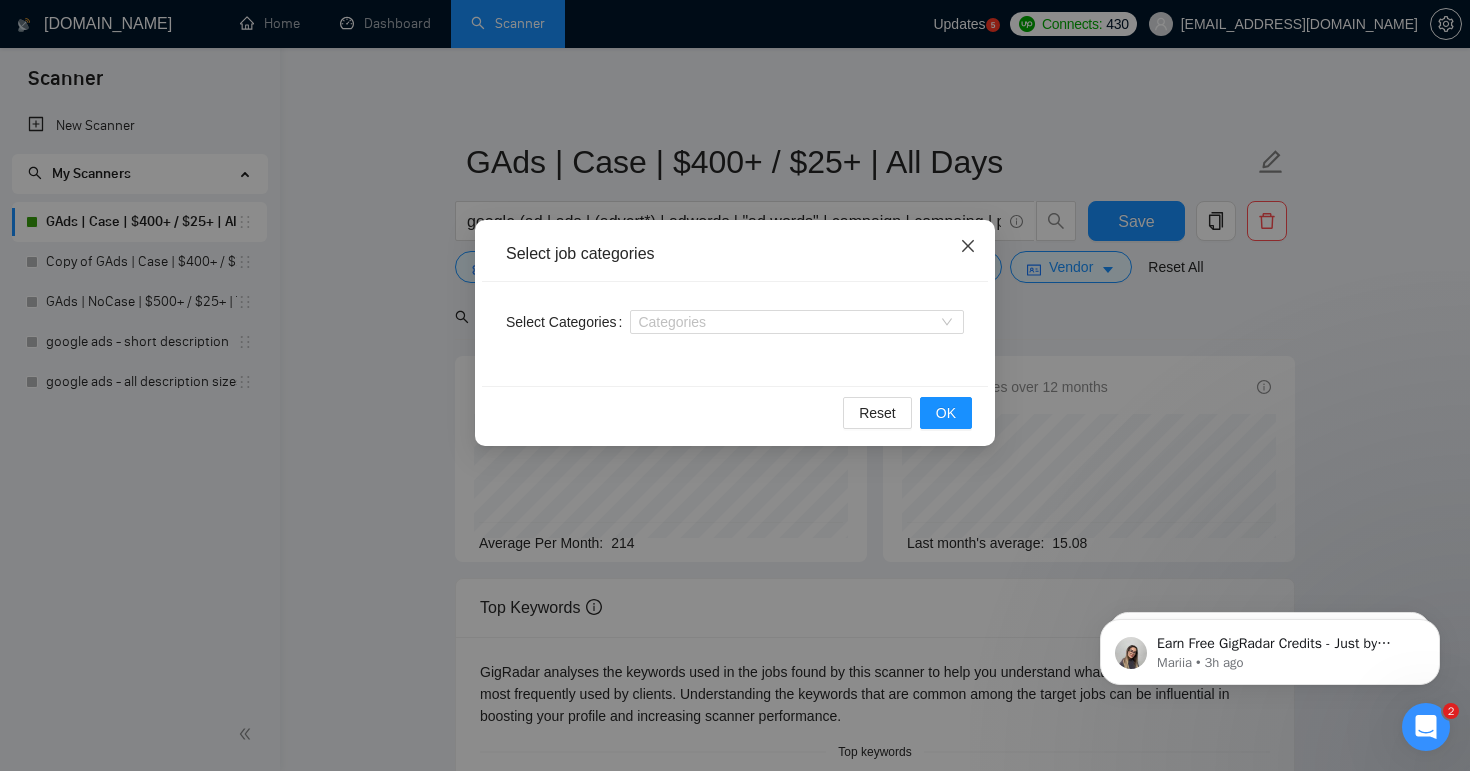 click 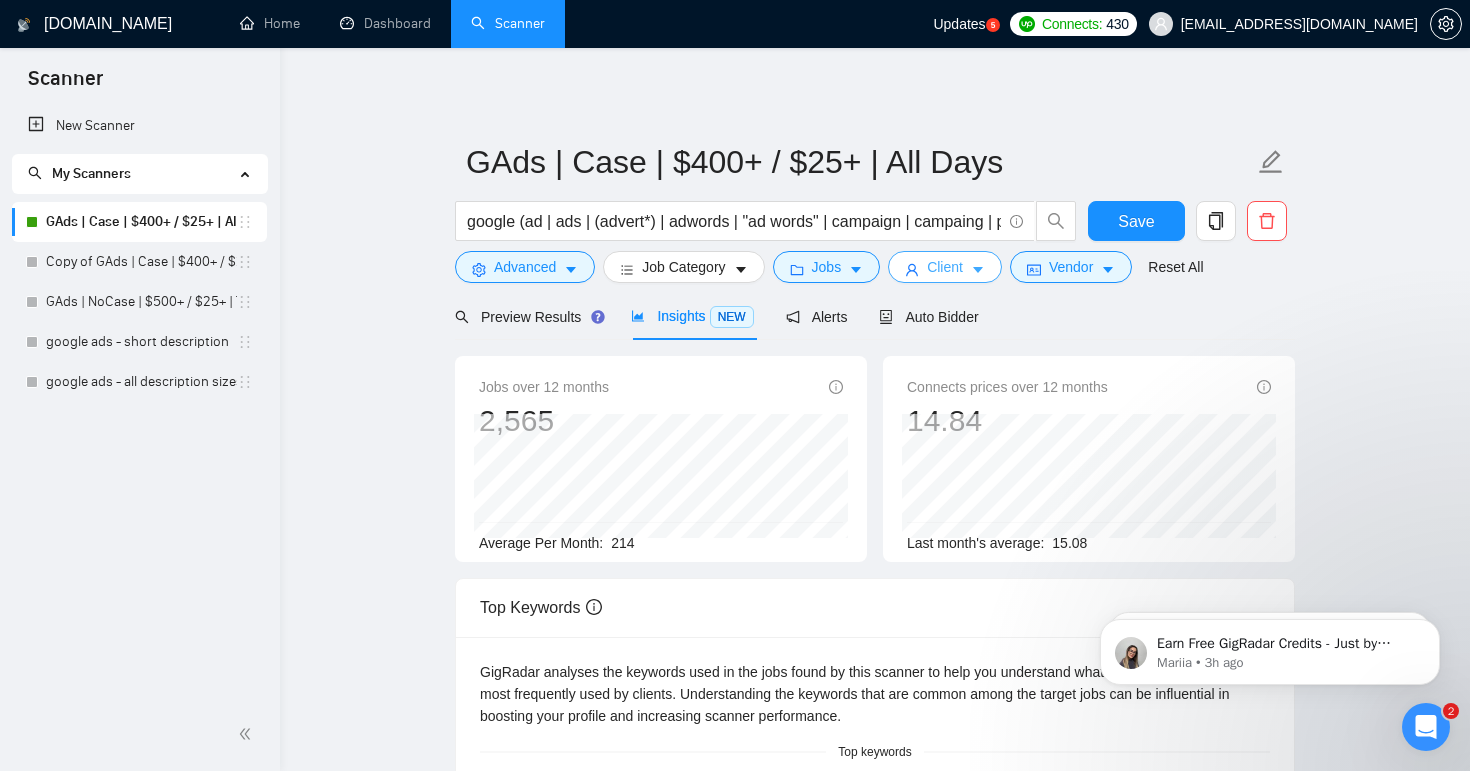 click on "Client" at bounding box center (945, 267) 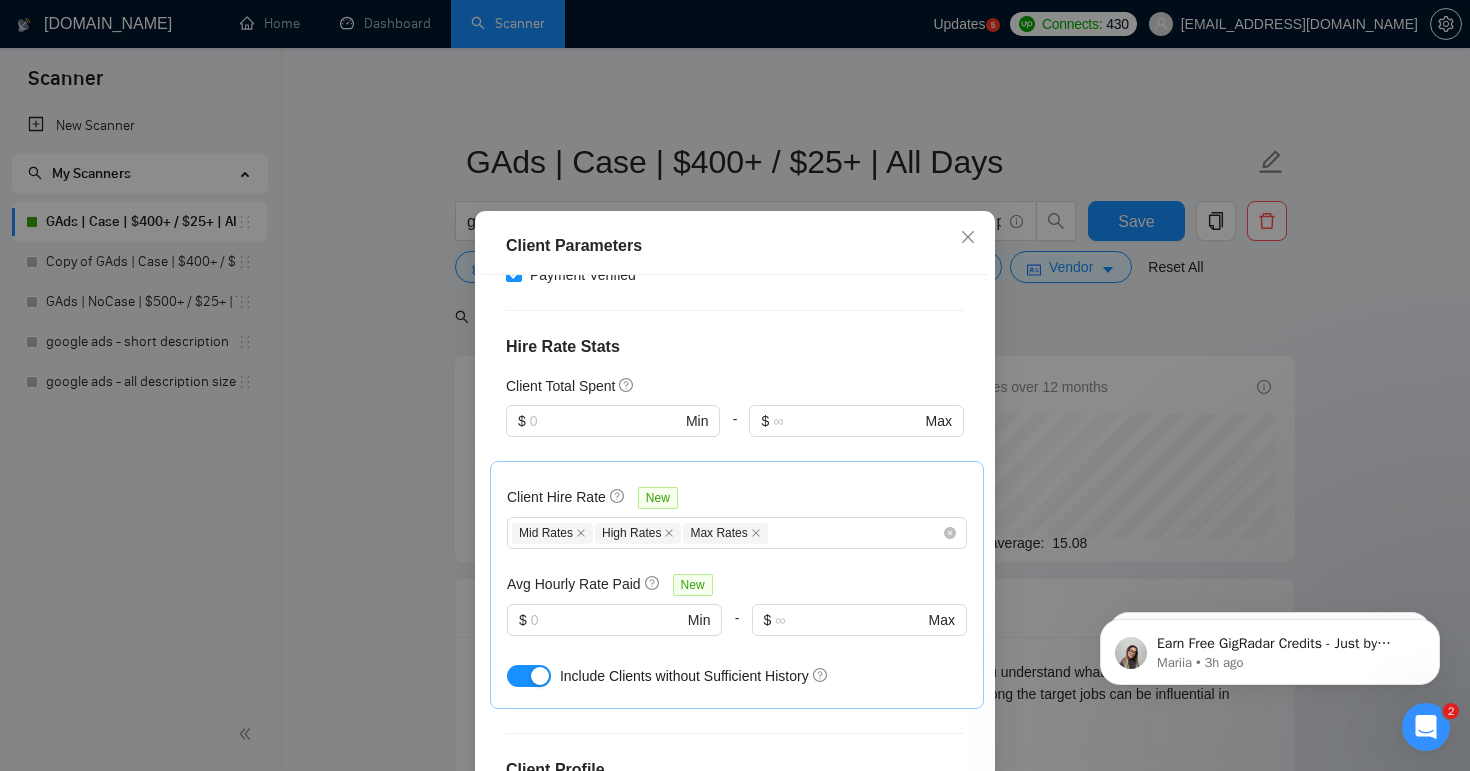 scroll, scrollTop: 874, scrollLeft: 0, axis: vertical 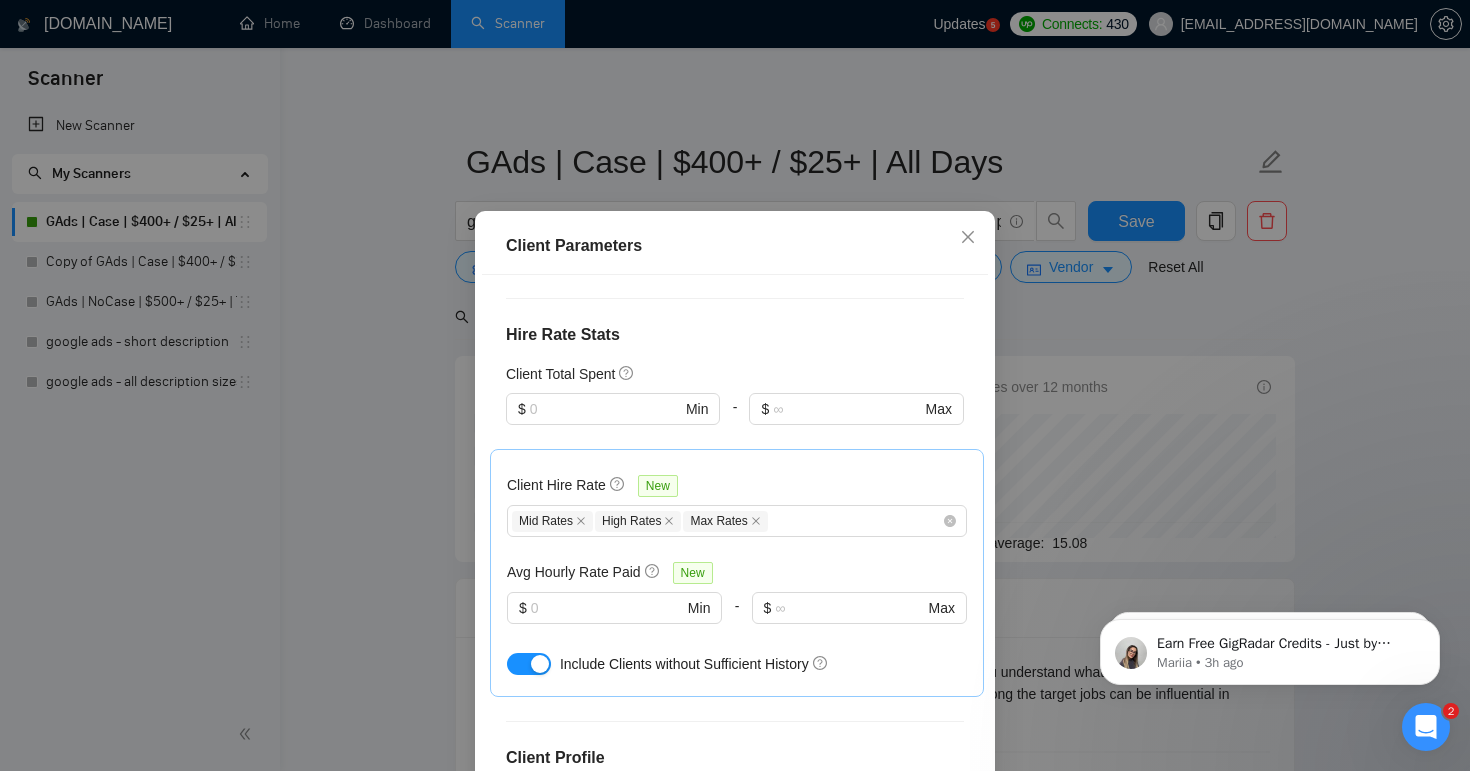 click at bounding box center [725, 833] 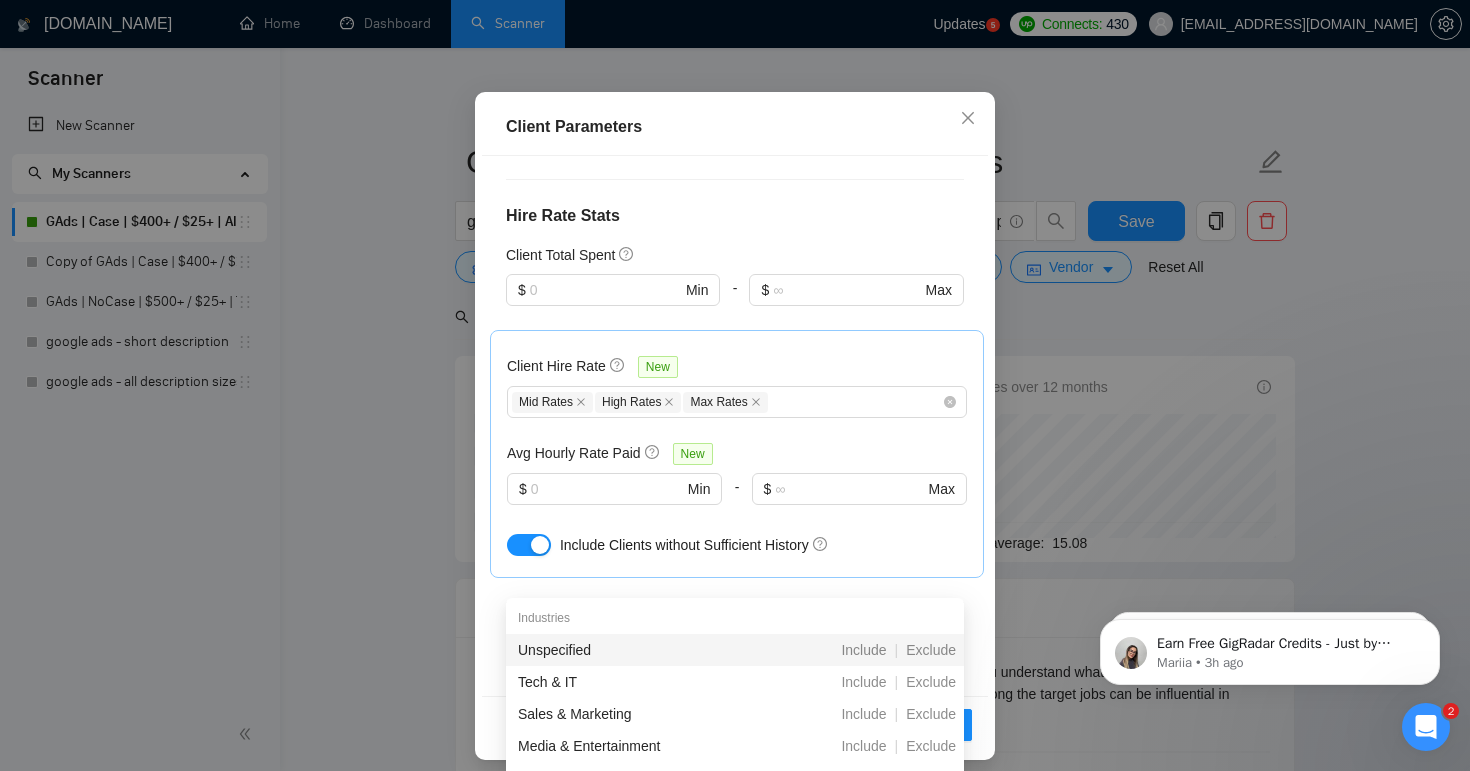 scroll, scrollTop: 132, scrollLeft: 0, axis: vertical 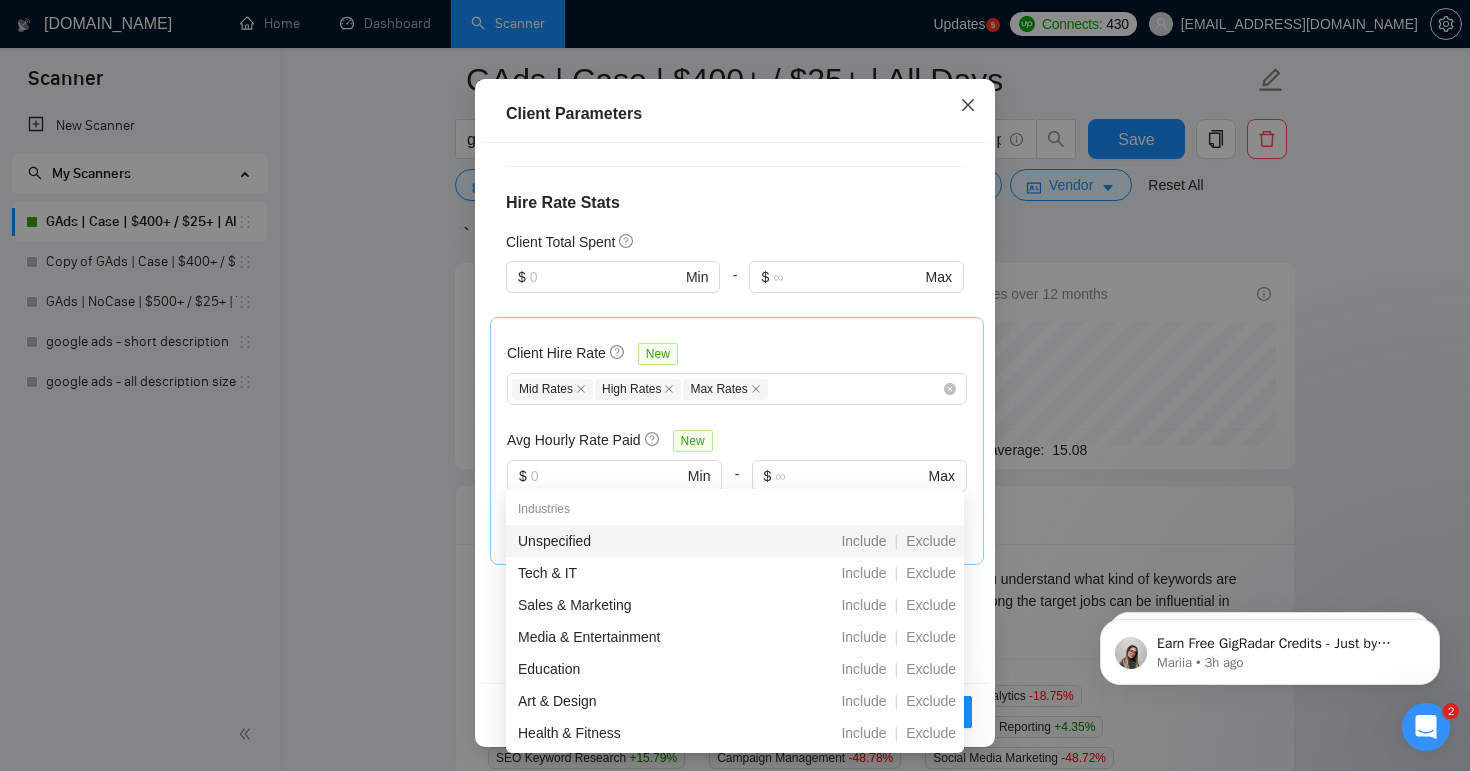 click 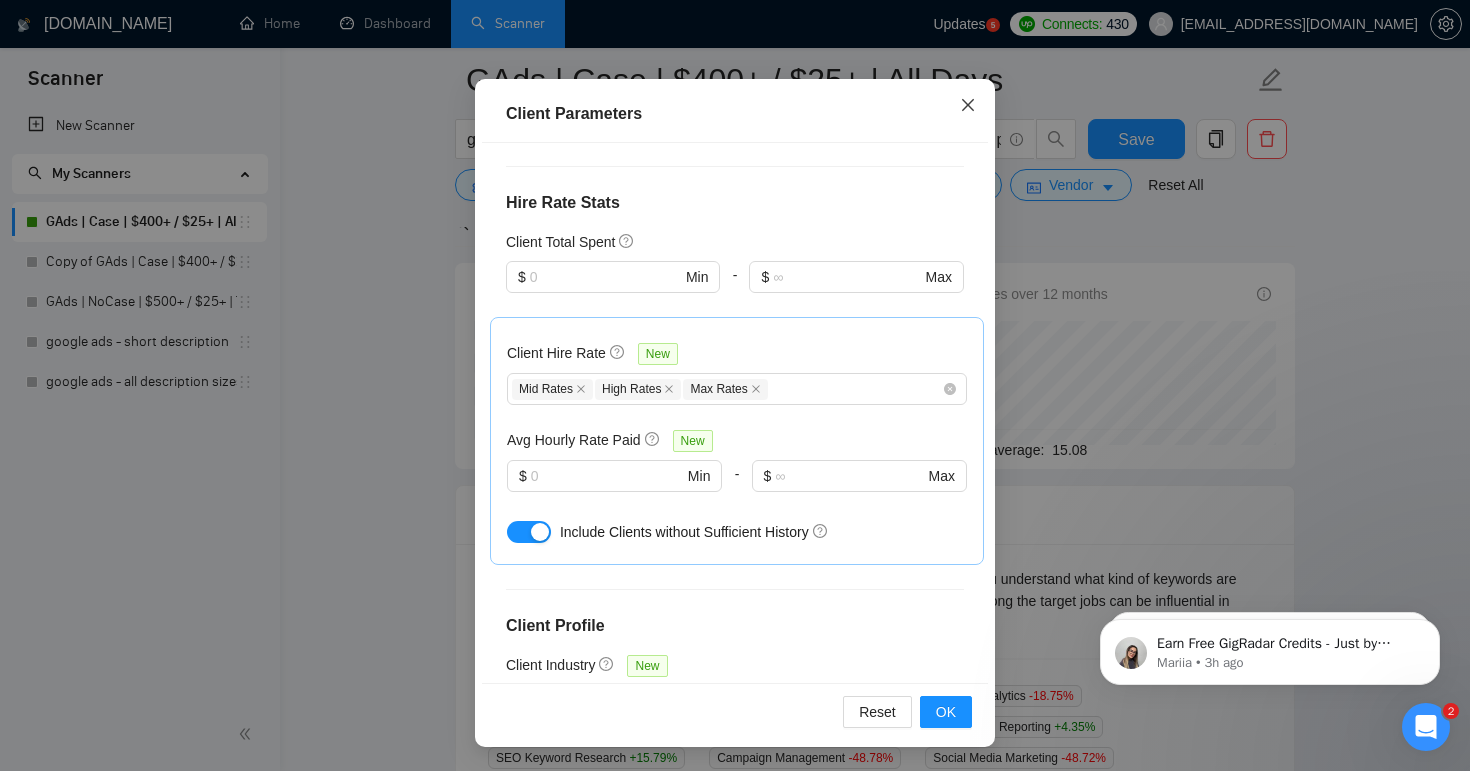 scroll, scrollTop: 40, scrollLeft: 0, axis: vertical 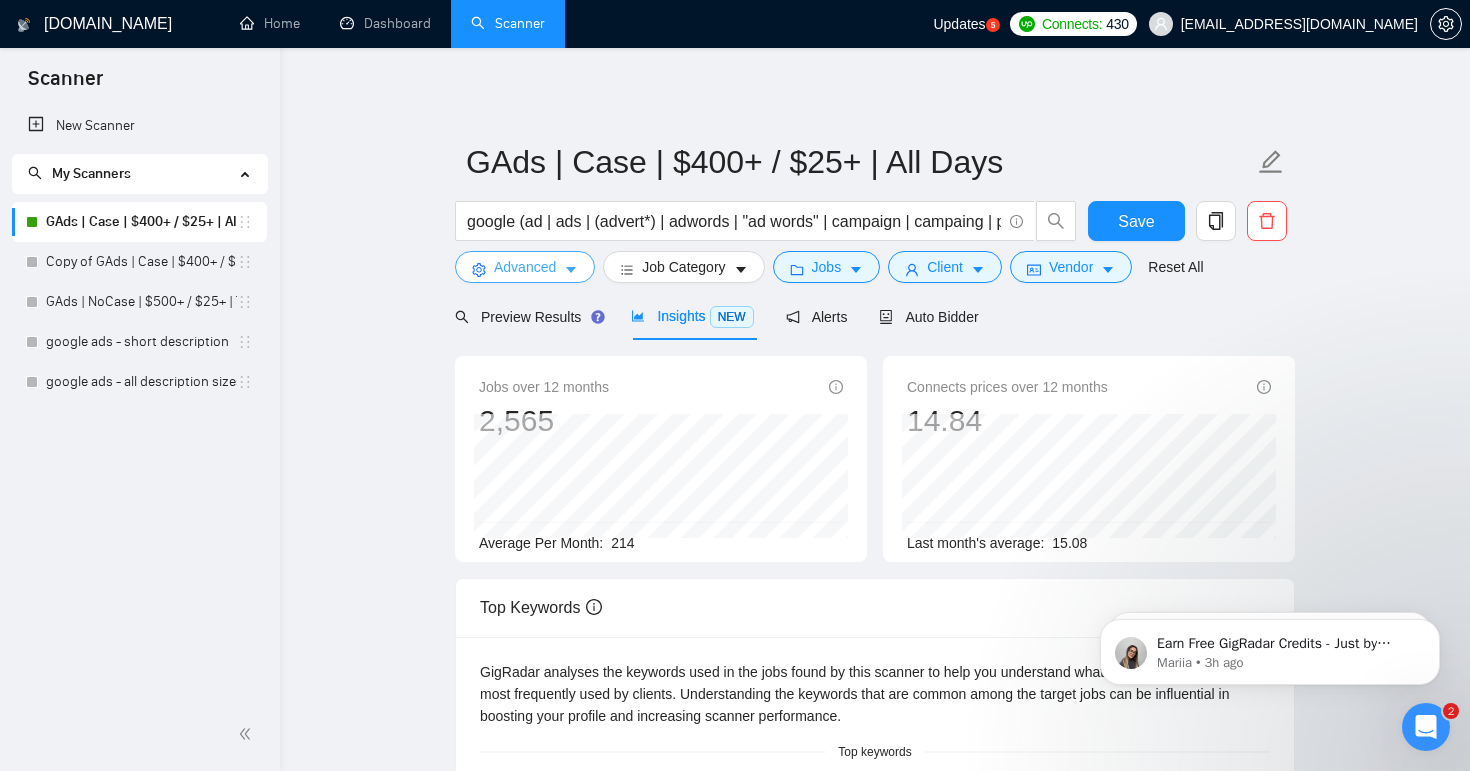 click on "Advanced" at bounding box center (525, 267) 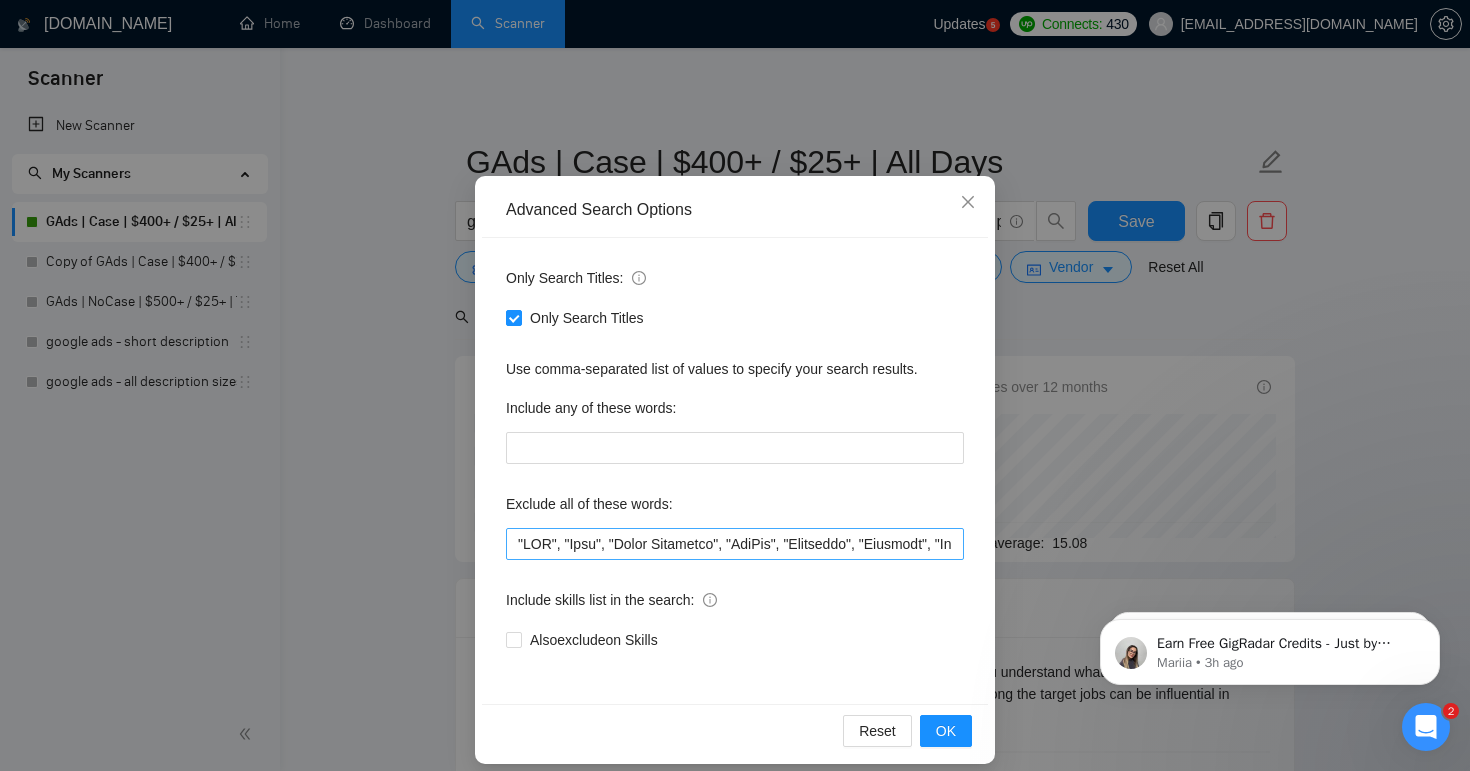 scroll, scrollTop: 45, scrollLeft: 0, axis: vertical 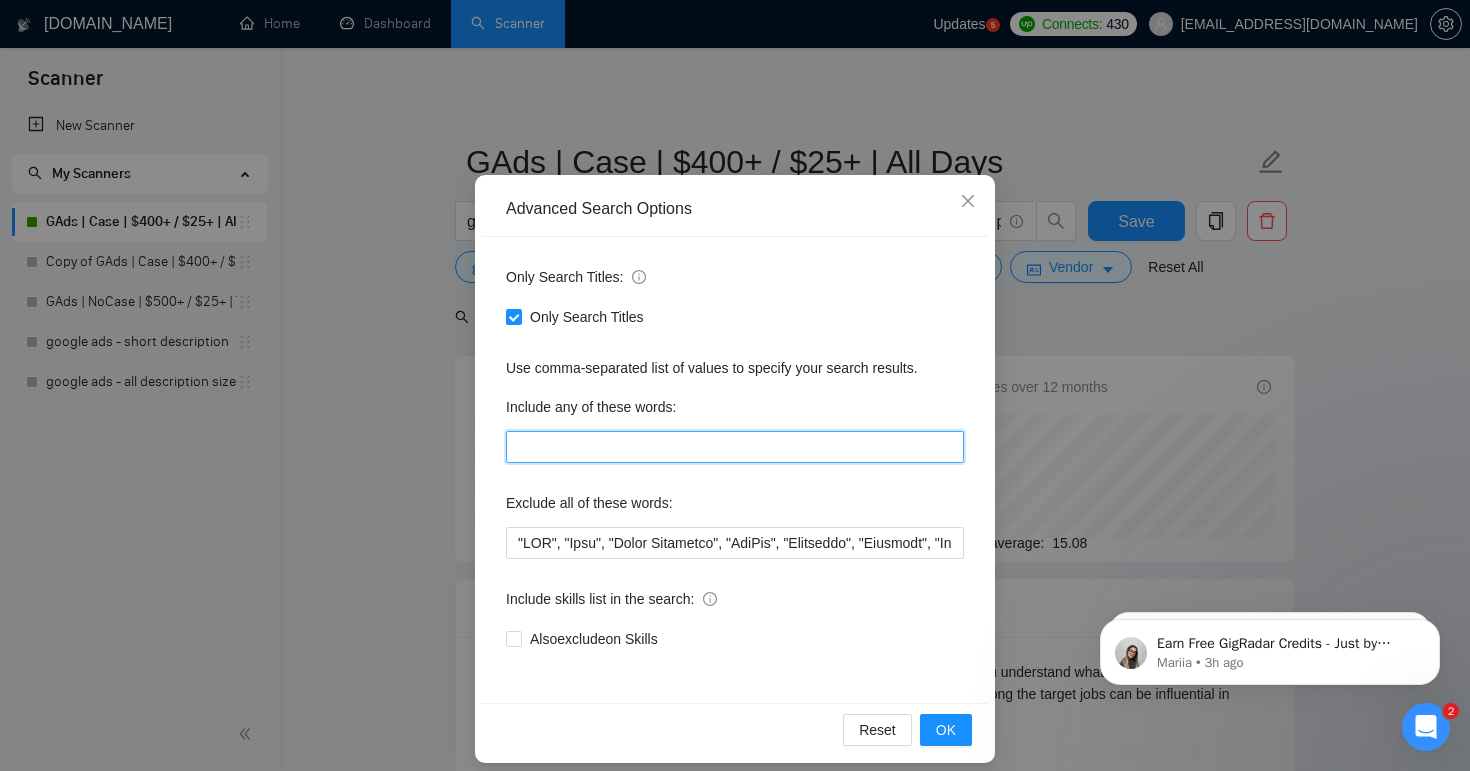 click at bounding box center (735, 447) 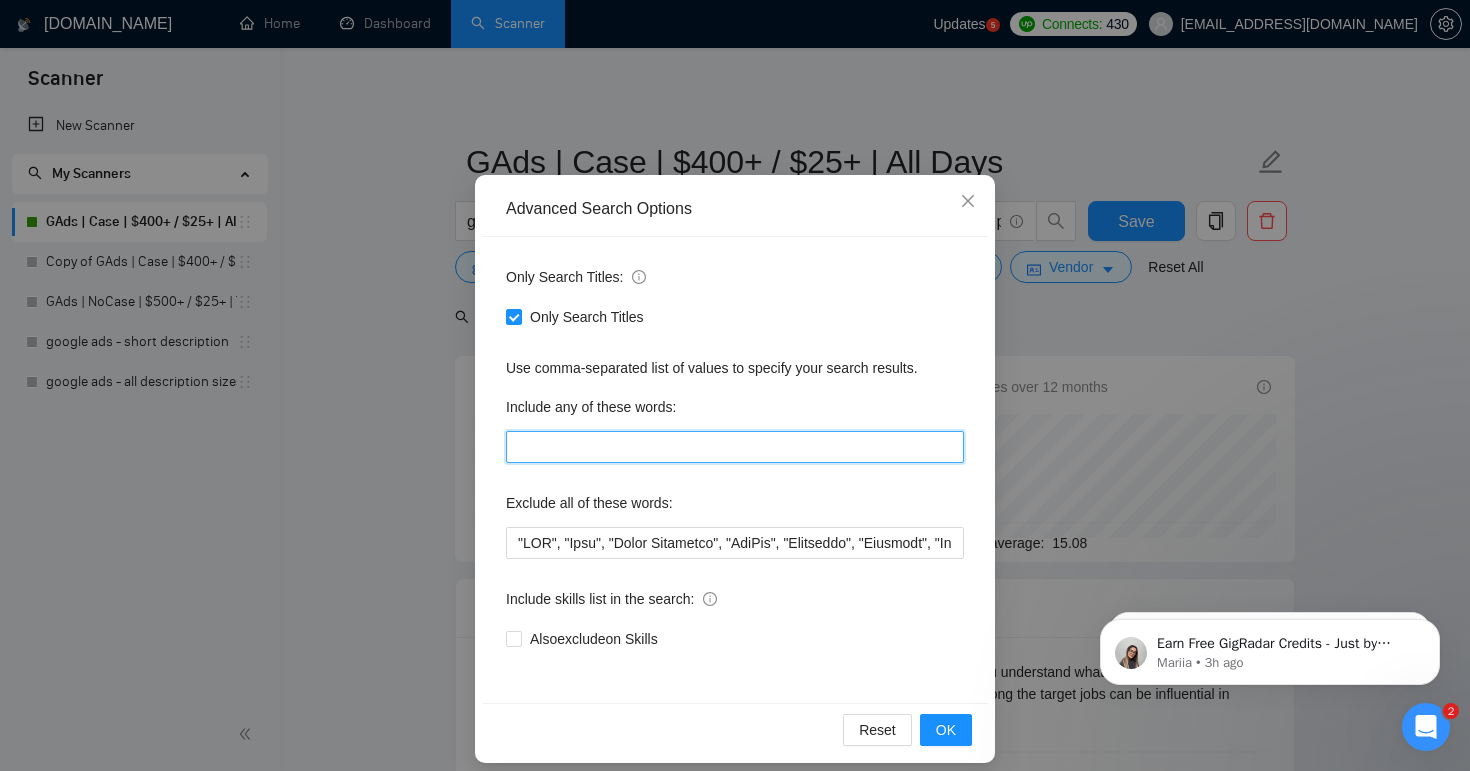 scroll, scrollTop: 61, scrollLeft: 0, axis: vertical 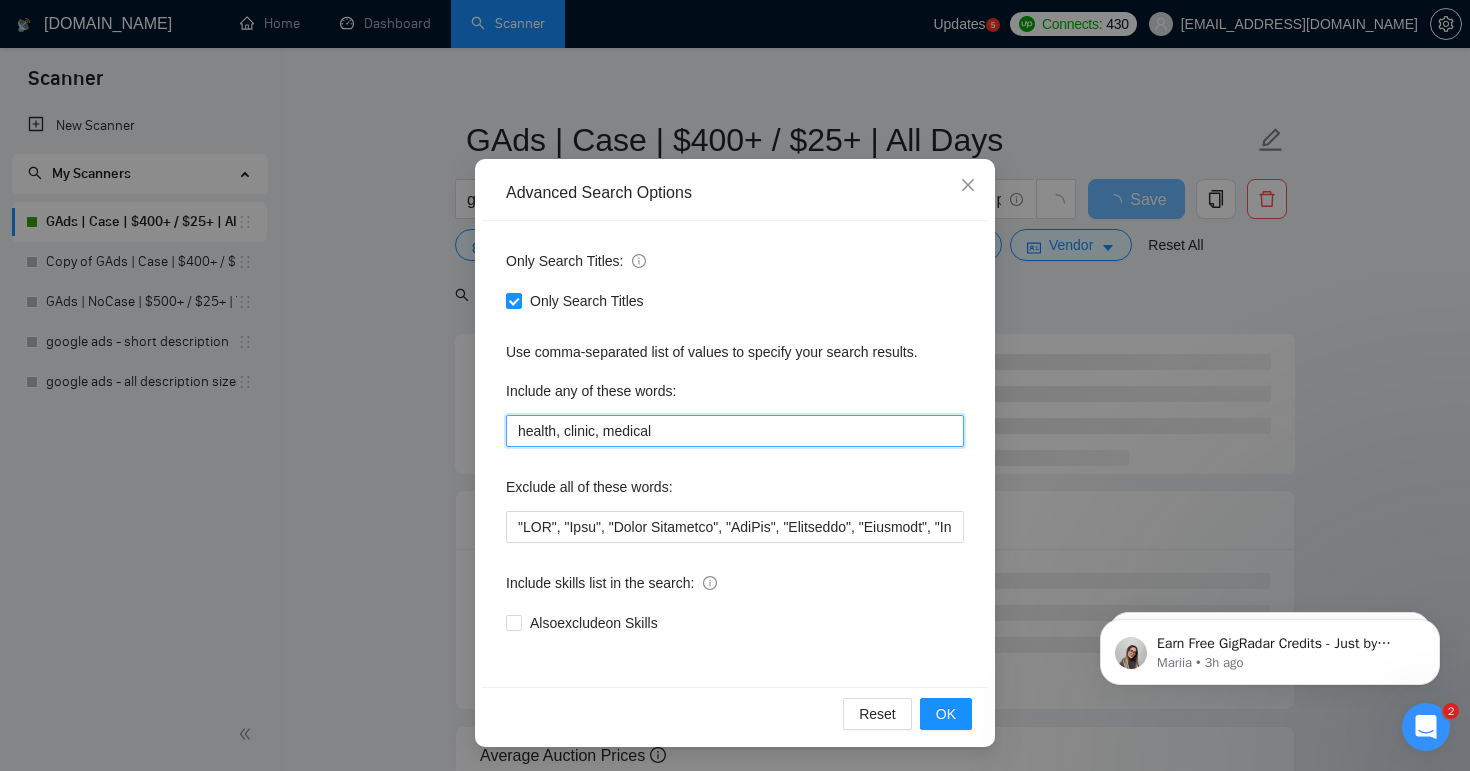 type on "health, clinic, medical" 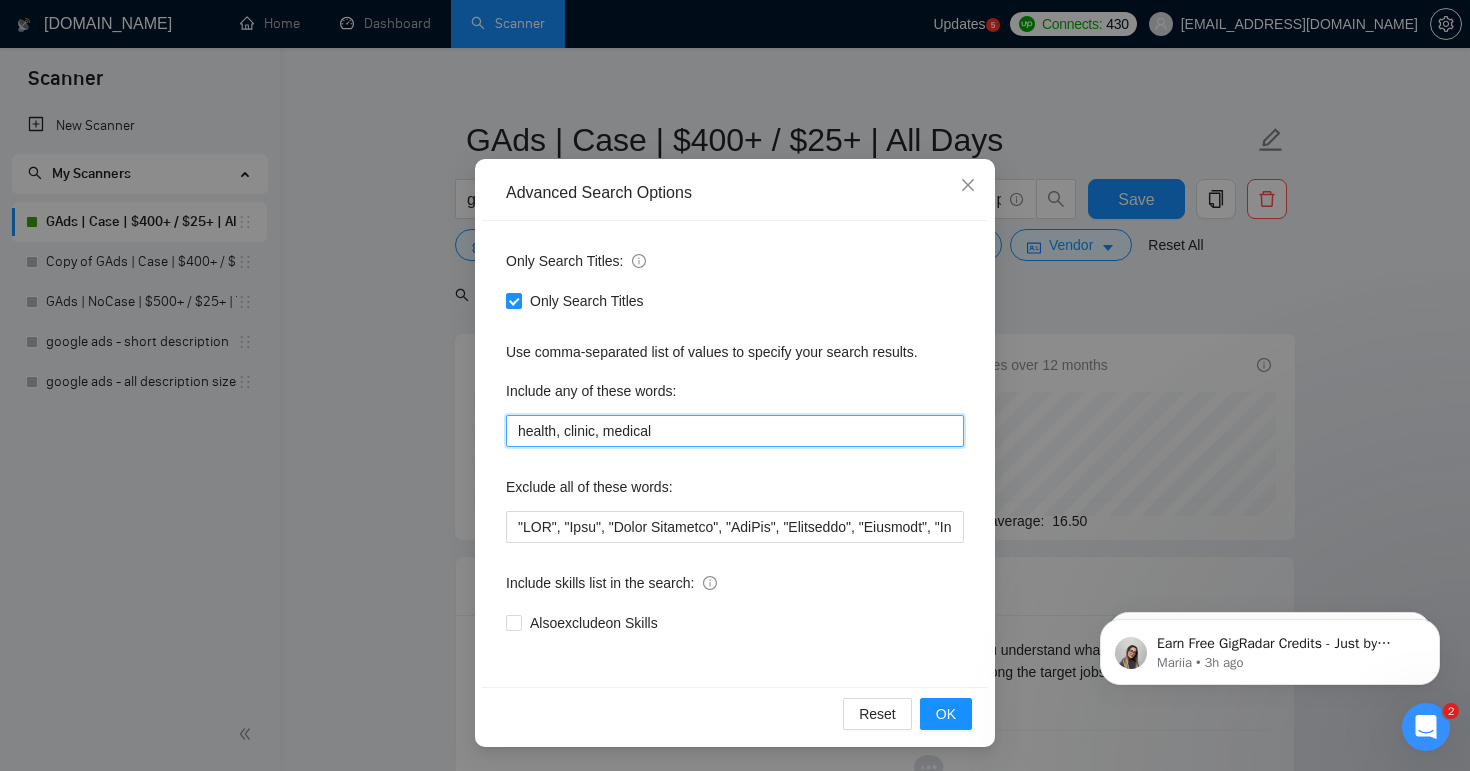 drag, startPoint x: 715, startPoint y: 426, endPoint x: 485, endPoint y: 430, distance: 230.03477 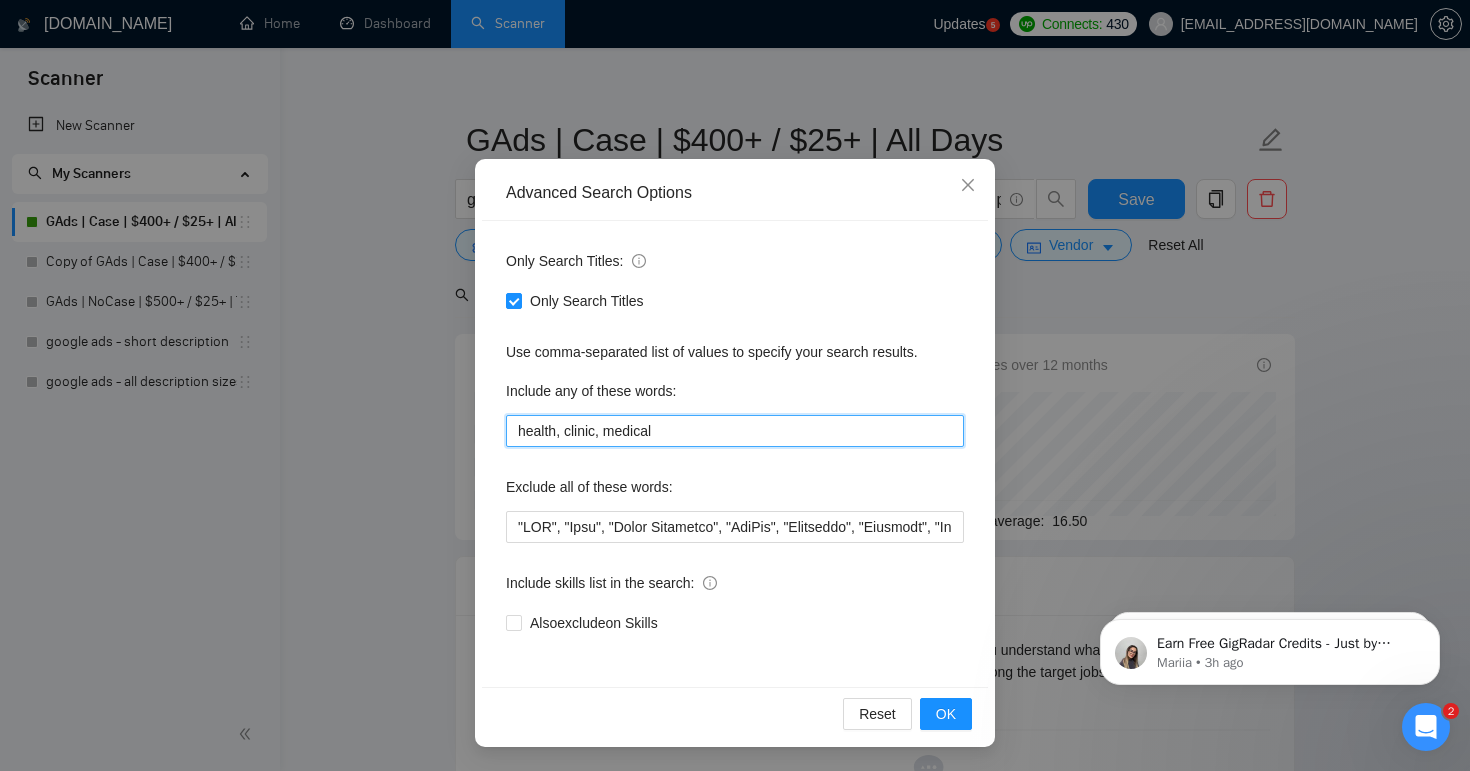 click on "Only Search Titles:   Only Search Titles Use comma-separated list of values to specify your search results. Include any of these words: health, clinic, medical Exclude all of these words: Include skills list in the search:   Also  exclude  on Skills" at bounding box center (735, 454) 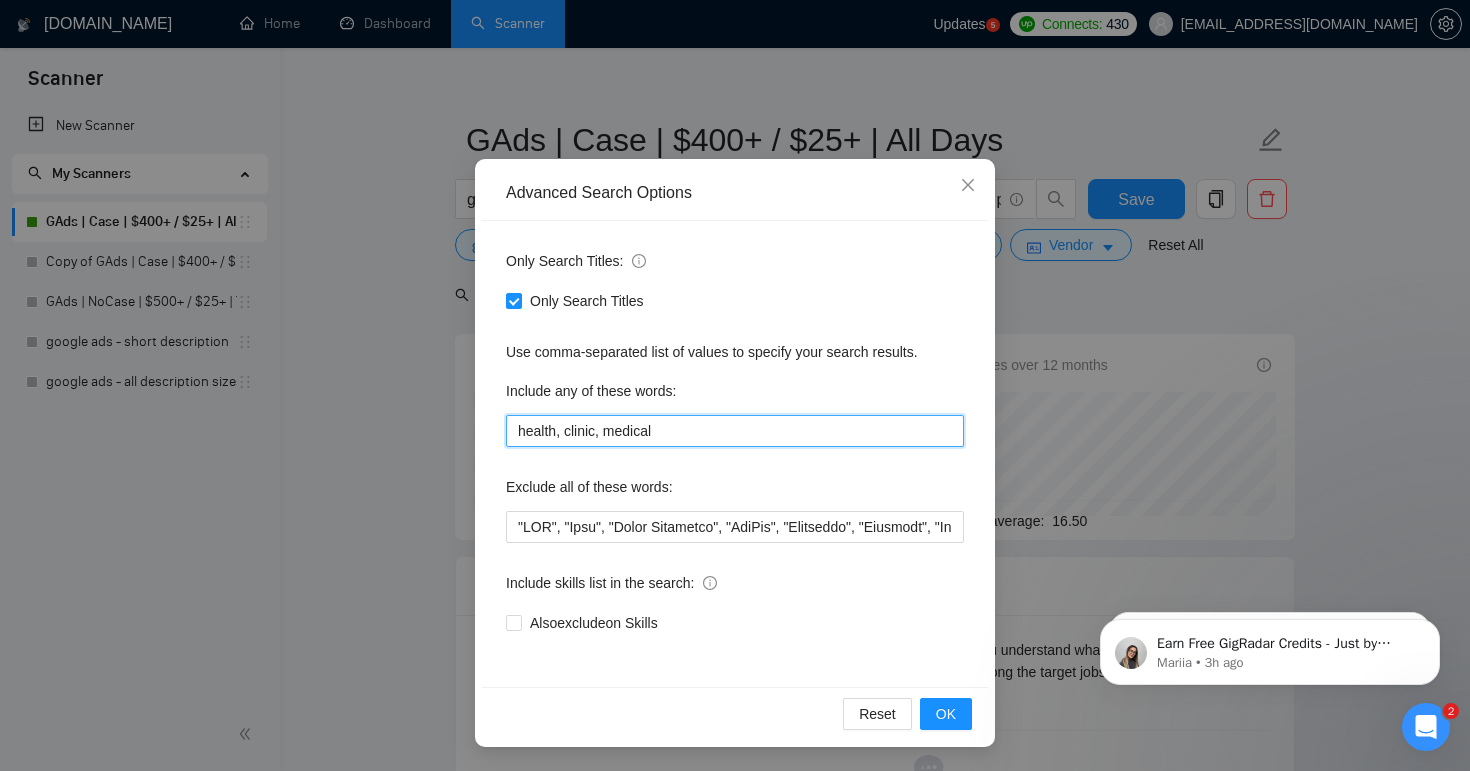 type 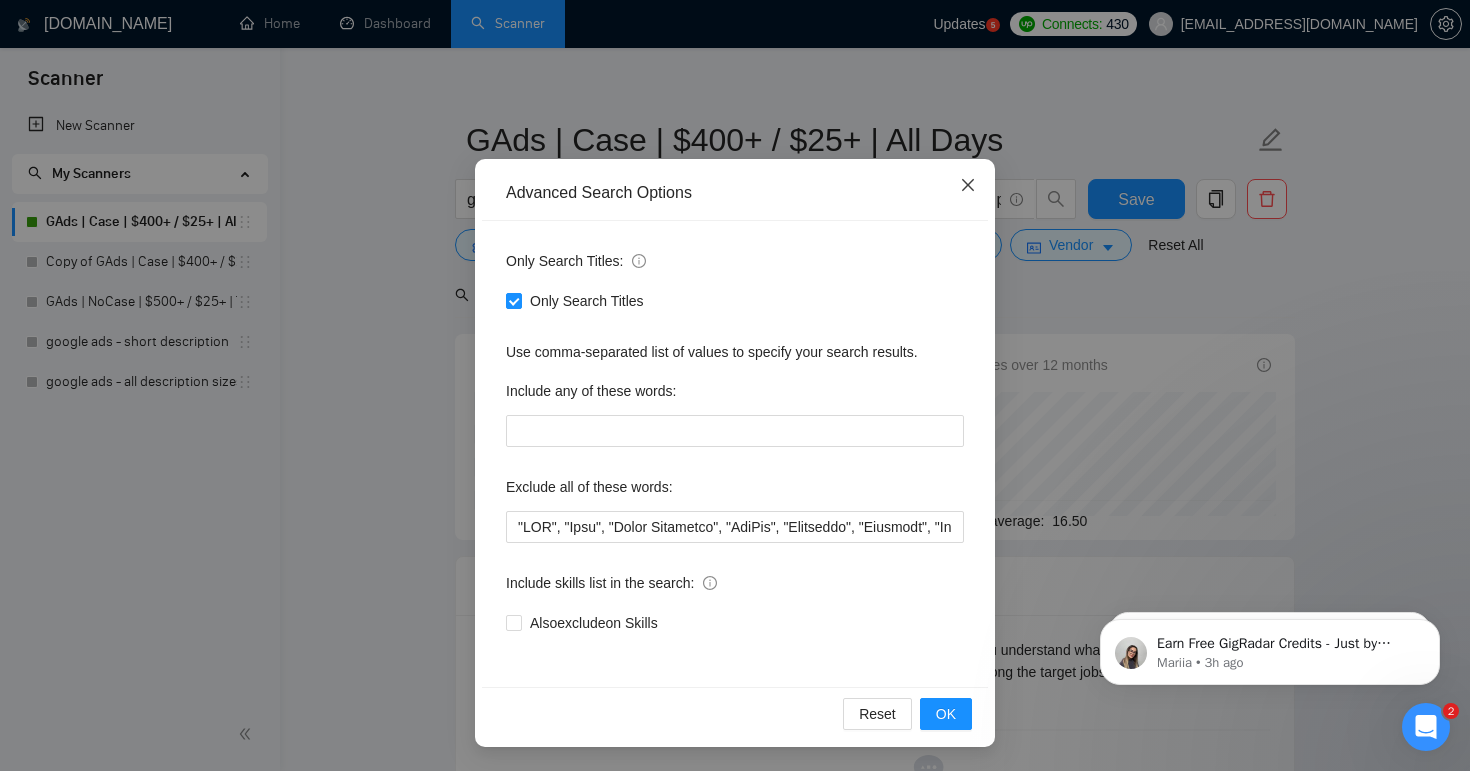 click 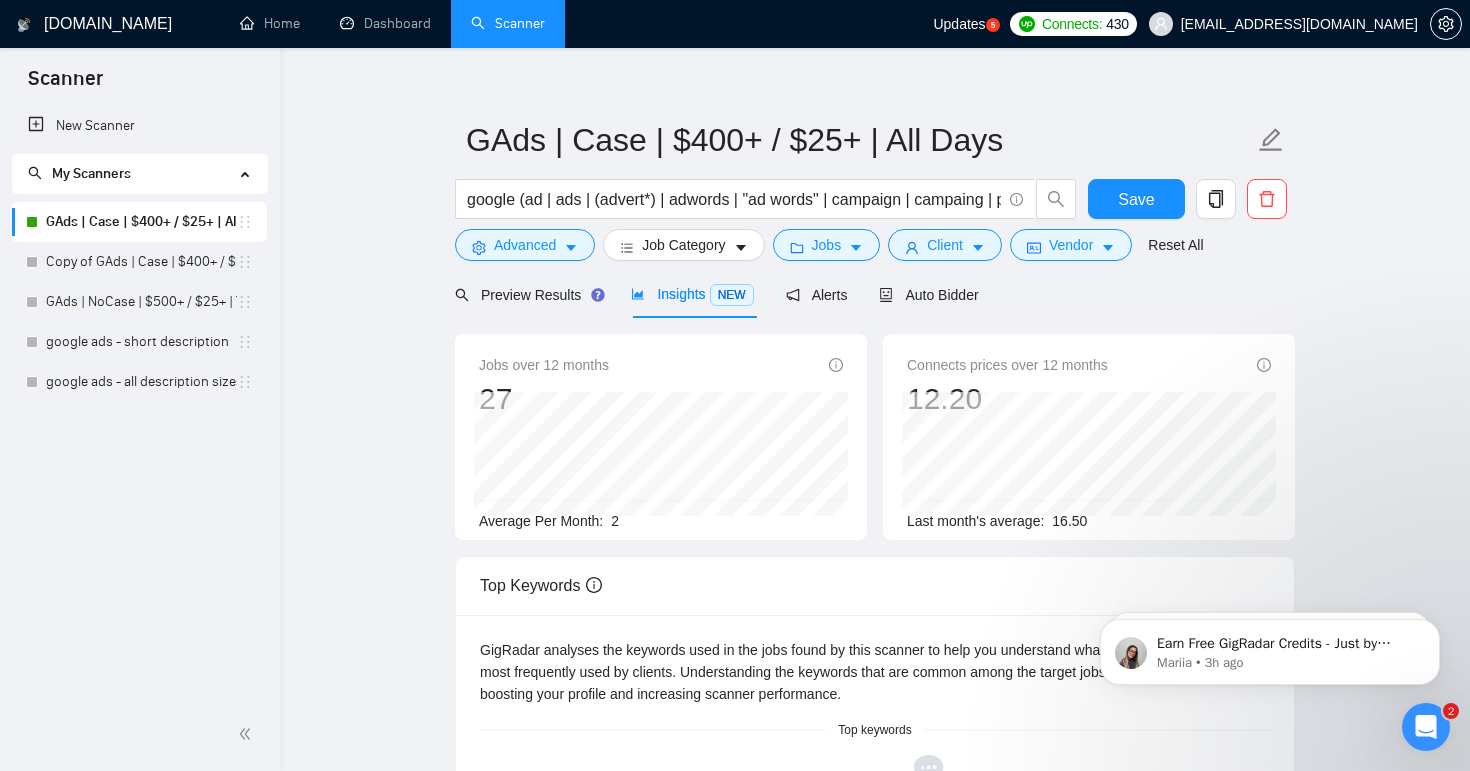 scroll, scrollTop: 0, scrollLeft: 0, axis: both 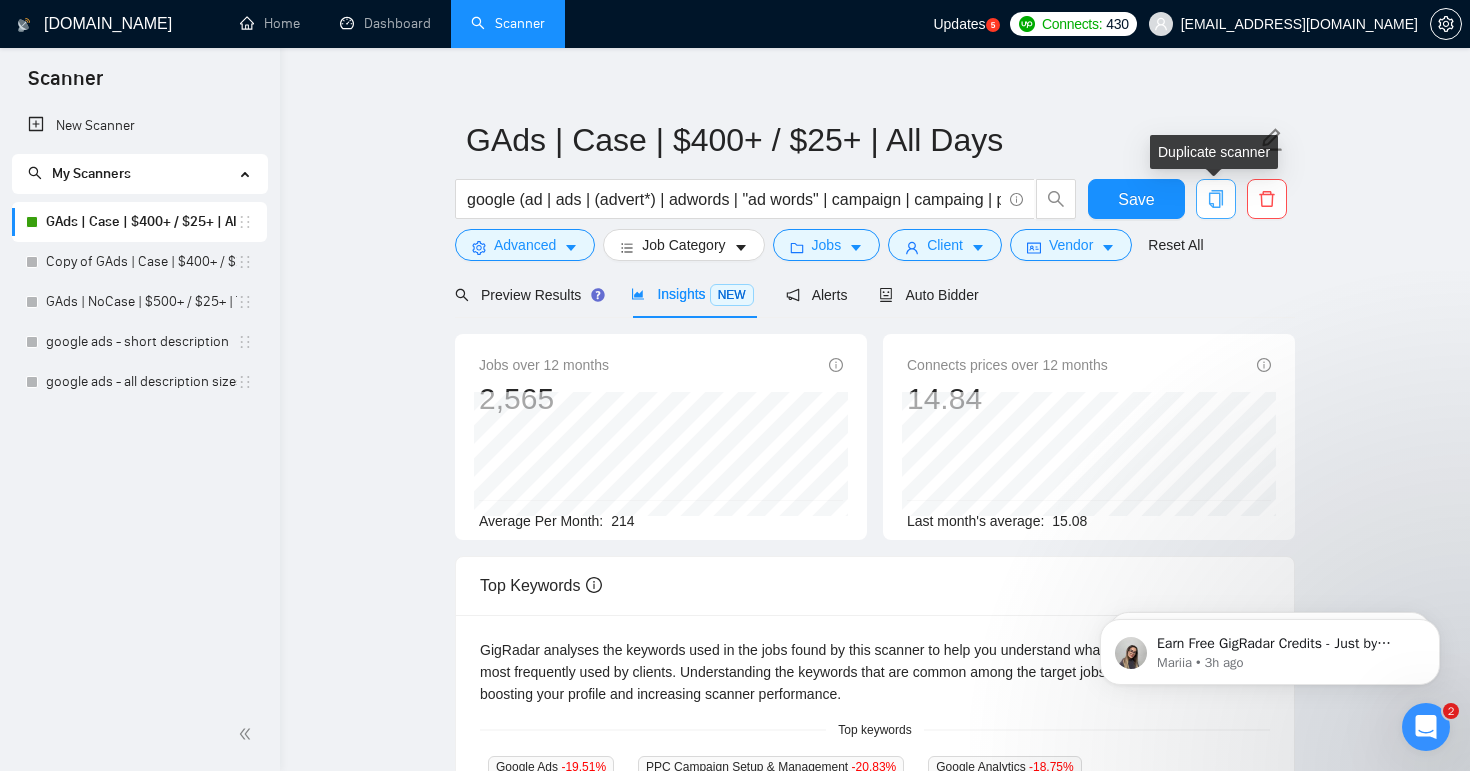 click 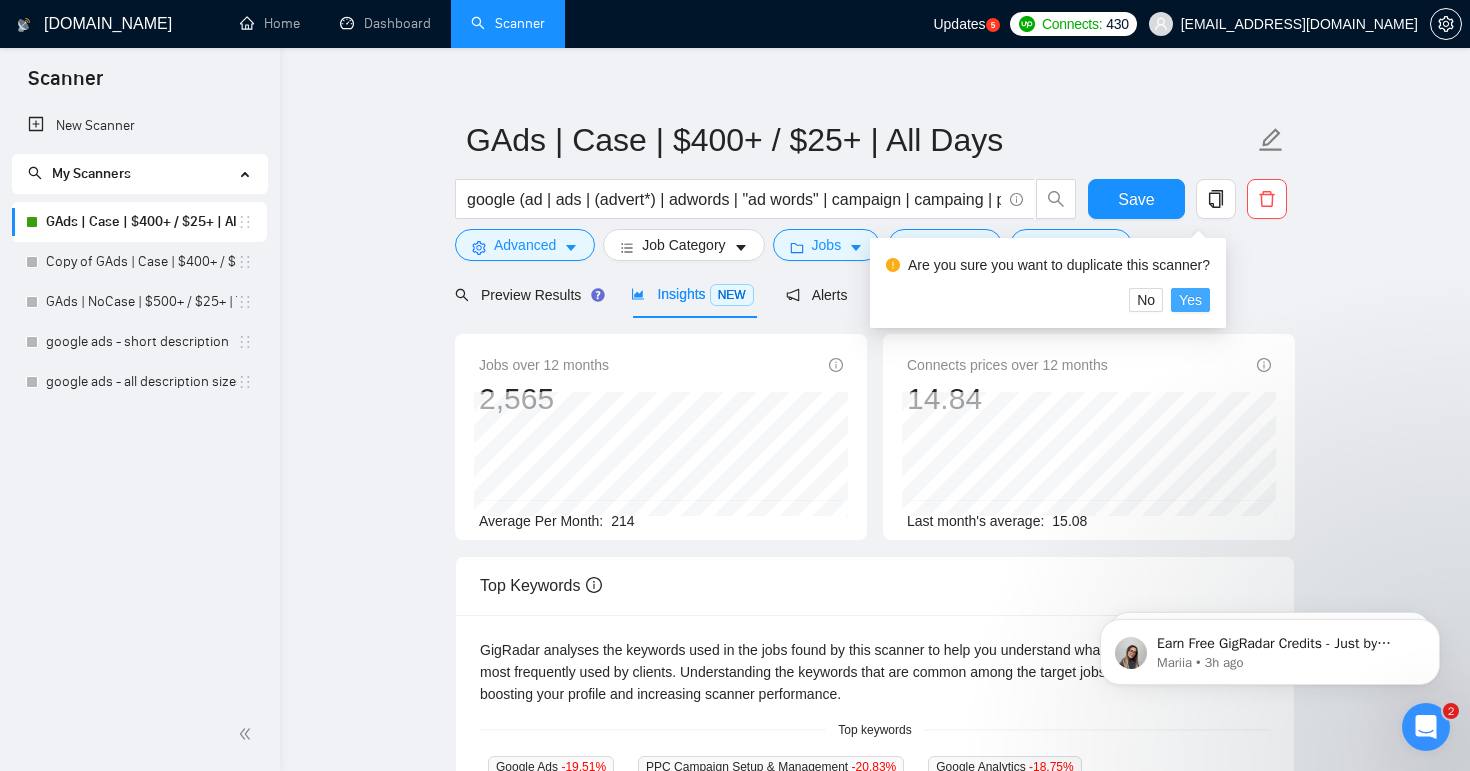 click on "Yes" at bounding box center [1190, 300] 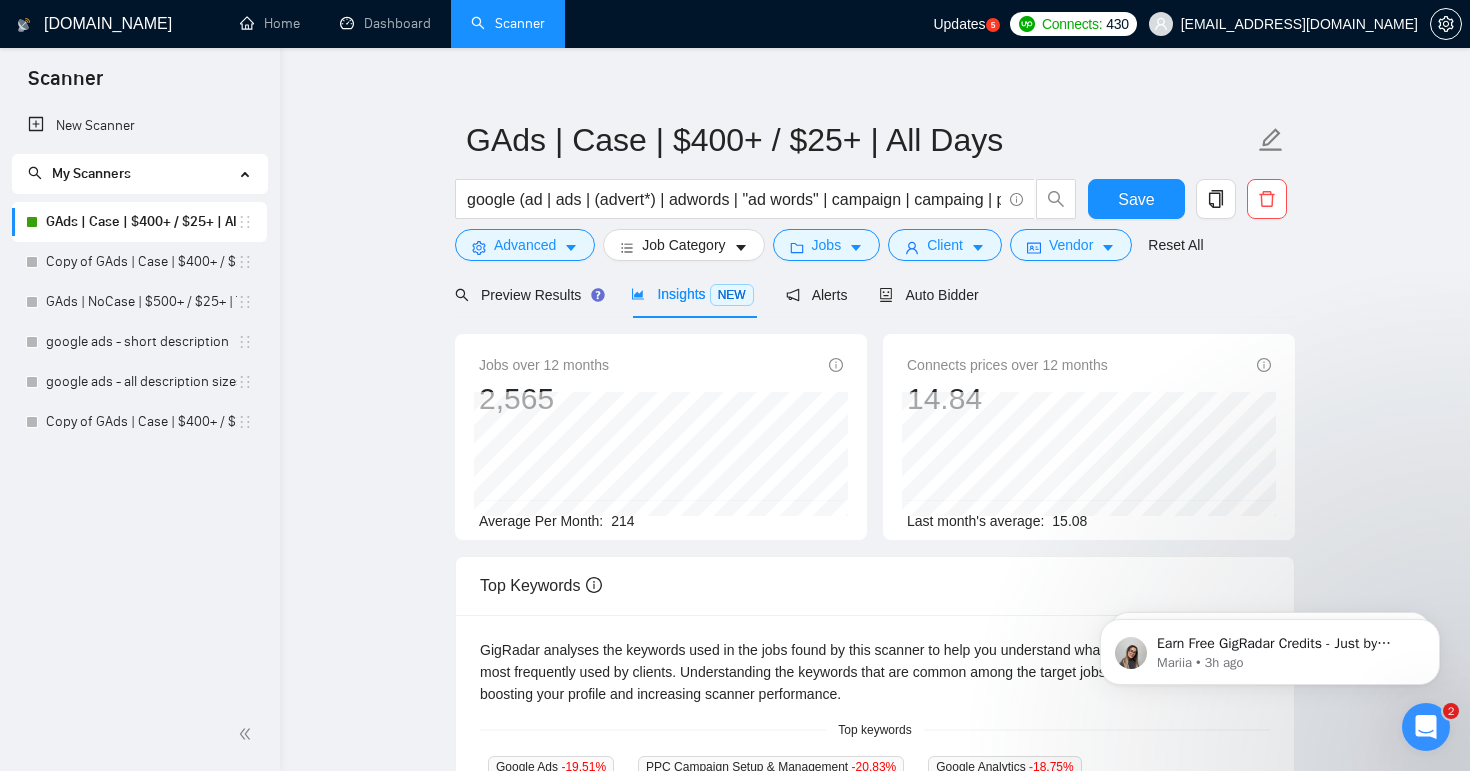 scroll, scrollTop: 0, scrollLeft: 0, axis: both 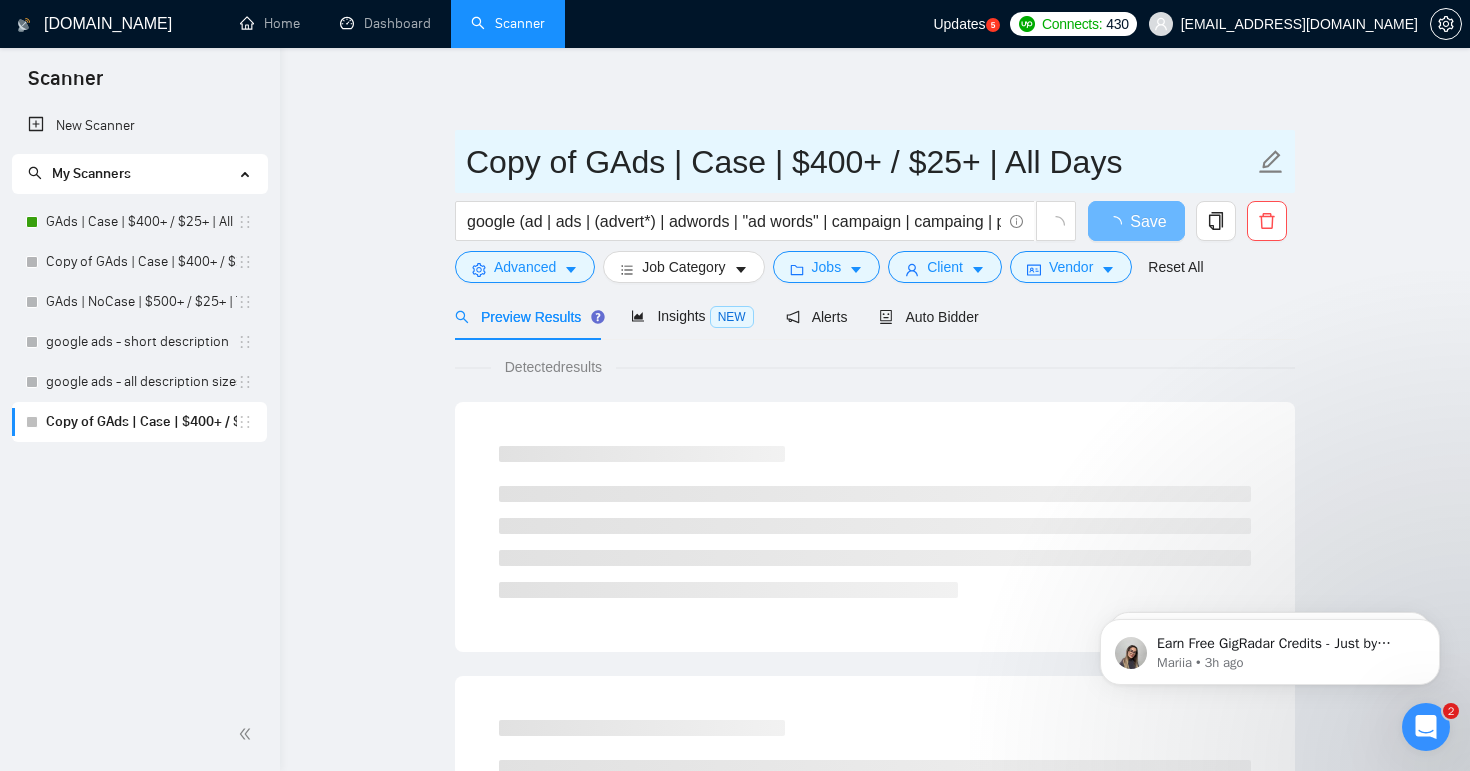 drag, startPoint x: 584, startPoint y: 161, endPoint x: 455, endPoint y: 166, distance: 129.09686 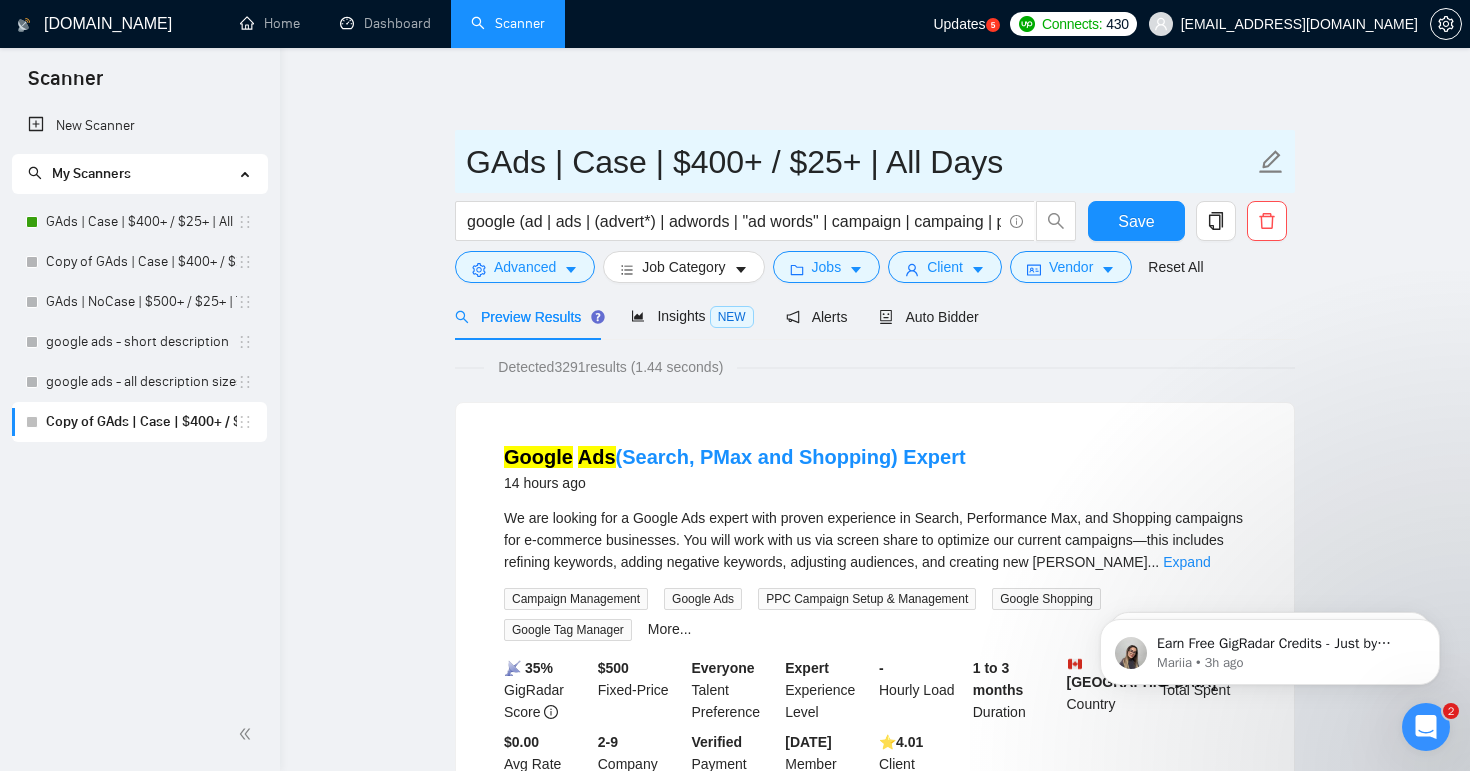 click on "GAds | Case | $400+ / $25+ | All Days" at bounding box center [860, 162] 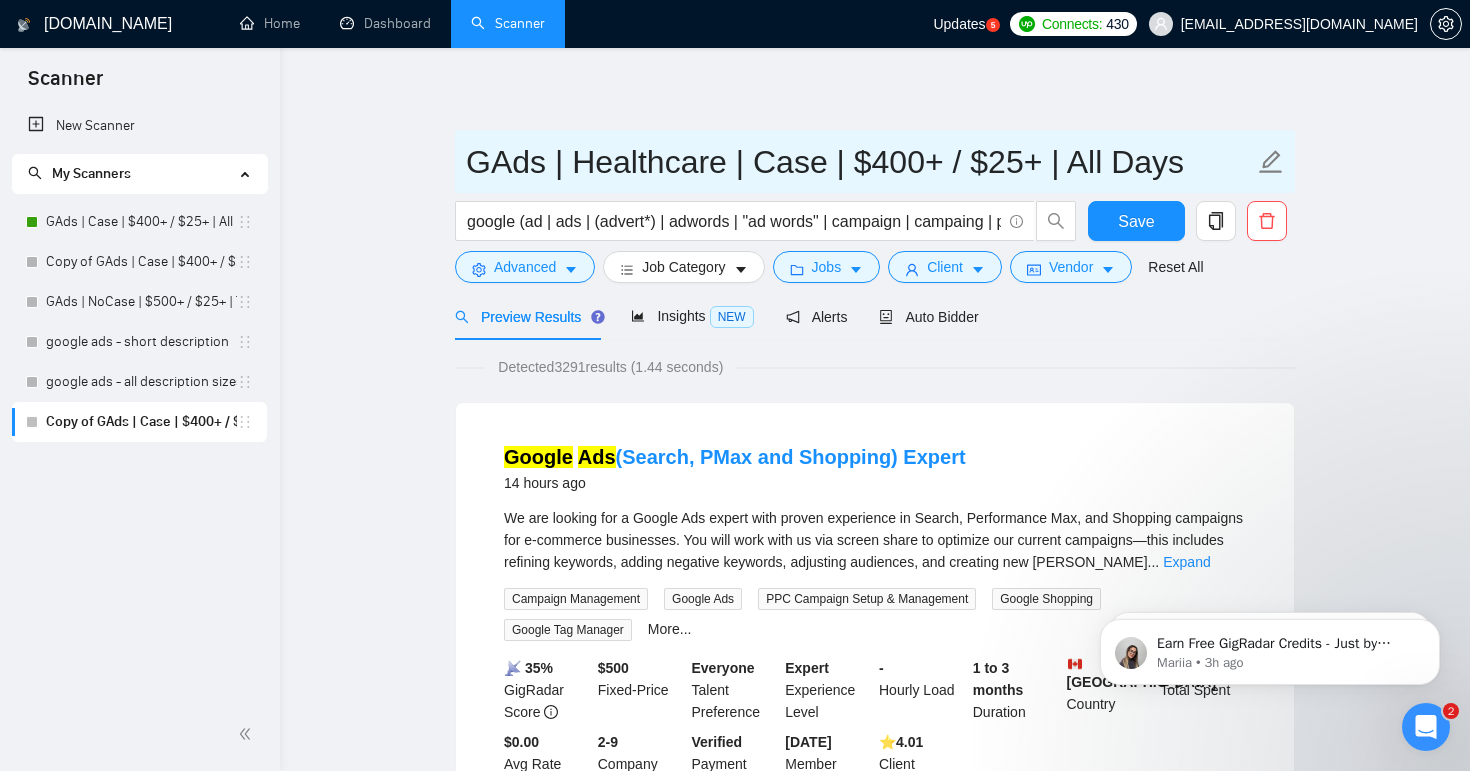 type on "GAds | Healthcare | Case | $400+ / $25+ | All Days" 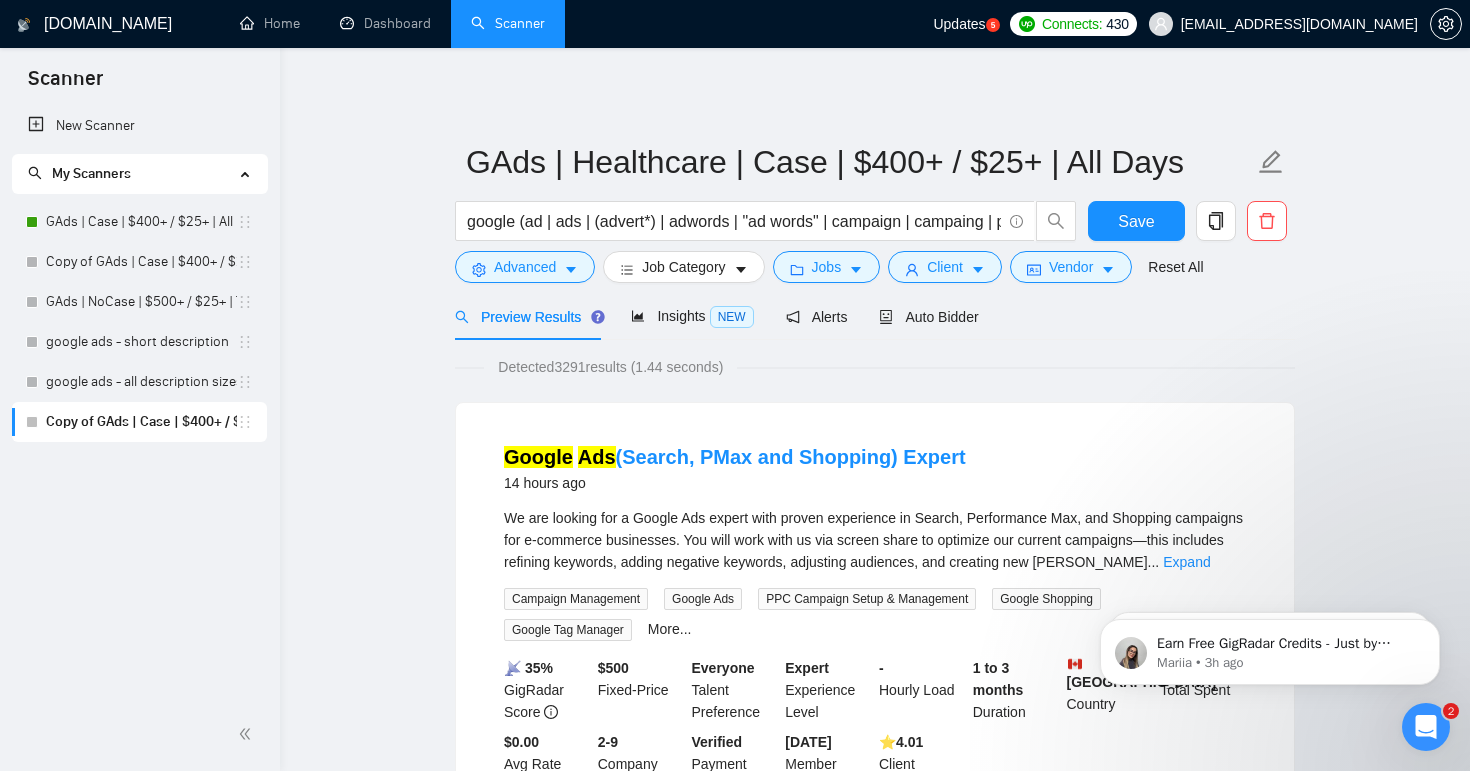 click on "GAds | Healthcare | Case | $400+ / $25+ | All Days google (ad | ads | (advert*) | adwords | "ad words" | campaign | campaing | ppc | "pay-per-click" | "pay per click") Save Advanced   Job Category   Jobs   Client   Vendor   Reset All Preview Results Insights NEW Alerts Auto Bidder Detected   3291  results   (1.44 seconds) Google   Ads  (Search, PMax and Shopping) Expert 14 hours ago We are looking for a Google Ads expert with proven experience in Search, Performance Max, and Shopping campaigns for e-commerce businesses.
You will work with us via screen share to optimize our current campaigns—this includes refining keywords, adding negative keywords, adjusting audiences, and creating new [PERSON_NAME] ... Expand Campaign Management Google Ads PPC Campaign Setup & Management Google Shopping Google Tag Manager More... 📡   35% GigRadar Score   $ 500 Fixed-Price Everyone Talent Preference Expert Experience Level - Hourly Load 1 to 3 months Duration   [GEOGRAPHIC_DATA] Country $ 2k Total Spent $0.00 Avg Rate Paid 2-9 Verified" at bounding box center [875, 2516] 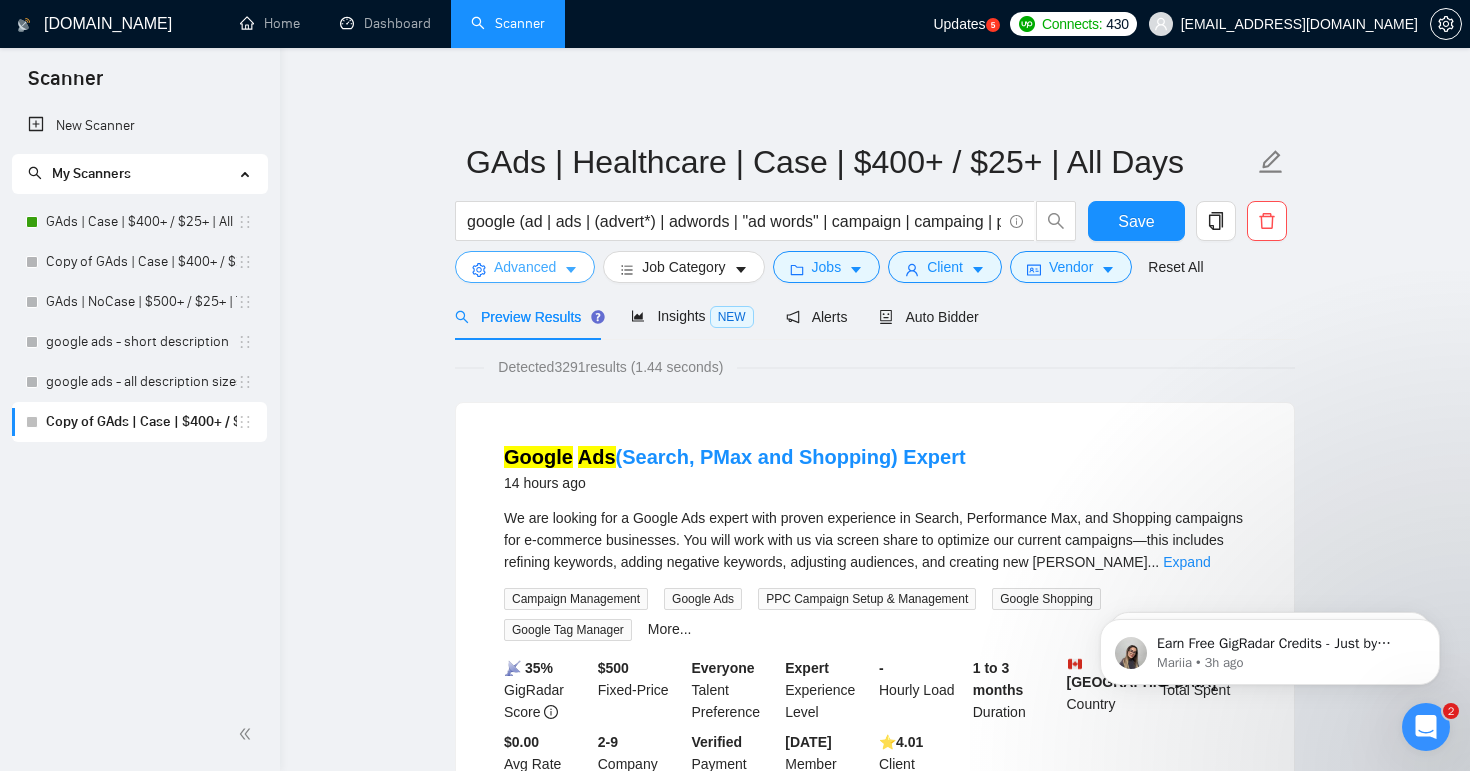 click on "Advanced" at bounding box center [525, 267] 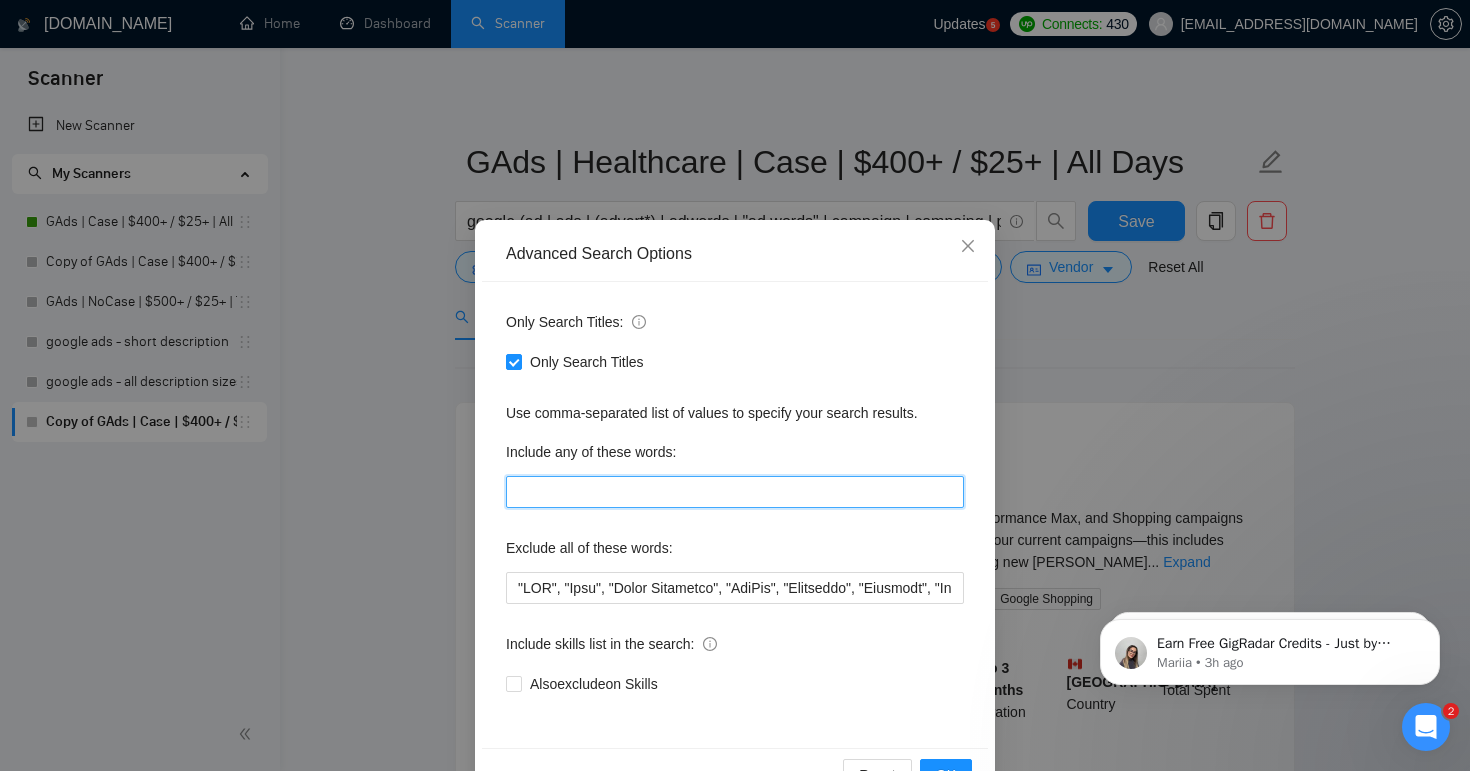 click at bounding box center [735, 492] 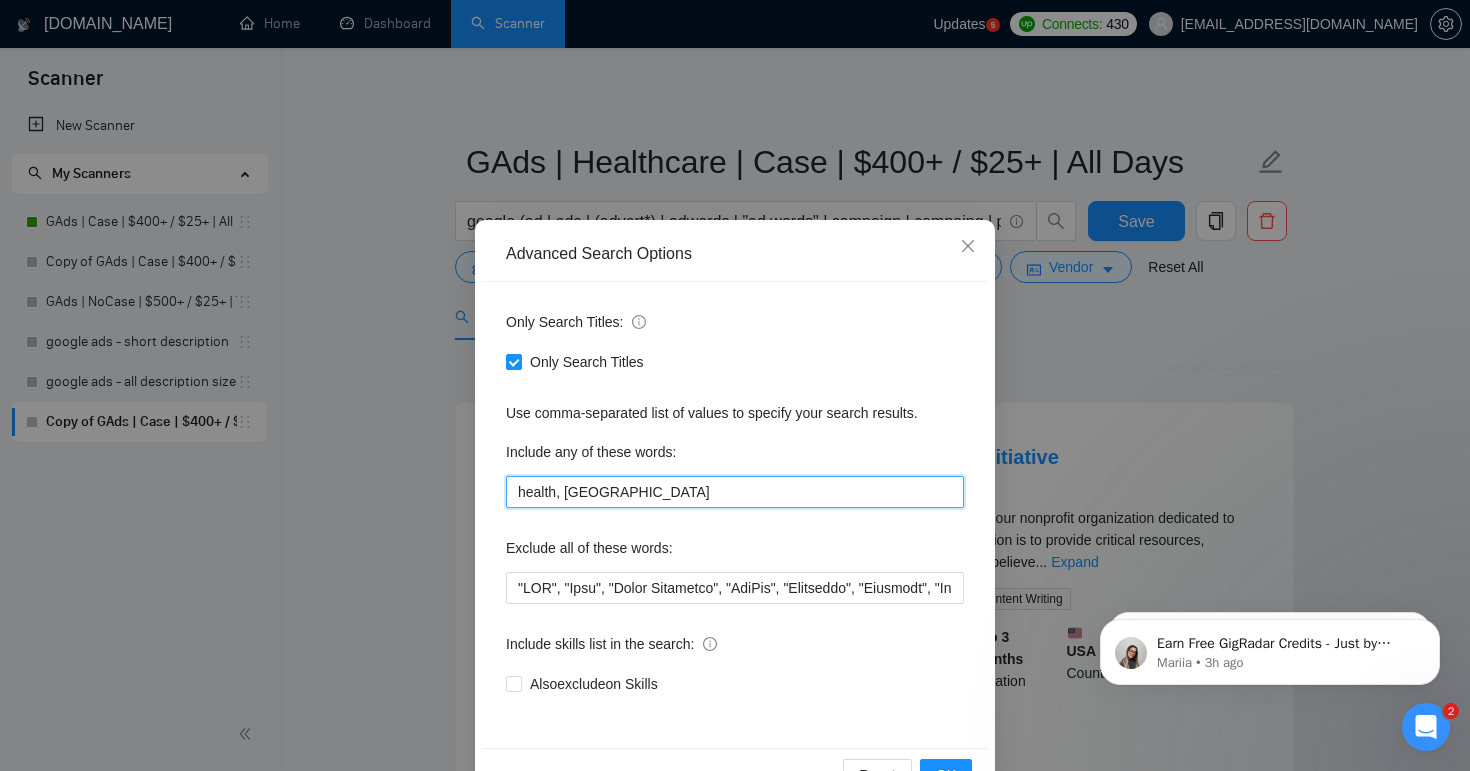 click on "health, [GEOGRAPHIC_DATA]" at bounding box center [735, 492] 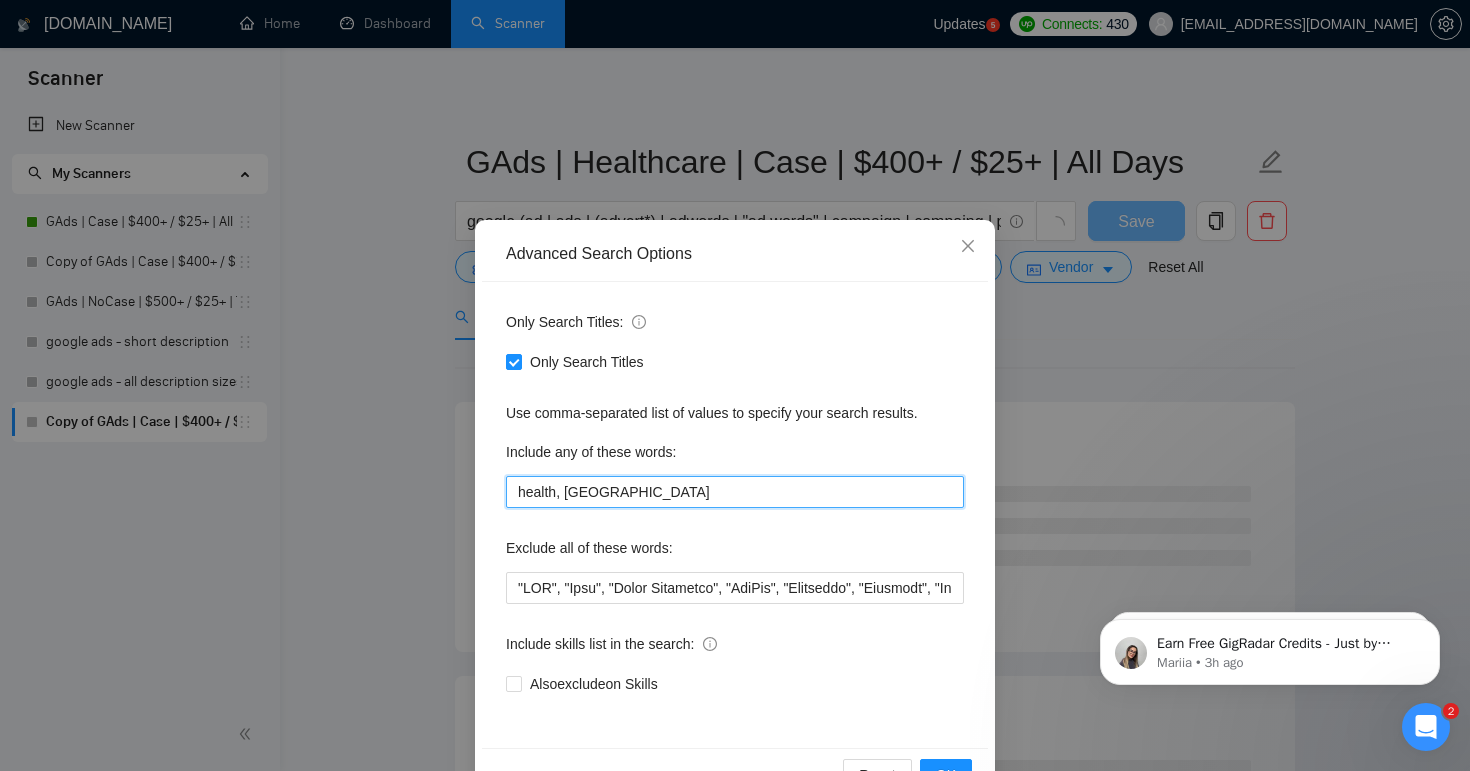 click on "health, [GEOGRAPHIC_DATA]" at bounding box center [735, 492] 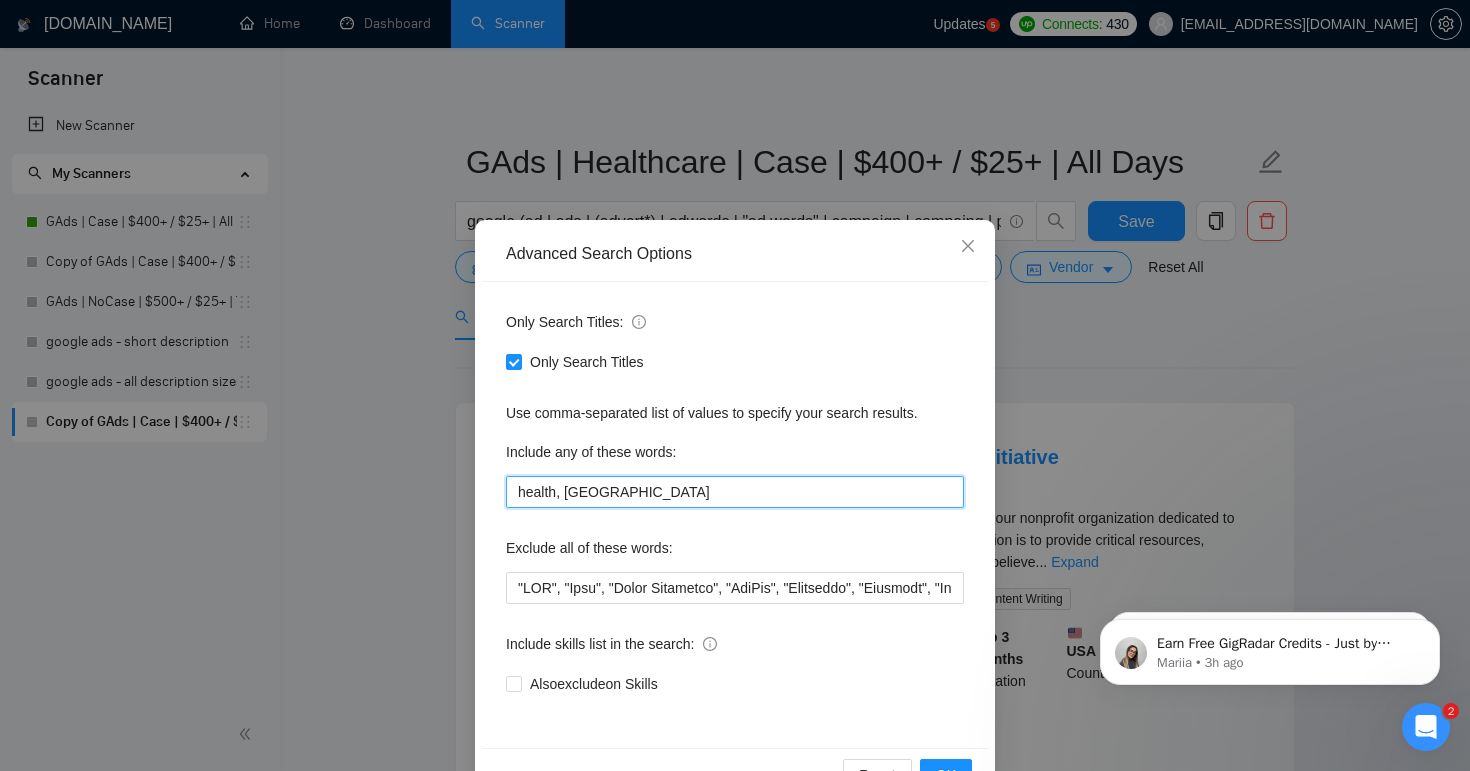 click on "health, [GEOGRAPHIC_DATA]" at bounding box center (735, 492) 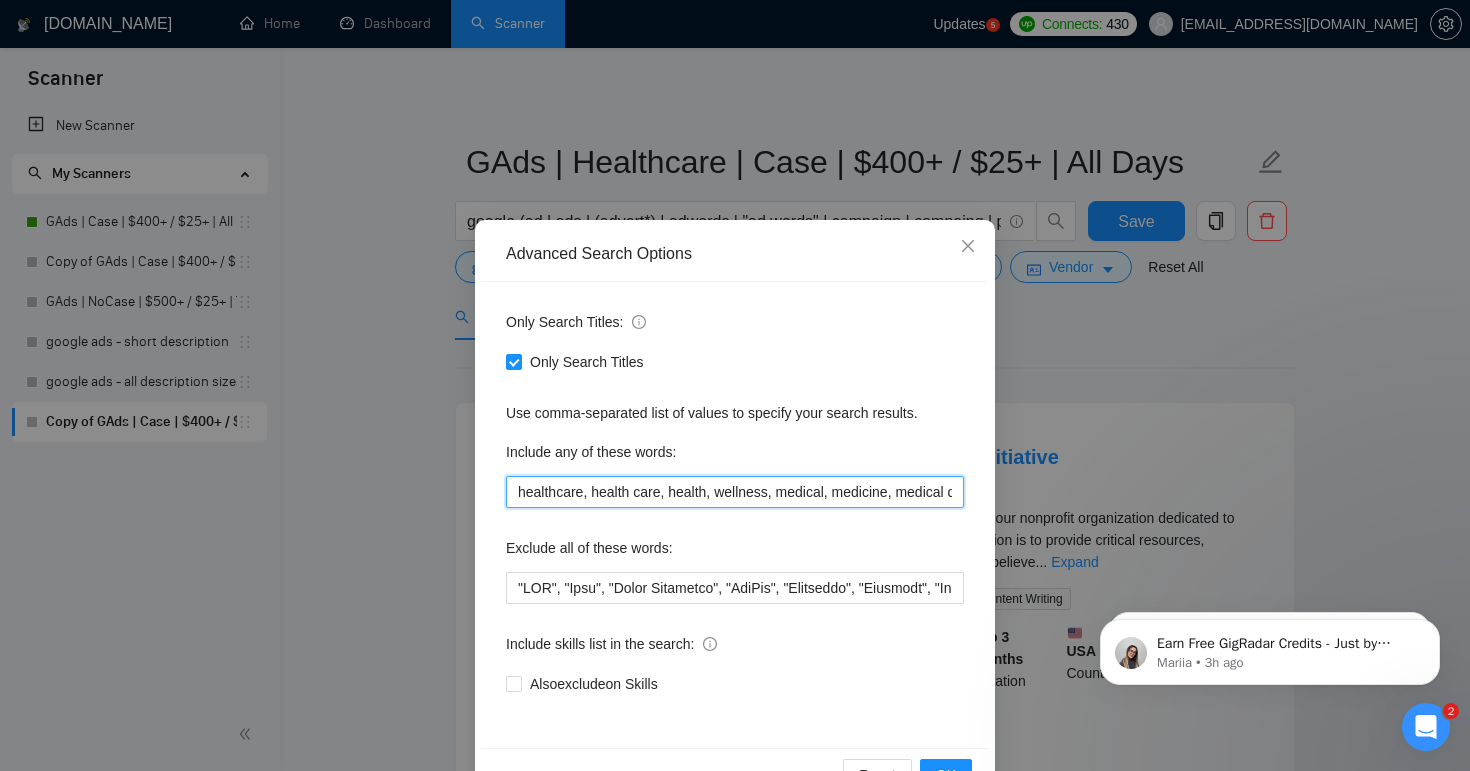scroll, scrollTop: 0, scrollLeft: 4051, axis: horizontal 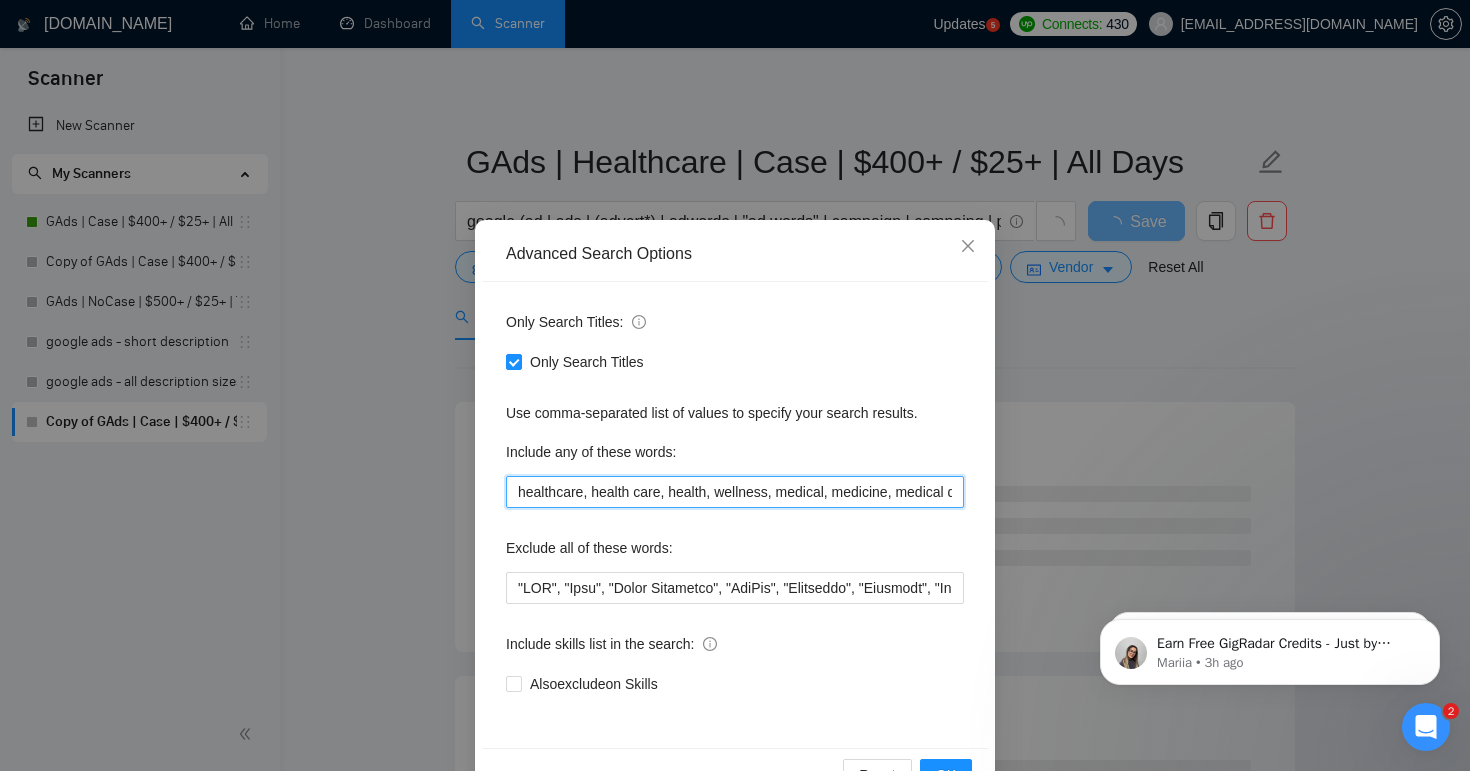 drag, startPoint x: 657, startPoint y: 492, endPoint x: 375, endPoint y: 489, distance: 282.01596 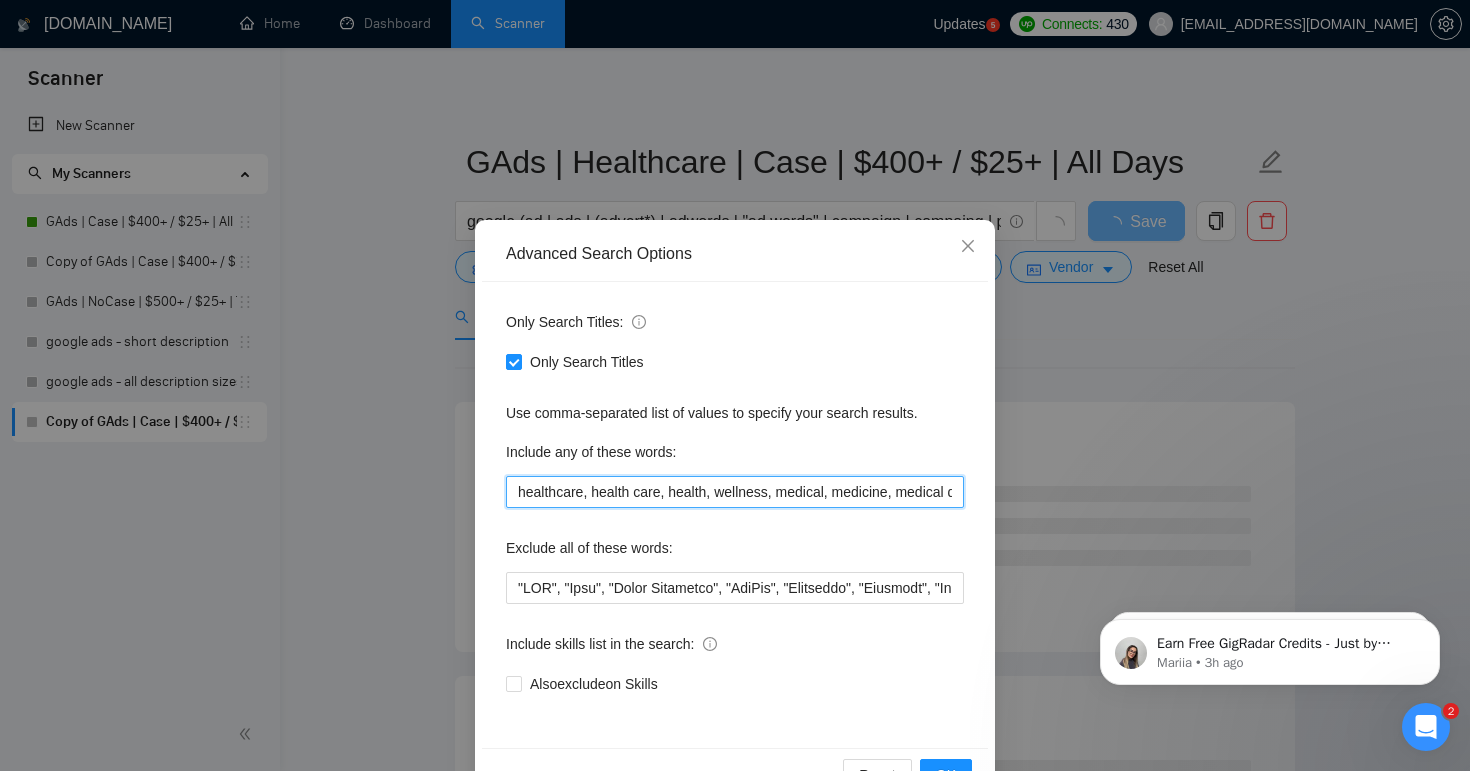 scroll, scrollTop: 61, scrollLeft: 0, axis: vertical 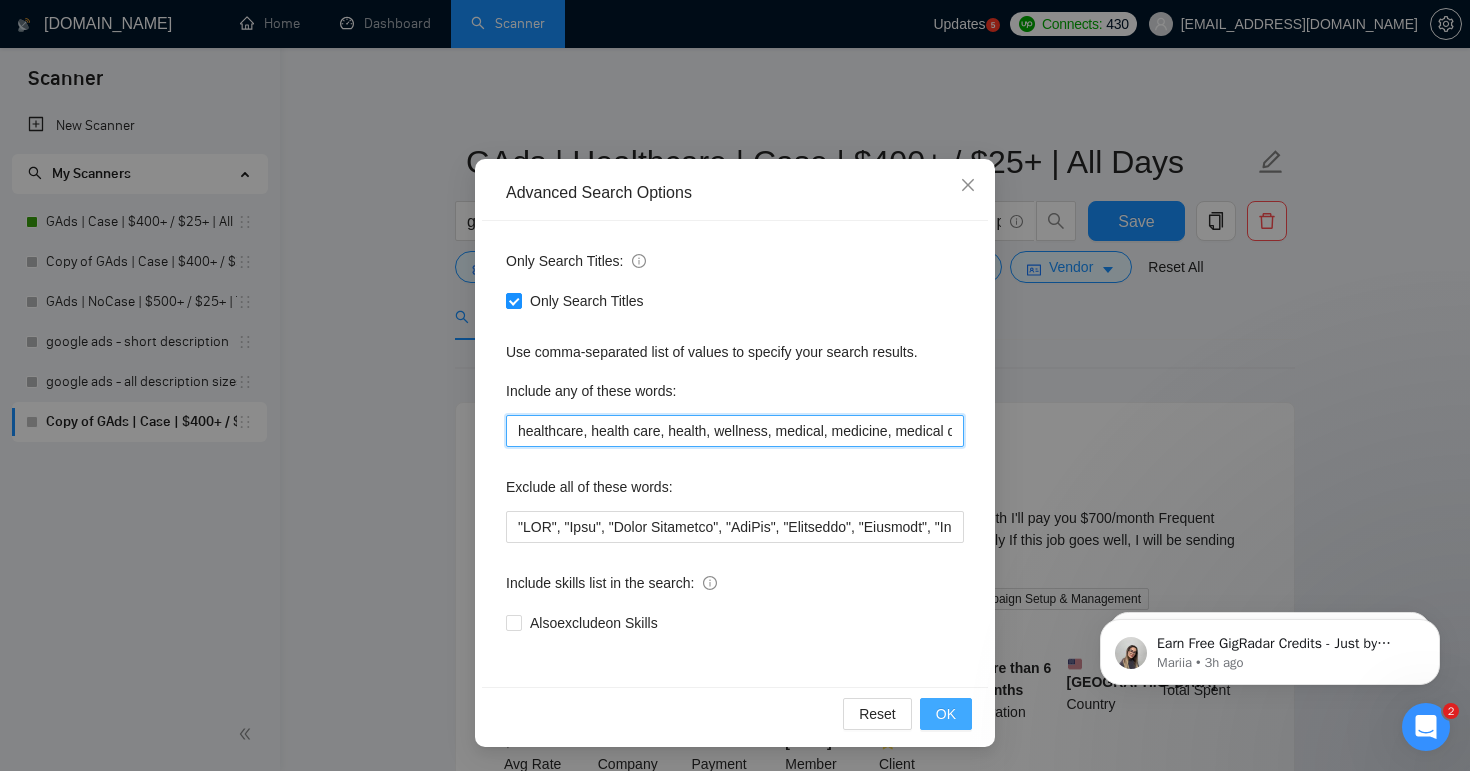 type on "healthcare, health care, health, wellness, medical, medicine, medical device, hospital, clinic, doctor, physician, nurse, therapy, physiotherapy, physical therapy, mental health, mental wellness, mental illness, fitness, nutrition, diet, dietitian, nutritionist, health coach, personal trainer, rehabilitation, [MEDICAL_DATA], alternative medicine, holistic health, telemedicine, telehealth, healthcare marketing, medical marketing, pharmaceutical, pharmacy, dentistry, dental clinic, health insurance, public health, health technology, healthcare software, patient care, wellness coaching, health supplements, healthcare advertising, pain management, healthcare compliance, HIPAA, health education, medical research" 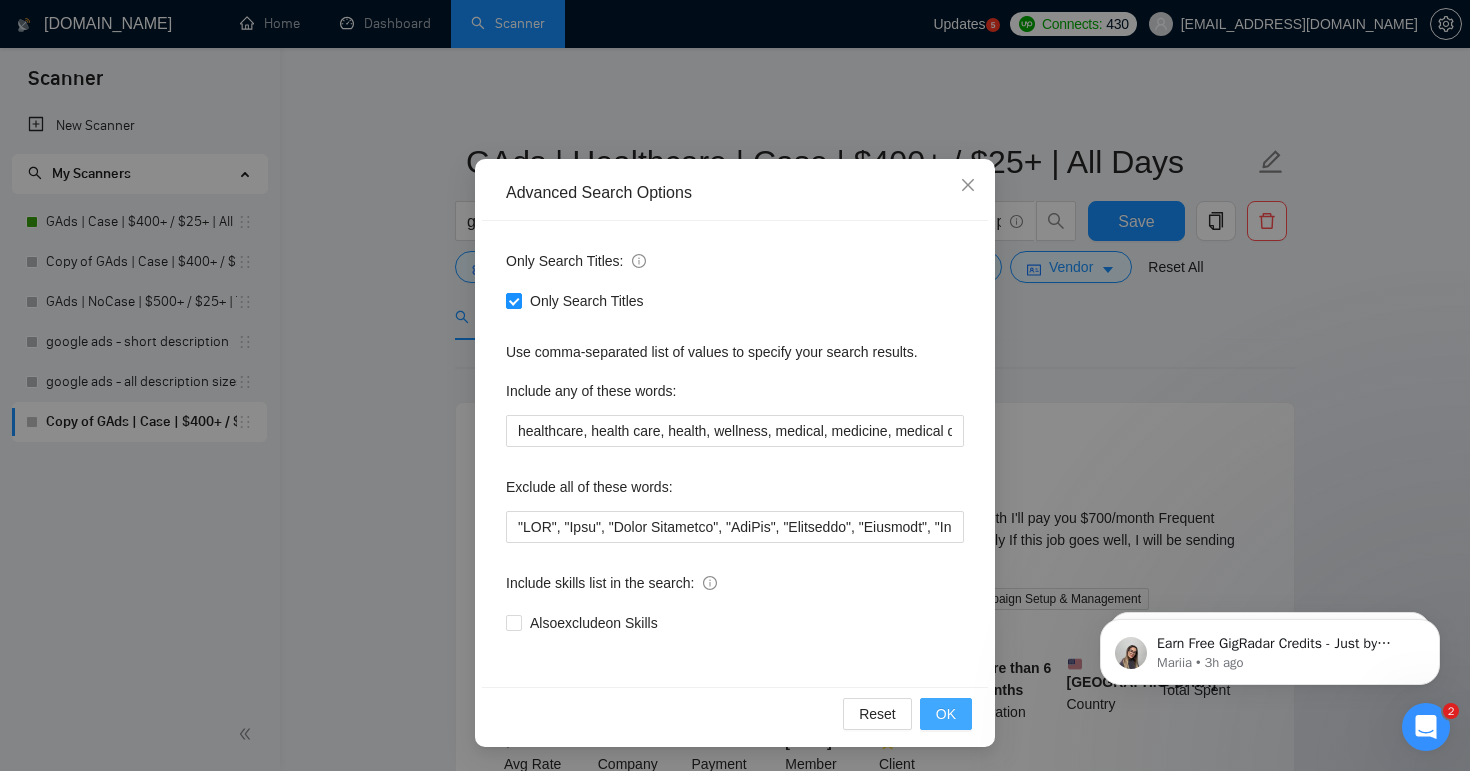 click on "OK" at bounding box center (946, 714) 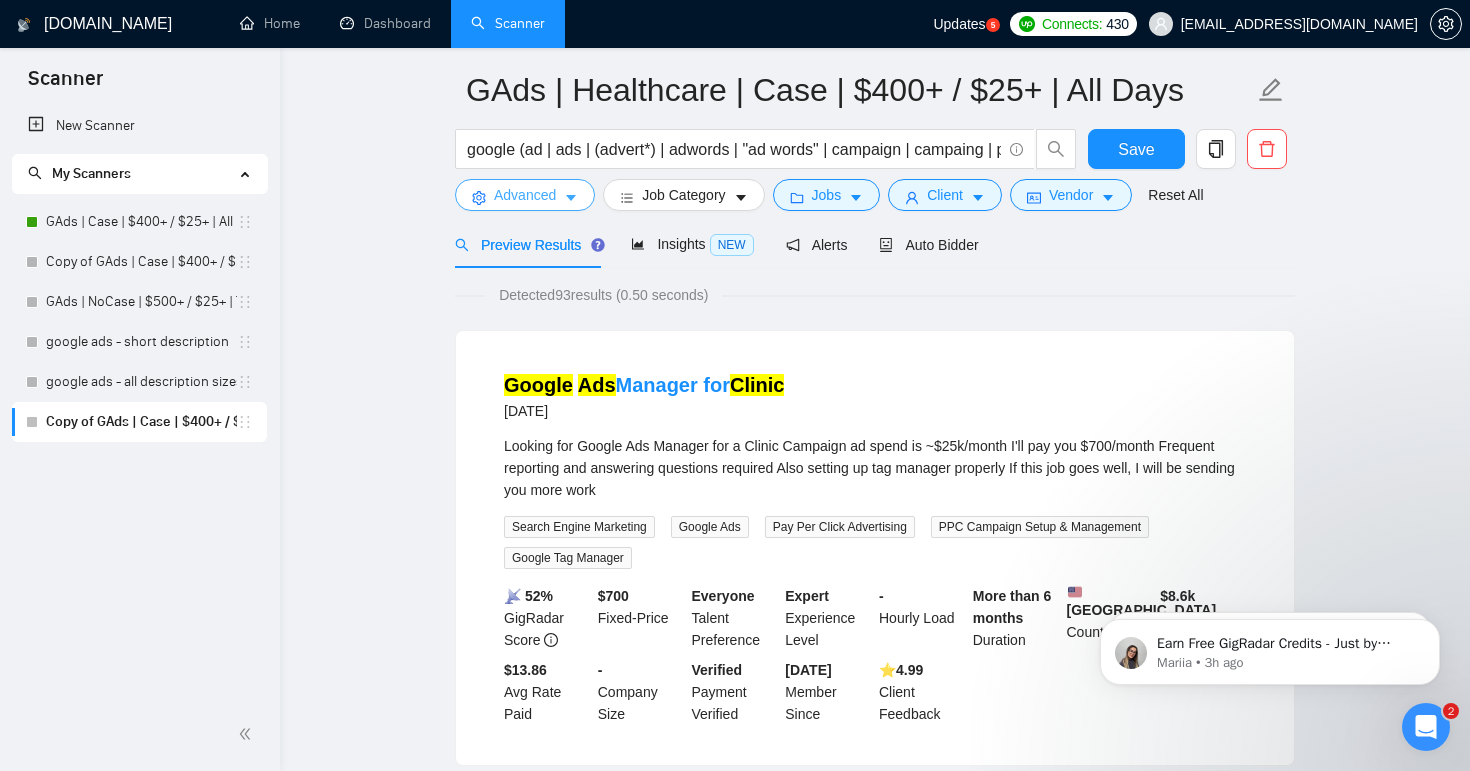 scroll, scrollTop: 0, scrollLeft: 0, axis: both 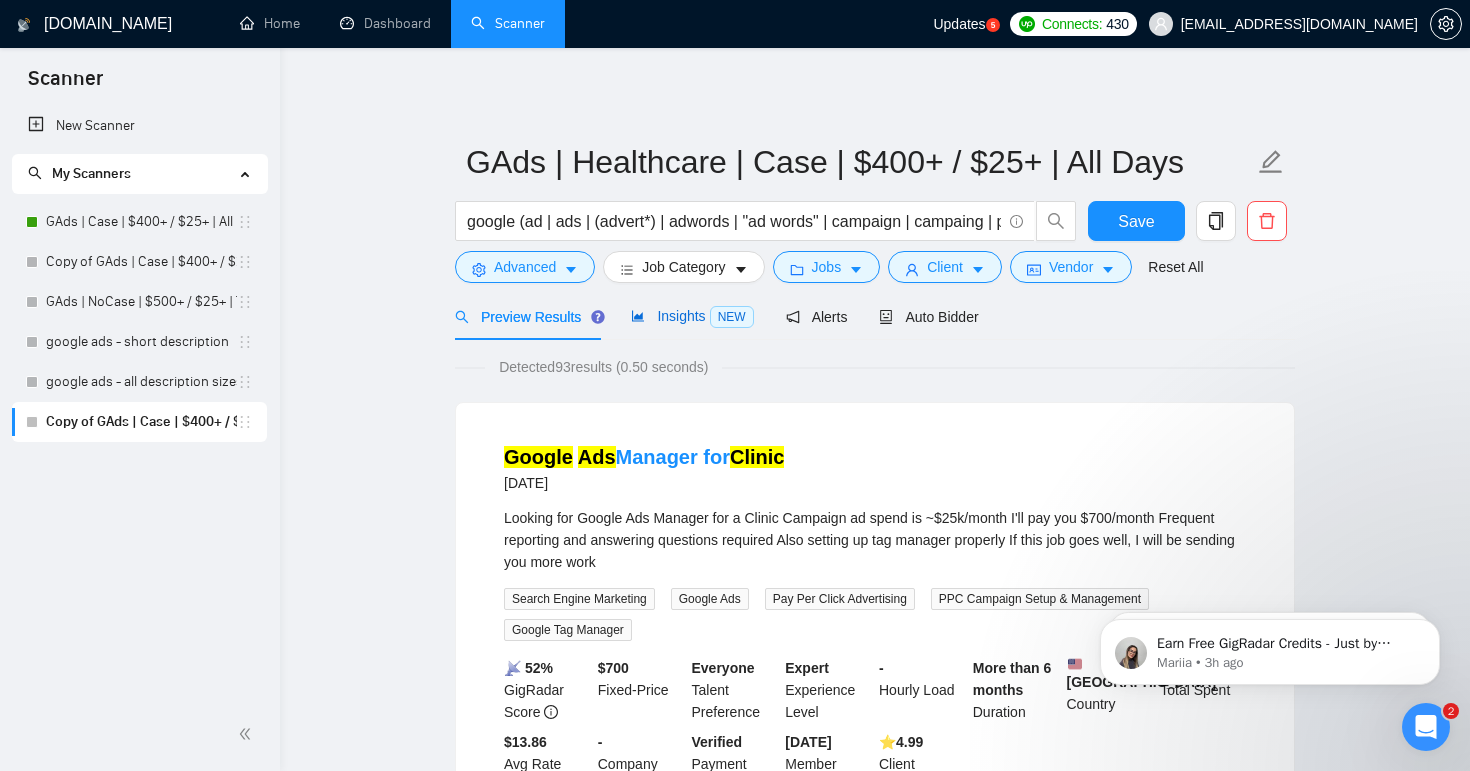click on "Insights NEW" at bounding box center (692, 316) 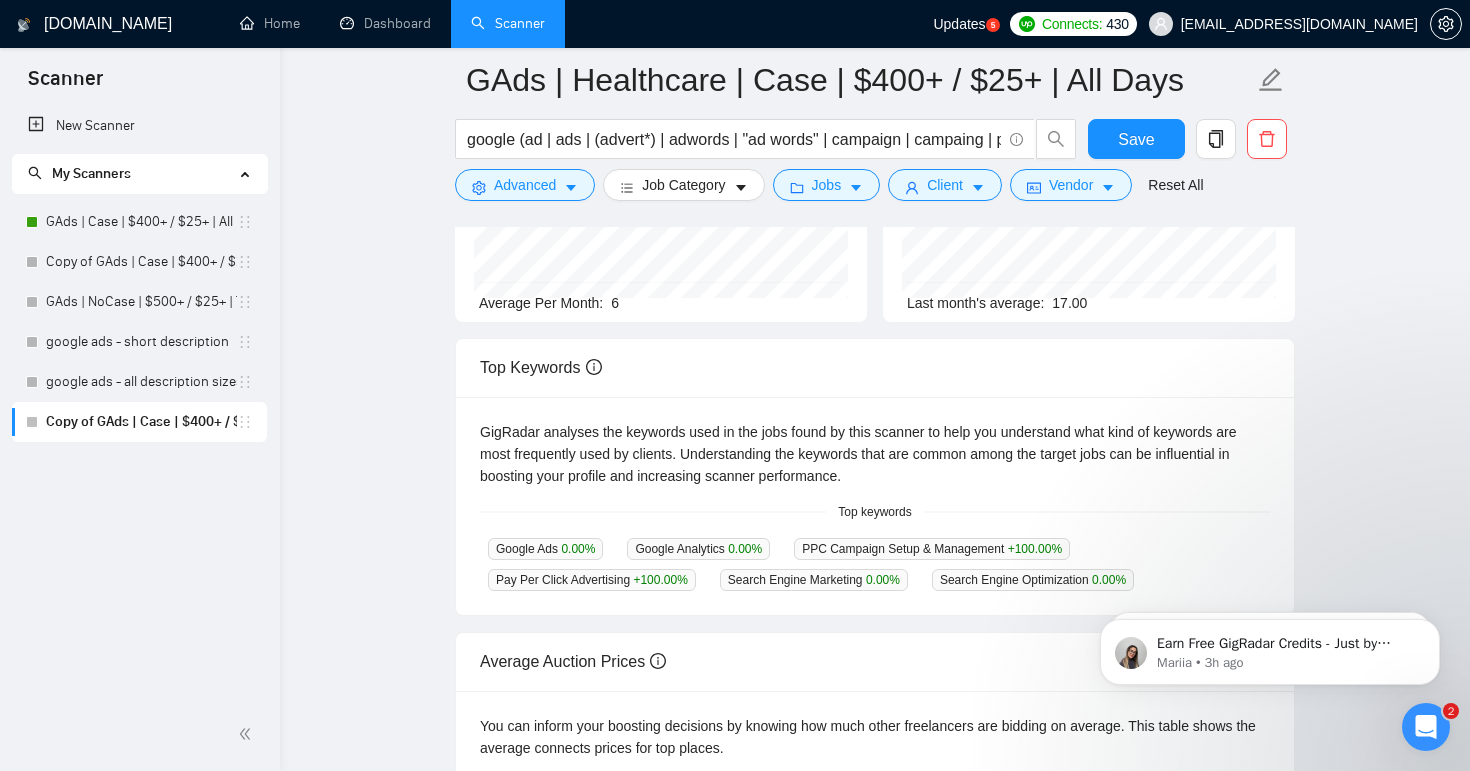 scroll, scrollTop: 0, scrollLeft: 0, axis: both 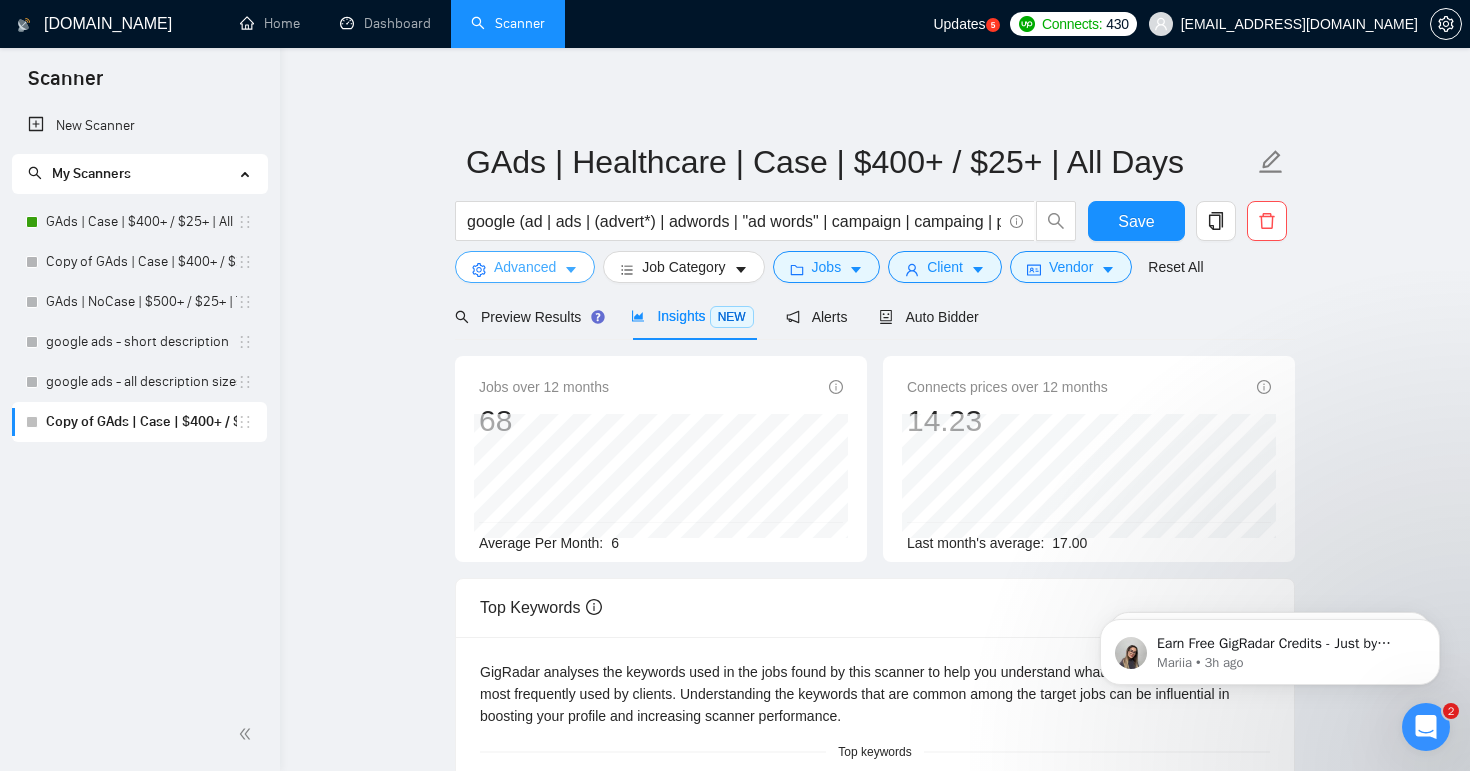 click on "Advanced" at bounding box center [525, 267] 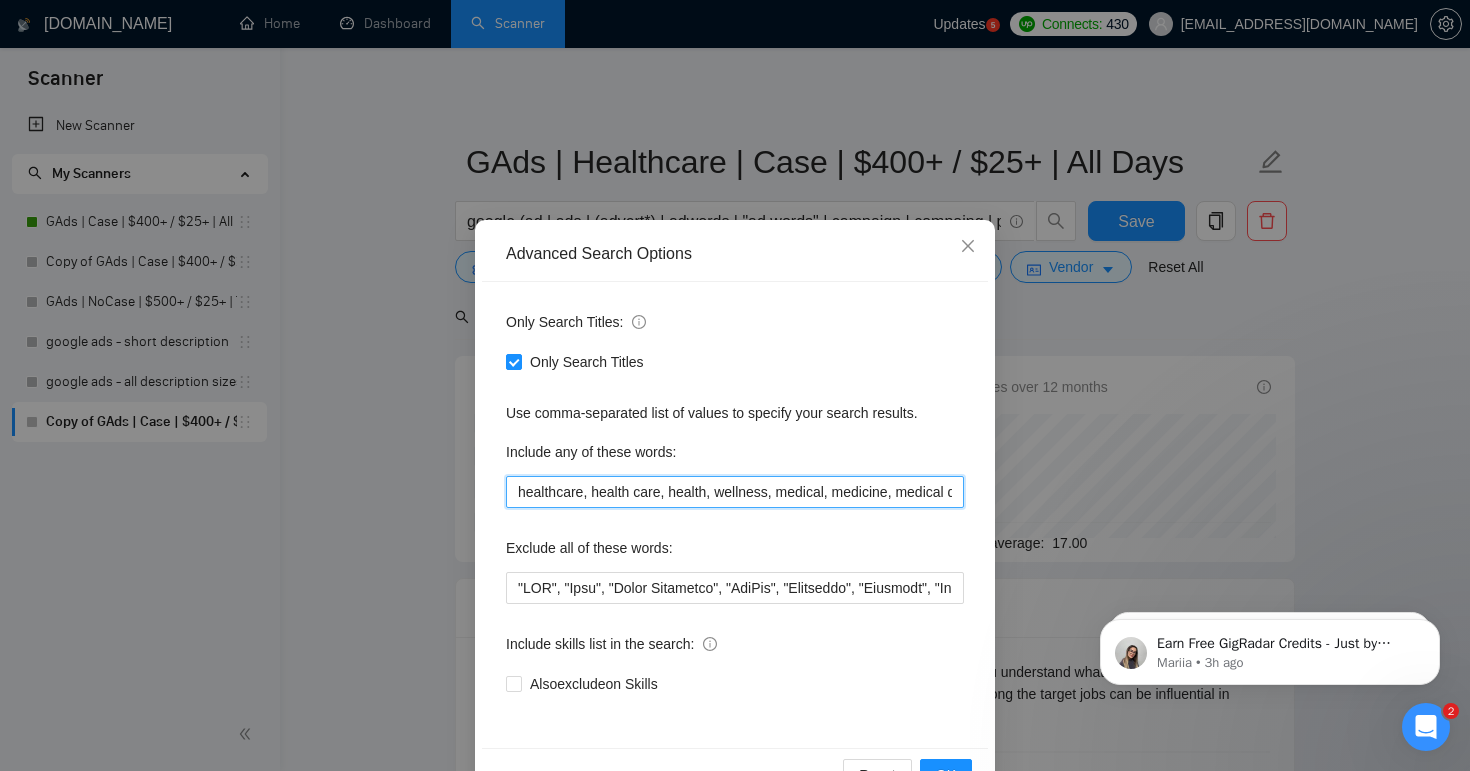 click on "healthcare, health care, health, wellness, medical, medicine, medical device, hospital, clinic, doctor, physician, nurse, therapy, physiotherapy, physical therapy, mental health, mental wellness, mental illness, fitness, nutrition, diet, dietitian, nutritionist, health coach, personal trainer, rehabilitation, [MEDICAL_DATA], alternative medicine, holistic health, telemedicine, telehealth, healthcare marketing, medical marketing, pharmaceutical, pharmacy, dentistry, dental clinic, health insurance, public health, health technology, healthcare software, patient care, wellness coaching, health supplements, healthcare advertising, pain management, healthcare compliance, HIPAA, health education, medical research" at bounding box center [735, 492] 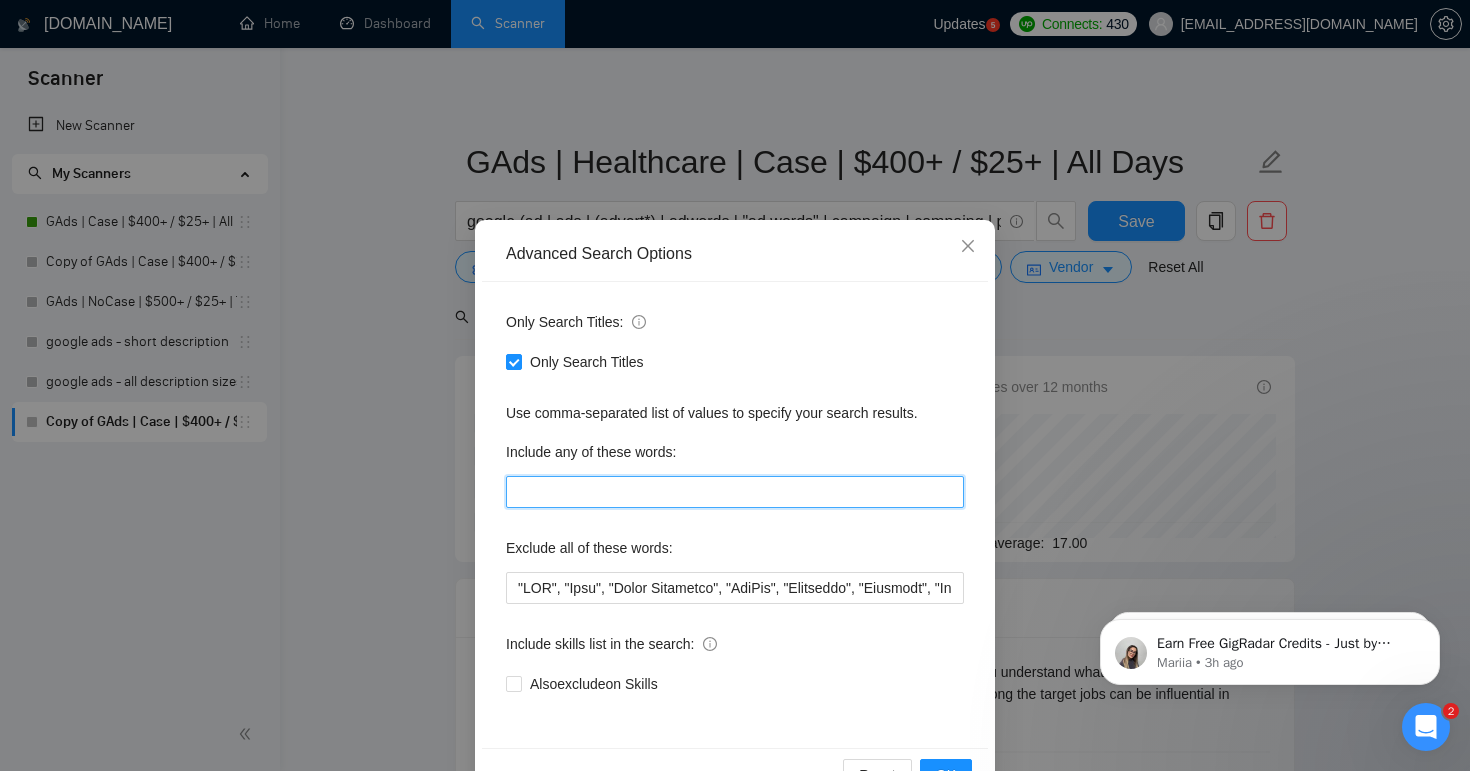 scroll, scrollTop: 61, scrollLeft: 0, axis: vertical 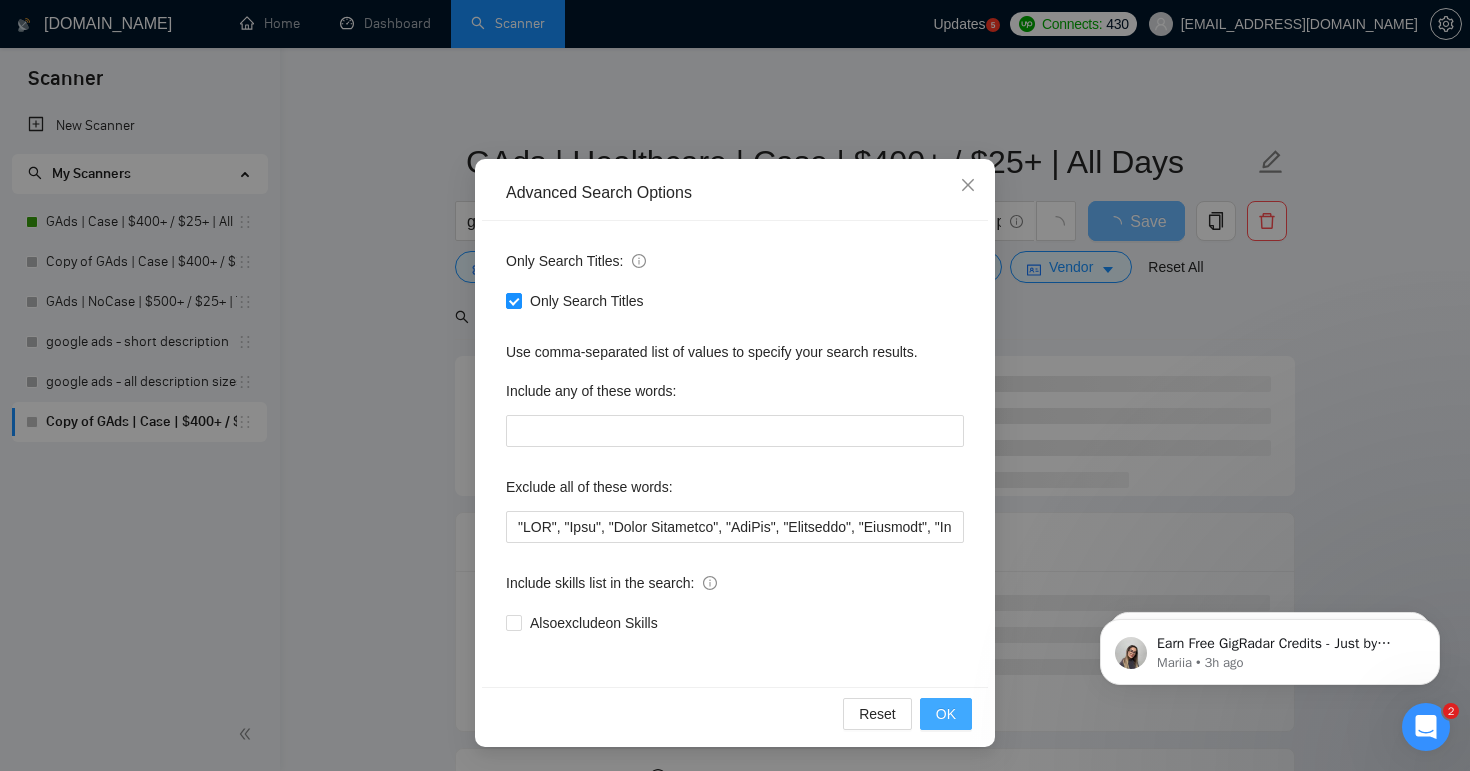 click on "OK" at bounding box center [946, 714] 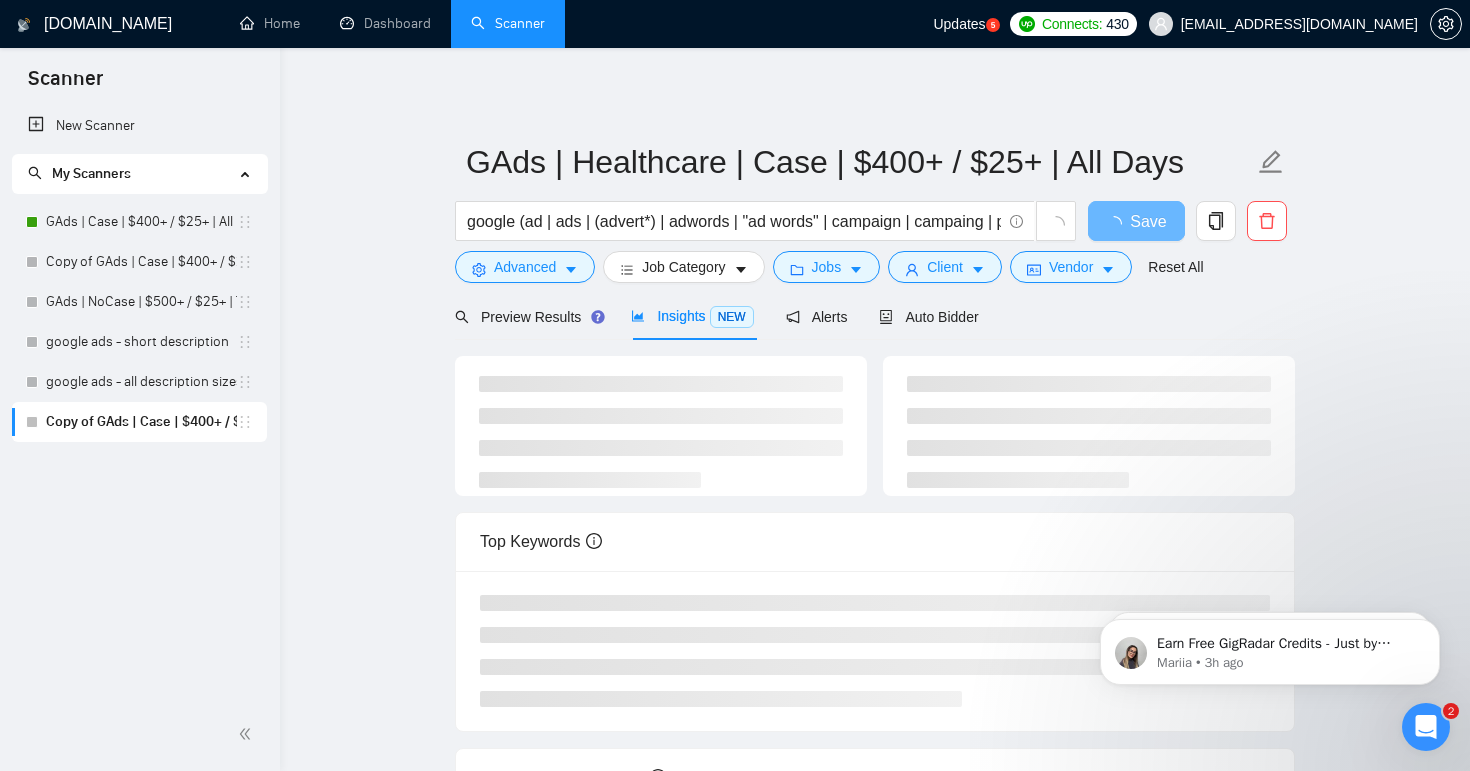 scroll, scrollTop: 0, scrollLeft: 0, axis: both 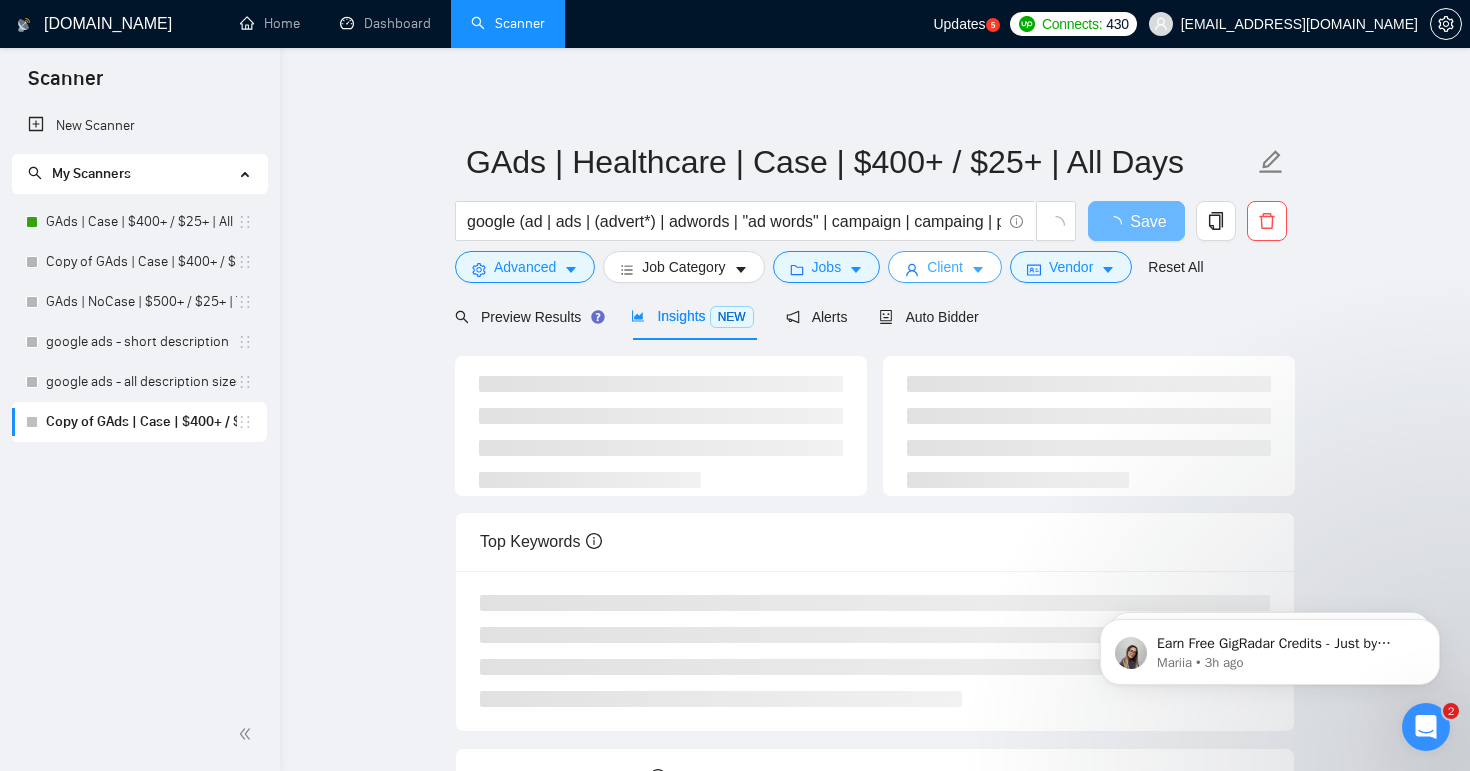 click 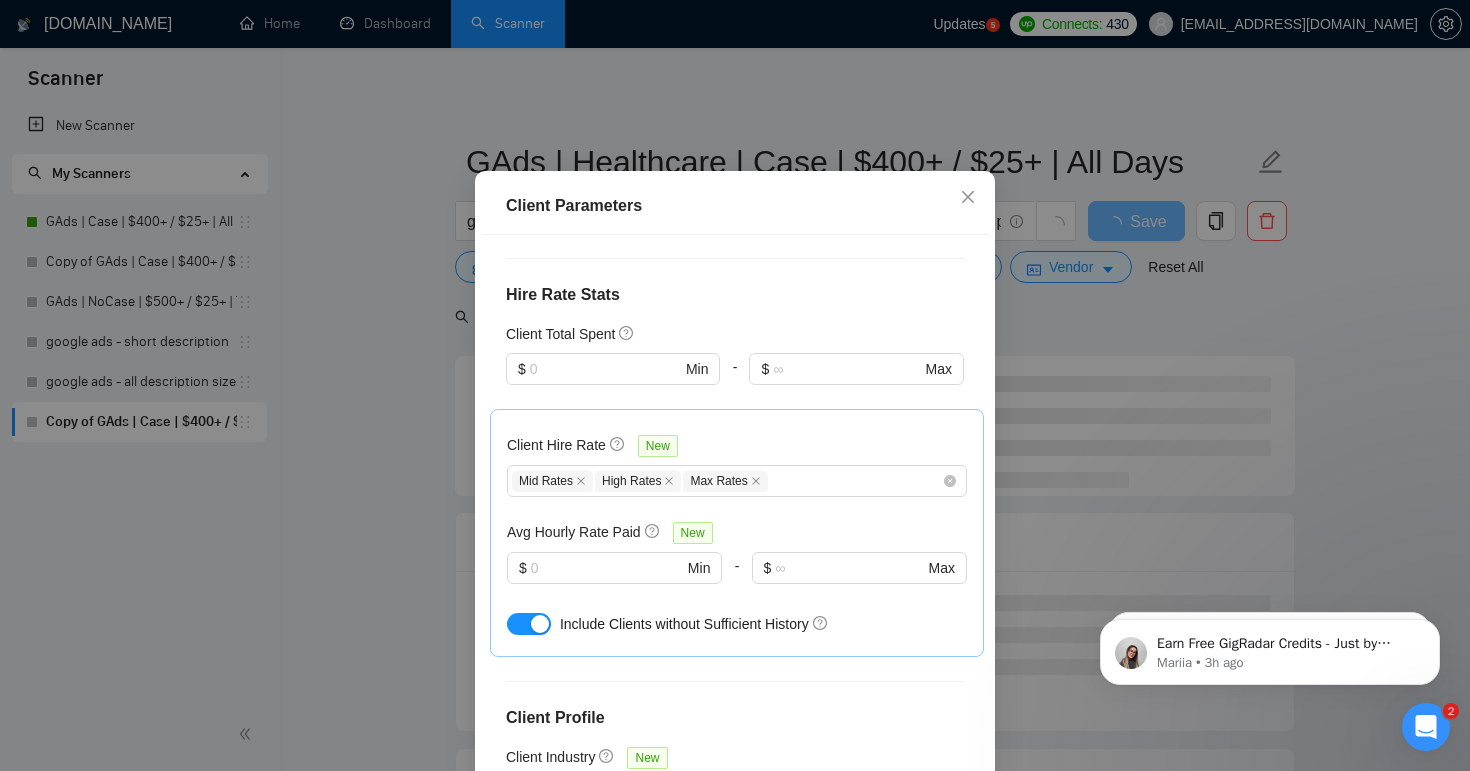 click at bounding box center [725, 793] 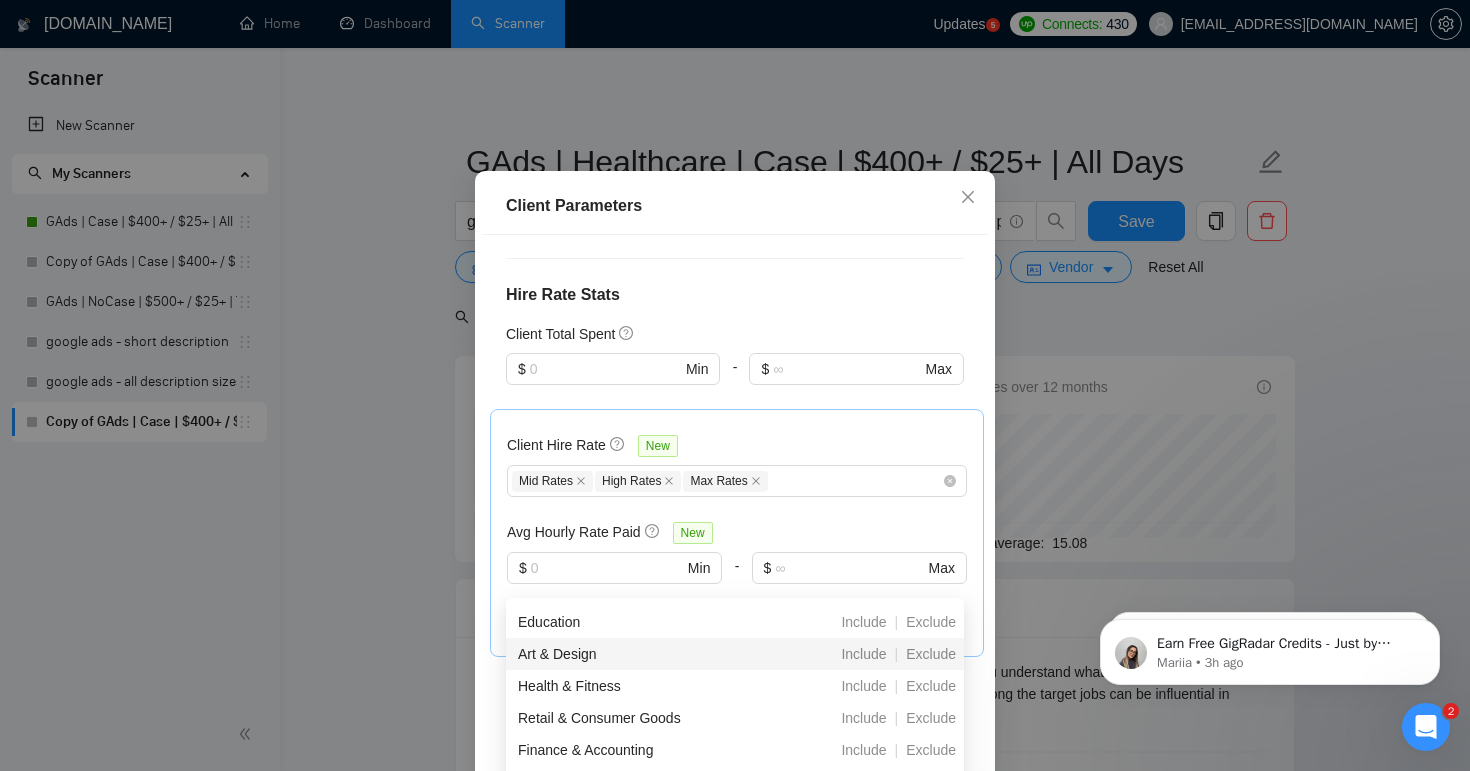 scroll, scrollTop: 165, scrollLeft: 0, axis: vertical 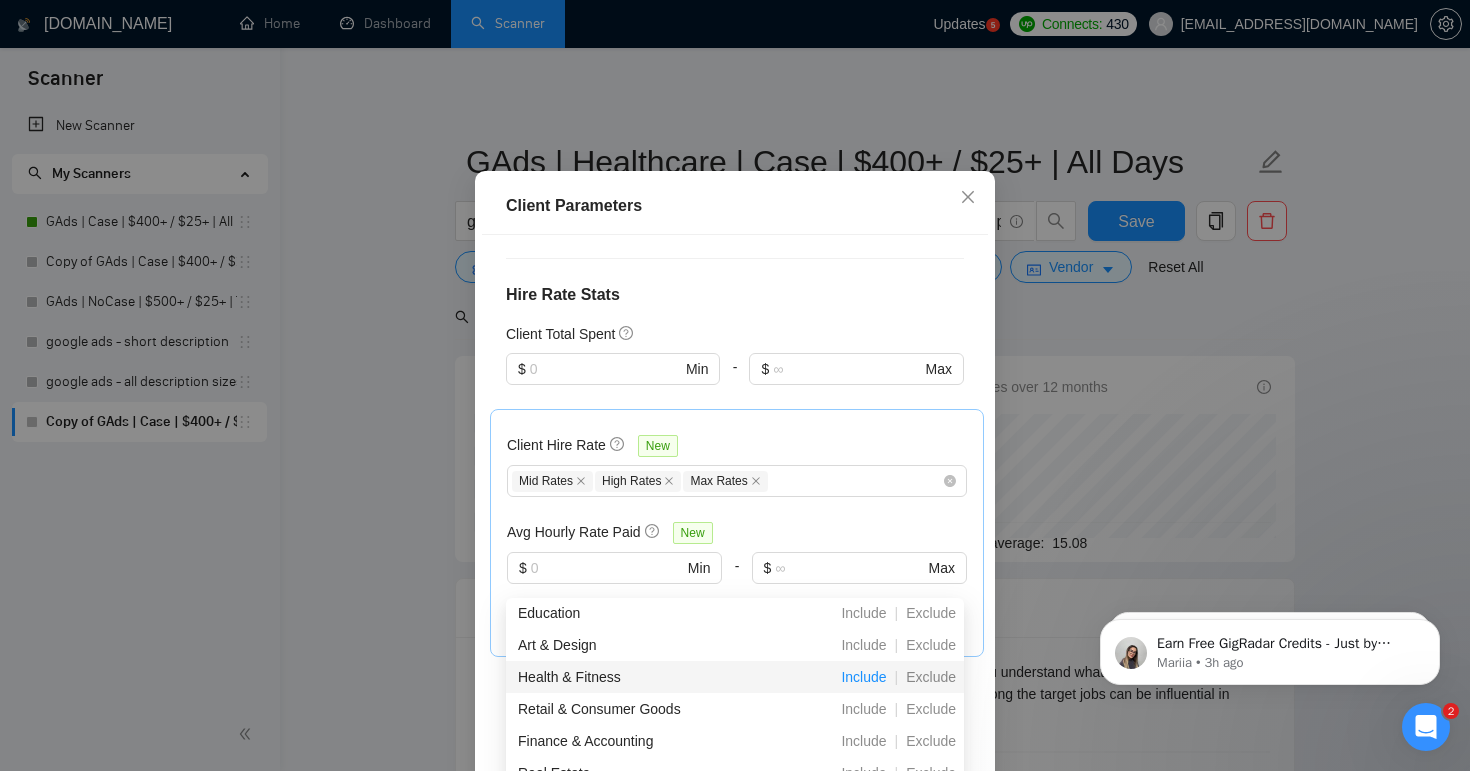 click on "Include" at bounding box center (863, 677) 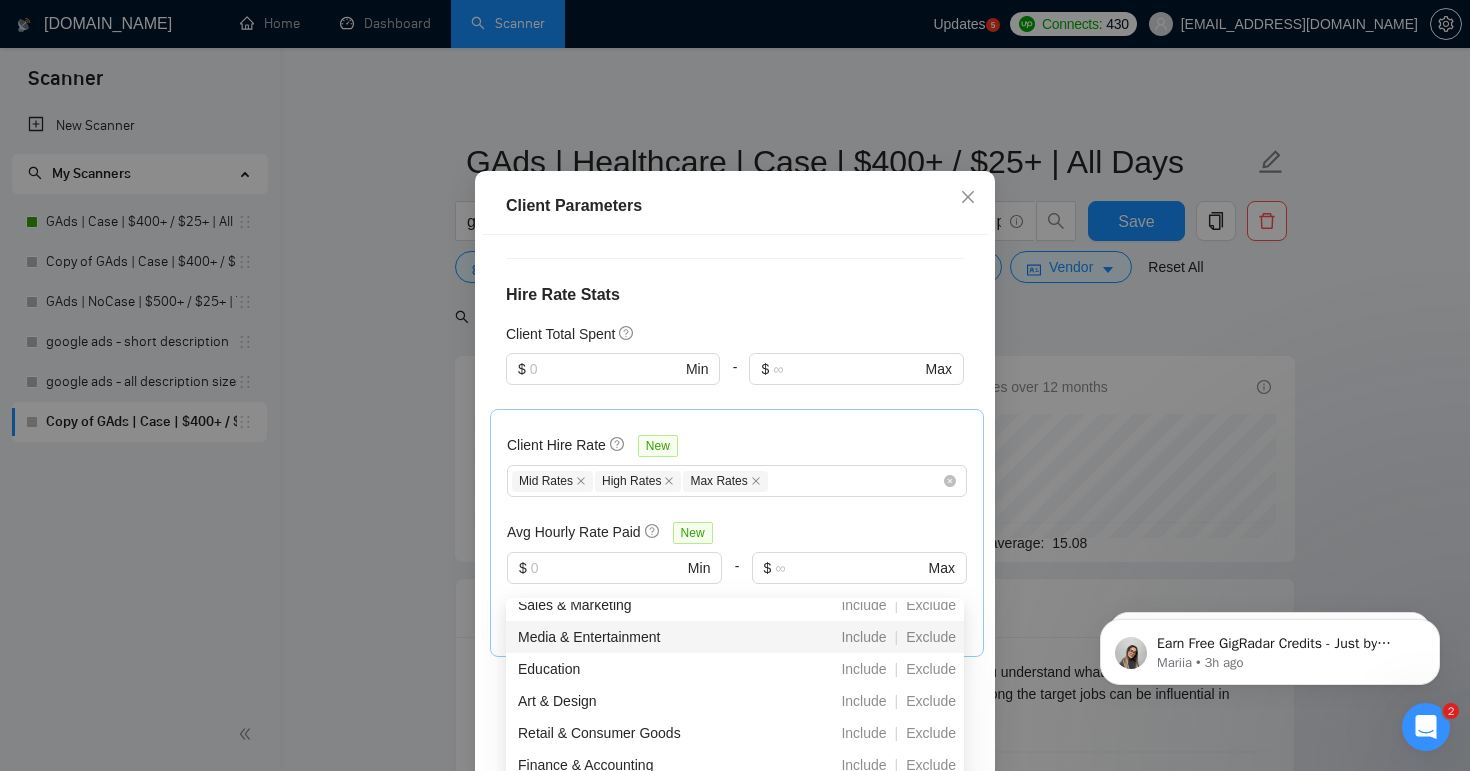 scroll, scrollTop: 132, scrollLeft: 0, axis: vertical 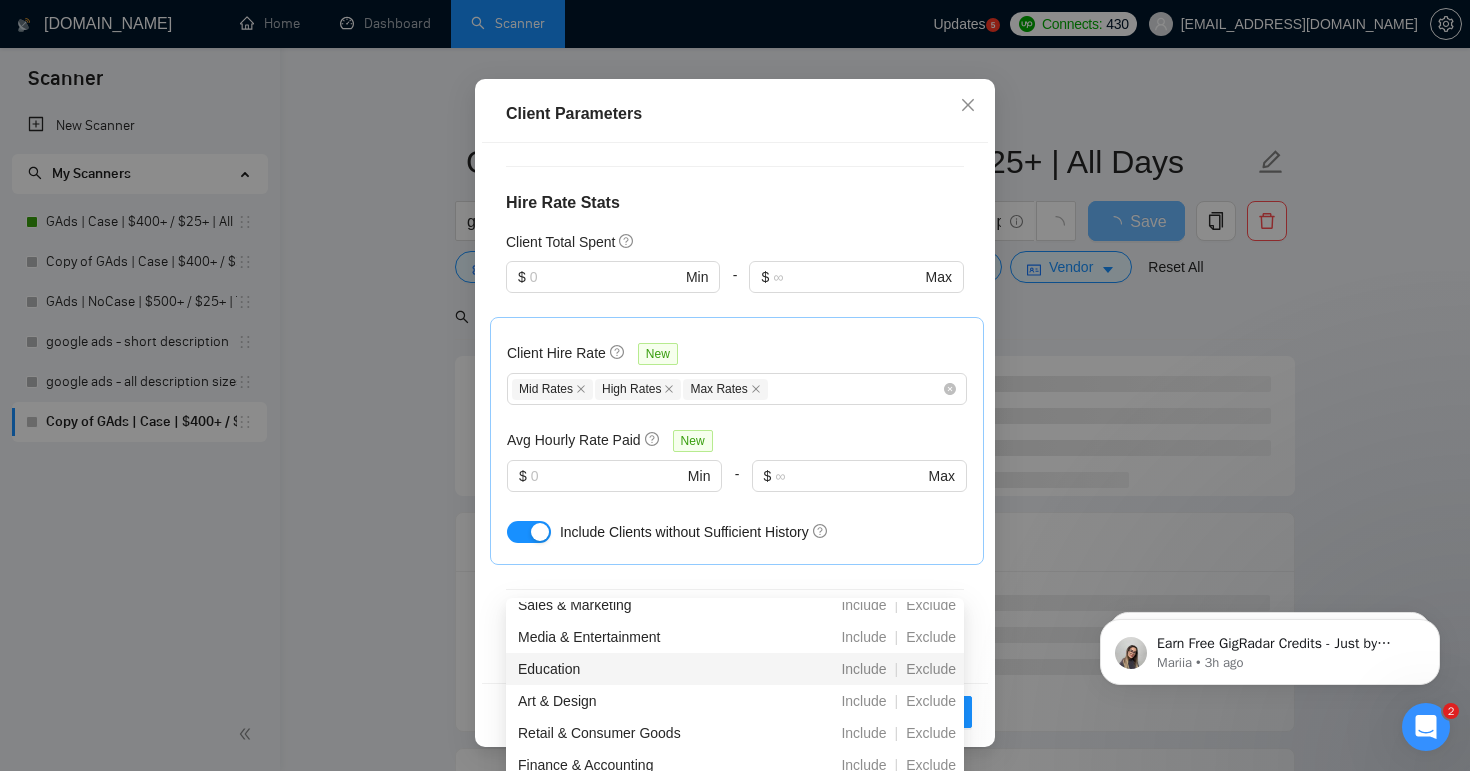 click on "Reset OK" at bounding box center [735, 711] 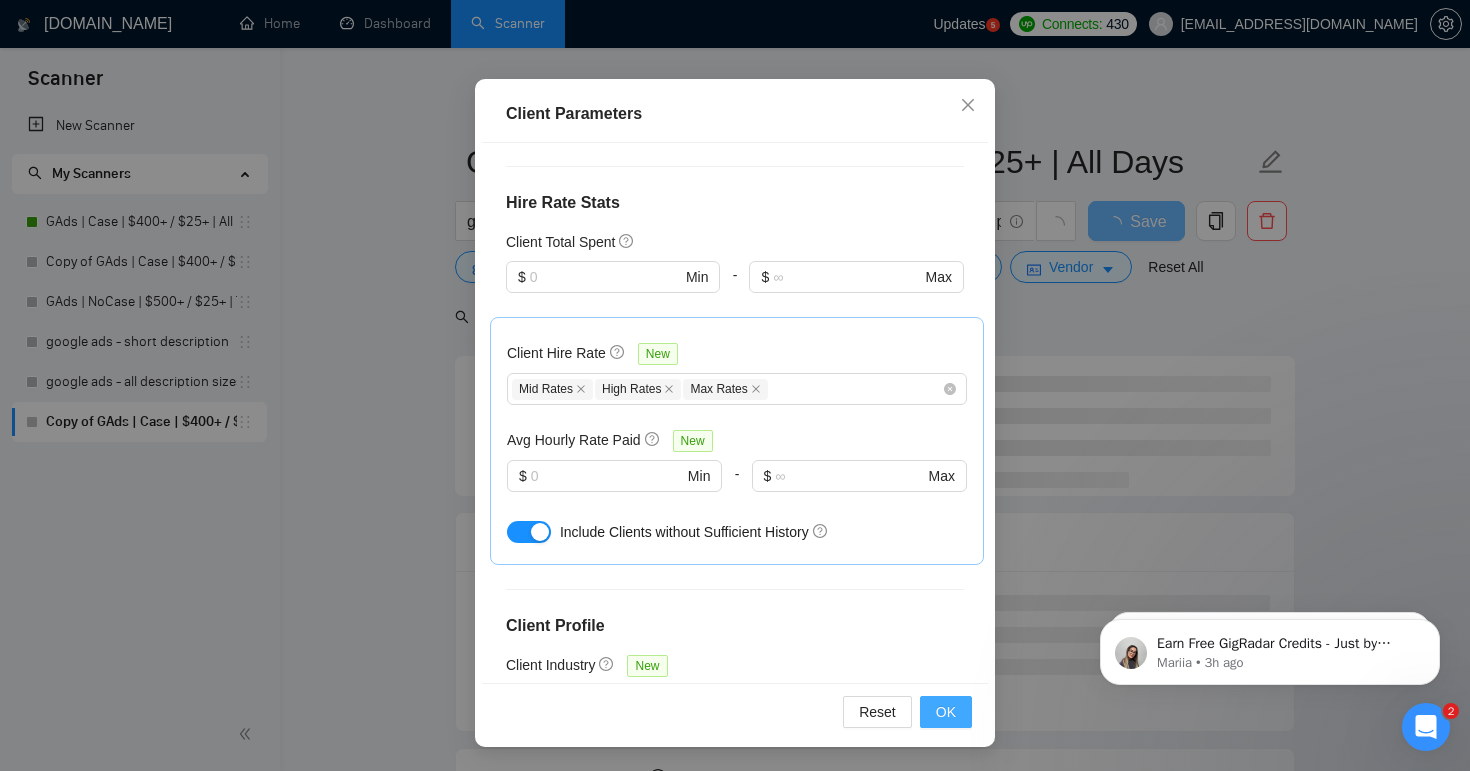 click on "OK" at bounding box center [946, 712] 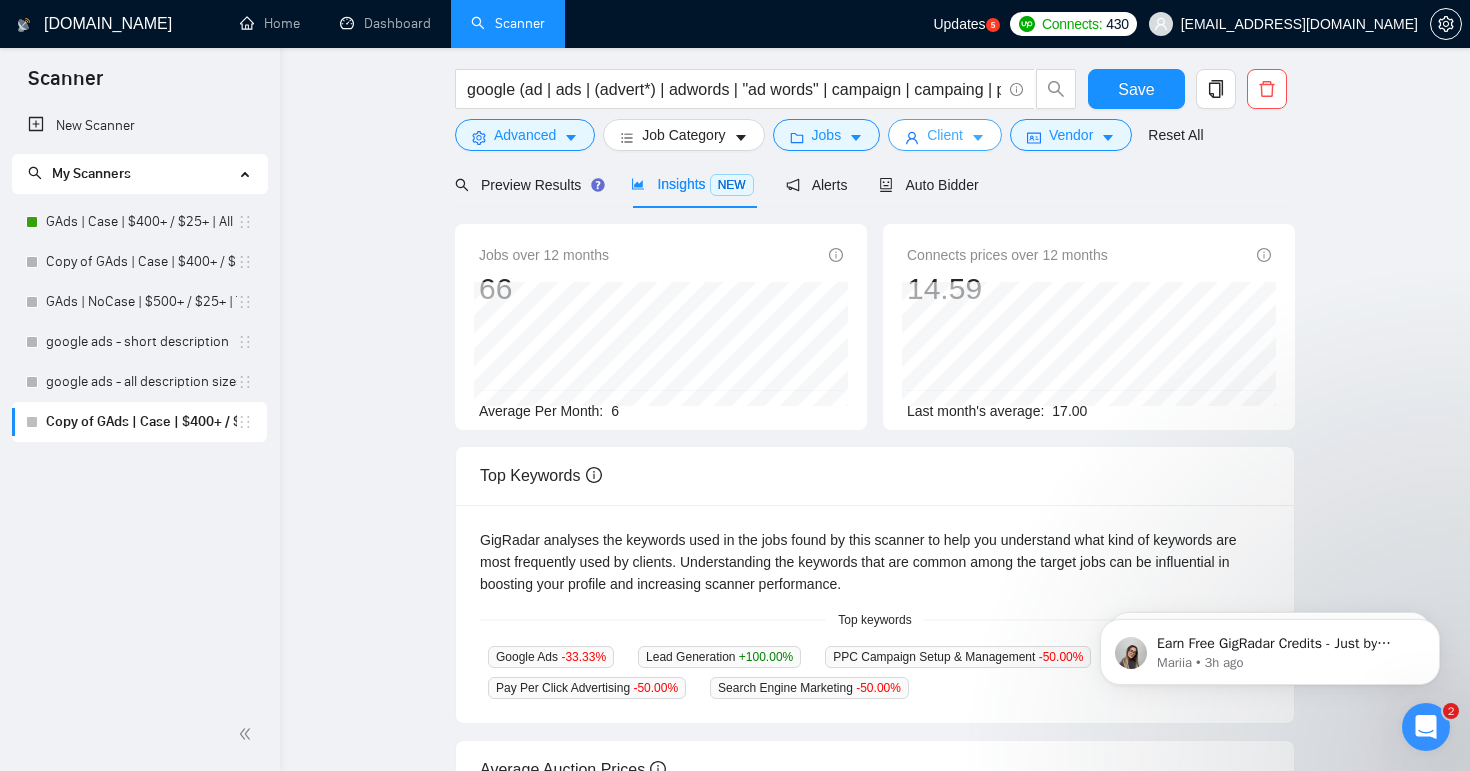 scroll, scrollTop: 0, scrollLeft: 0, axis: both 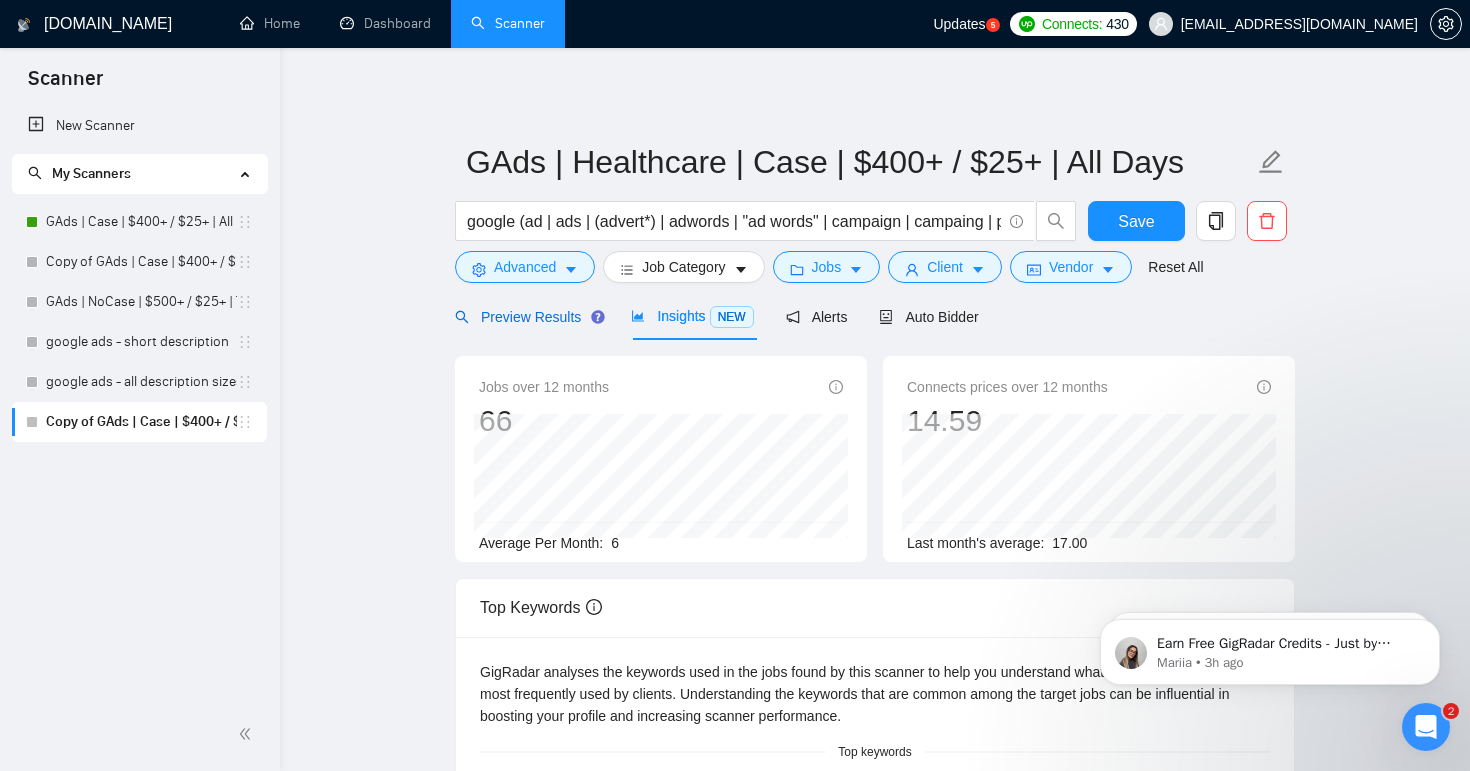 click on "Preview Results" at bounding box center (527, 317) 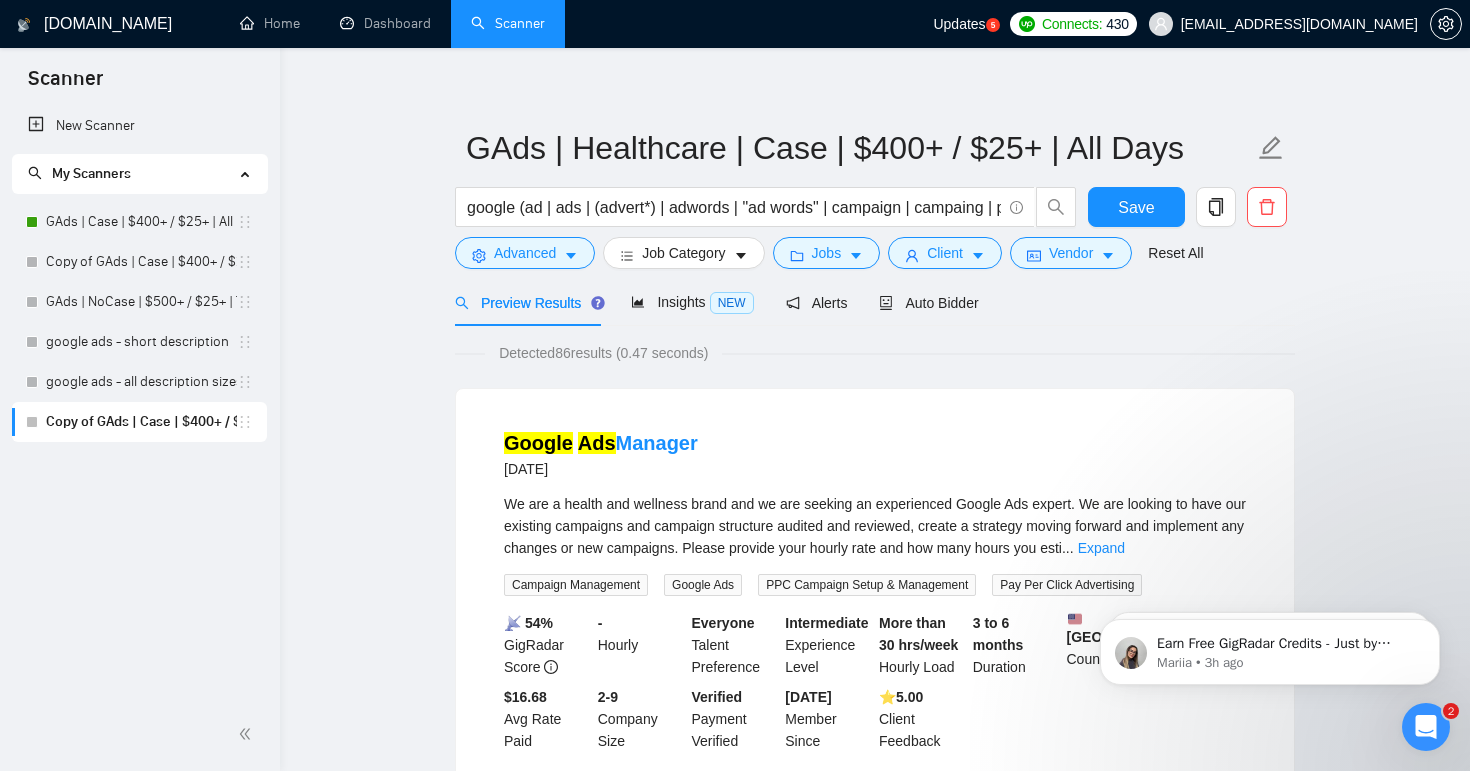 scroll, scrollTop: 0, scrollLeft: 0, axis: both 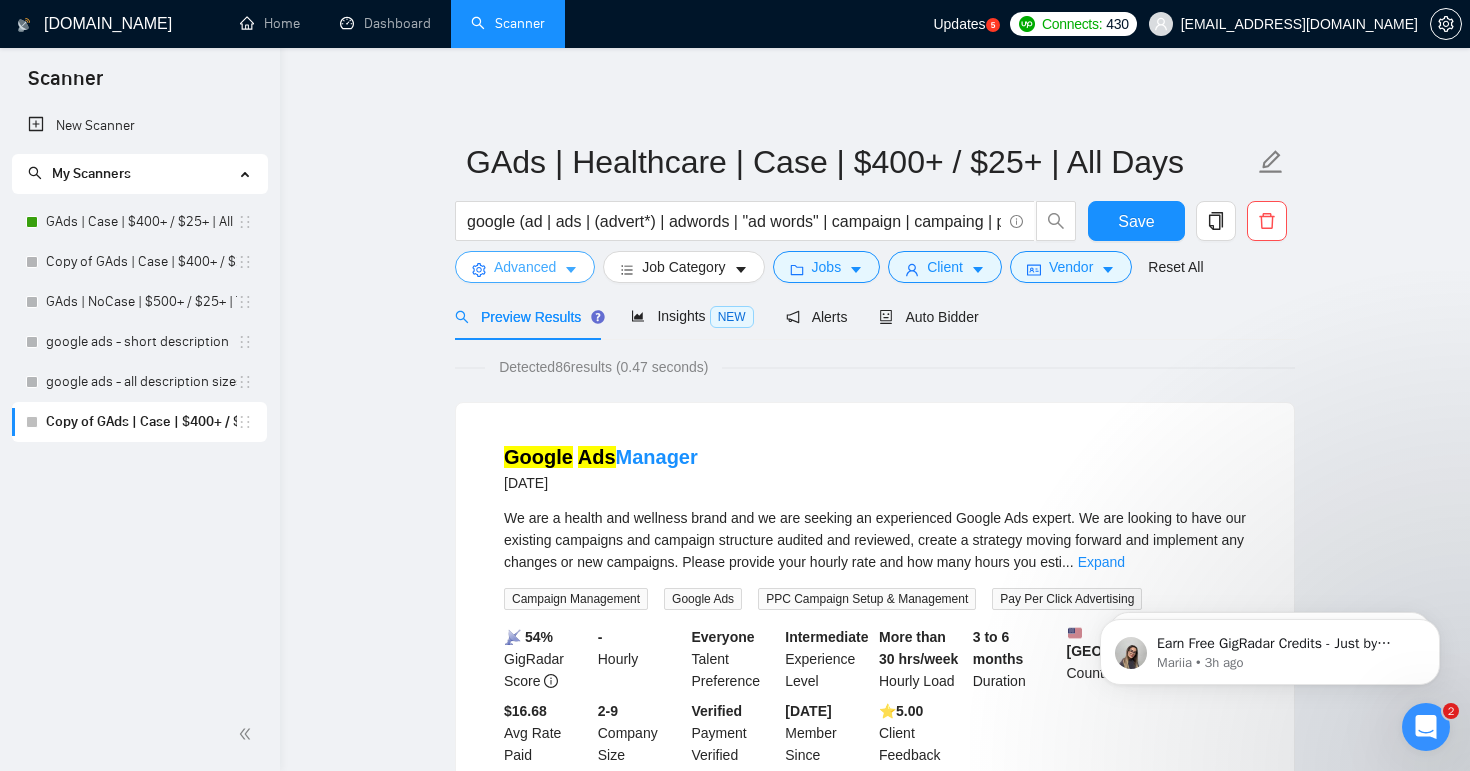 click on "Advanced" at bounding box center [525, 267] 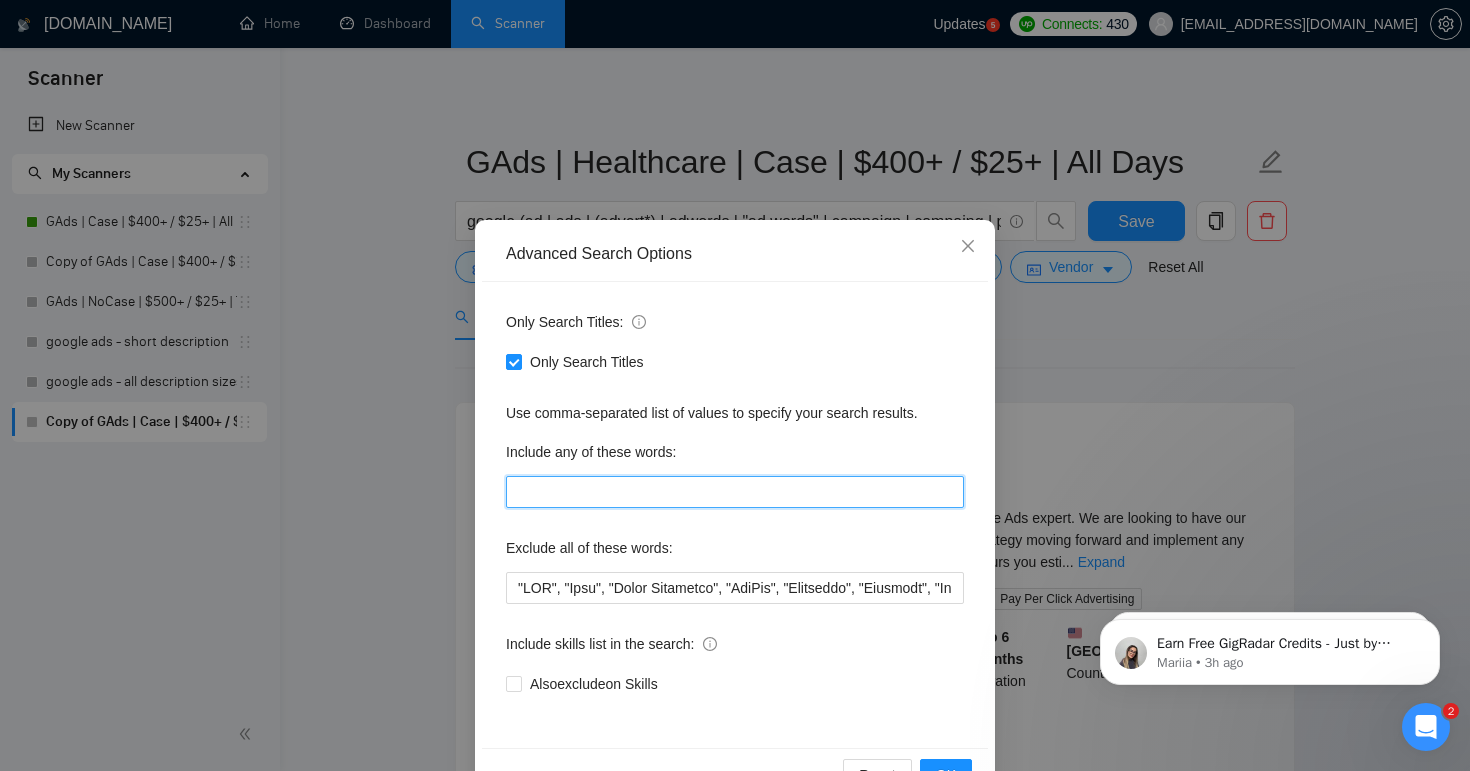click at bounding box center [735, 492] 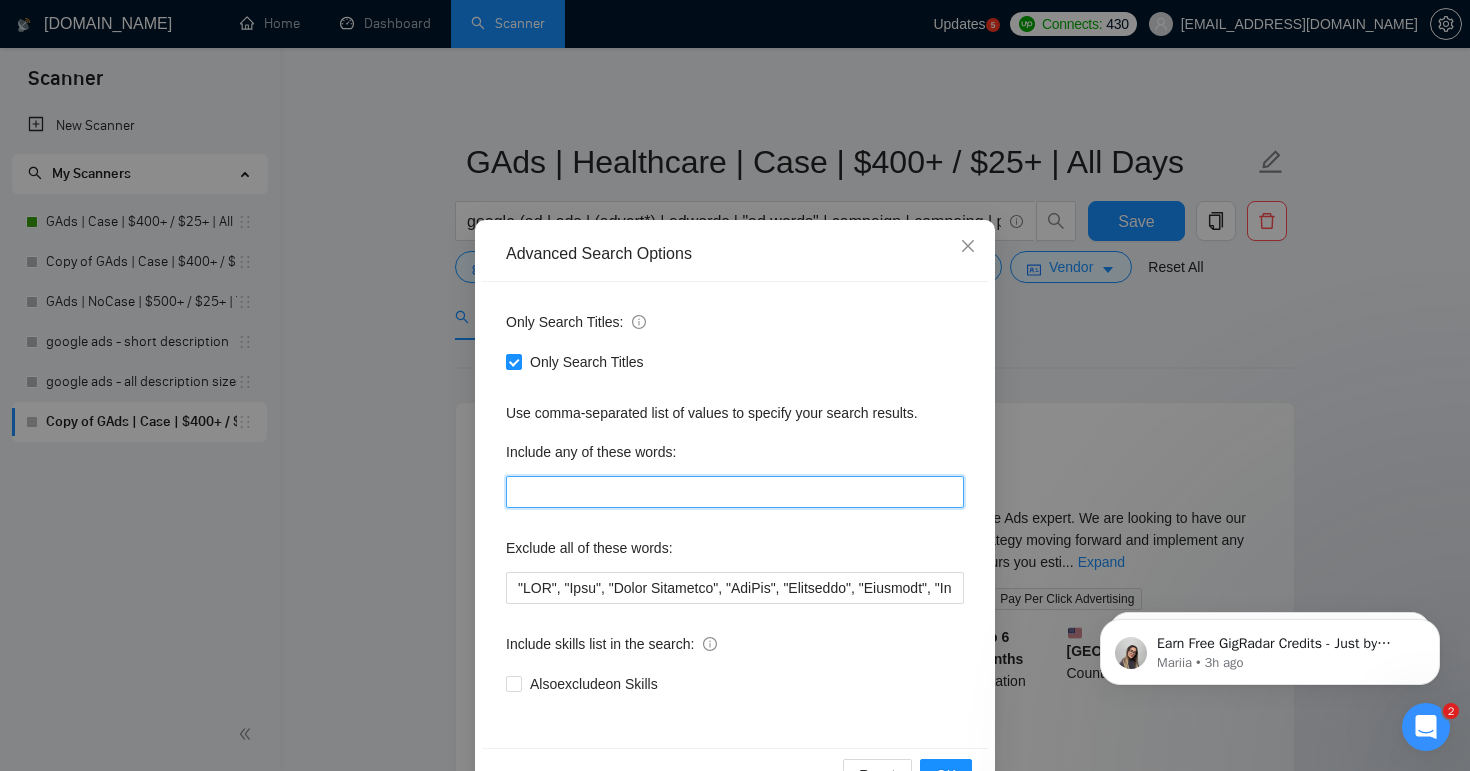 type on "healthcare, health care, health, wellness, medical, medicine, medical device, hospital, clinic, doctor, physician, nurse, therapy, physiotherapy, physical therapy, mental health, mental wellness, mental illness, fitness, nutrition, diet, dietitian, nutritionist, health coach, personal trainer, rehabilitation, [MEDICAL_DATA], alternative medicine, holistic health, telemedicine, telehealth, healthcare marketing, medical marketing, pharmaceutical, pharmacy, dentistry, dental clinic, health insurance, public health, health technology, healthcare software, patient care, wellness coaching, health supplements, healthcare advertising, pain management, healthcare compliance, HIPAA, health education, medical research" 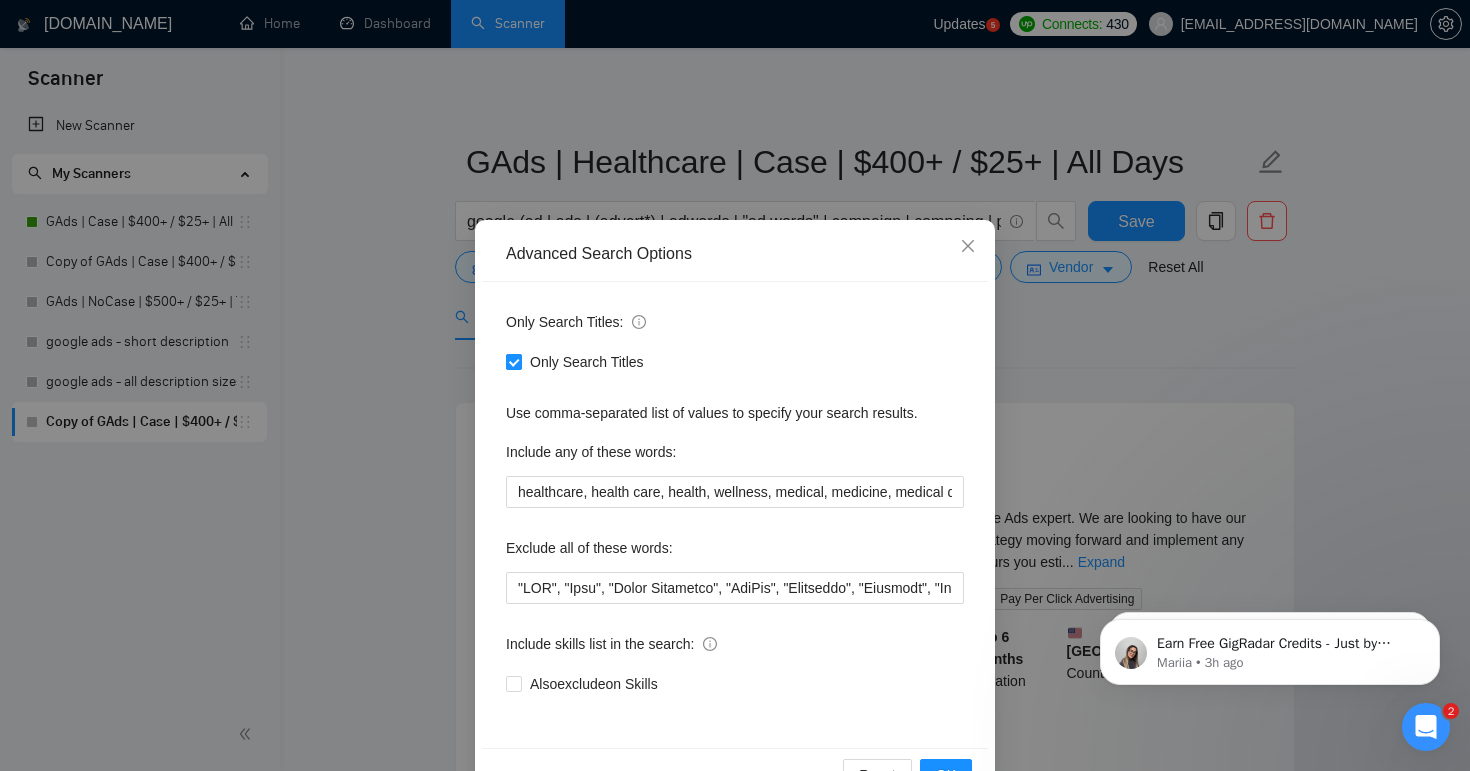 click on "Only Search Titles" at bounding box center (513, 361) 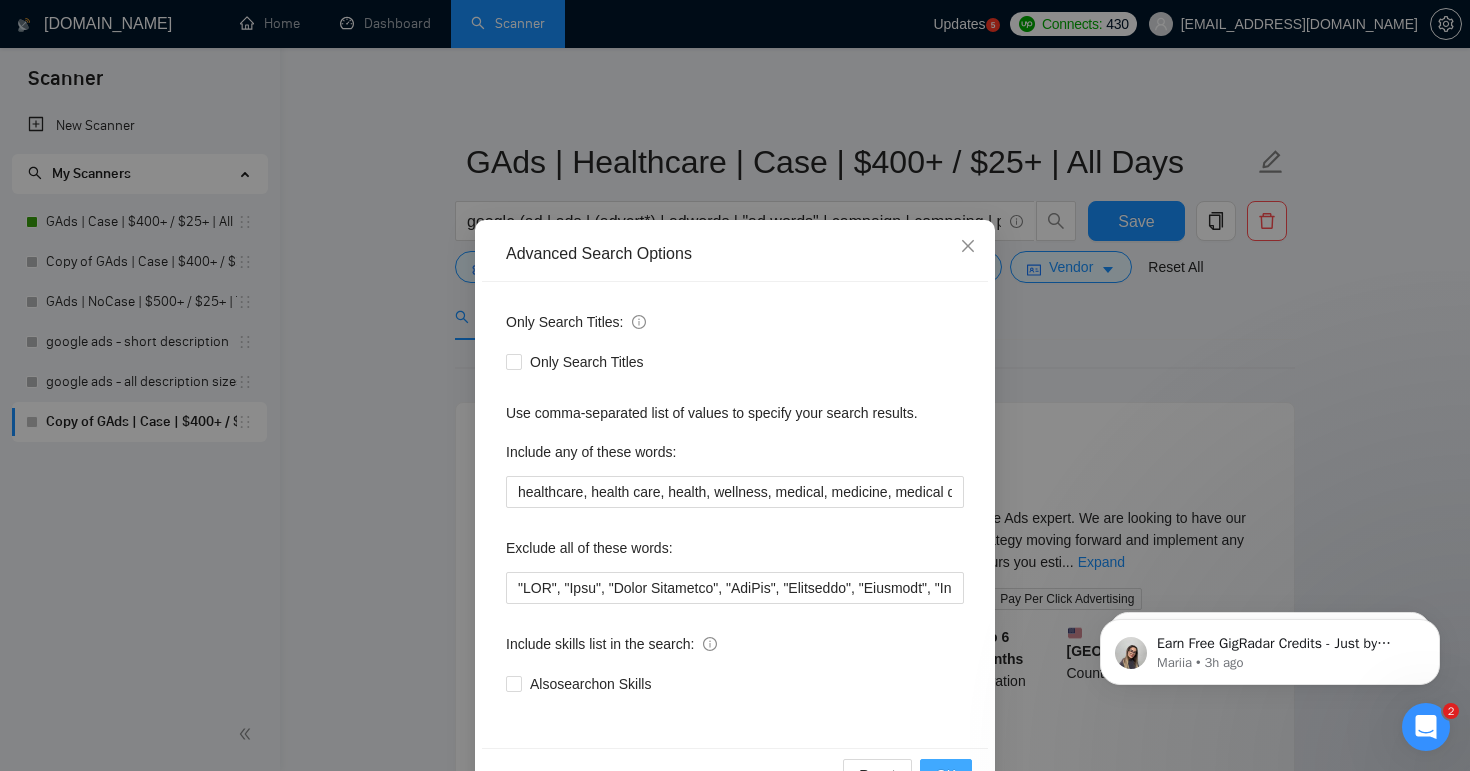 click on "OK" at bounding box center [946, 775] 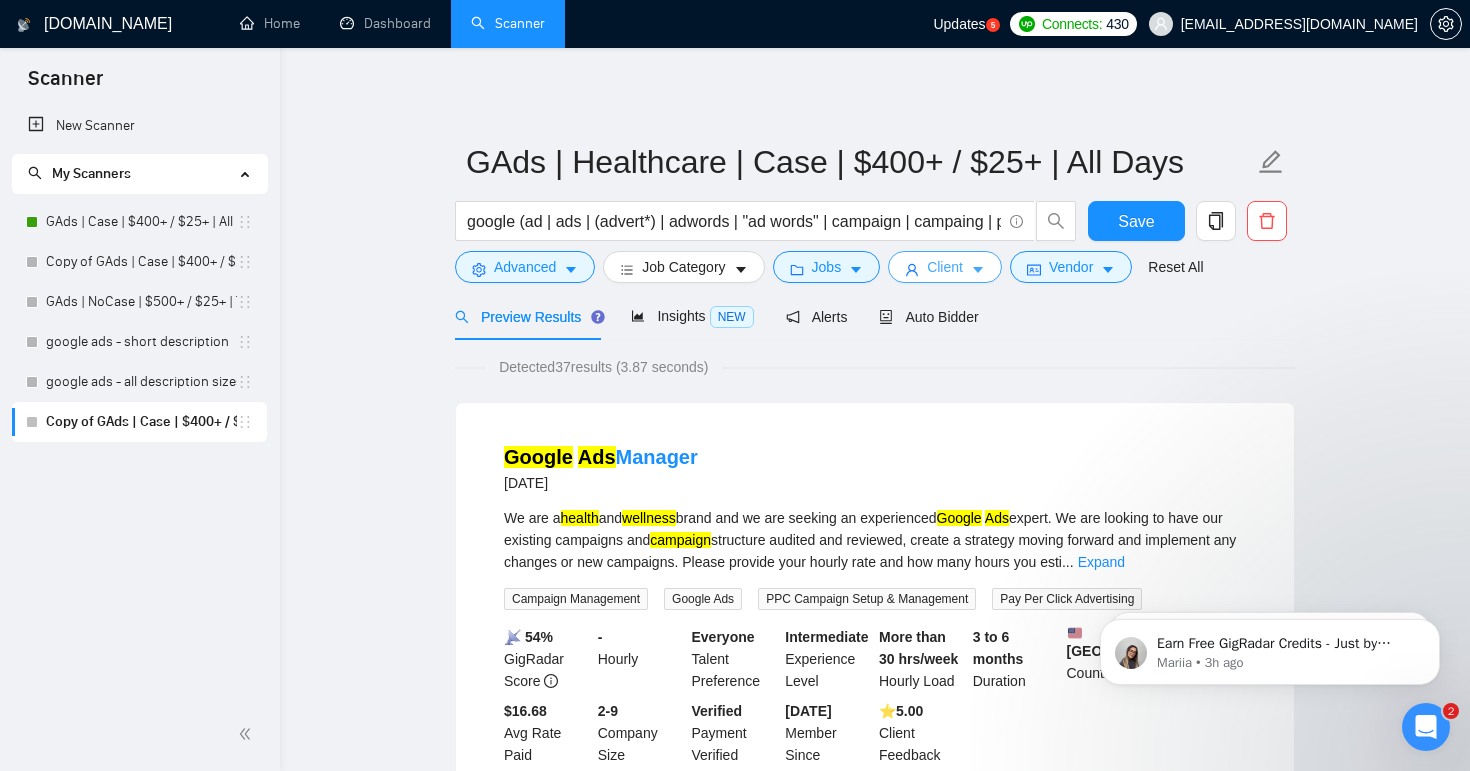 click on "Client" at bounding box center [945, 267] 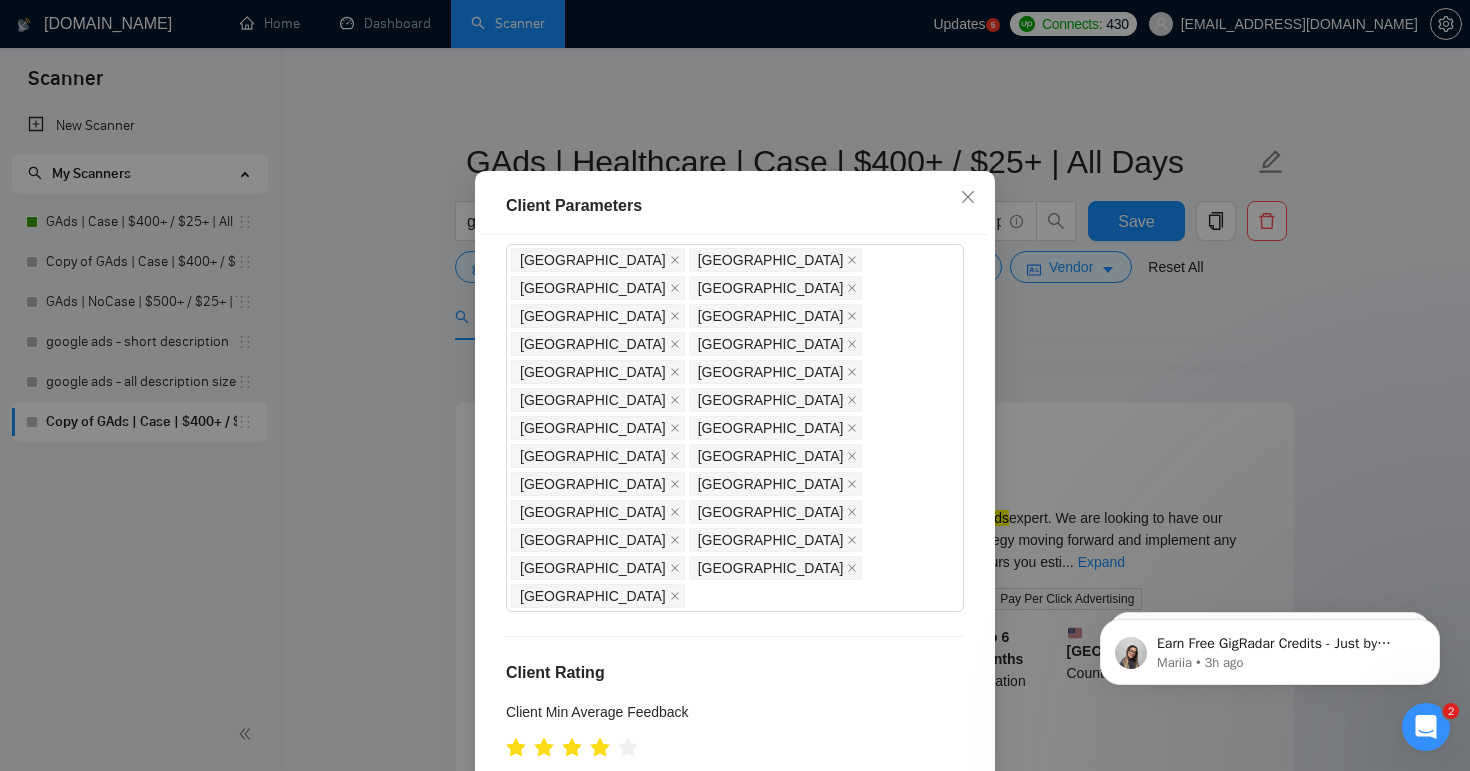 scroll, scrollTop: 0, scrollLeft: 0, axis: both 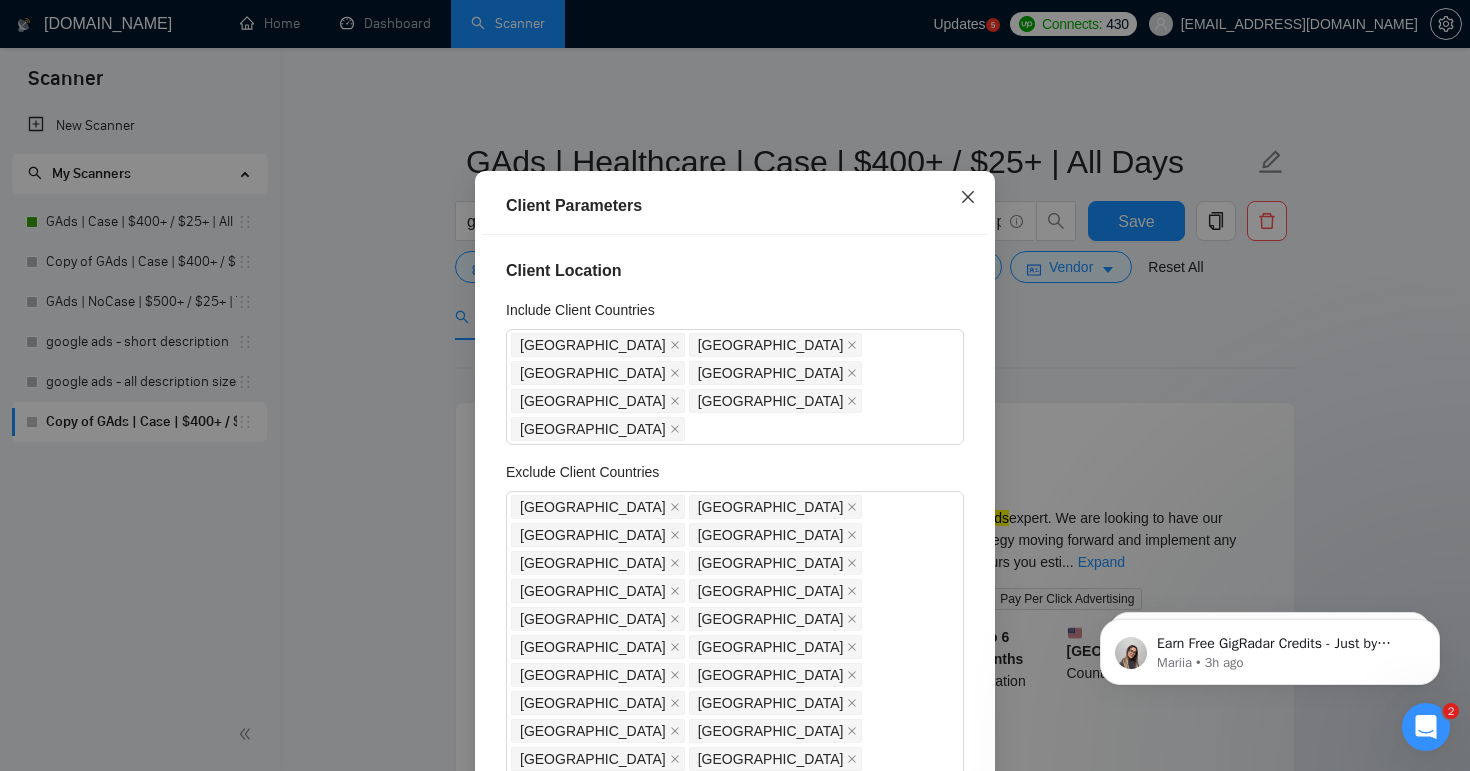 click at bounding box center [968, 198] 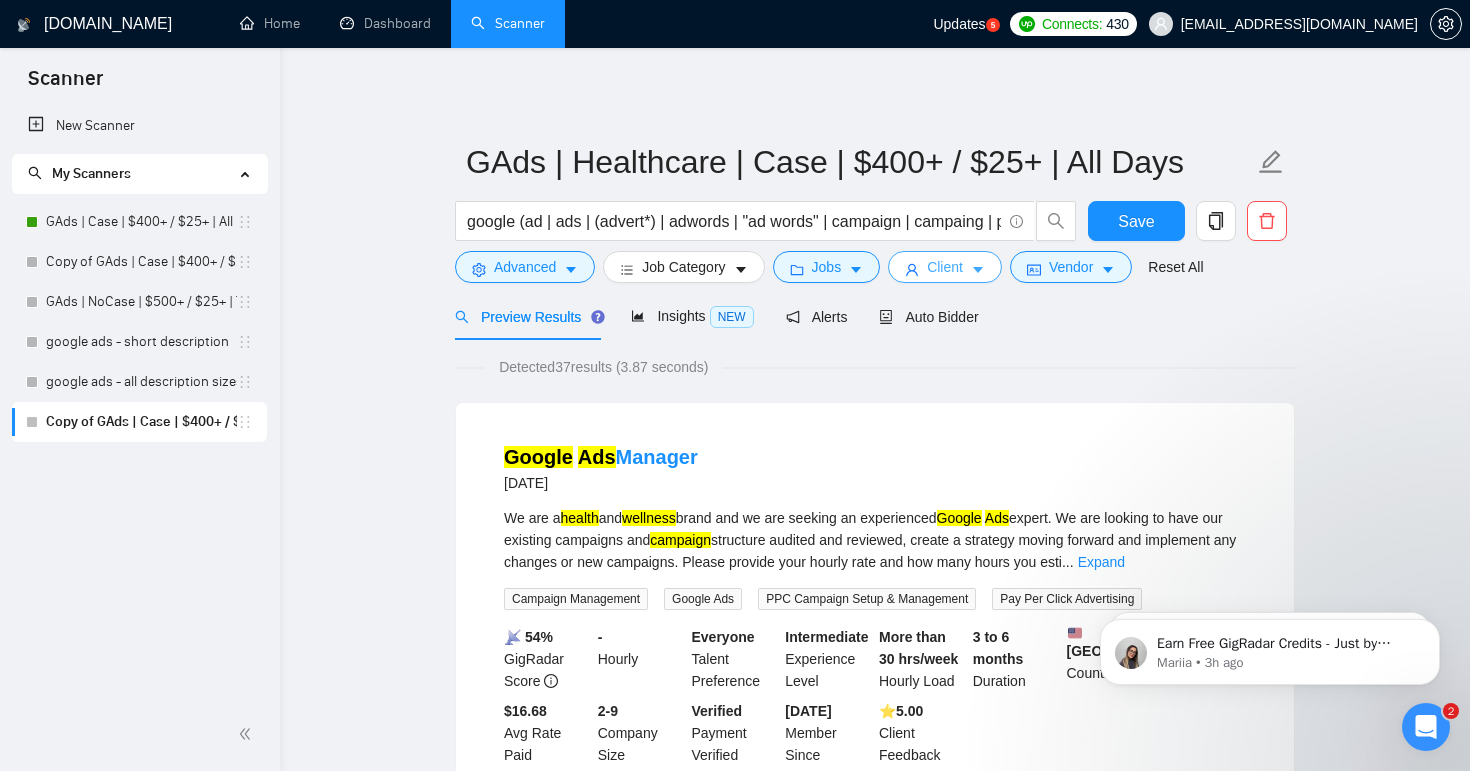 click on "Client" at bounding box center (945, 267) 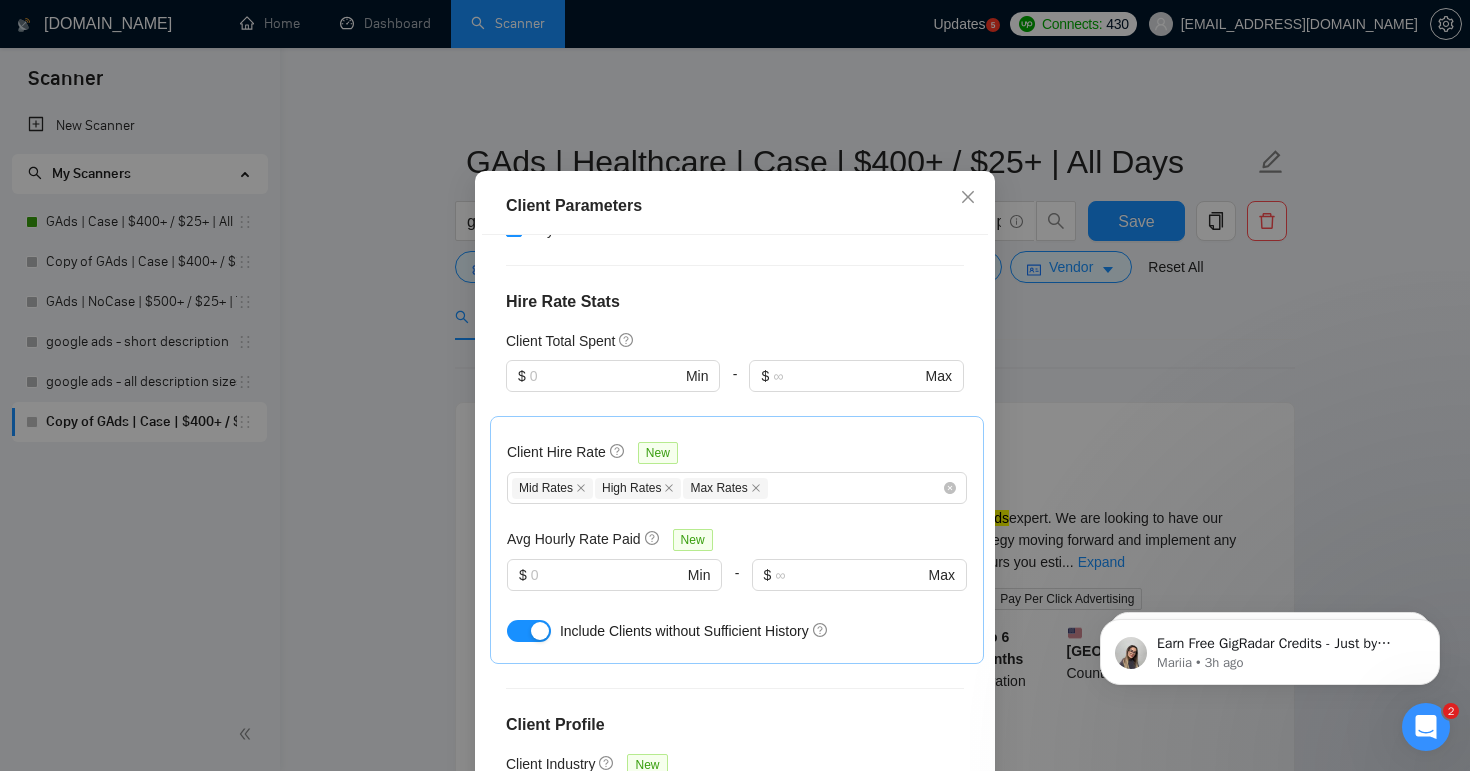 scroll, scrollTop: 874, scrollLeft: 0, axis: vertical 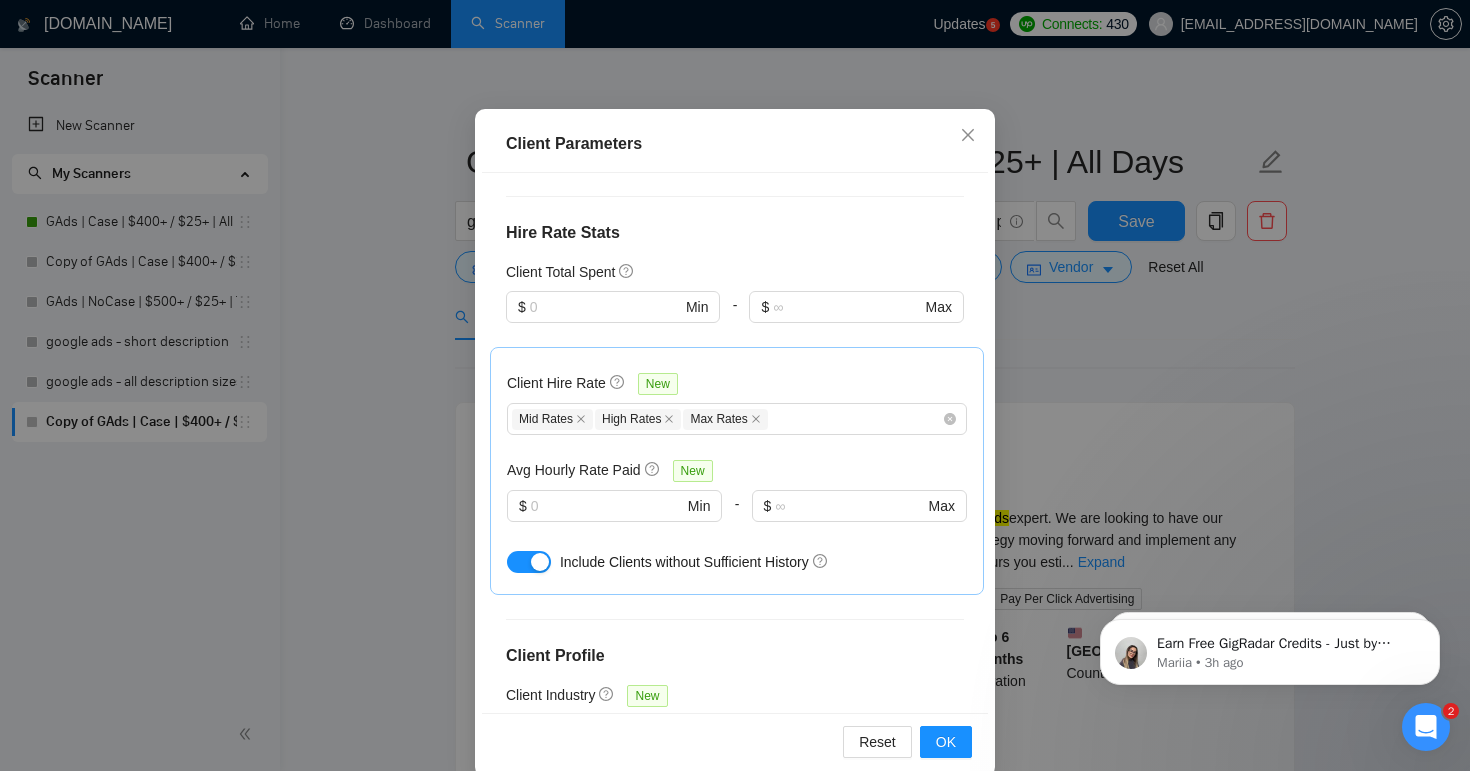 click 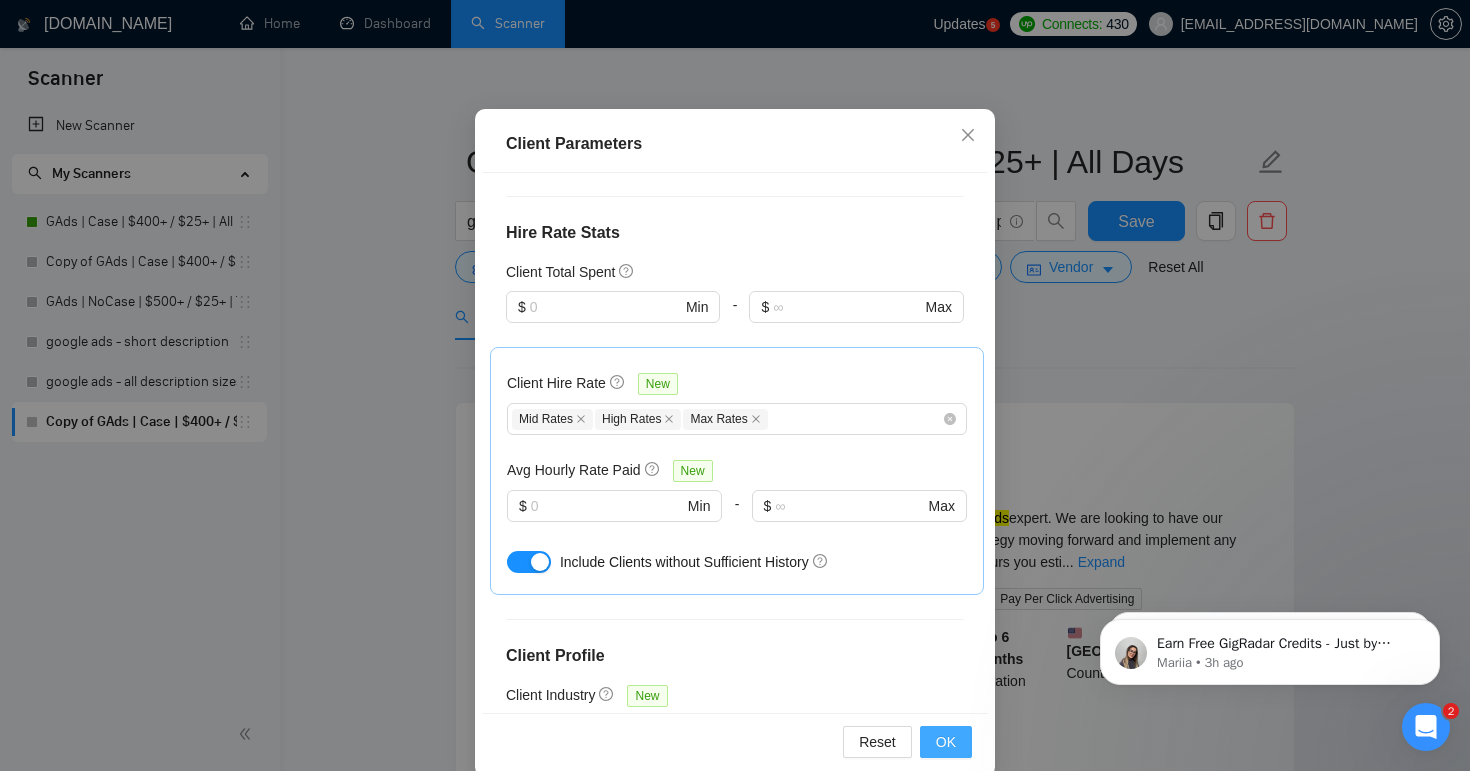 click on "OK" at bounding box center [946, 742] 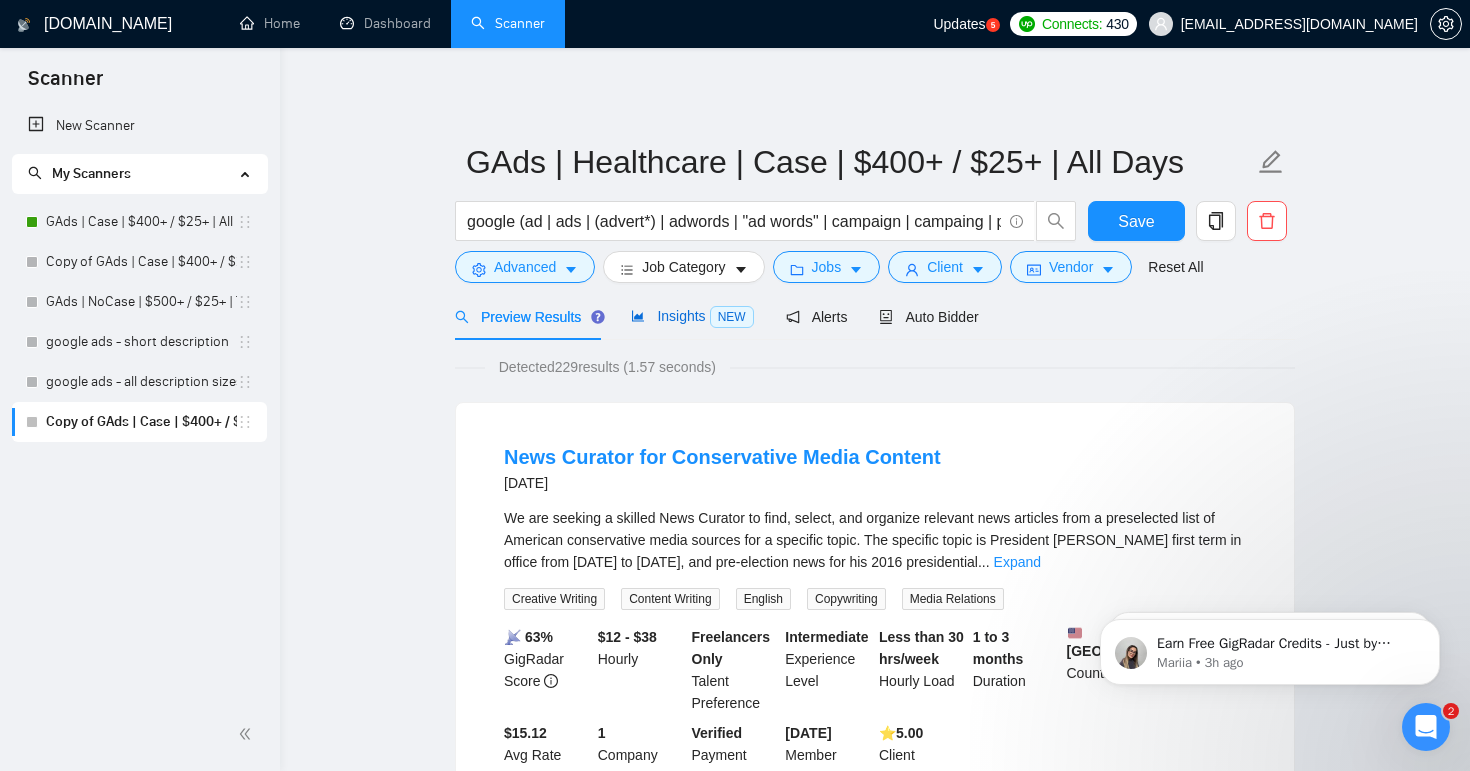 click on "Insights NEW" at bounding box center (692, 316) 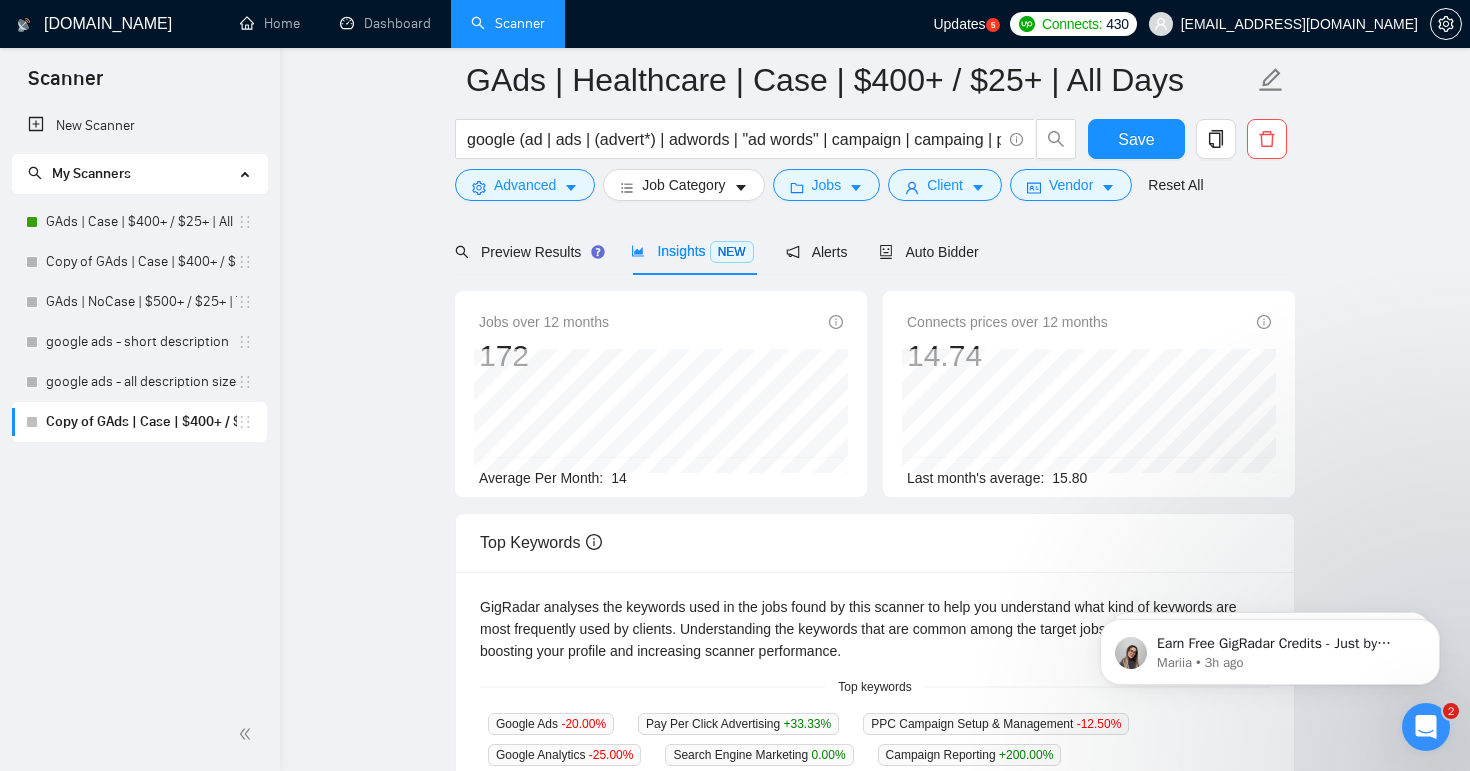 scroll, scrollTop: 0, scrollLeft: 0, axis: both 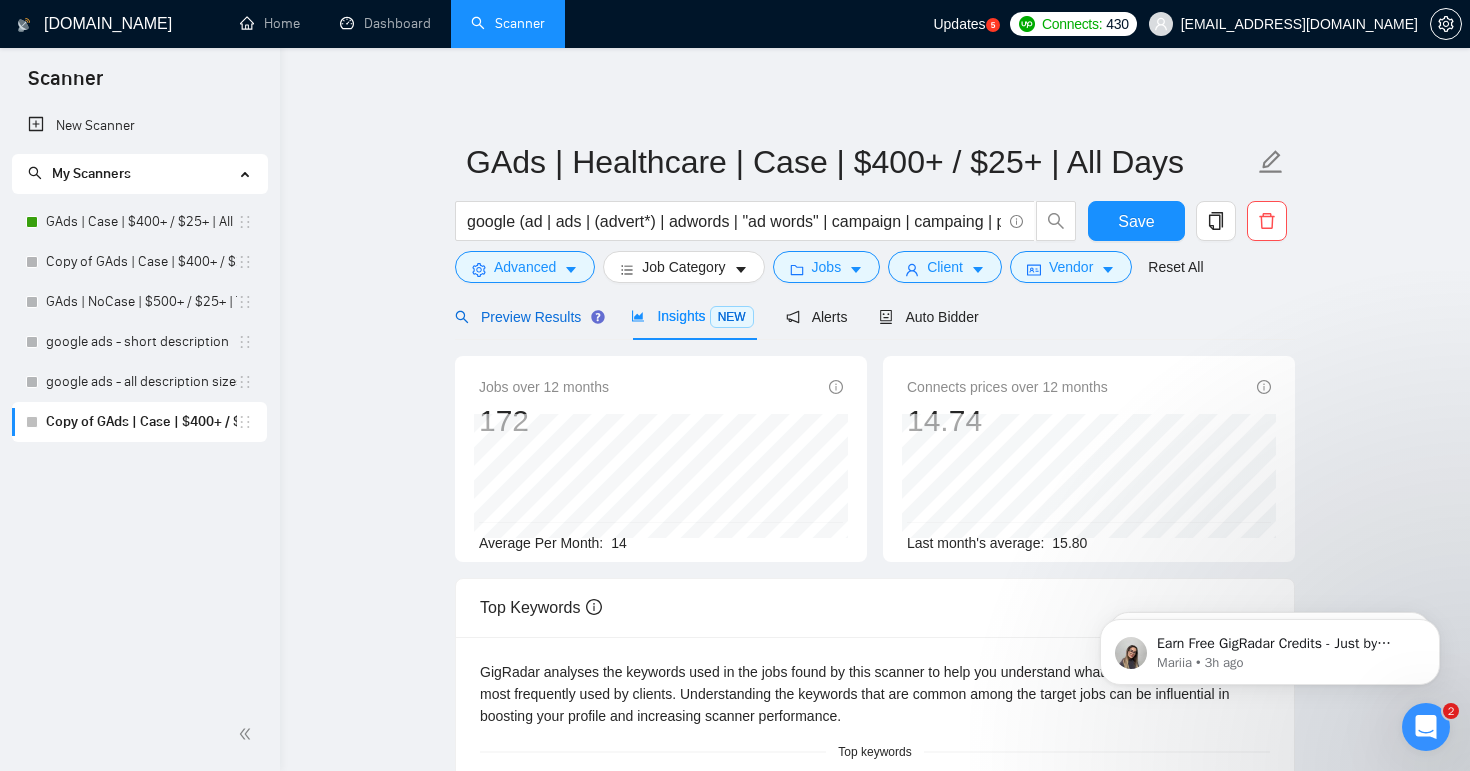 click on "Preview Results" at bounding box center [527, 317] 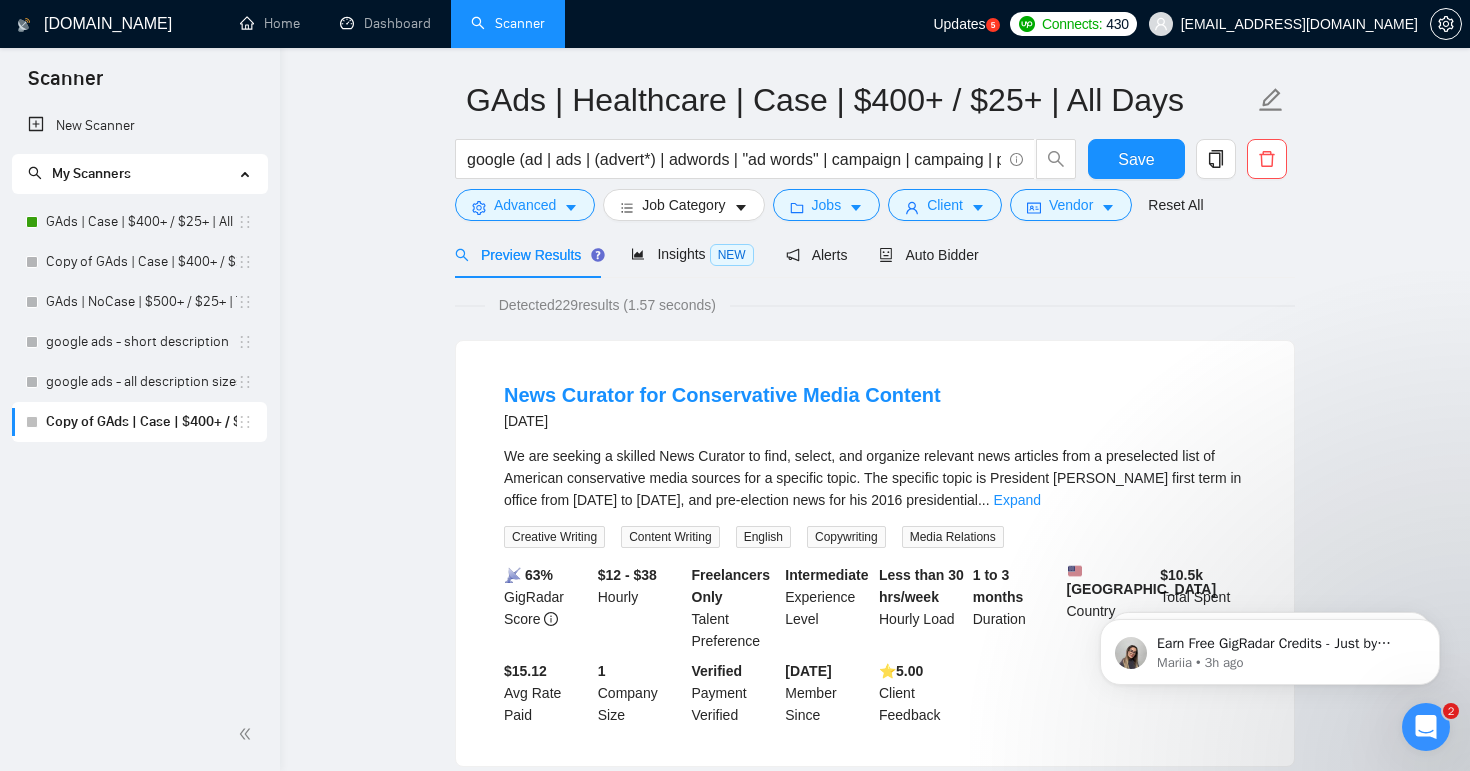 scroll, scrollTop: 67, scrollLeft: 0, axis: vertical 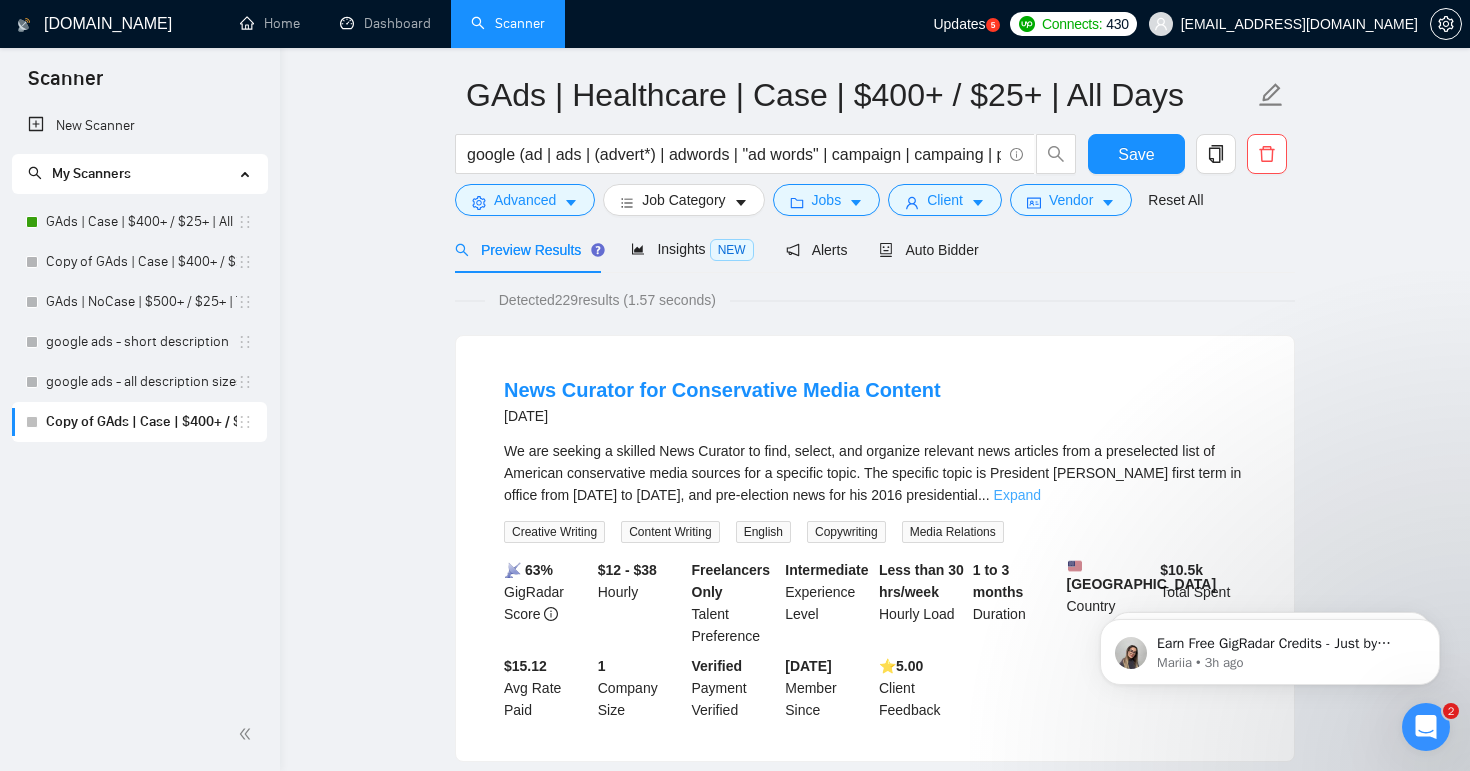 click on "Expand" at bounding box center [1017, 495] 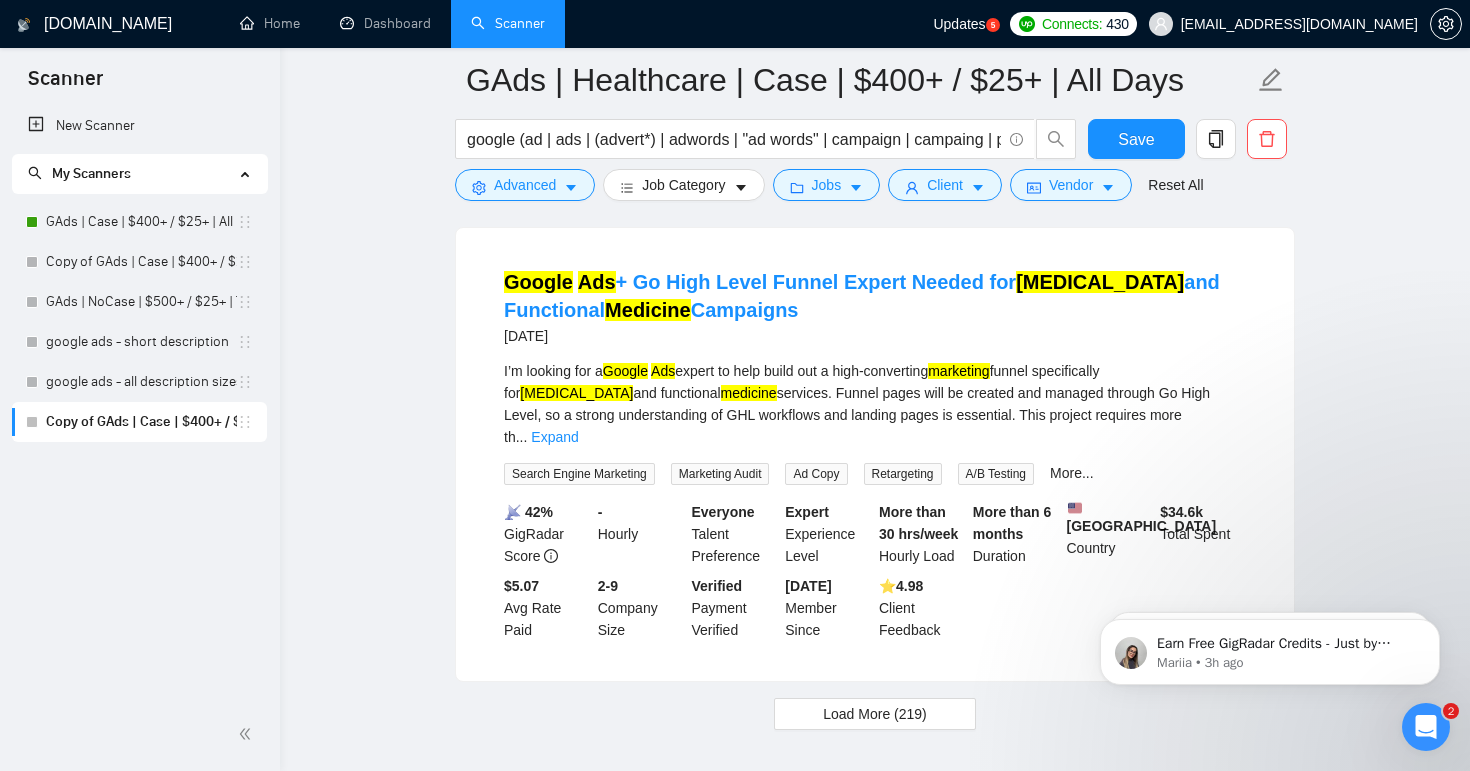 scroll, scrollTop: 4777, scrollLeft: 0, axis: vertical 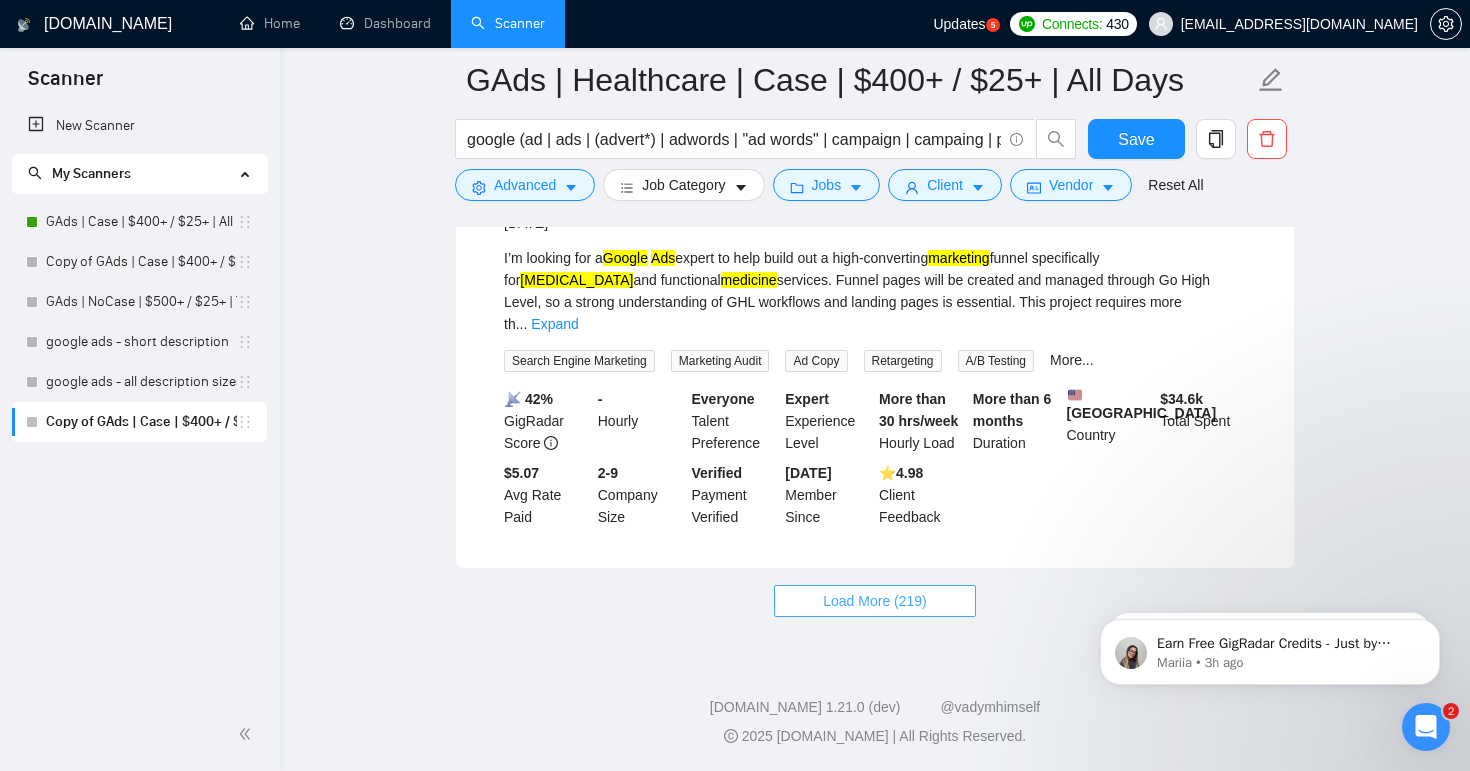 click on "Load More (219)" at bounding box center (875, 601) 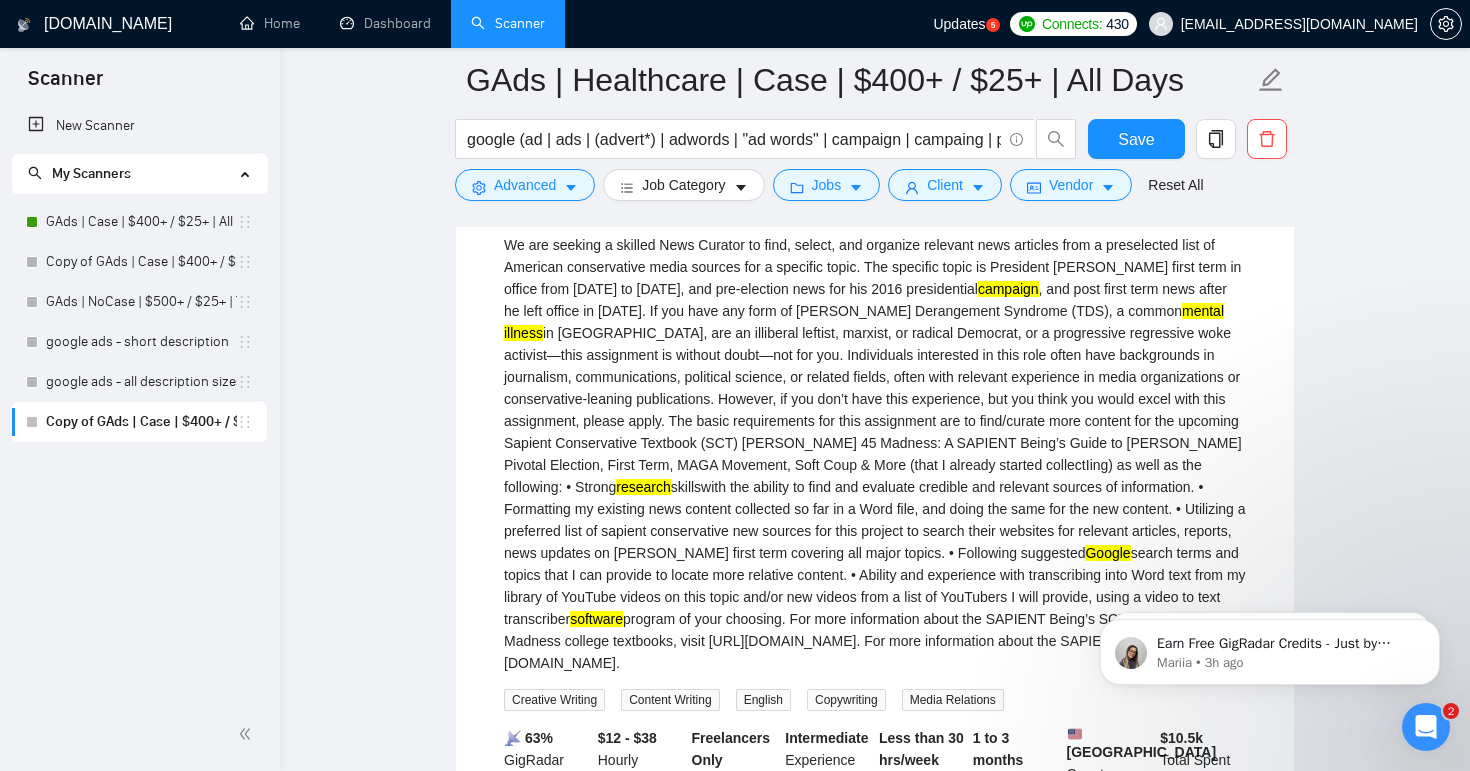 scroll, scrollTop: 287, scrollLeft: 0, axis: vertical 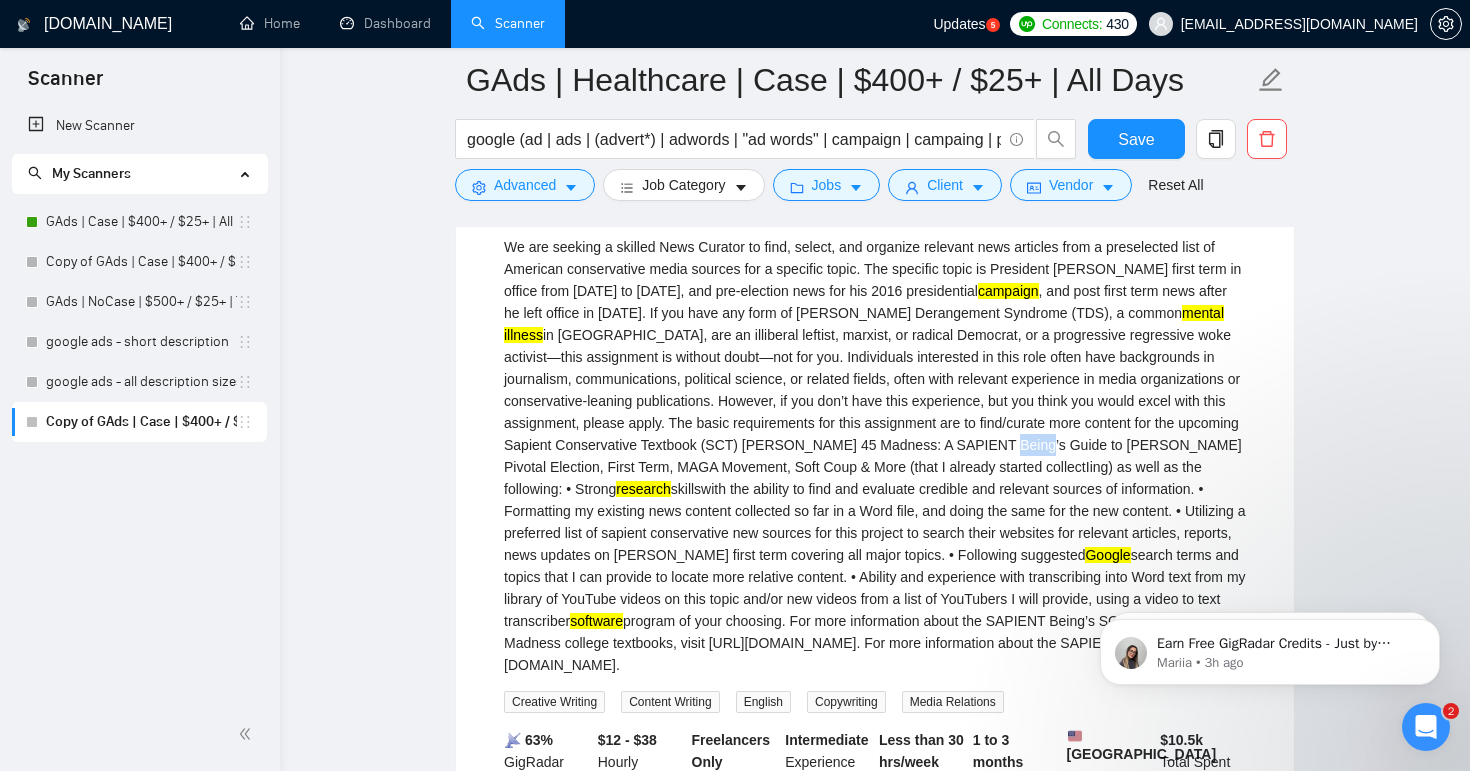 drag, startPoint x: 603, startPoint y: 467, endPoint x: 565, endPoint y: 468, distance: 38.013157 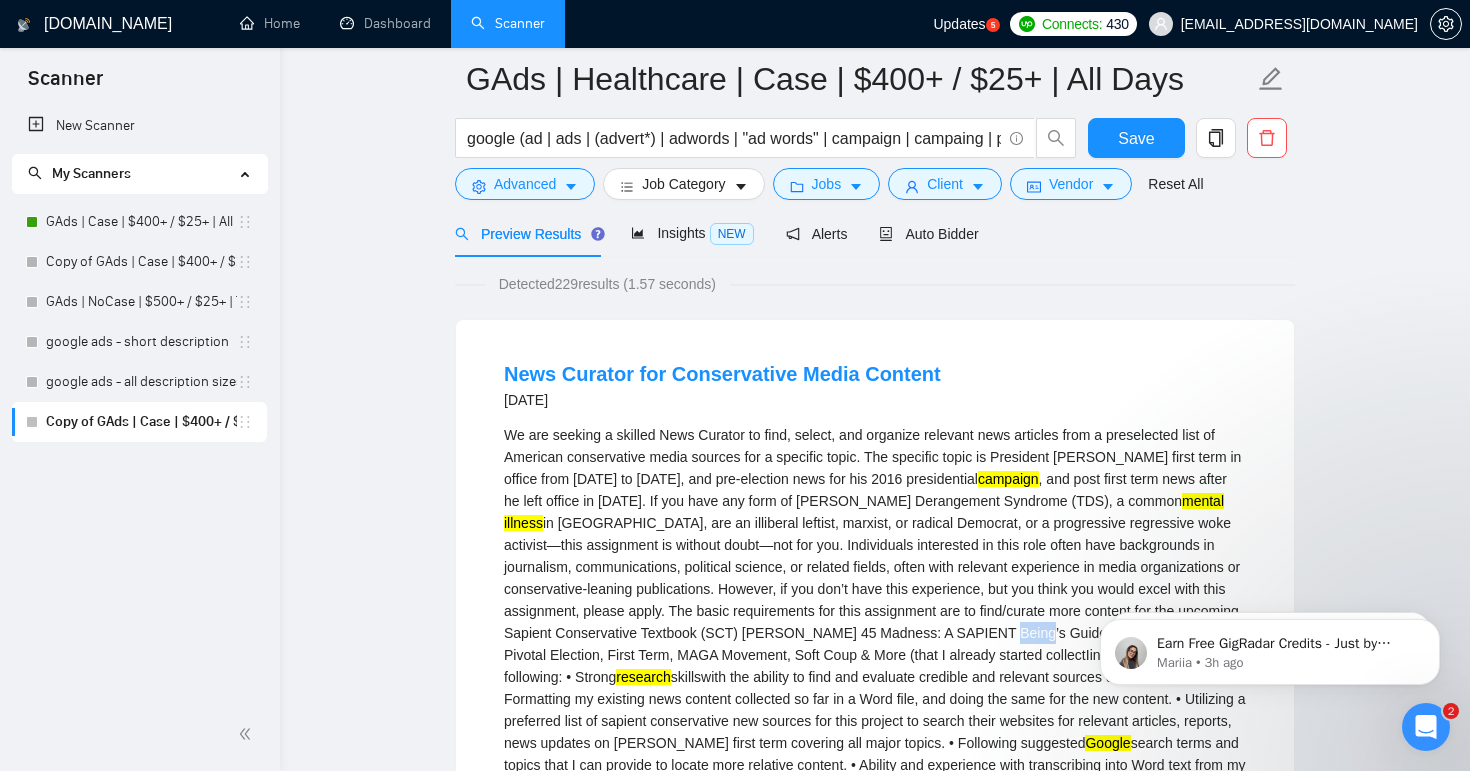 scroll, scrollTop: 0, scrollLeft: 0, axis: both 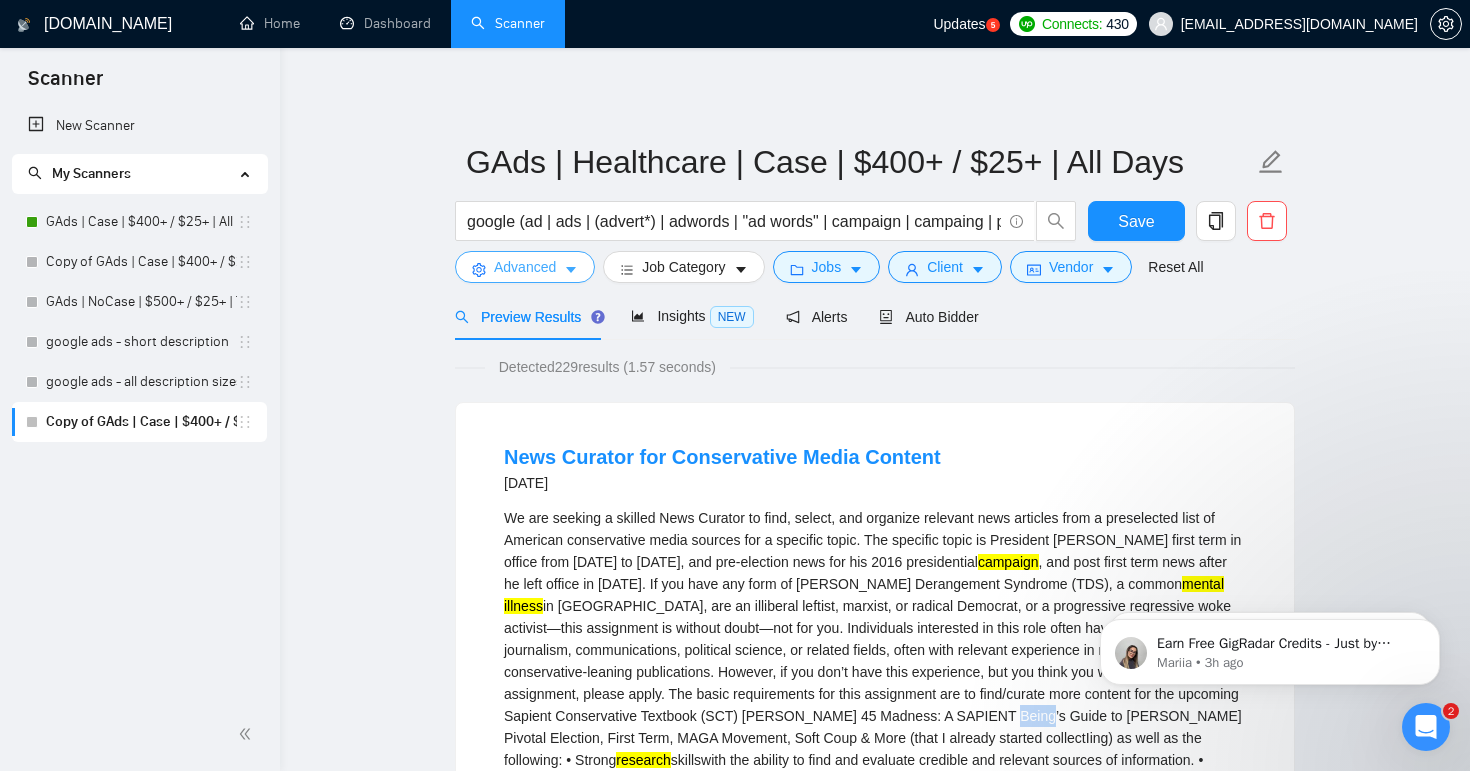 click 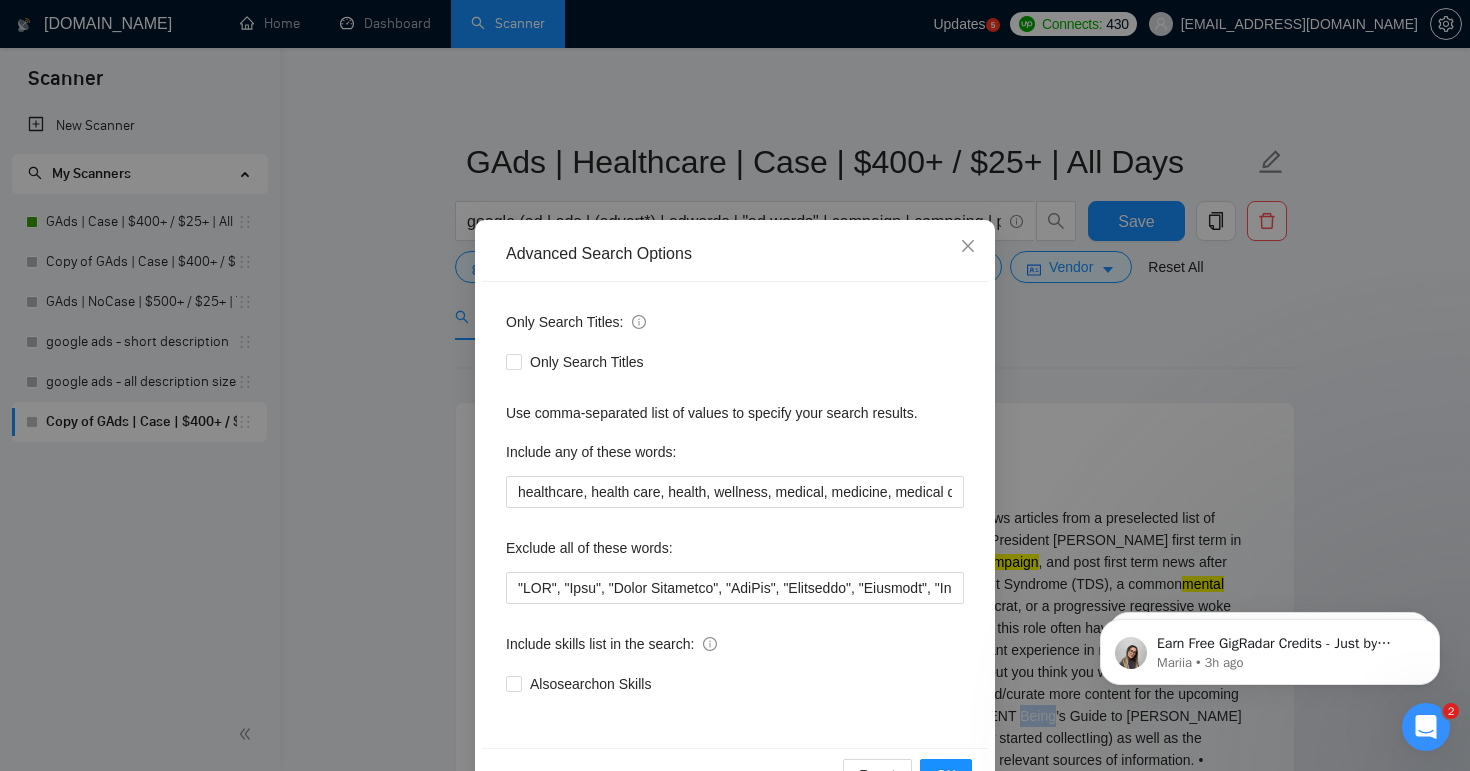 scroll, scrollTop: 40, scrollLeft: 0, axis: vertical 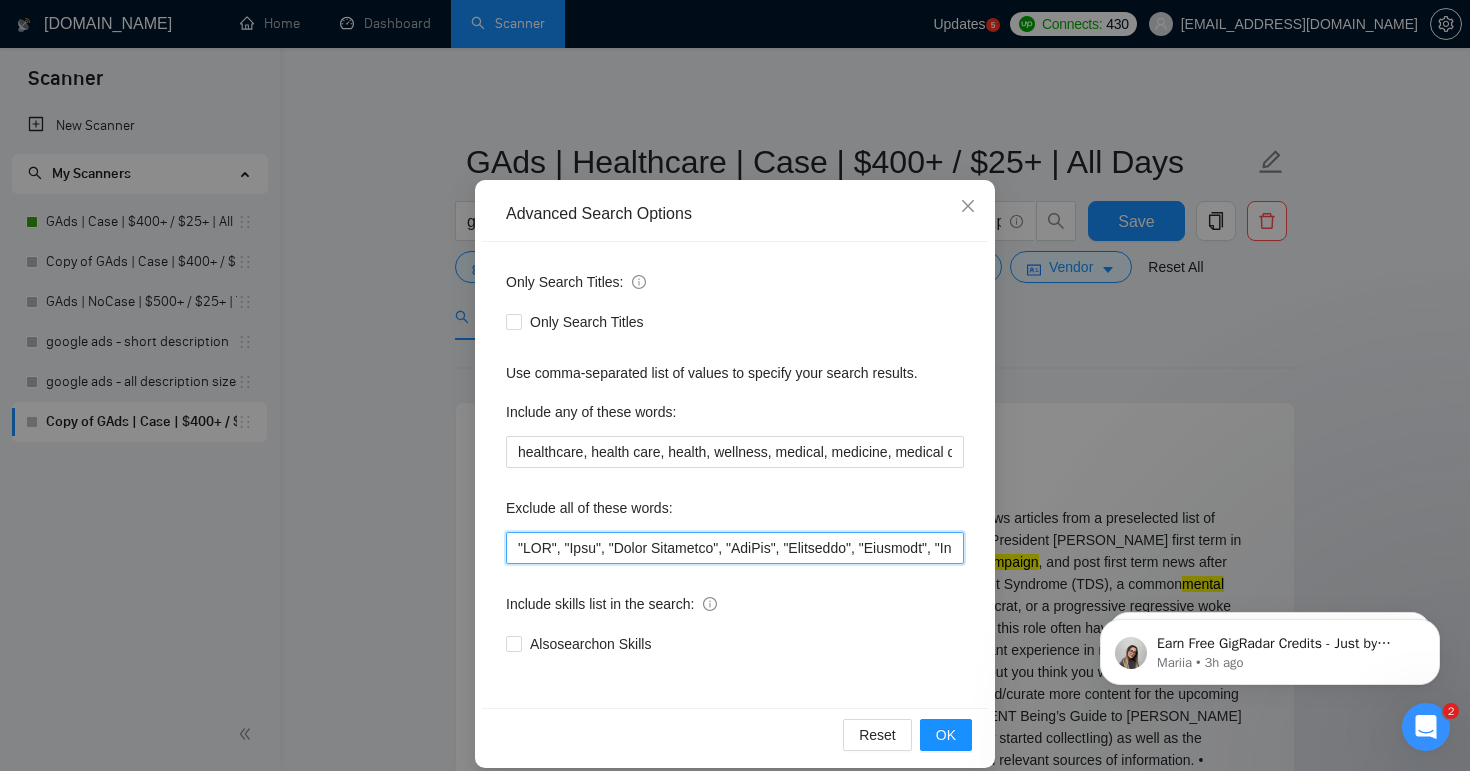 click at bounding box center [735, 548] 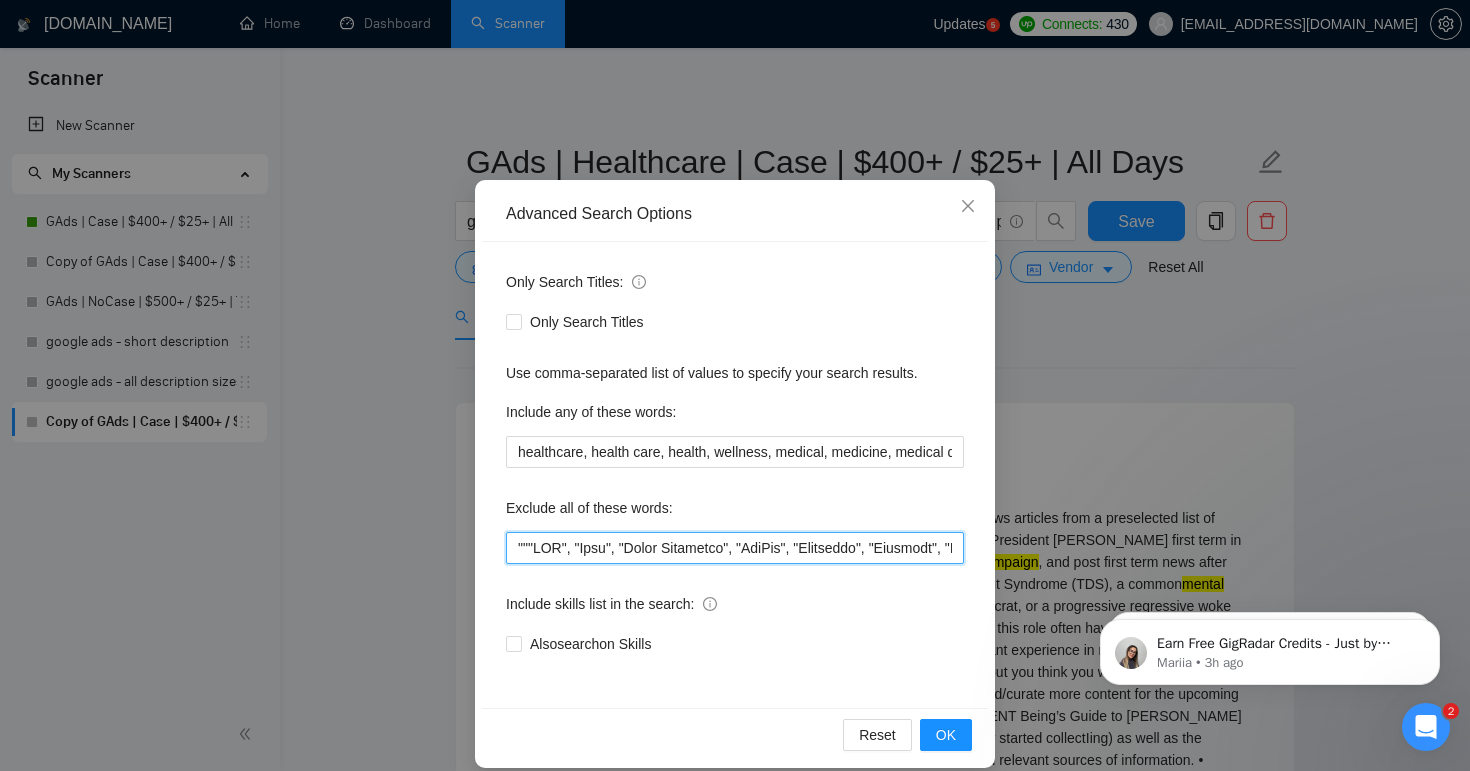 paste on "[PERSON_NAME]" 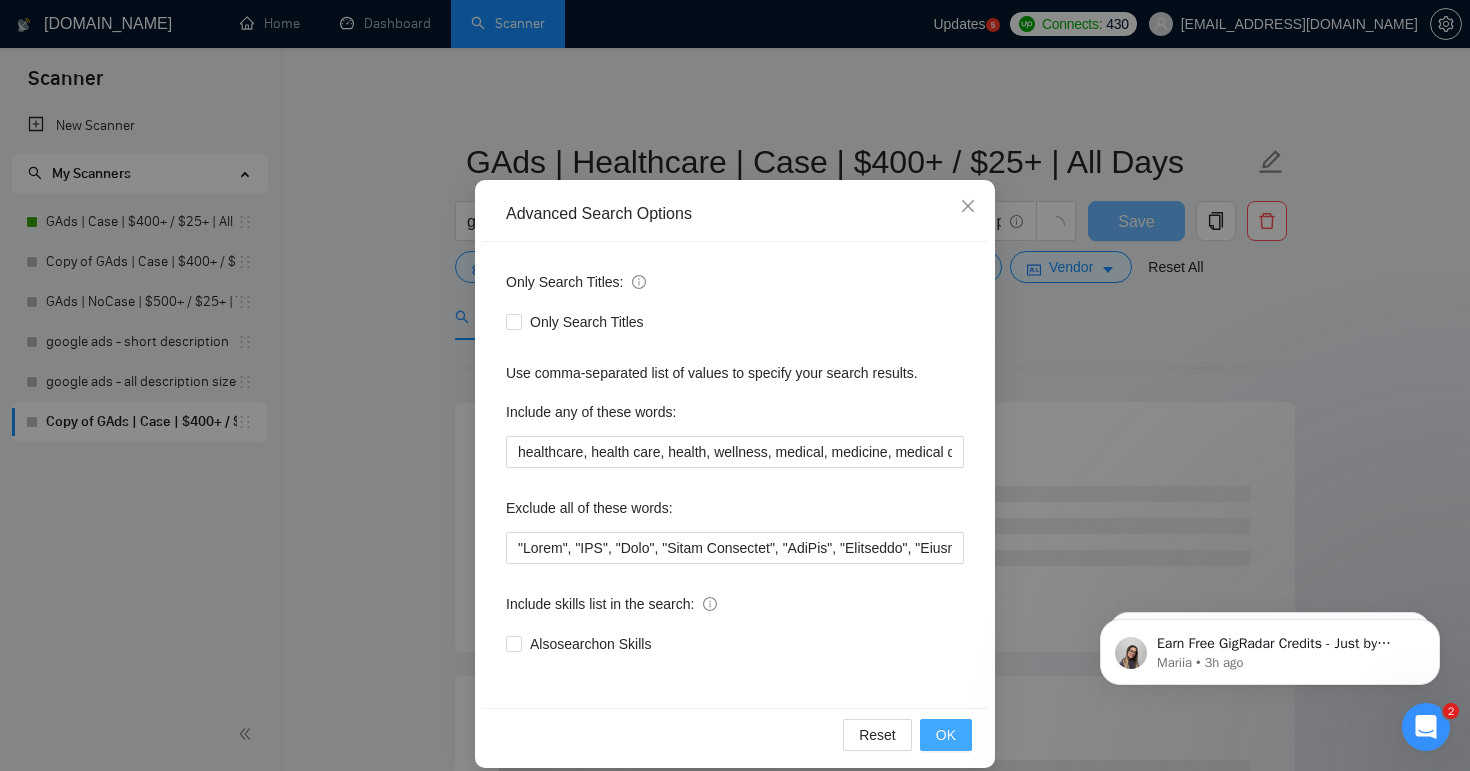 click on "OK" at bounding box center [946, 735] 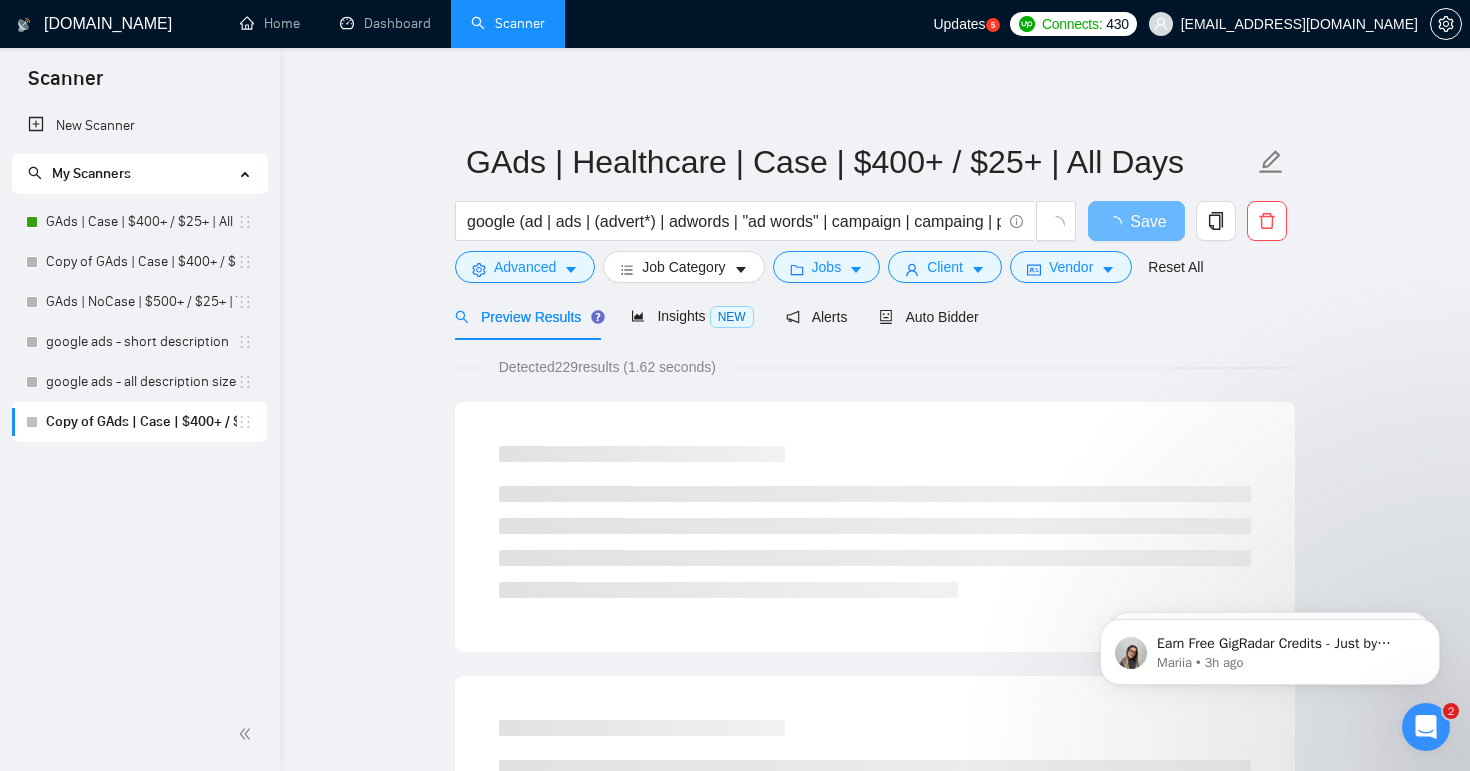 scroll, scrollTop: 0, scrollLeft: 0, axis: both 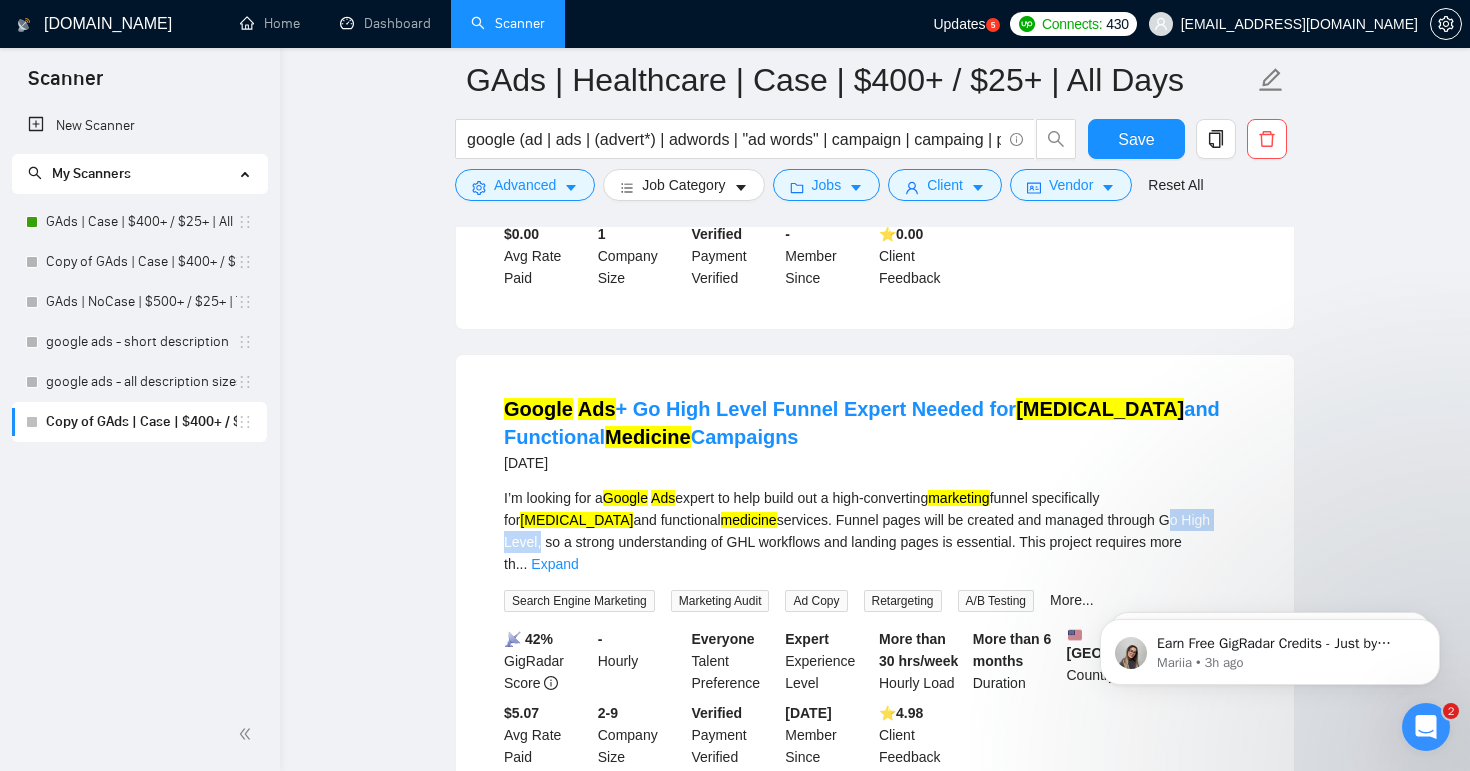 drag, startPoint x: 1229, startPoint y: 564, endPoint x: 1137, endPoint y: 565, distance: 92.00543 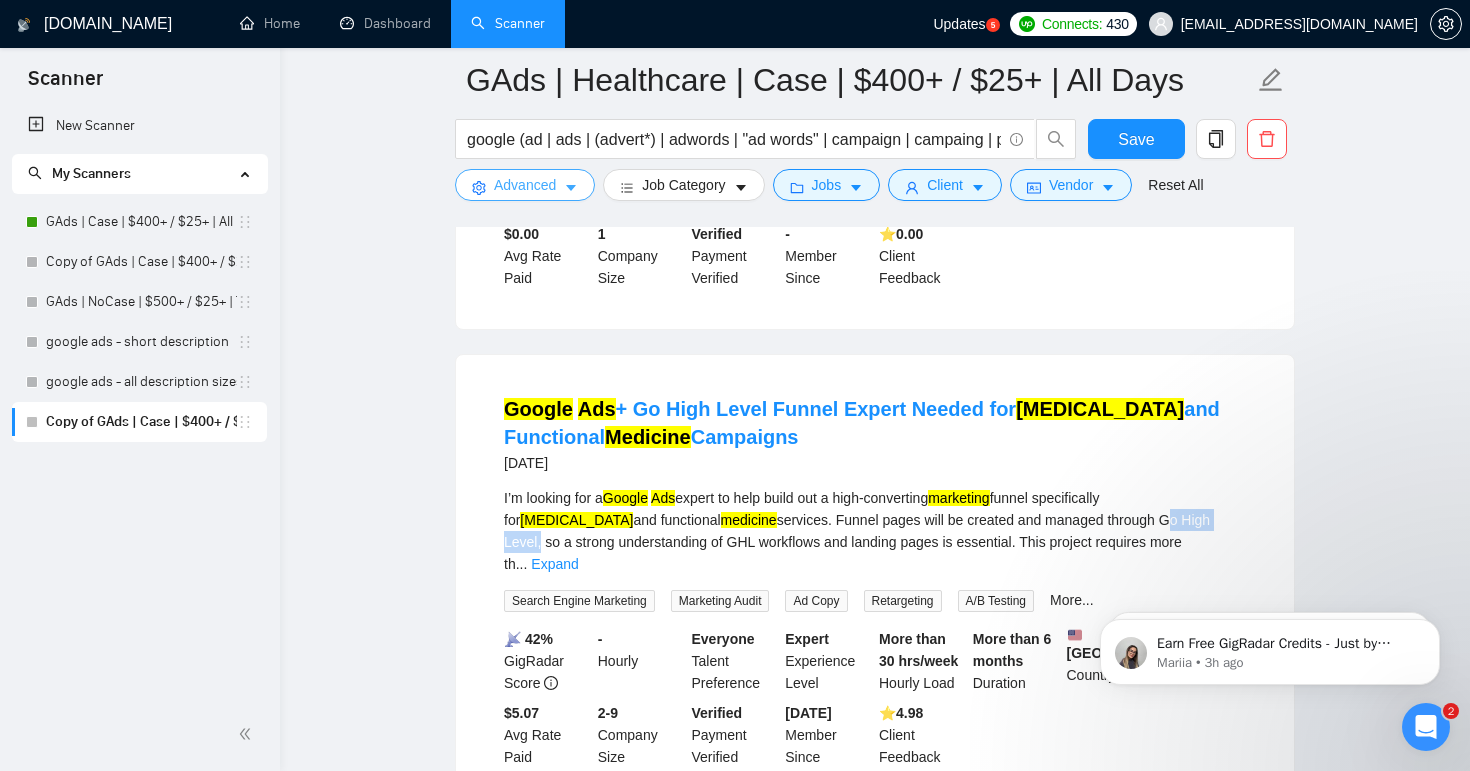 click on "Advanced" at bounding box center (525, 185) 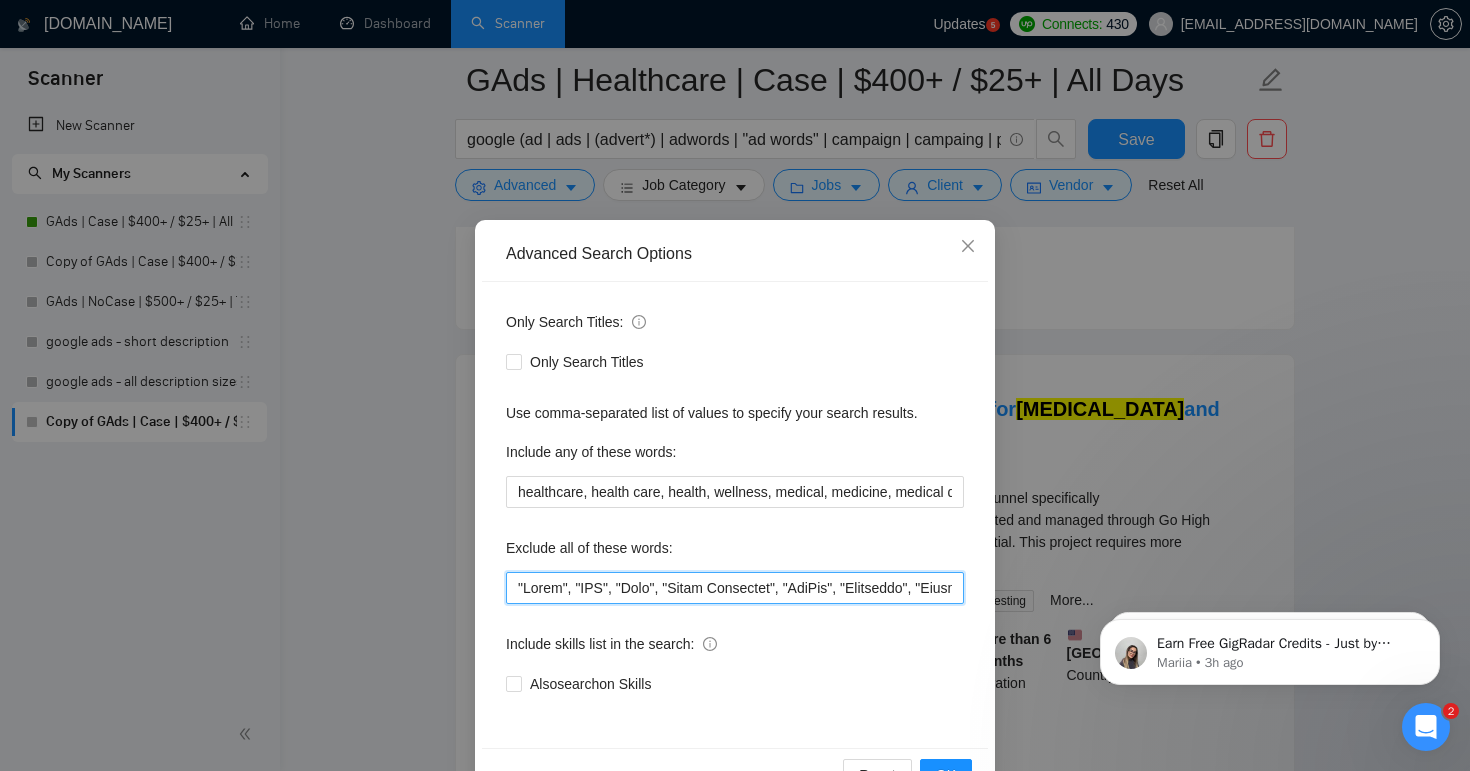 click at bounding box center (735, 588) 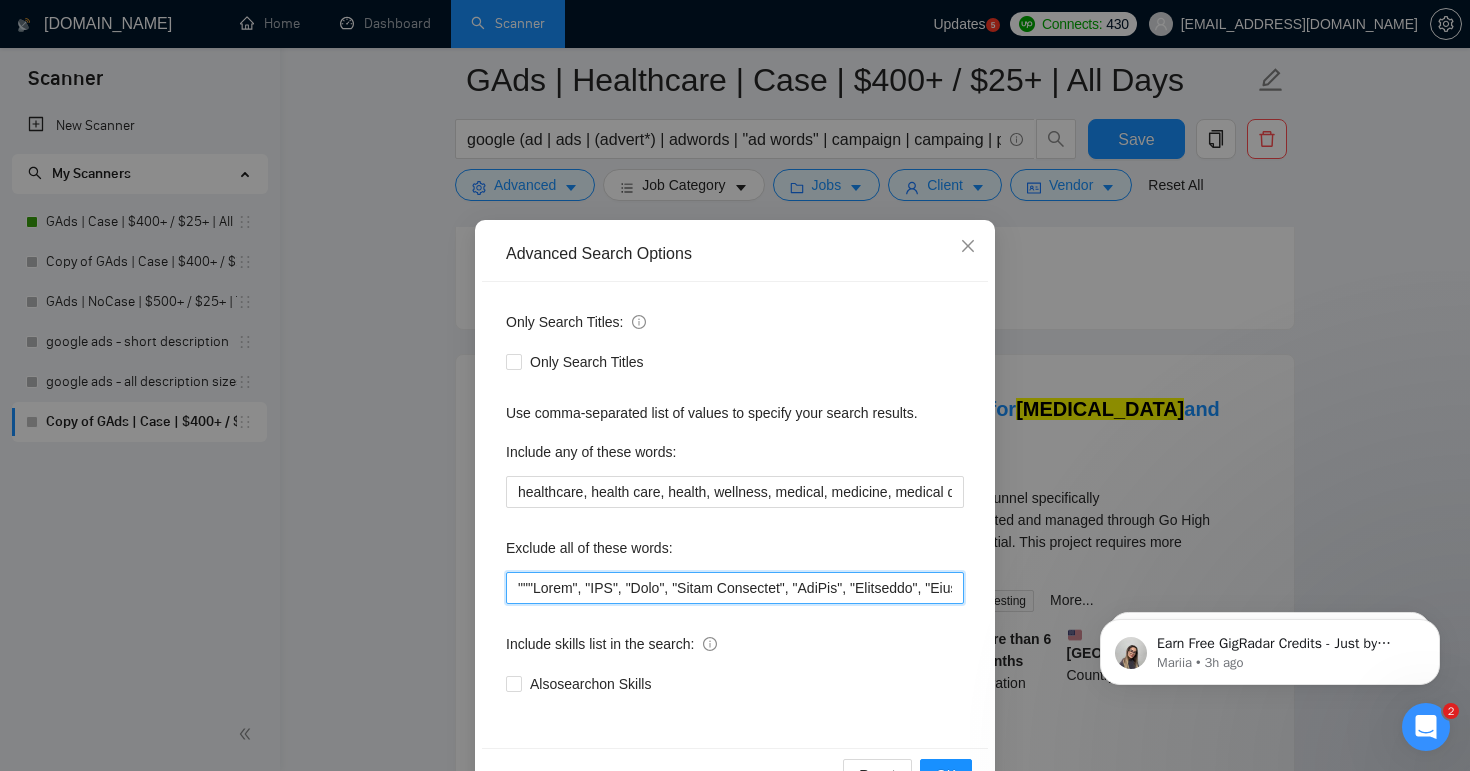 paste on "Go High Level" 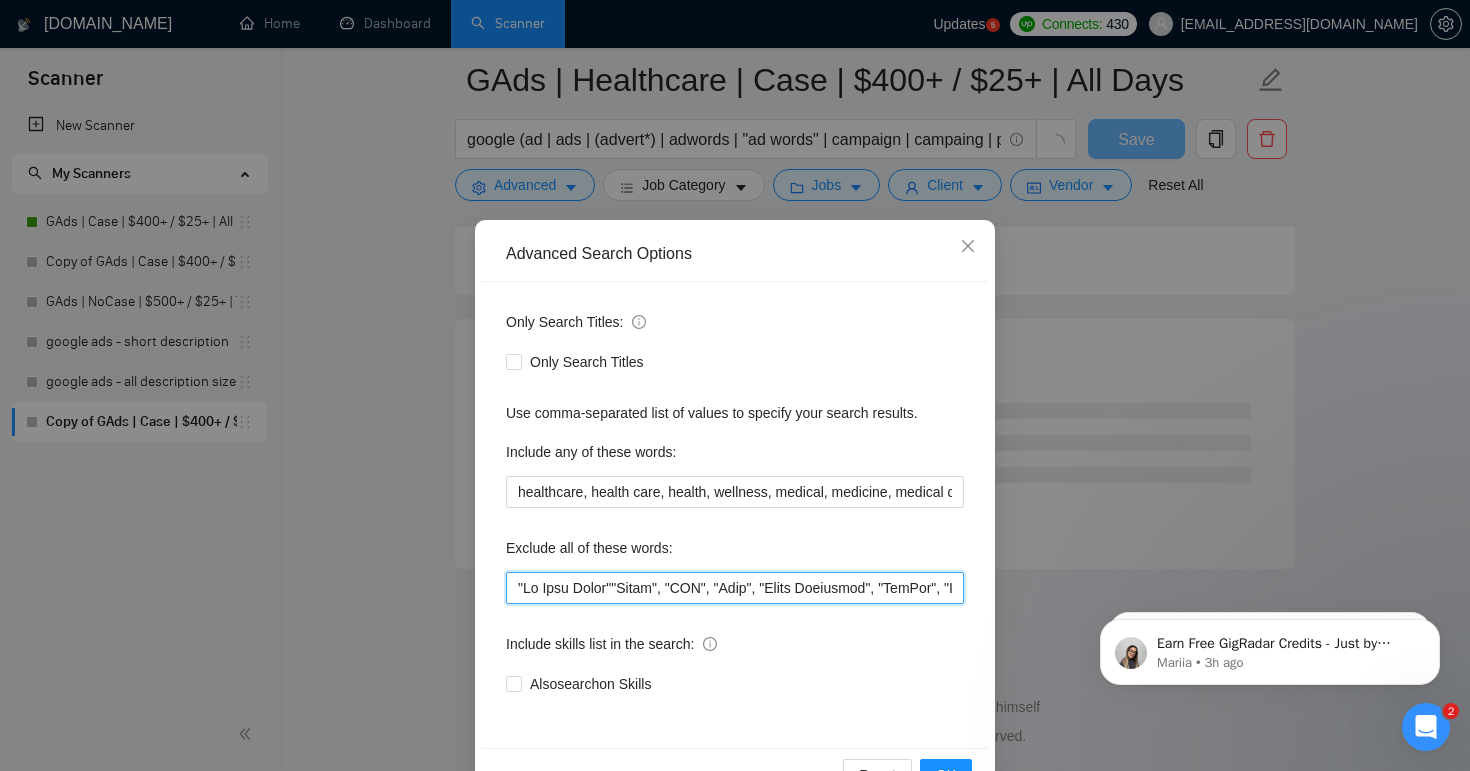 scroll, scrollTop: 2565, scrollLeft: 0, axis: vertical 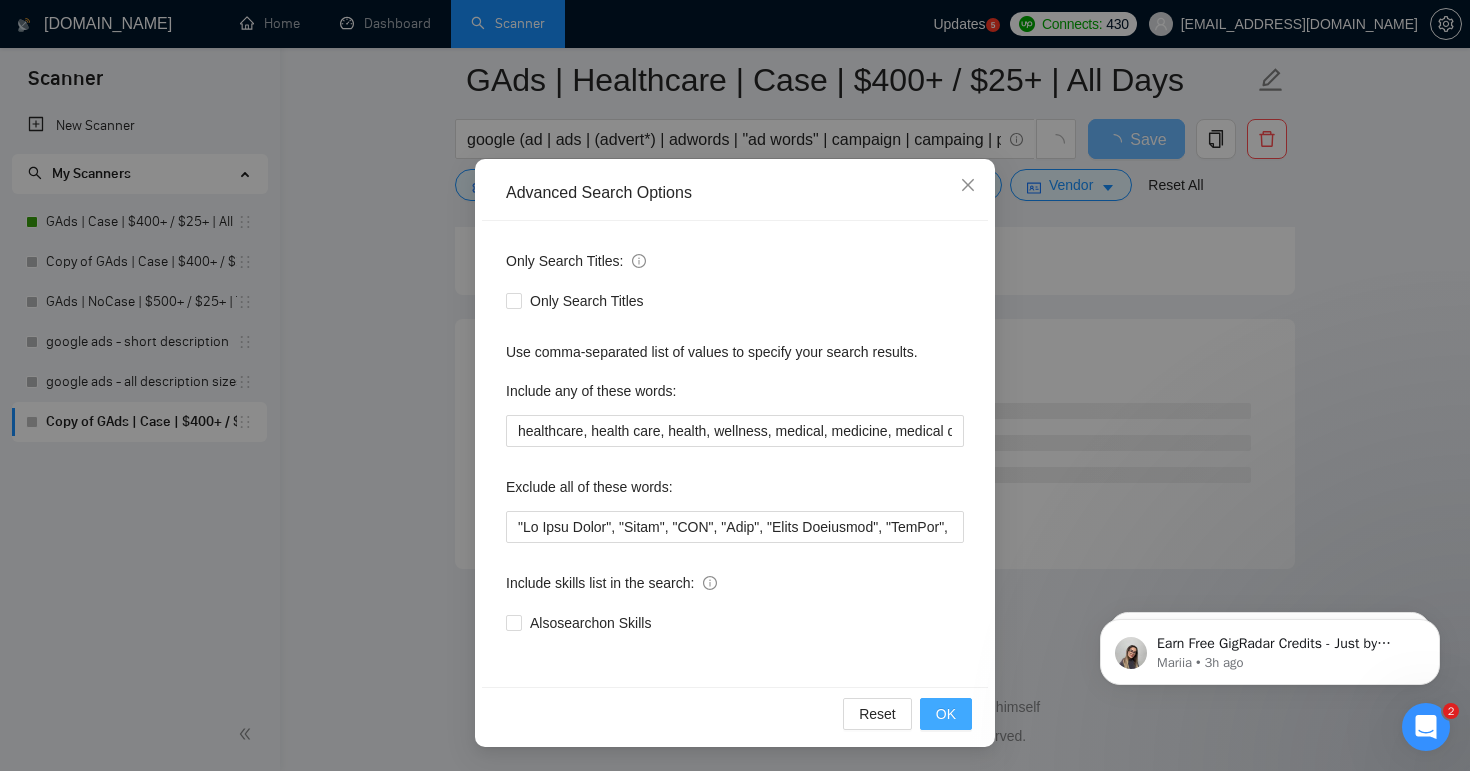 click on "OK" at bounding box center [946, 714] 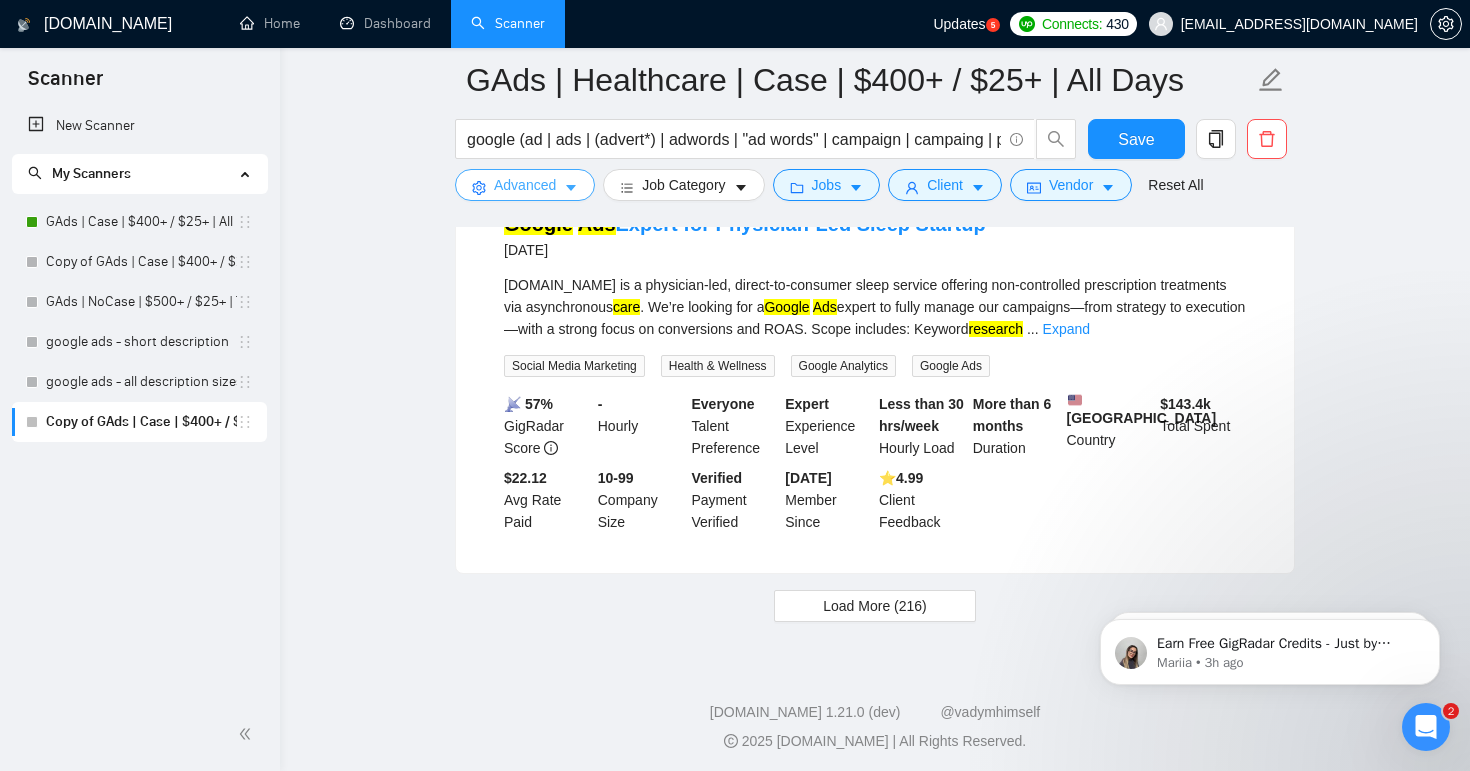 scroll, scrollTop: 4355, scrollLeft: 0, axis: vertical 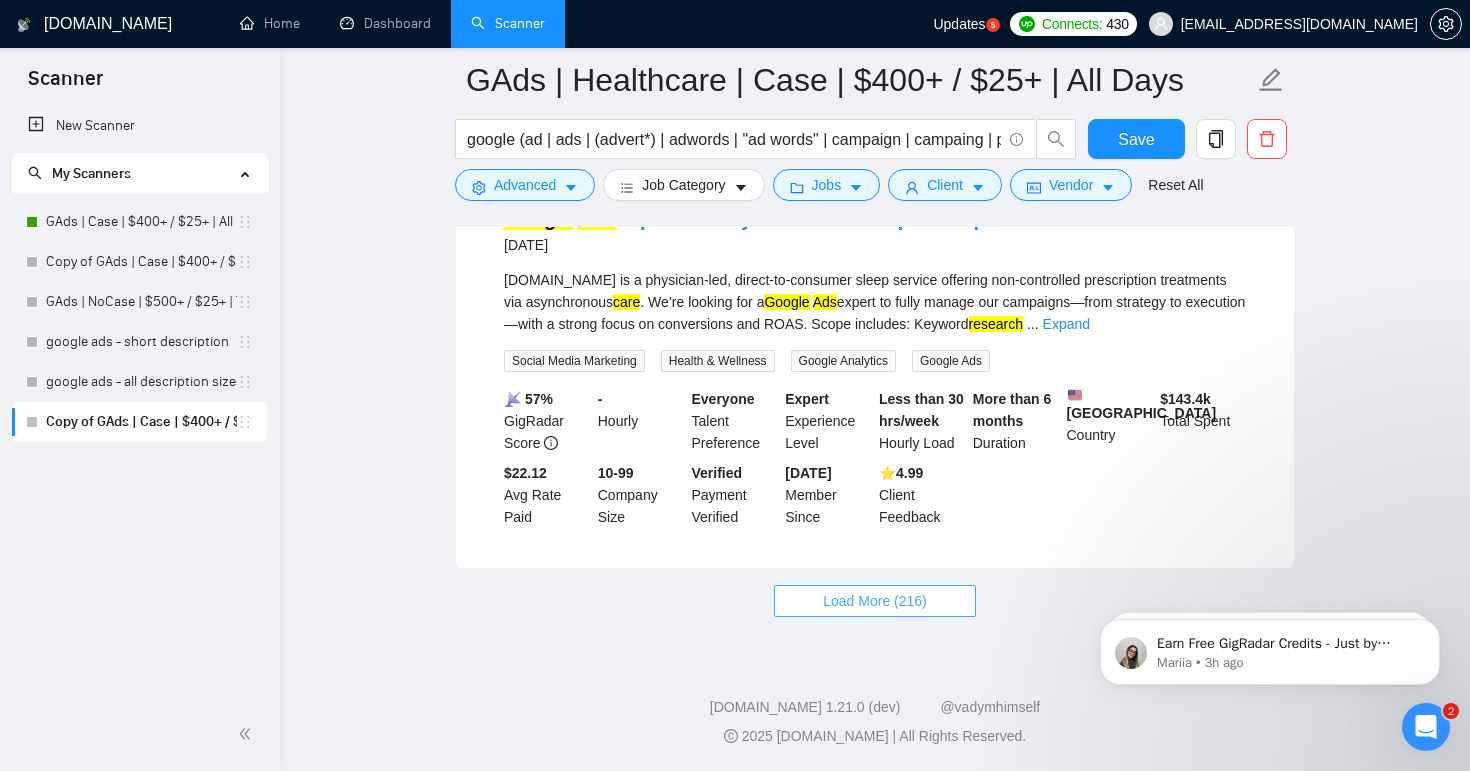 click on "Load More (216)" at bounding box center [875, 601] 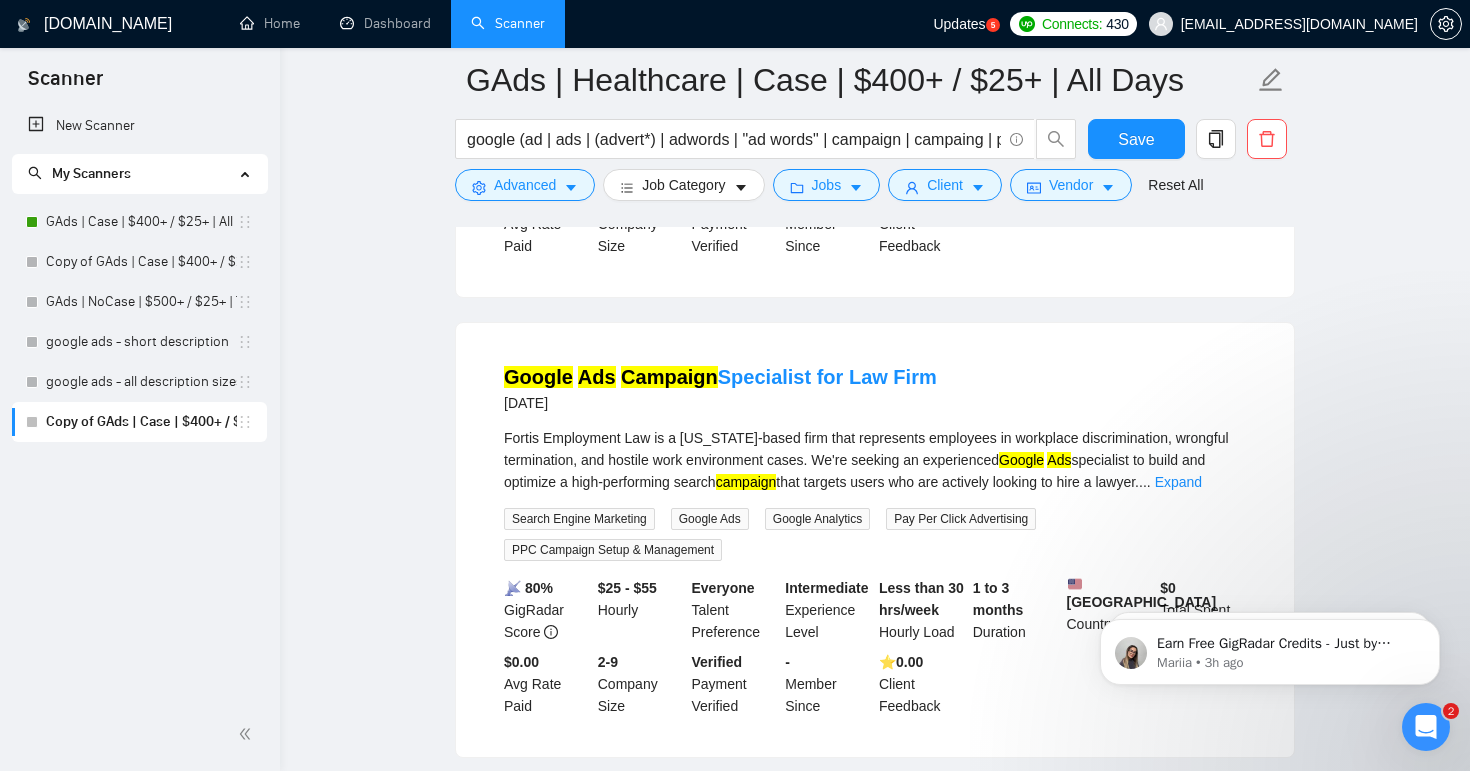 scroll, scrollTop: 5606, scrollLeft: 0, axis: vertical 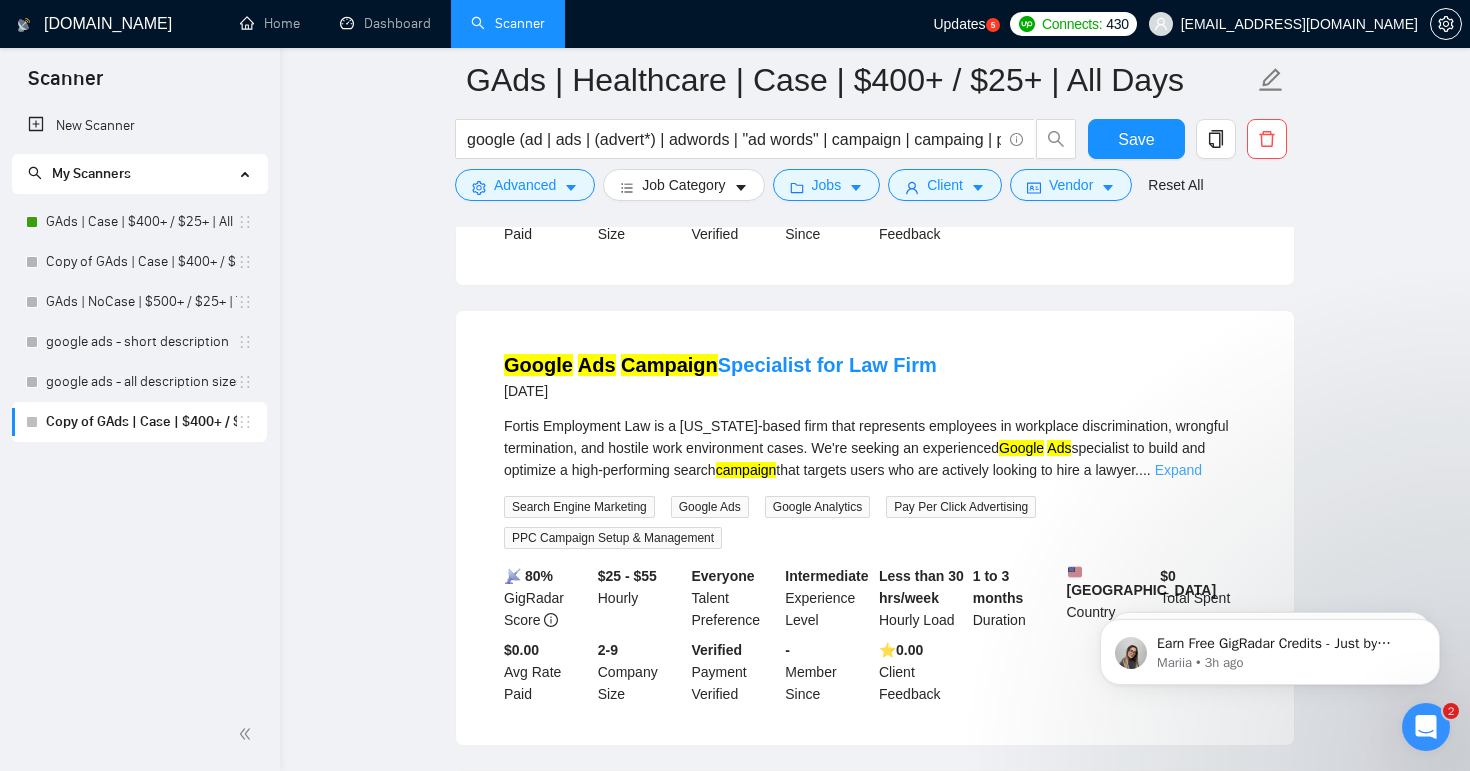 click on "Expand" at bounding box center (1178, 470) 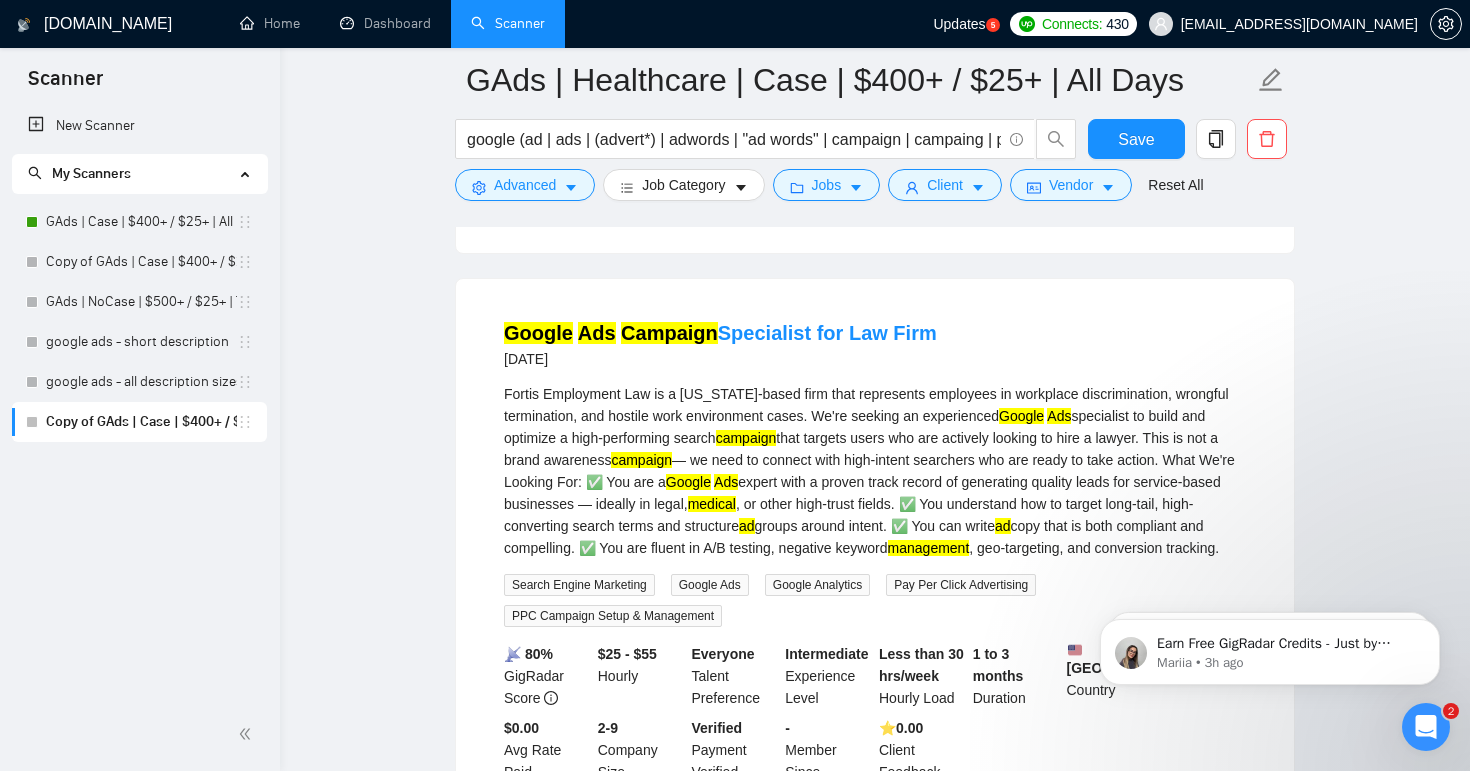 scroll, scrollTop: 5637, scrollLeft: 0, axis: vertical 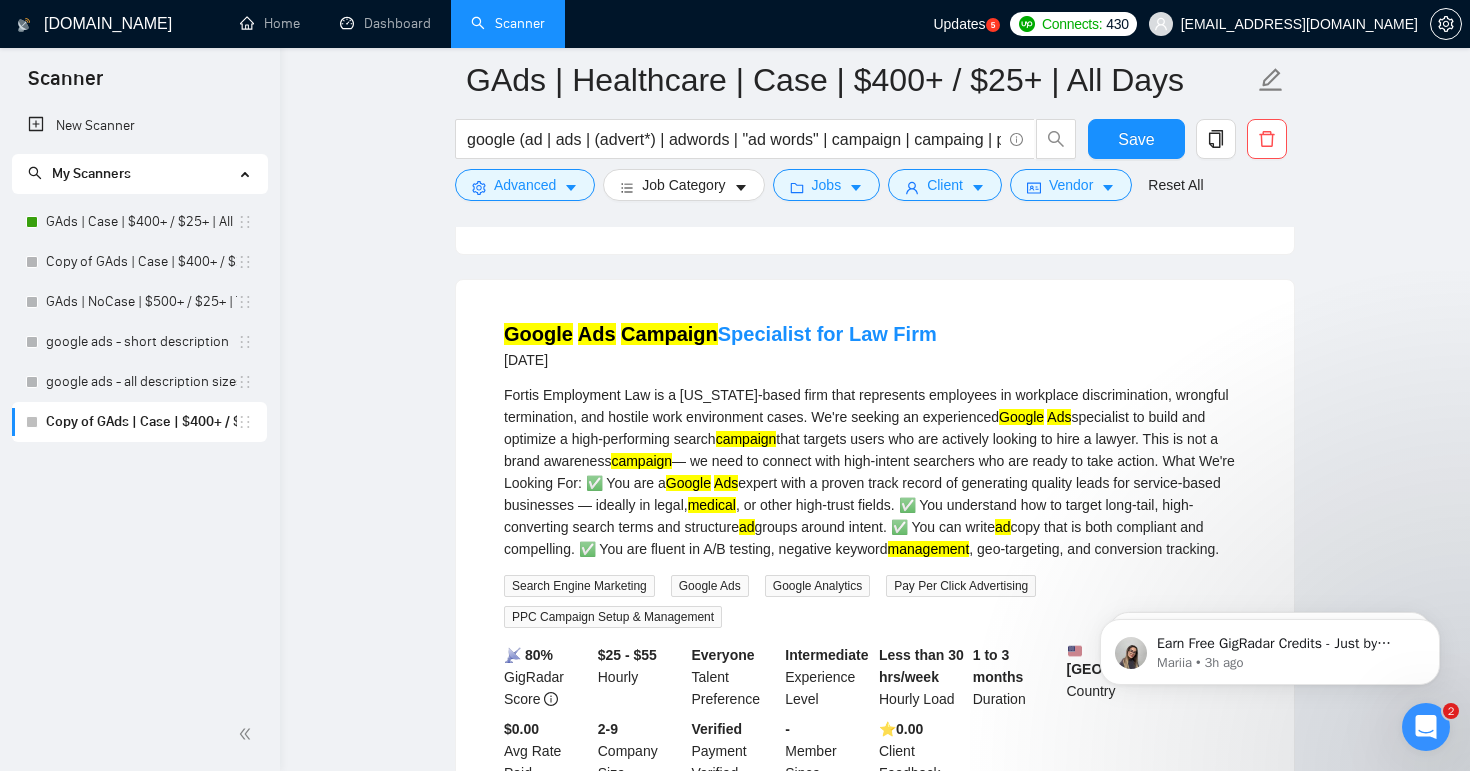 drag, startPoint x: 961, startPoint y: 349, endPoint x: 838, endPoint y: 359, distance: 123.40584 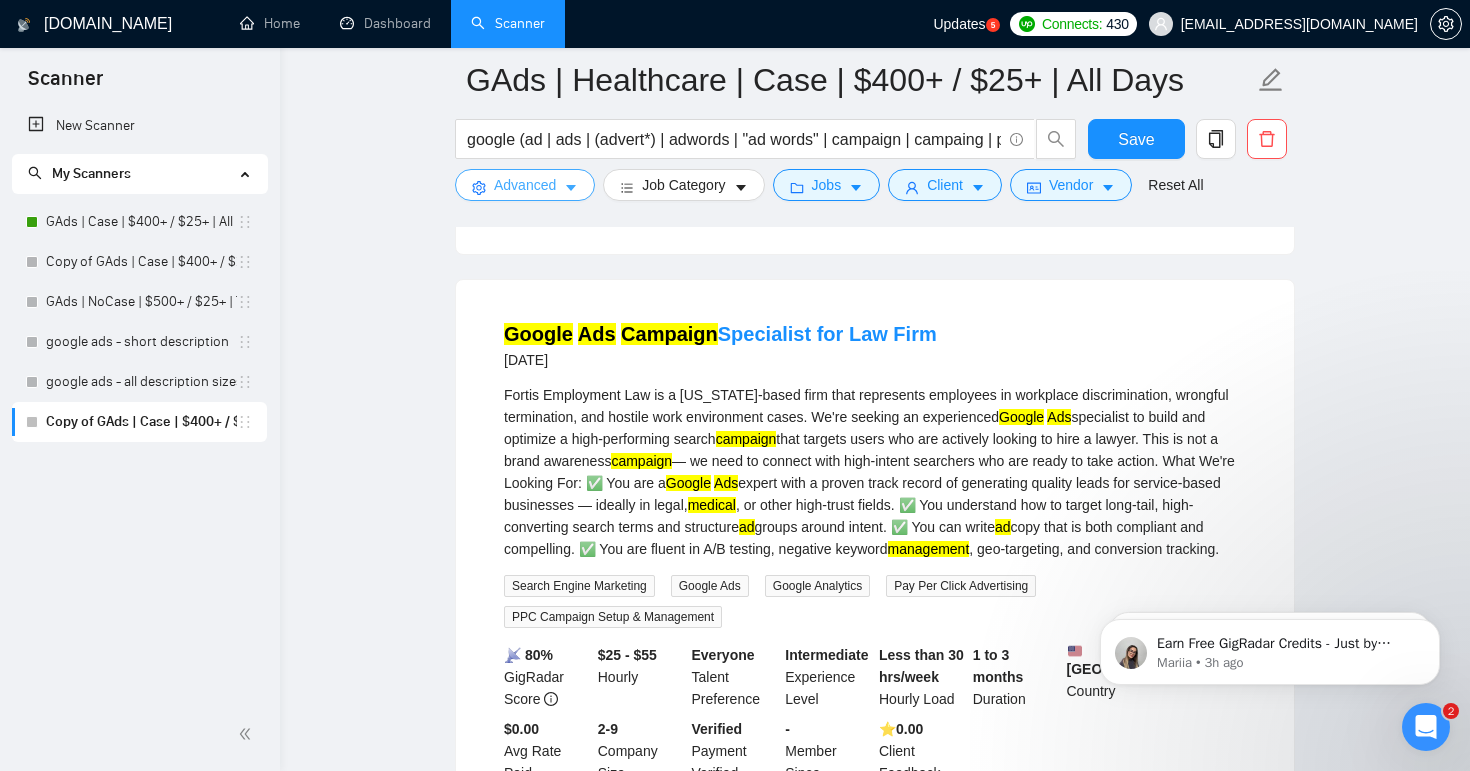 click on "Advanced" at bounding box center (525, 185) 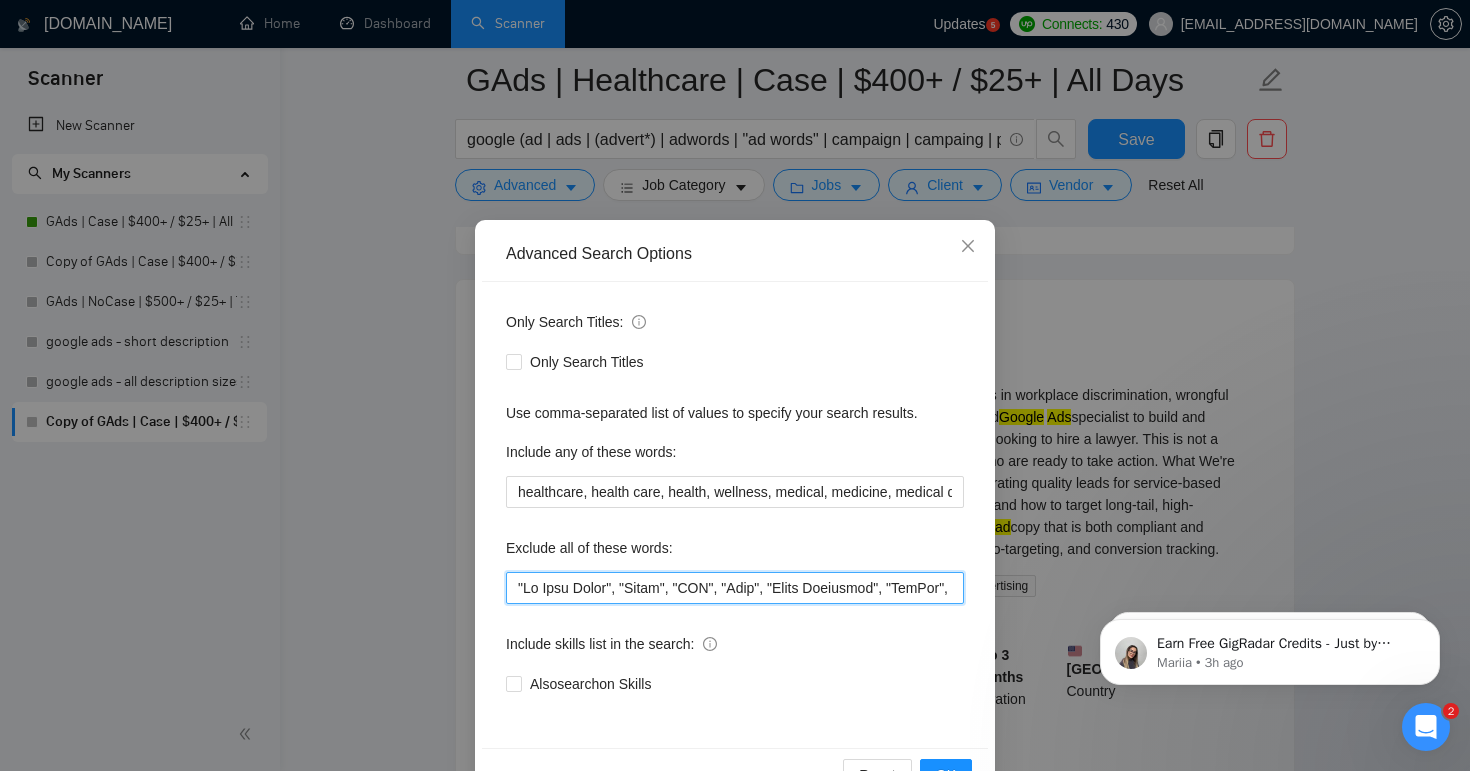 click at bounding box center [735, 588] 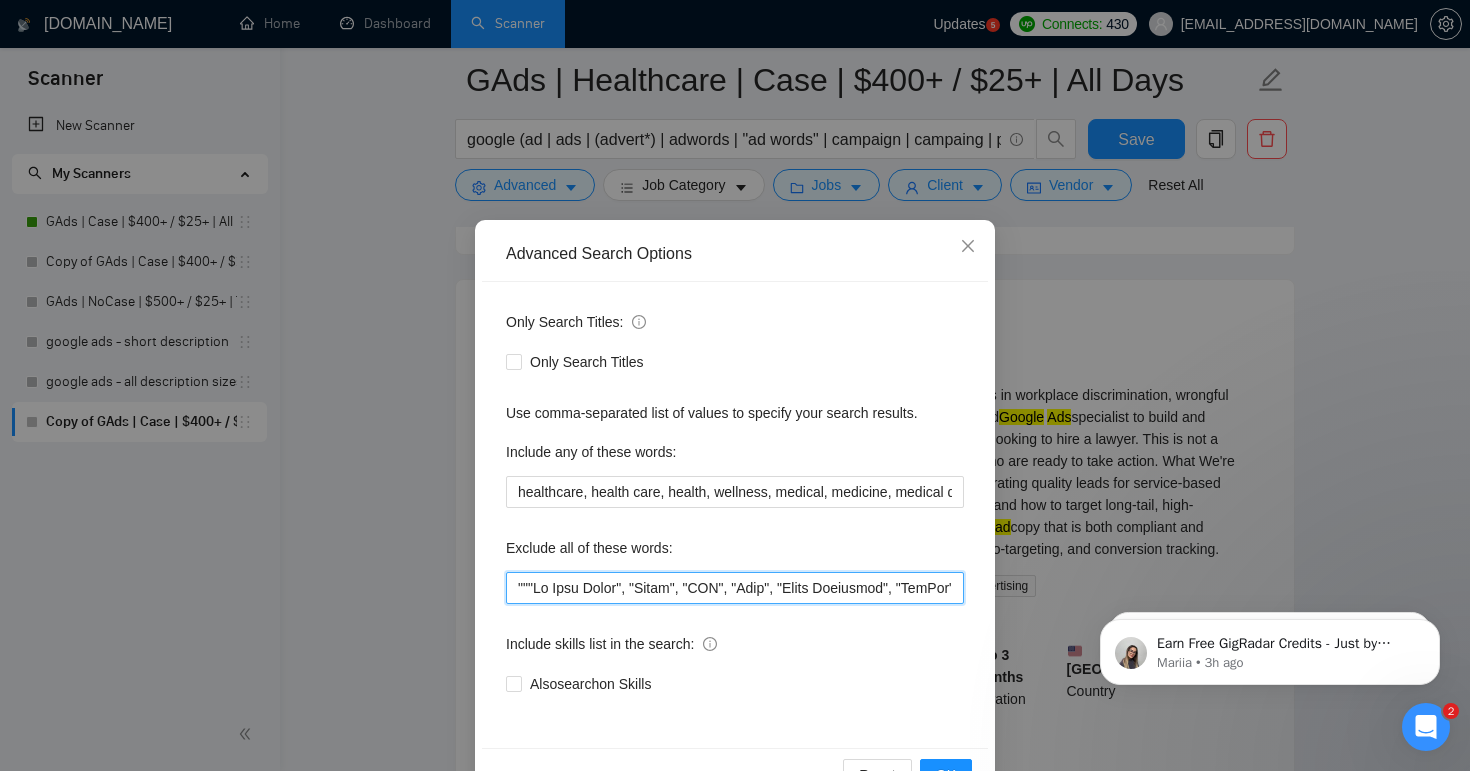 paste on "Law Firm" 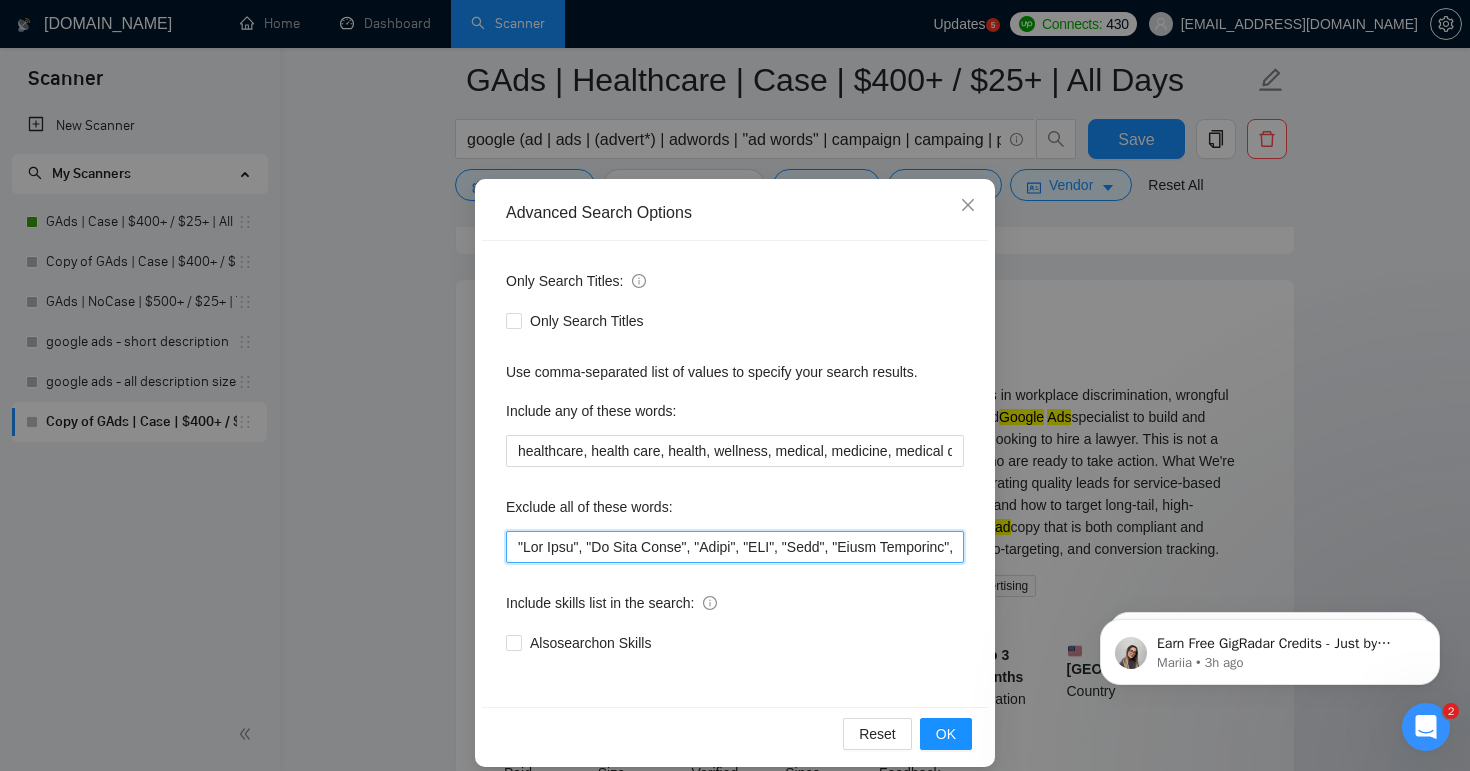 scroll, scrollTop: 61, scrollLeft: 0, axis: vertical 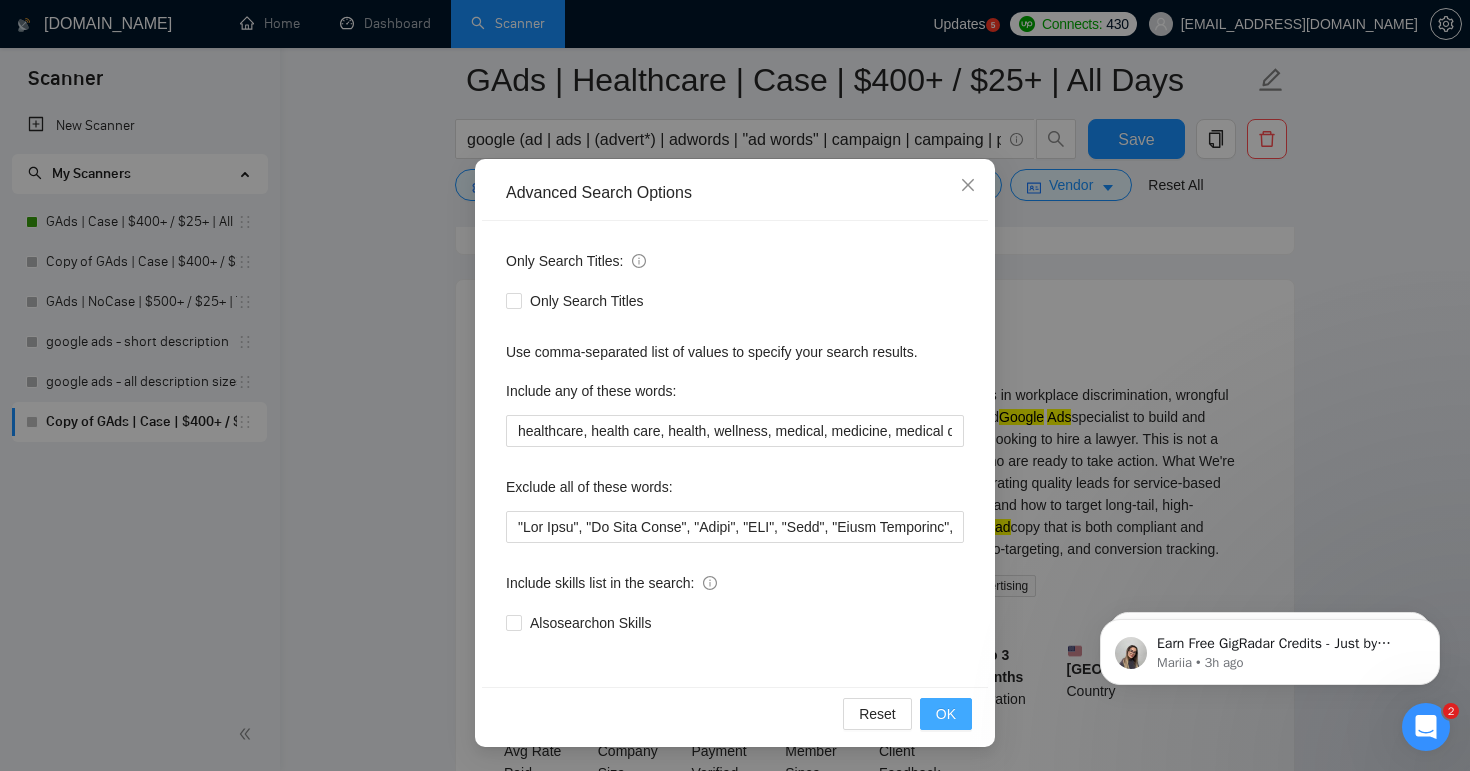 click on "OK" at bounding box center (946, 714) 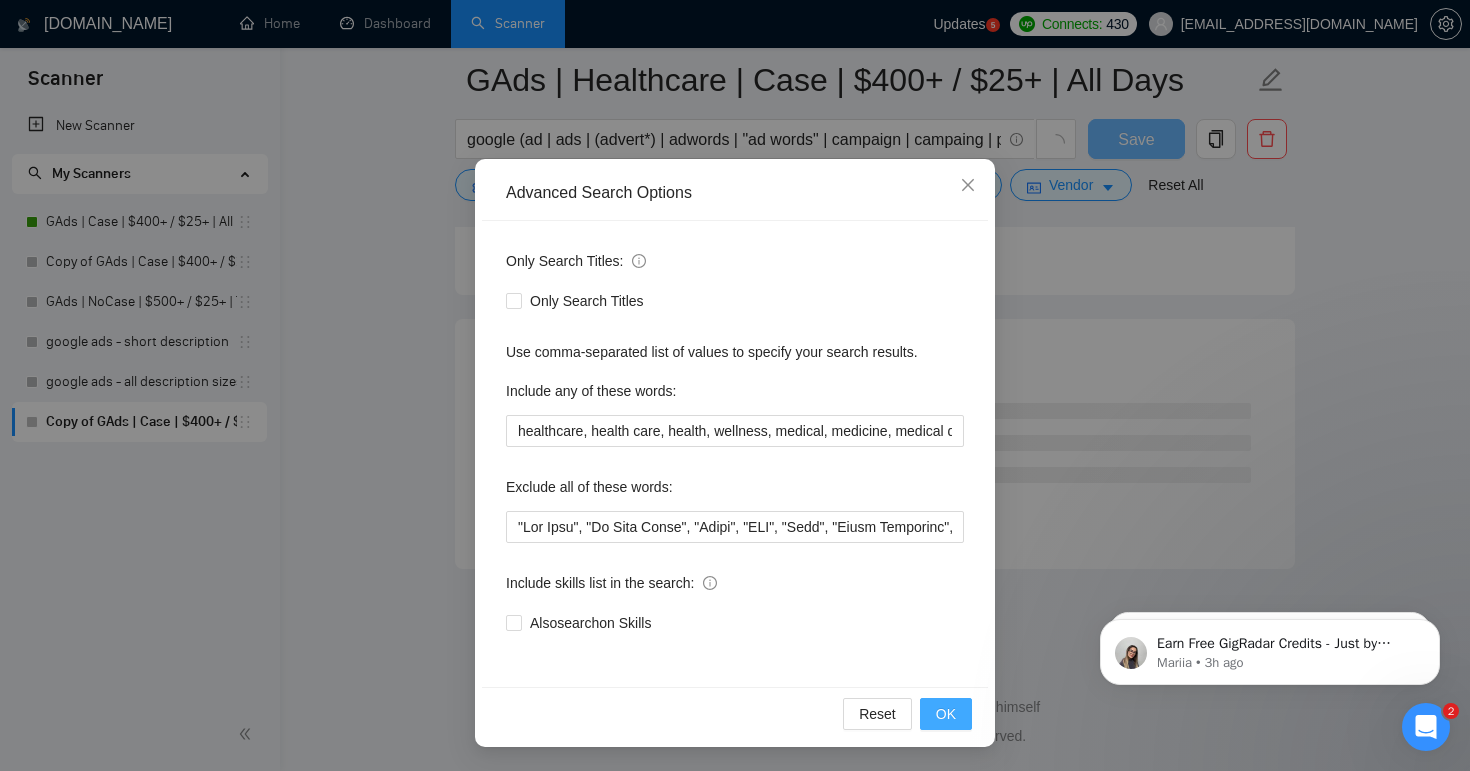 scroll, scrollTop: 5305, scrollLeft: 0, axis: vertical 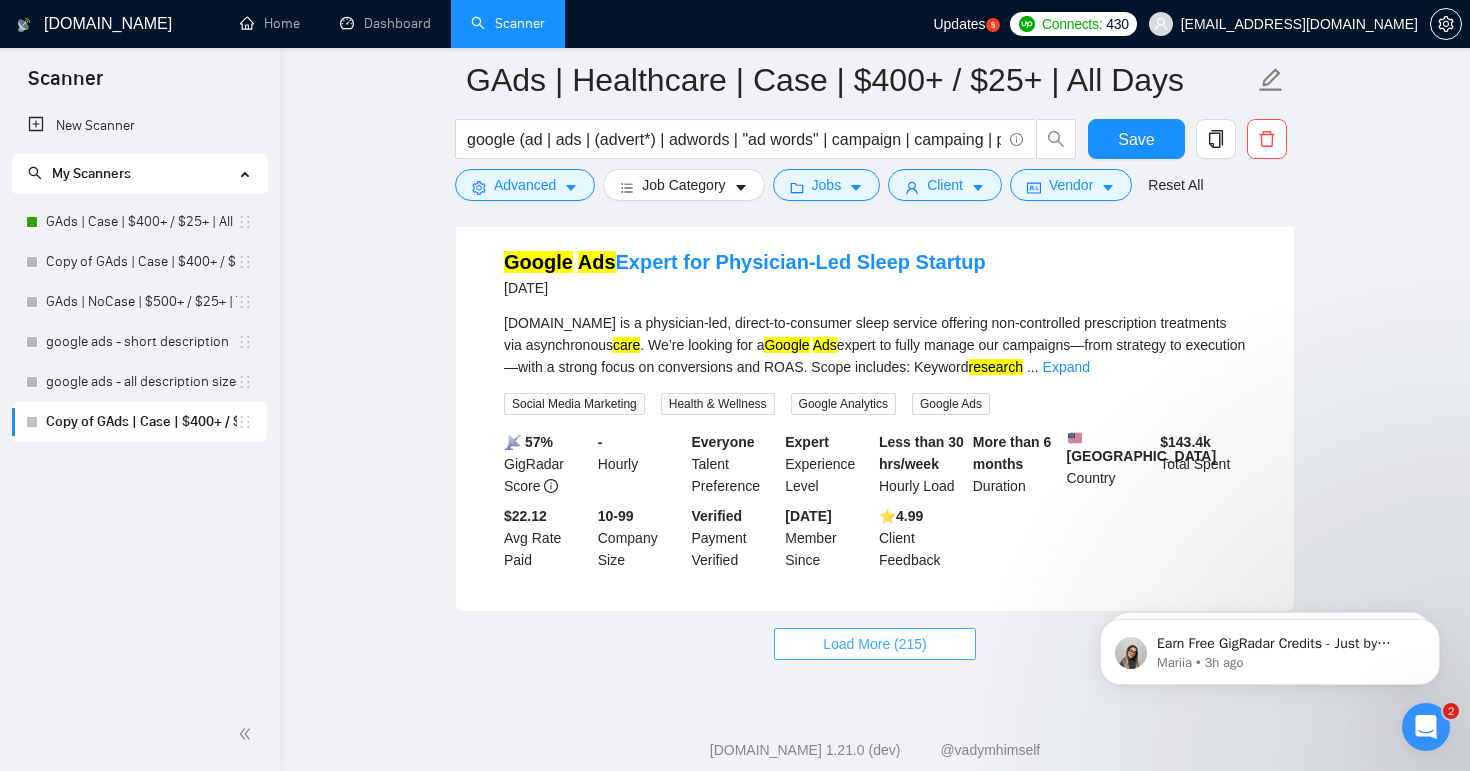 click on "Load More (215)" at bounding box center [875, 644] 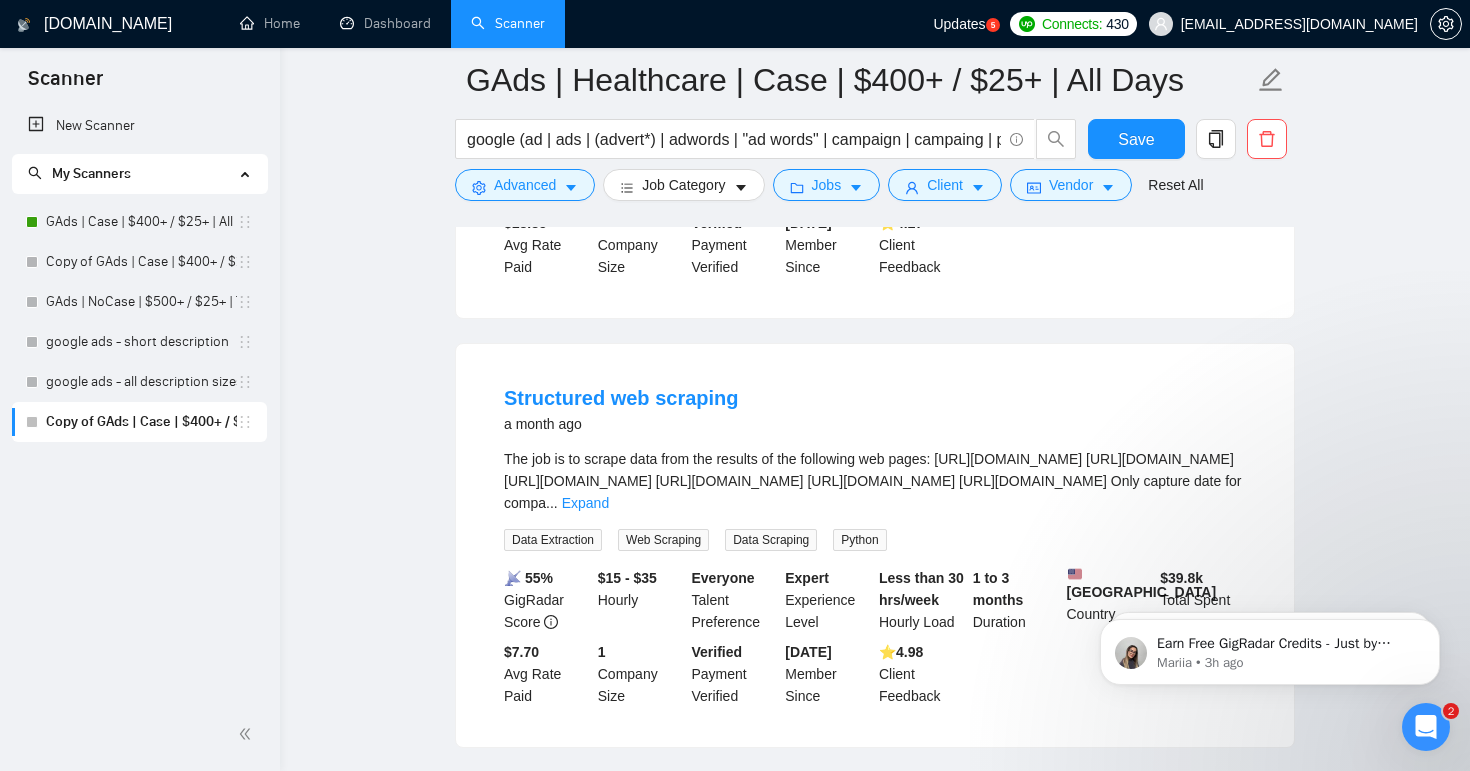 scroll, scrollTop: 7953, scrollLeft: 0, axis: vertical 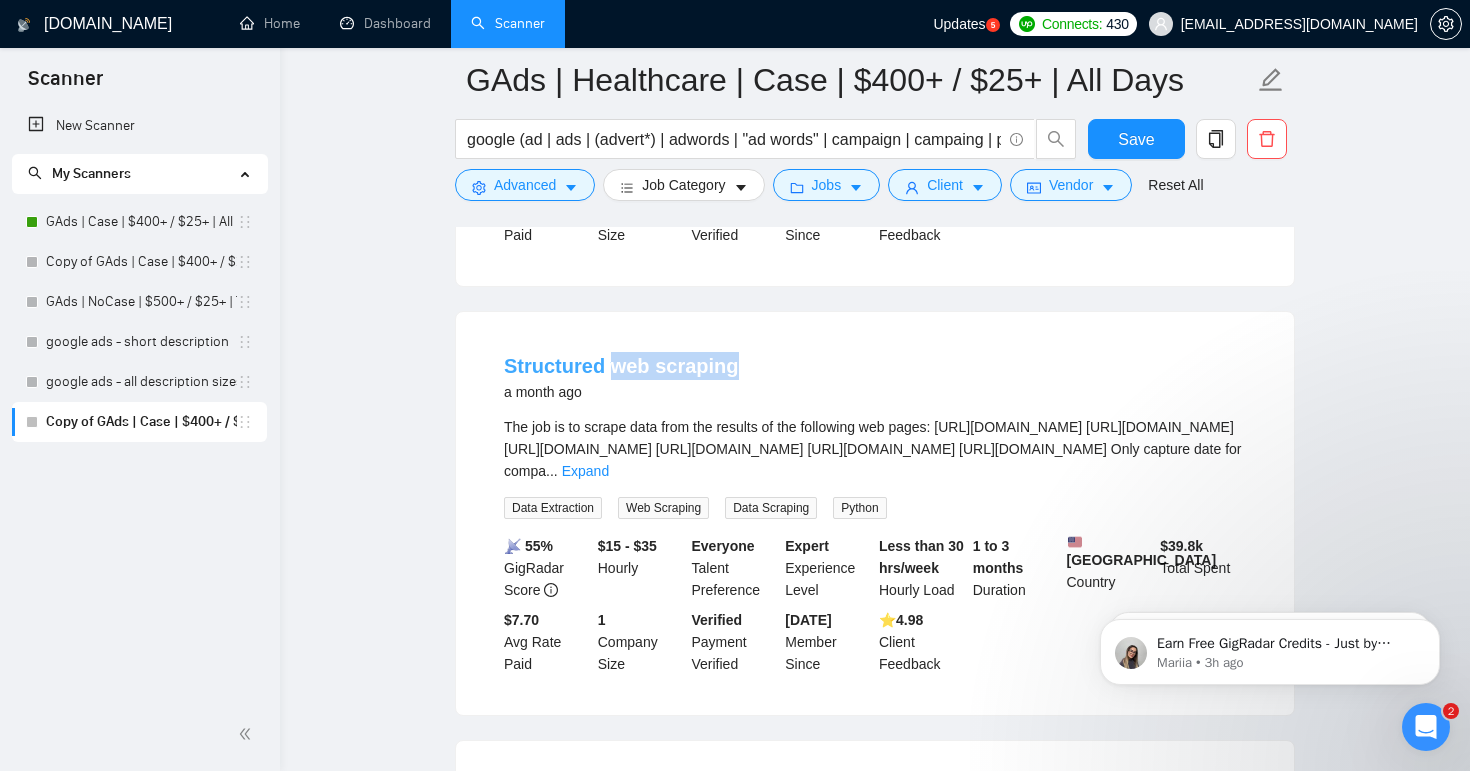 drag, startPoint x: 770, startPoint y: 400, endPoint x: 614, endPoint y: 407, distance: 156.15697 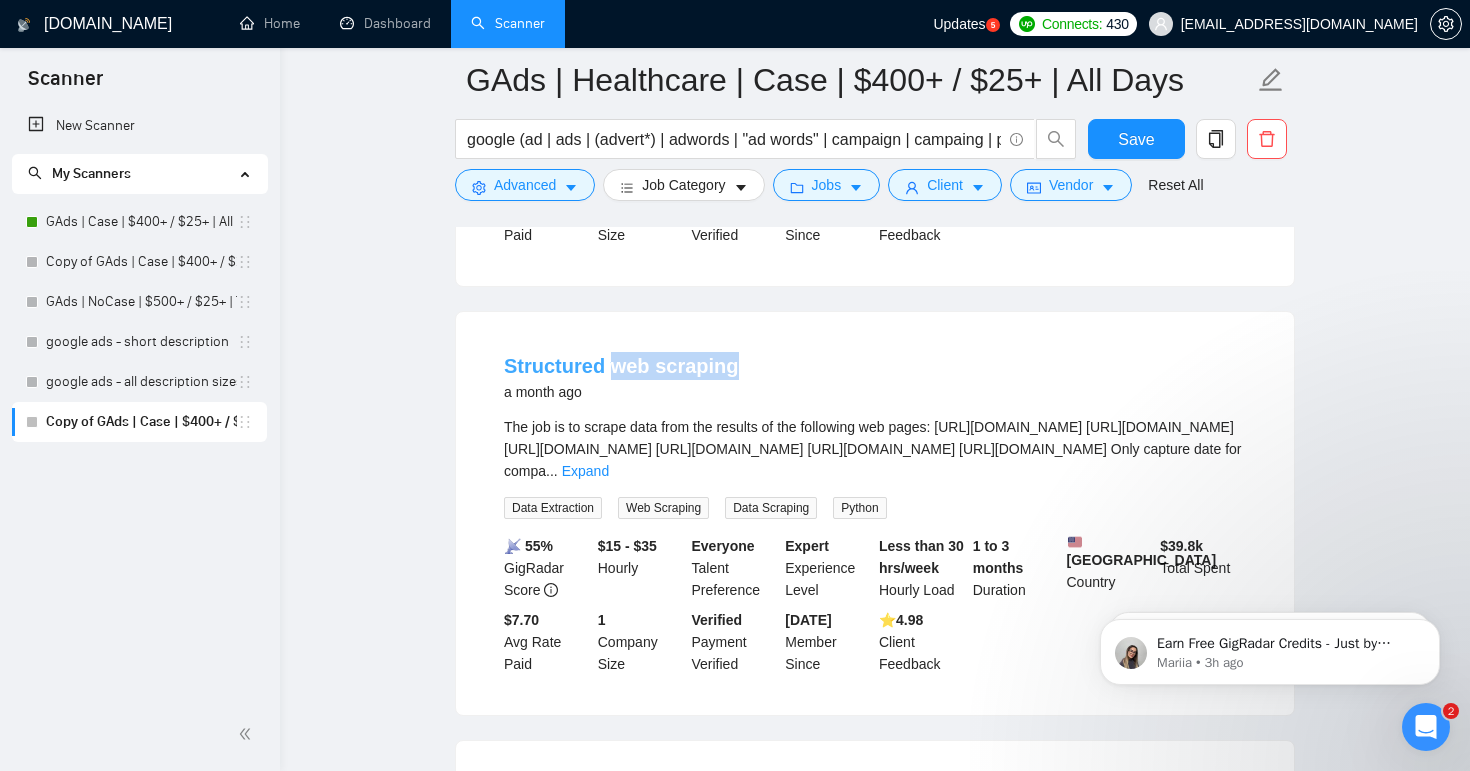 click on "Structured web scraping a month ago" at bounding box center (875, 378) 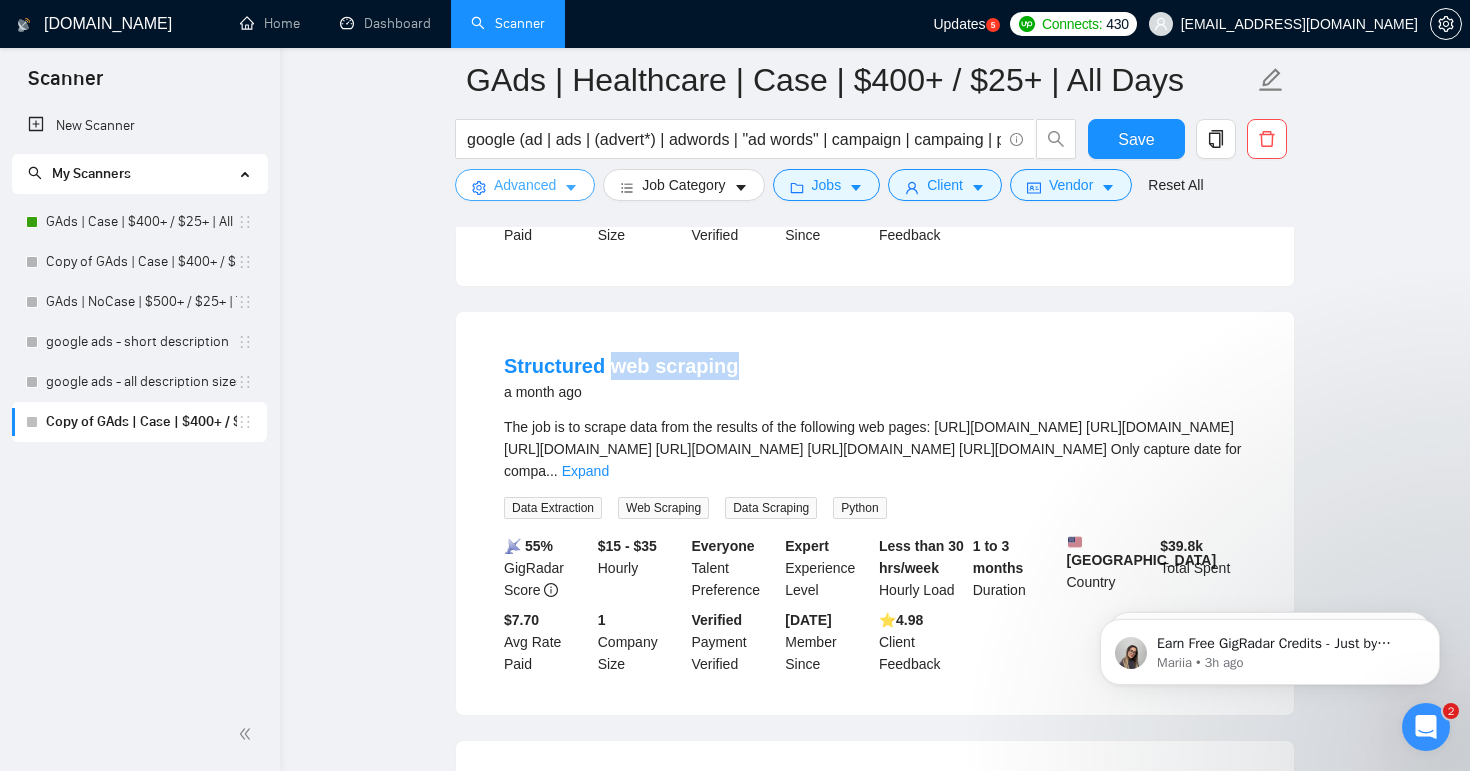 click 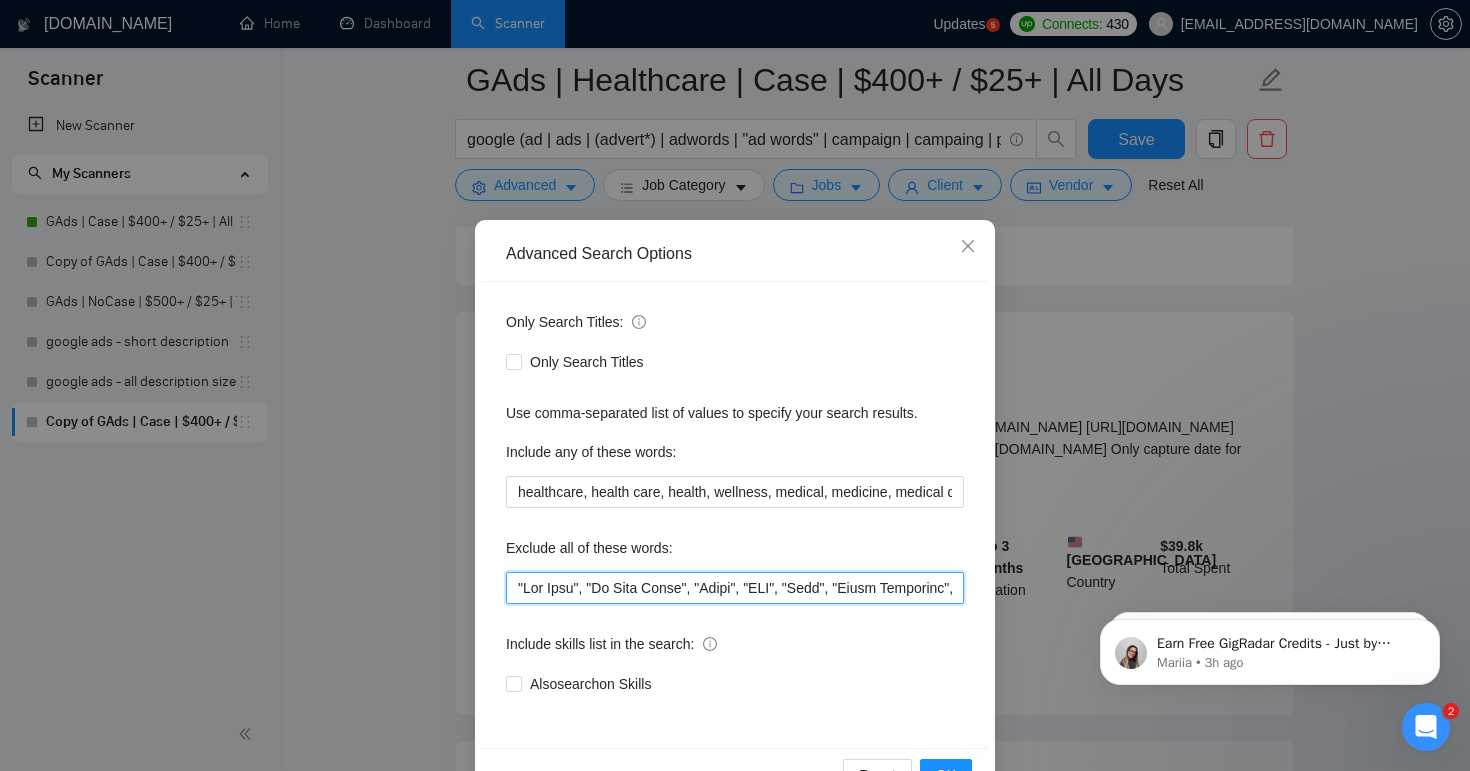 click at bounding box center (735, 588) 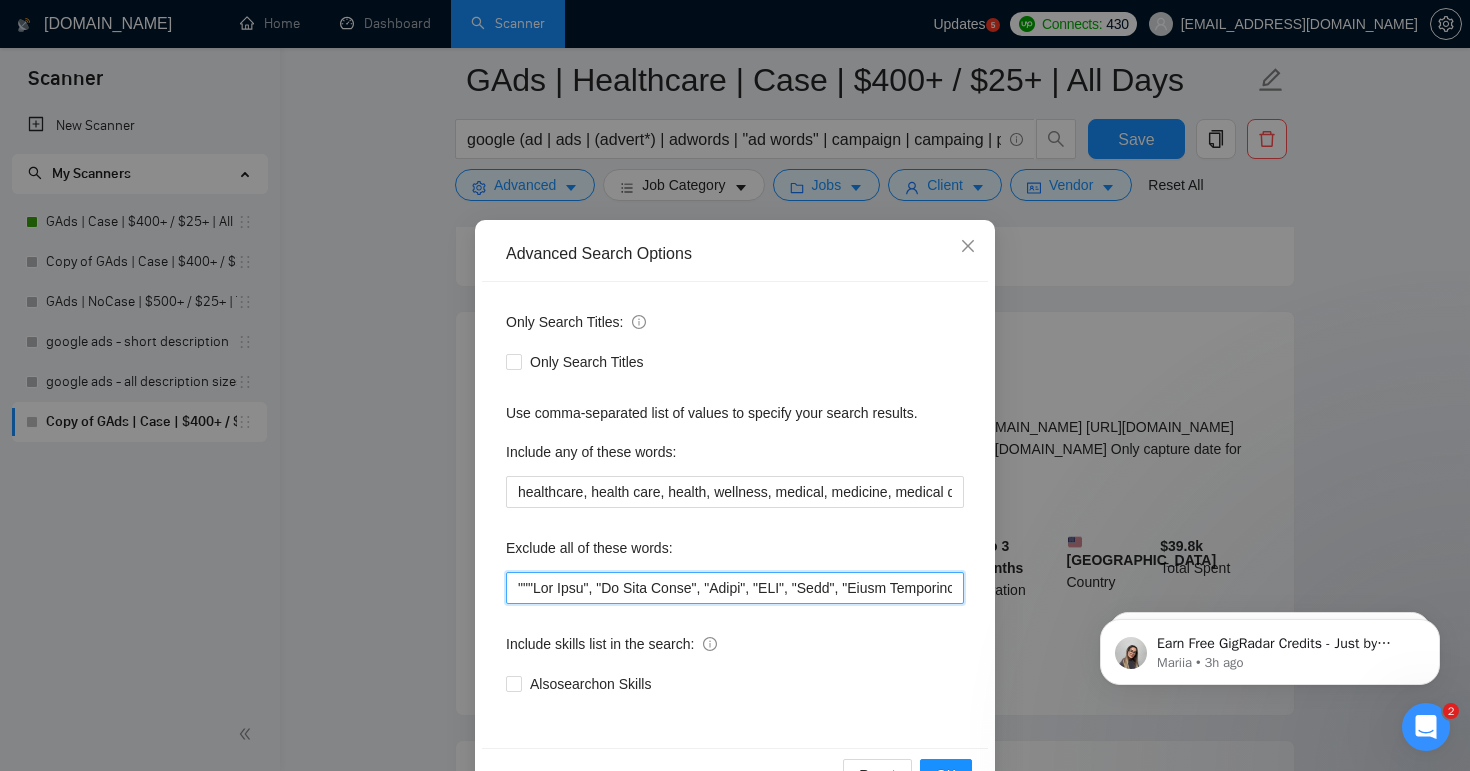 paste on "web scraping" 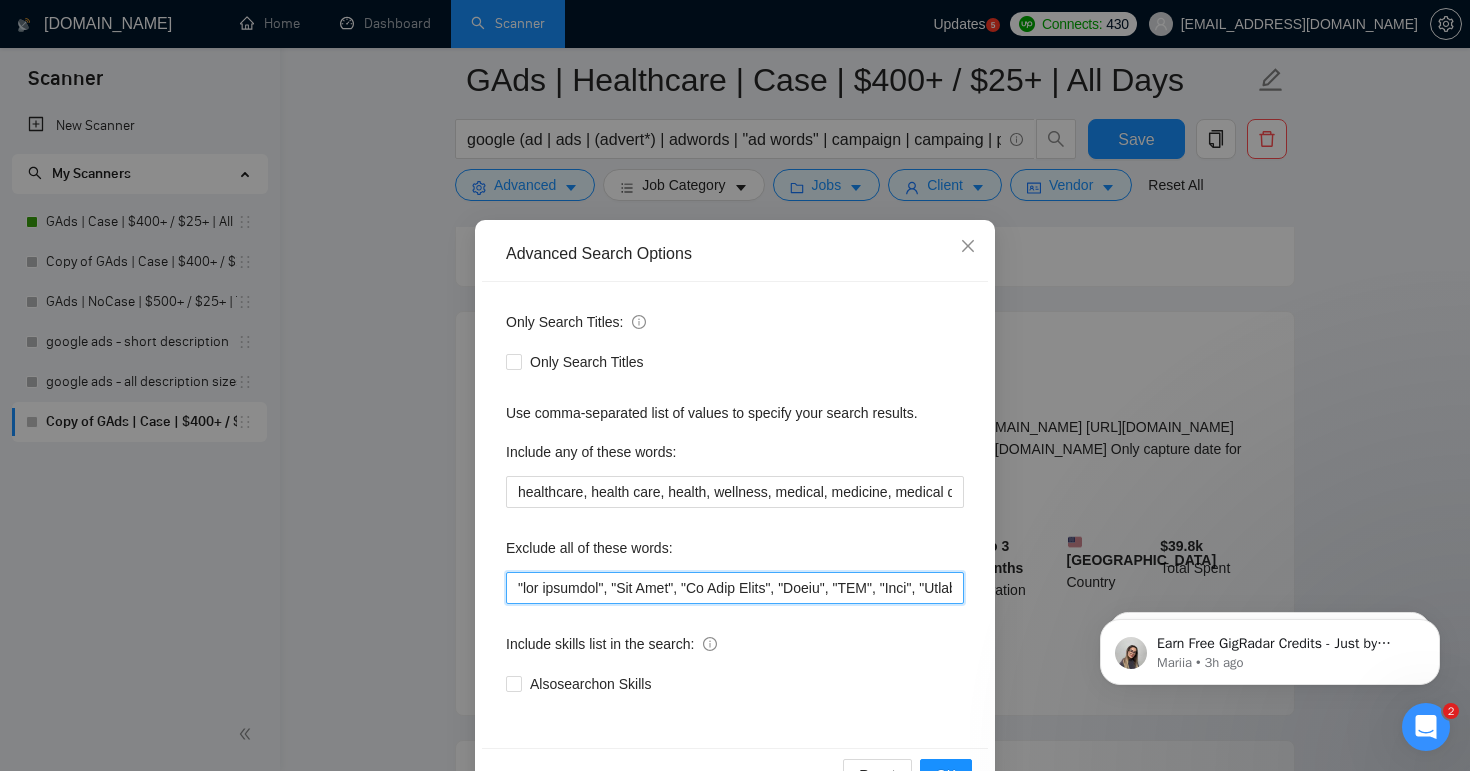 scroll, scrollTop: 61, scrollLeft: 0, axis: vertical 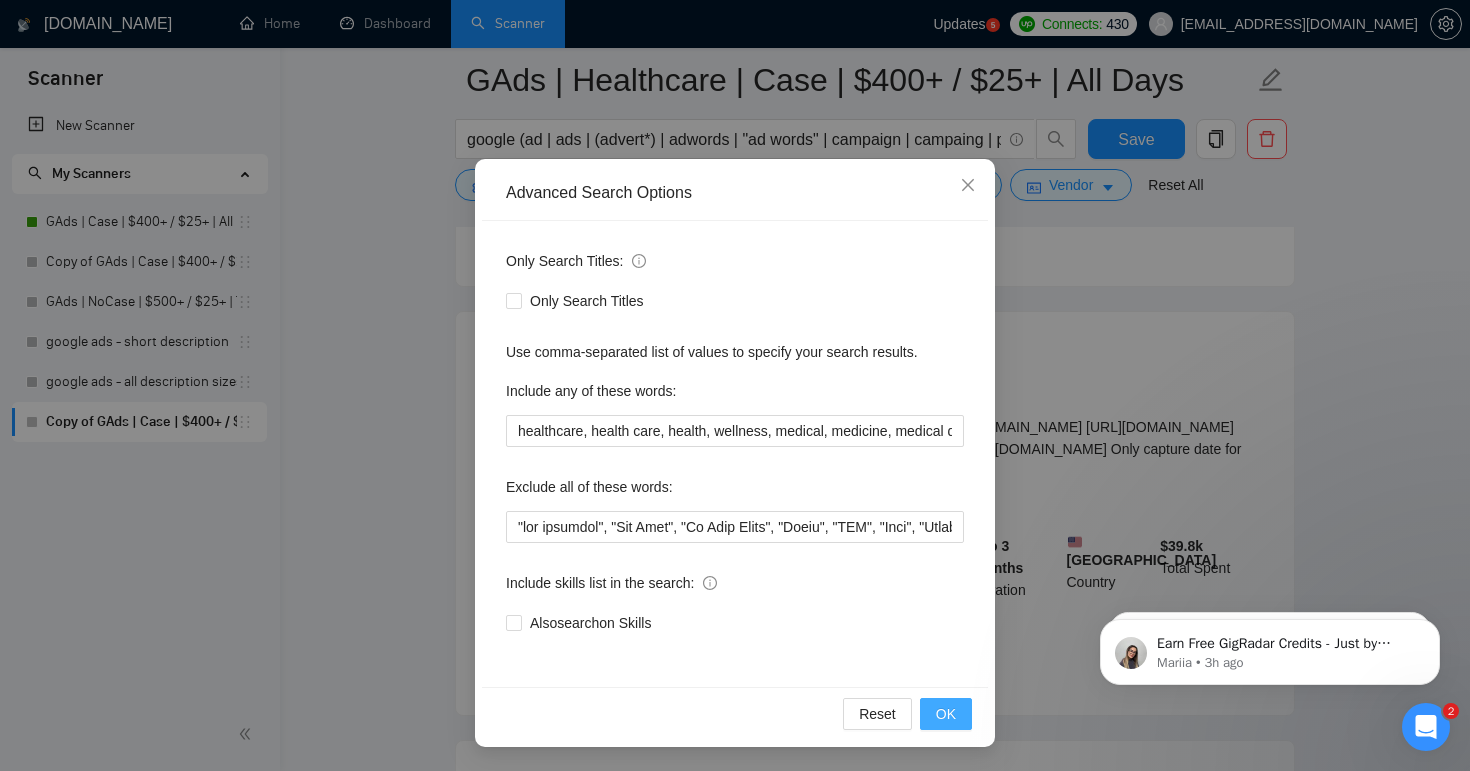 click on "OK" at bounding box center [946, 714] 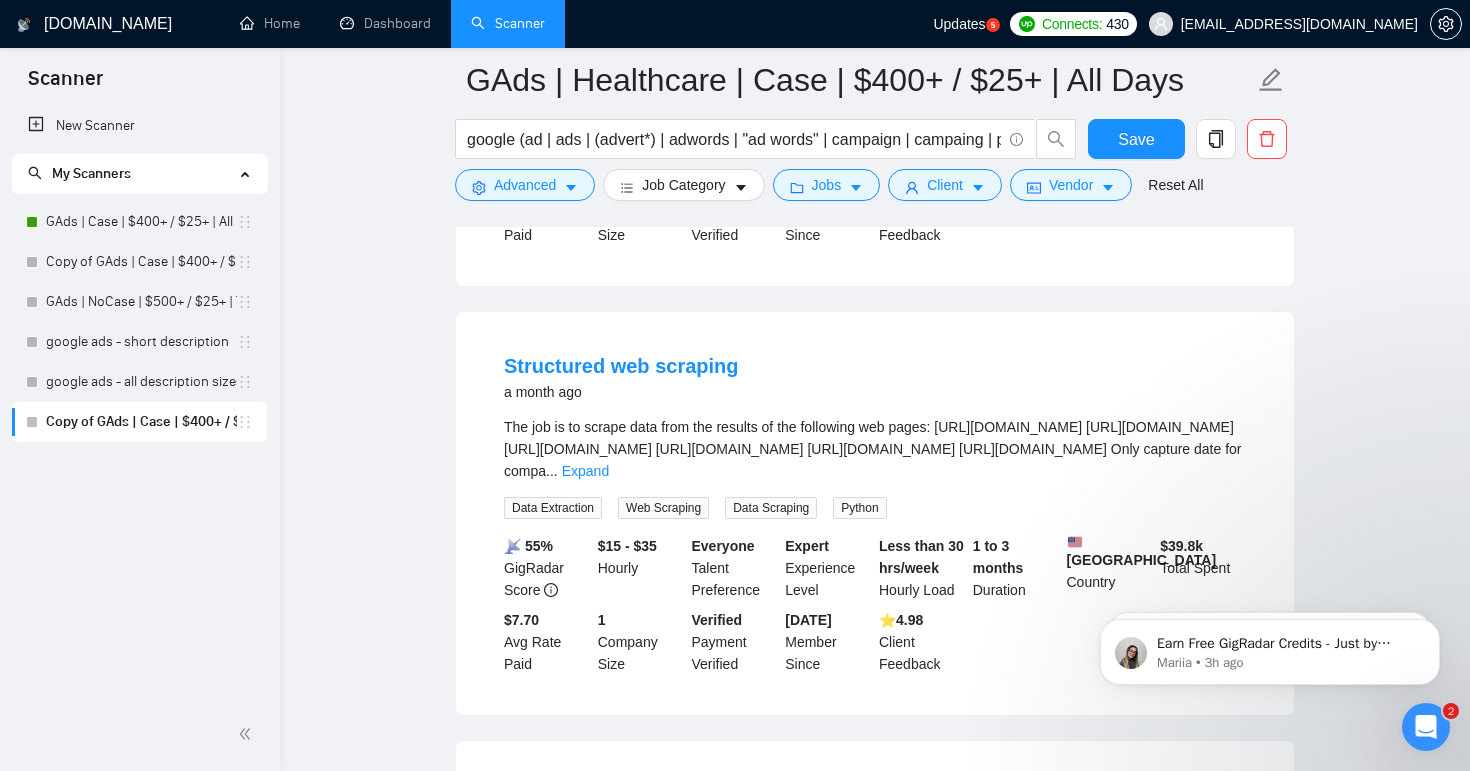 scroll, scrollTop: 0, scrollLeft: 0, axis: both 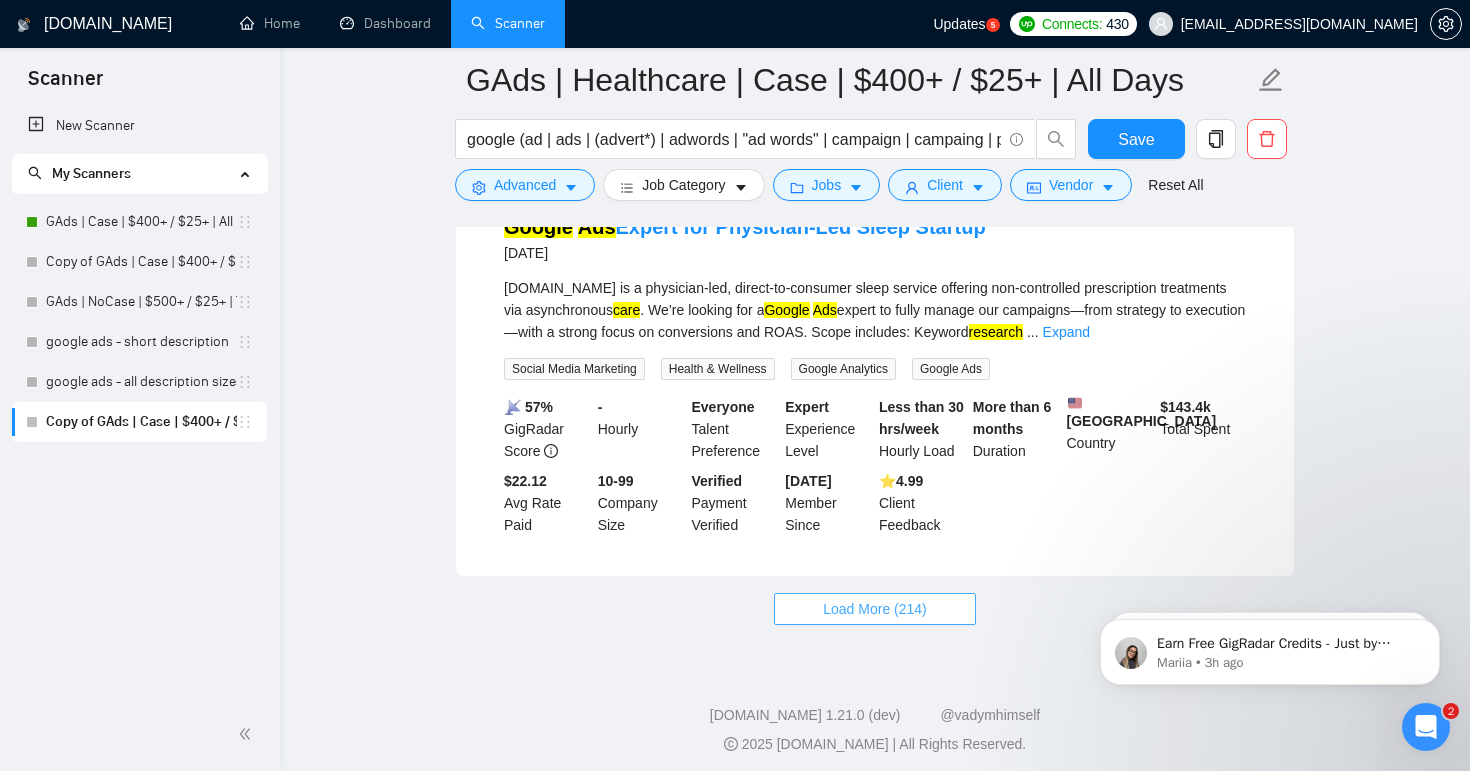 click on "Load More (214)" at bounding box center (875, 609) 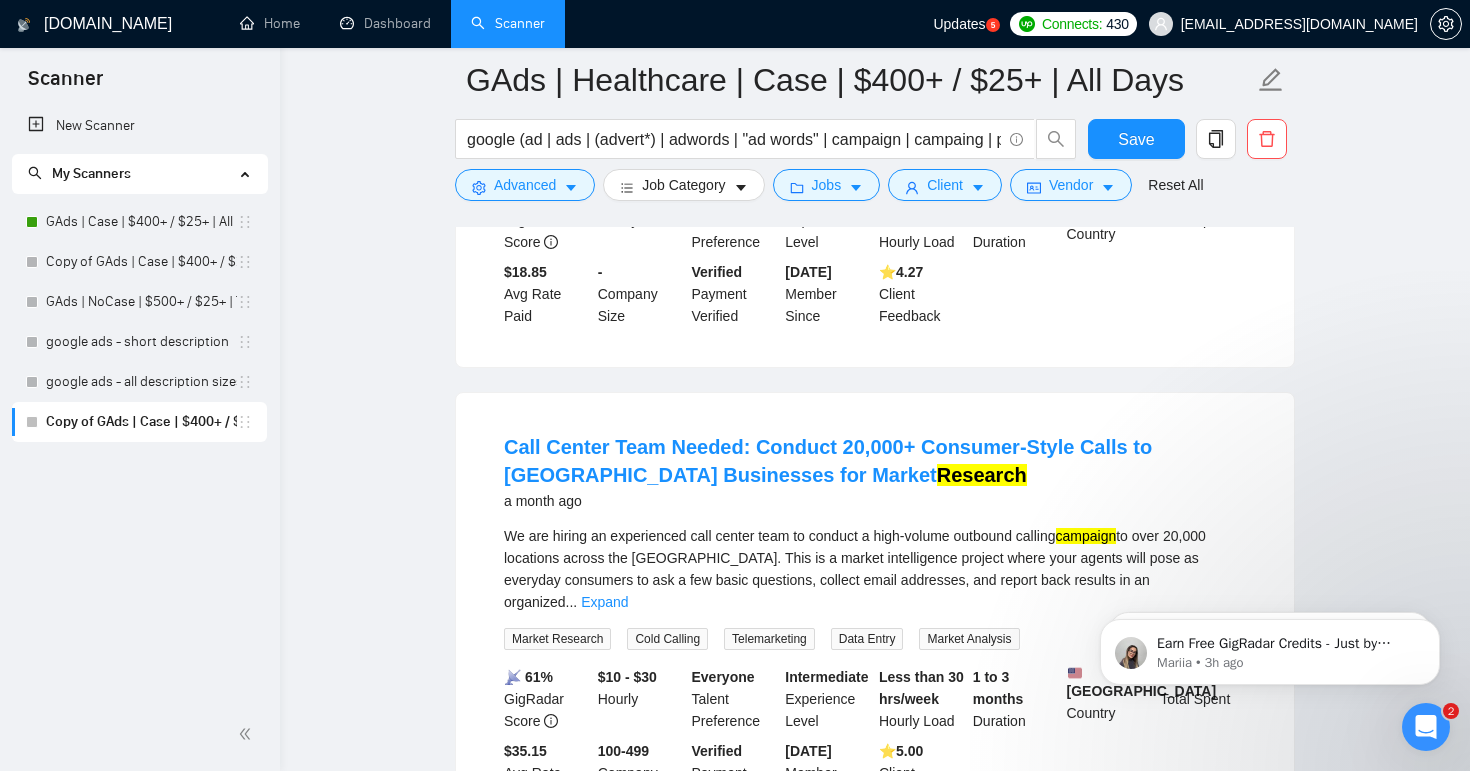 scroll, scrollTop: 7895, scrollLeft: 0, axis: vertical 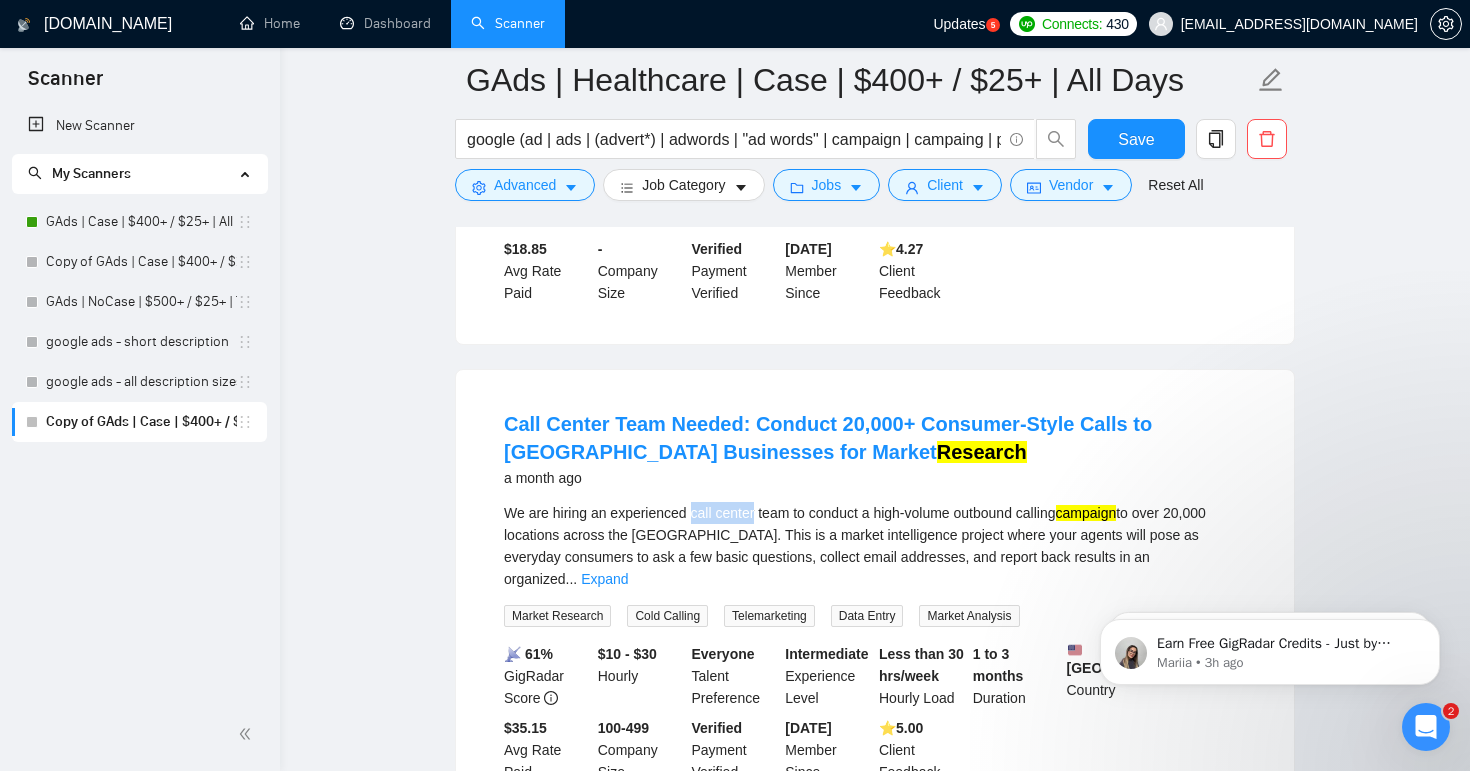 drag, startPoint x: 761, startPoint y: 542, endPoint x: 697, endPoint y: 541, distance: 64.00781 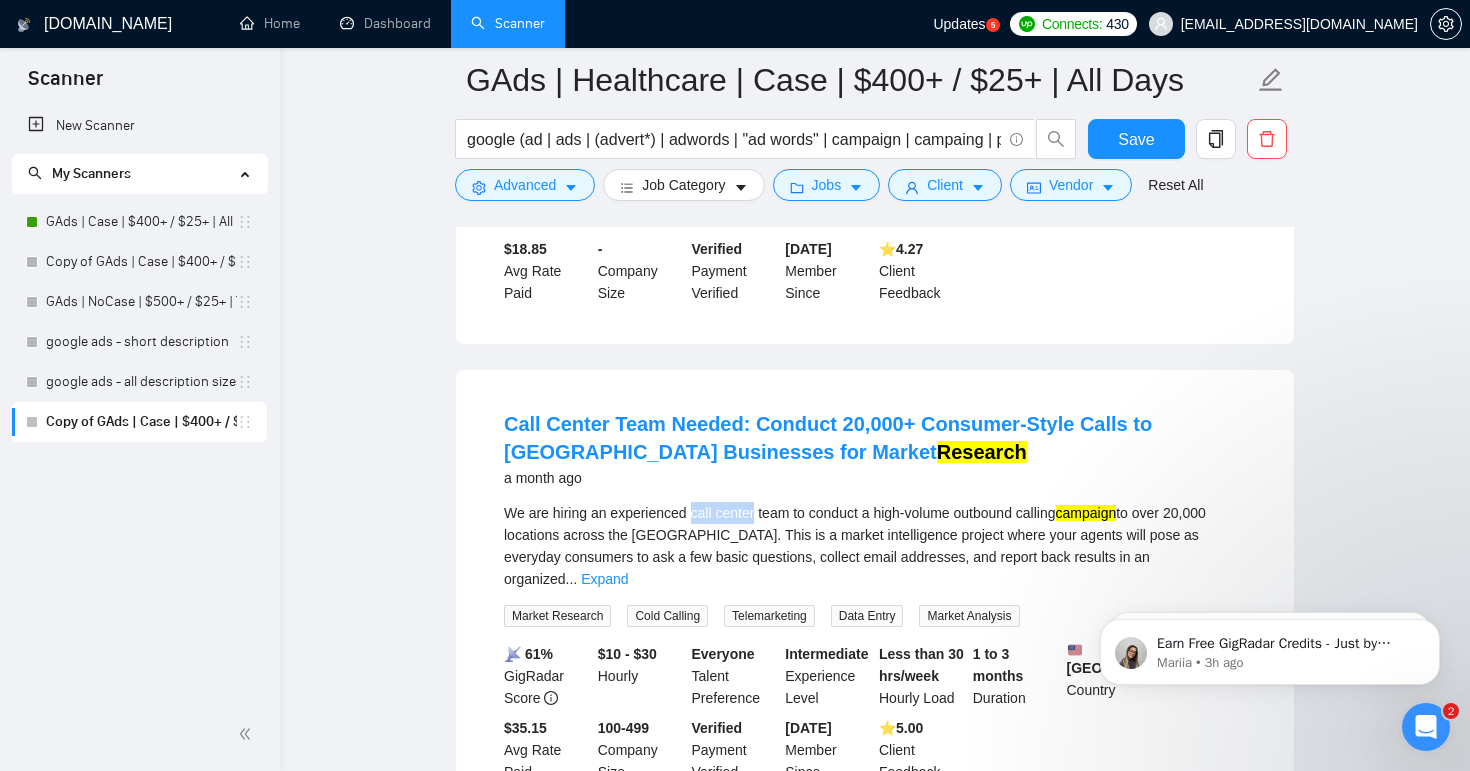 click on "We are hiring an experienced call center team to conduct a high-volume outbound calling  campaign  to over 20,000 locations across [GEOGRAPHIC_DATA]. This is a market intelligence project where your agents will pose as everyday consumers to ask a few basic questions, collect email addresses, and report back results in an organized ... Expand" at bounding box center (875, 546) 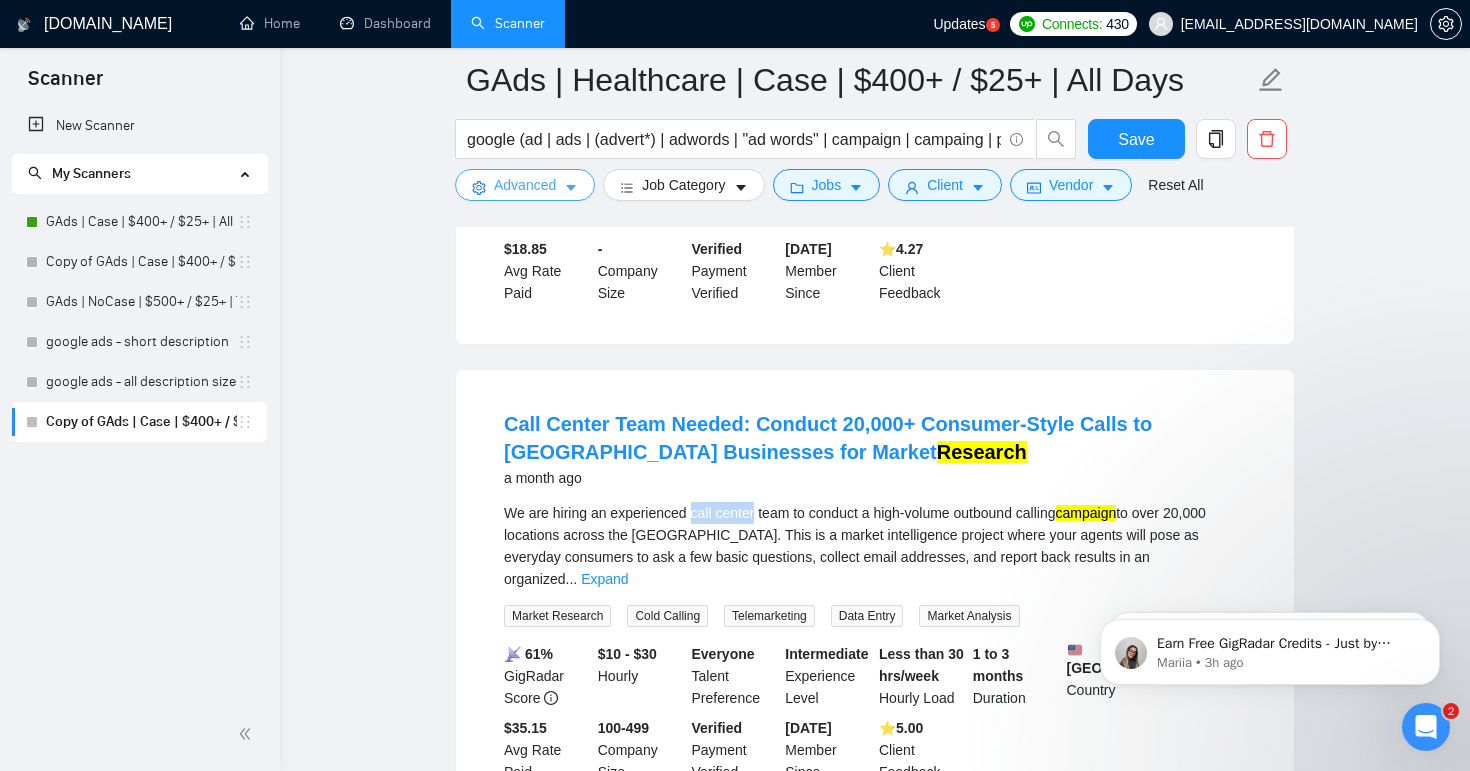 click on "Advanced" at bounding box center (525, 185) 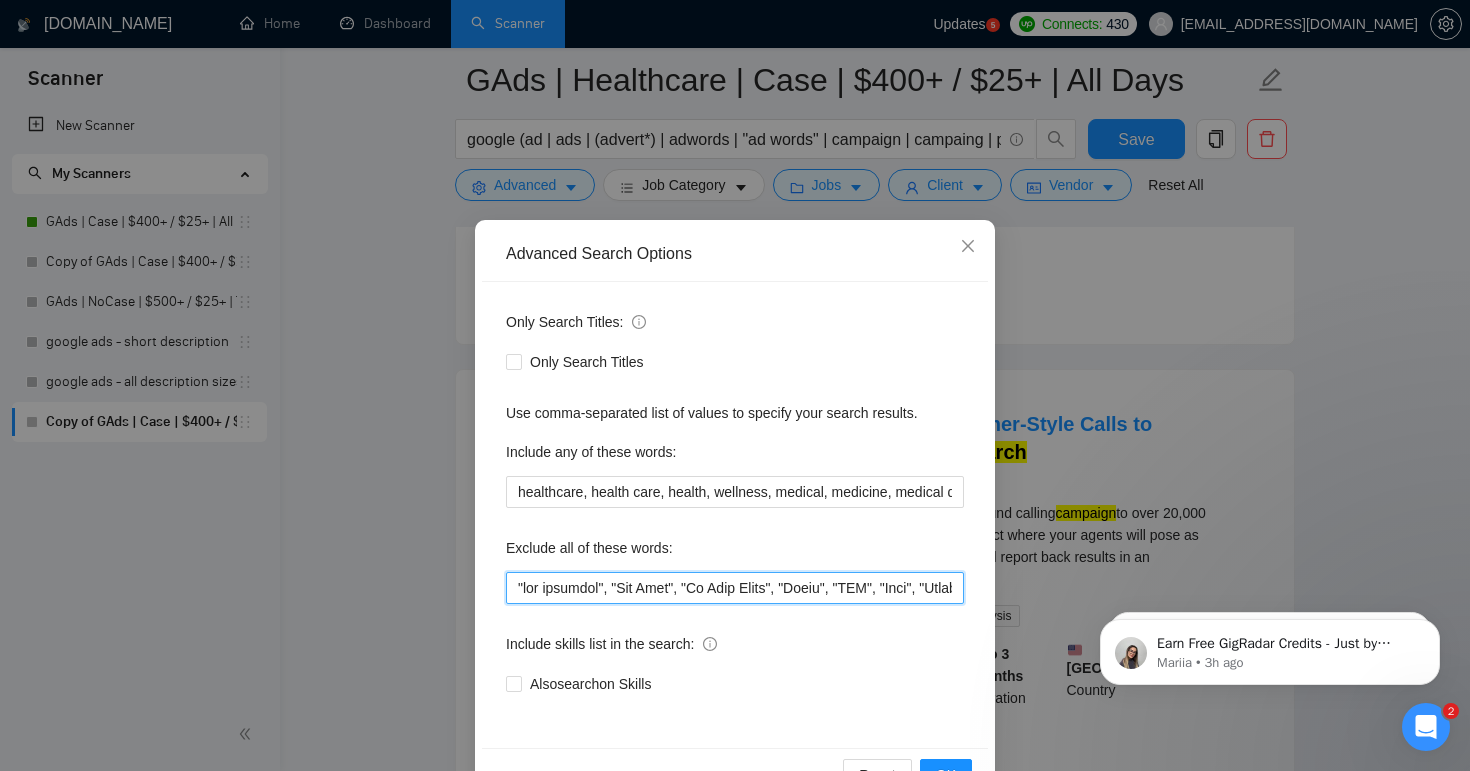 click at bounding box center (735, 588) 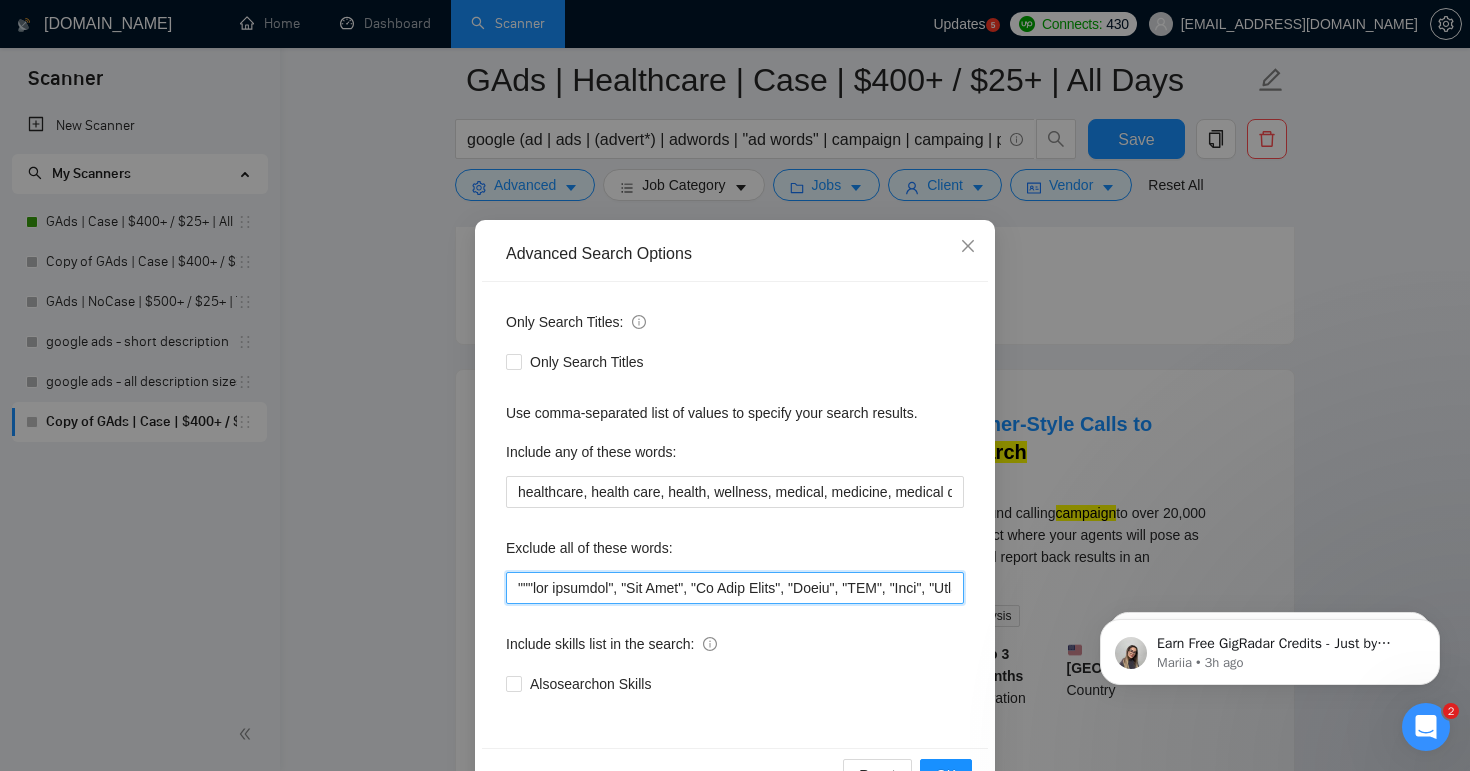 paste on "call center" 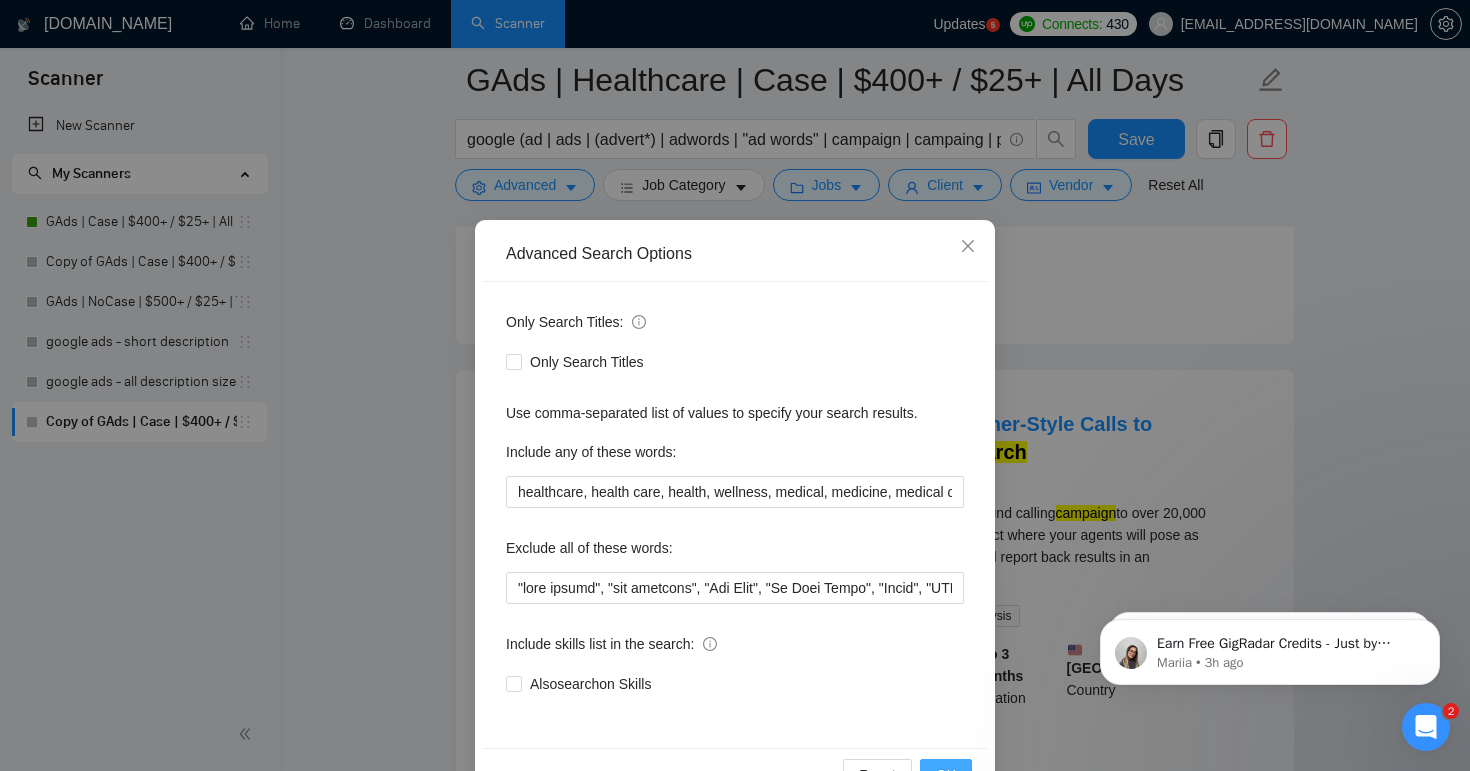 click on "OK" at bounding box center [946, 775] 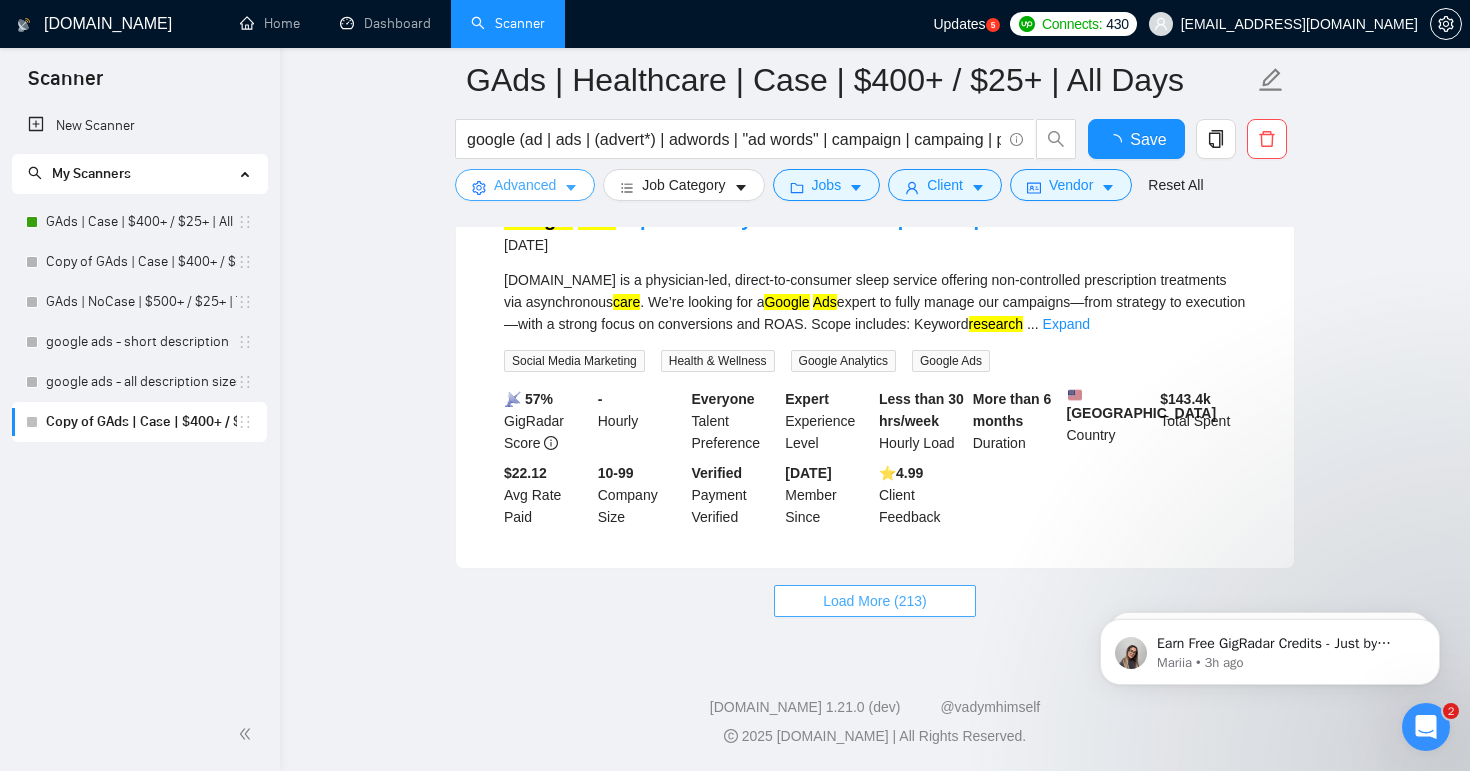 scroll, scrollTop: 4390, scrollLeft: 0, axis: vertical 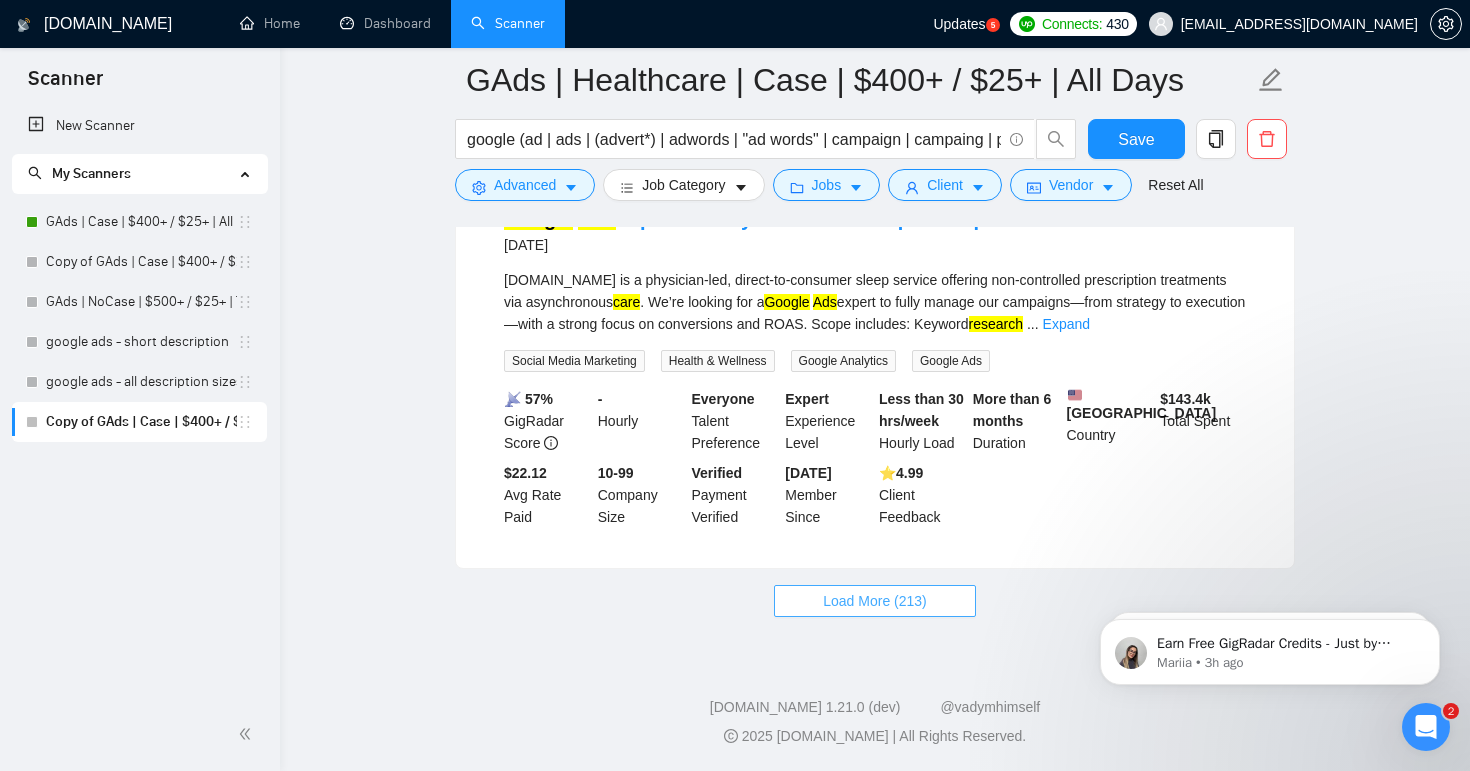 click on "Load More (213)" at bounding box center [875, 601] 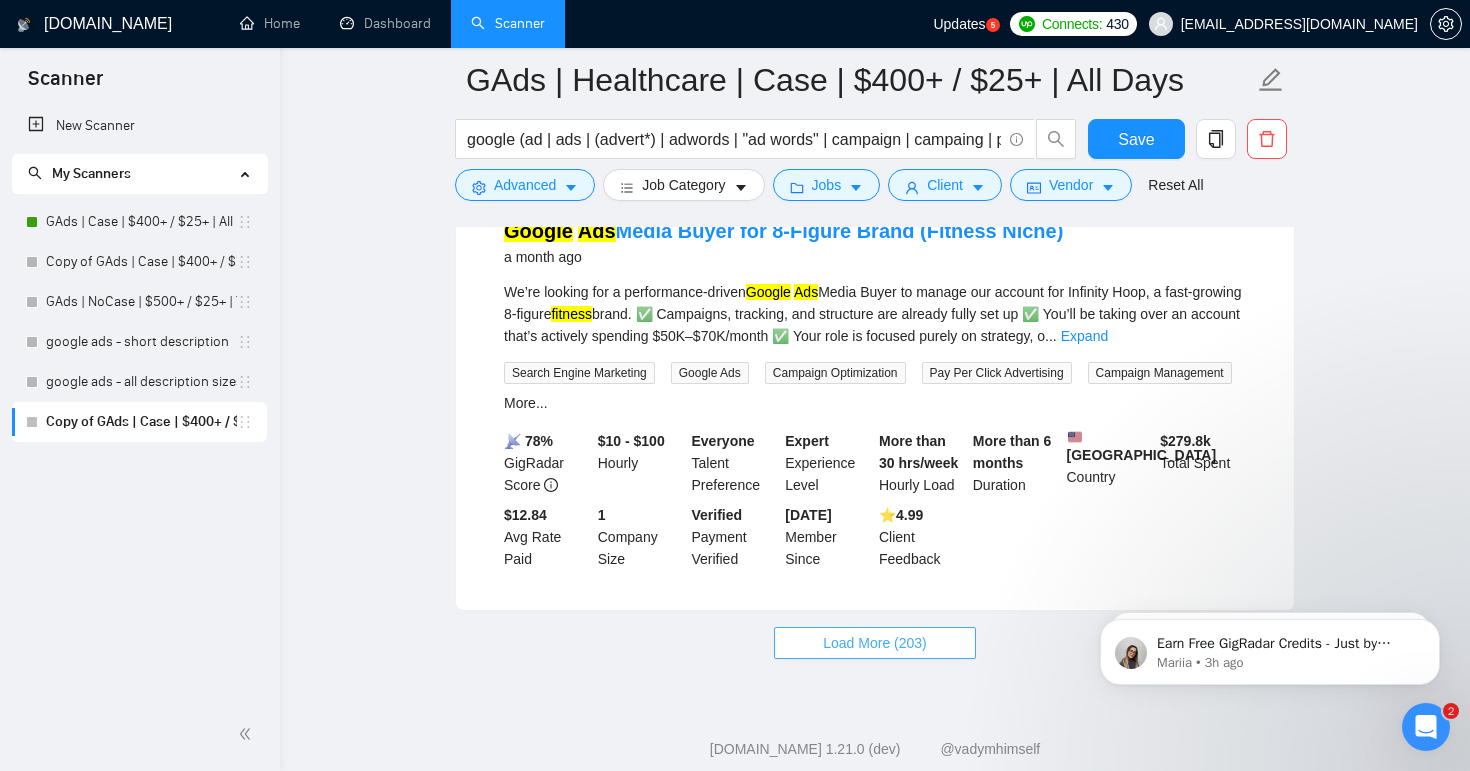 scroll, scrollTop: 9117, scrollLeft: 0, axis: vertical 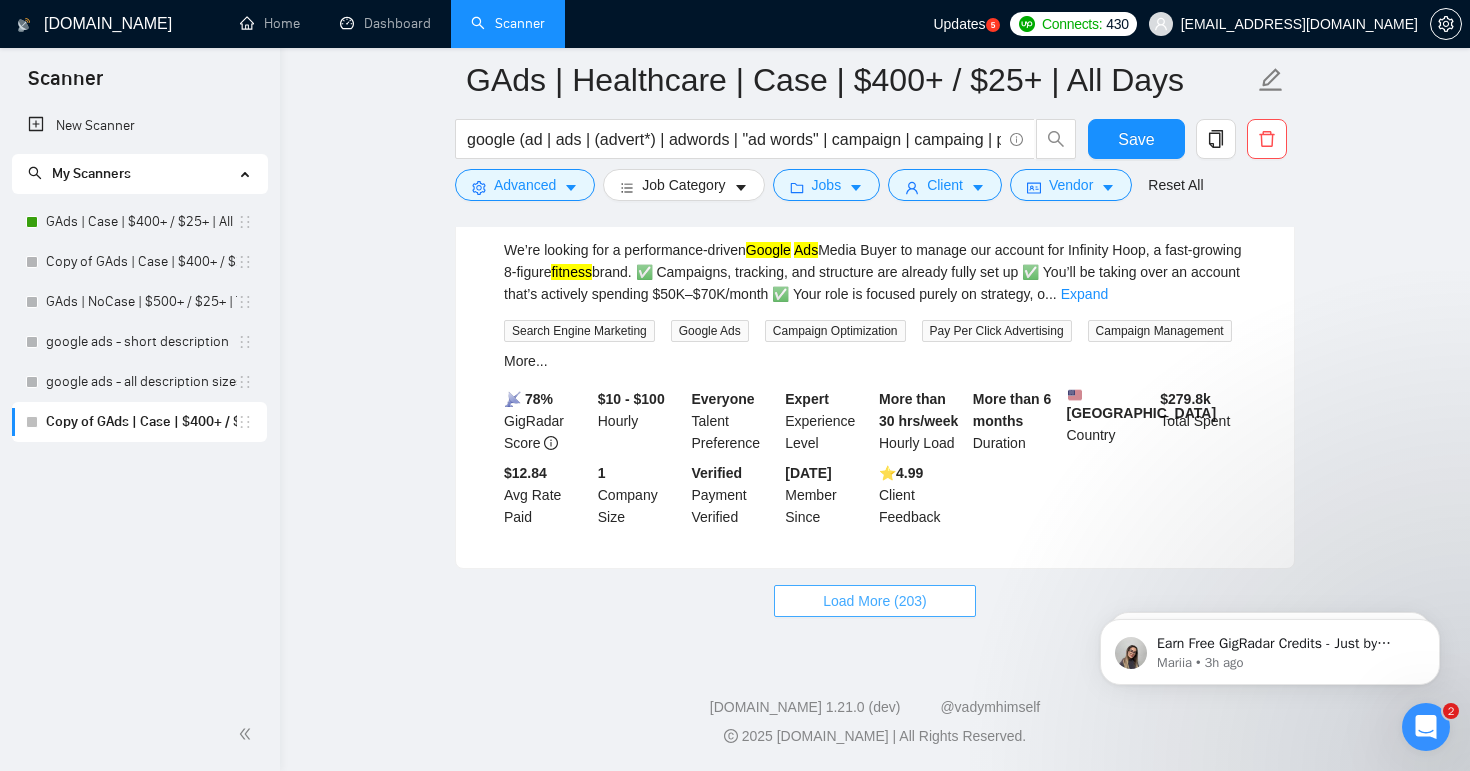 click on "Load More (203)" at bounding box center (875, 601) 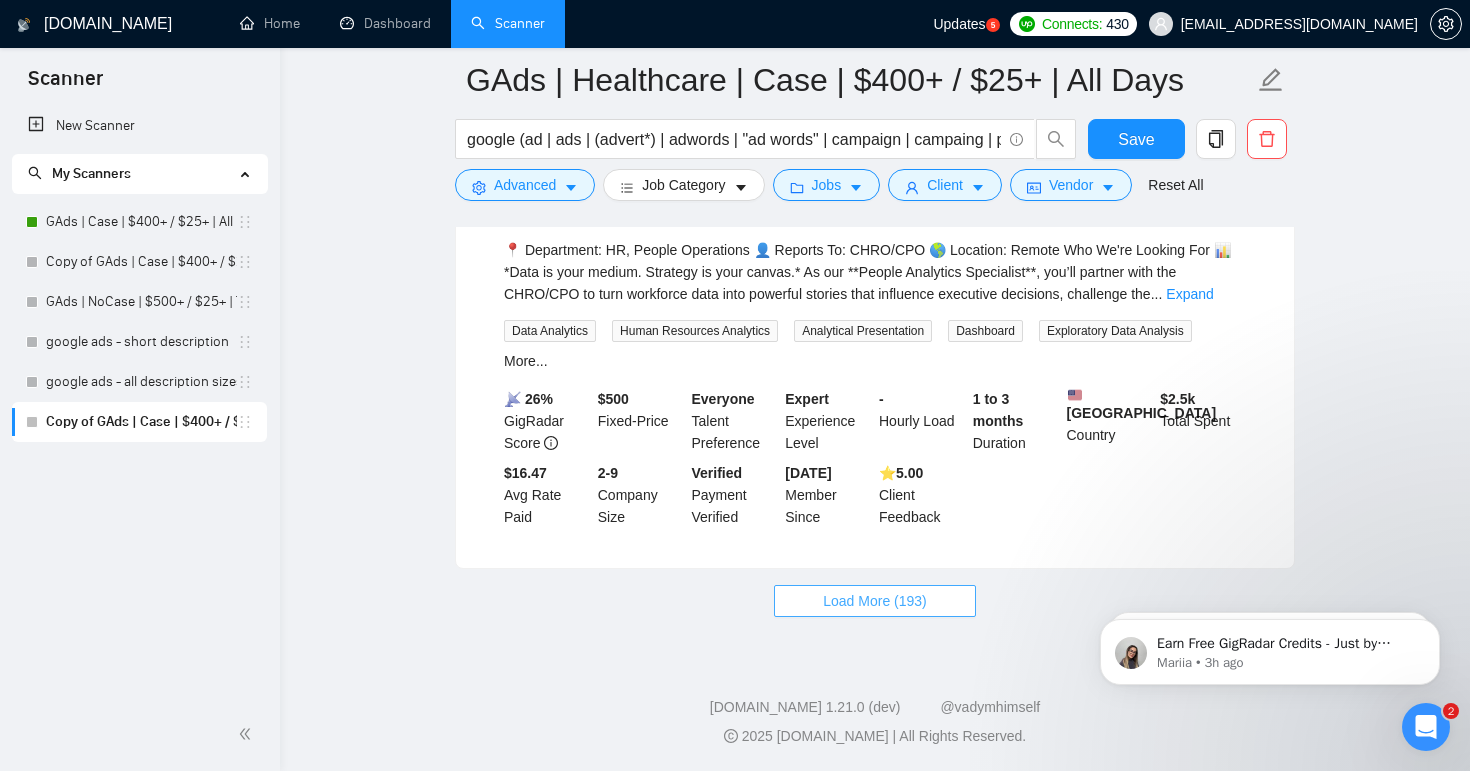 scroll, scrollTop: 13764, scrollLeft: 0, axis: vertical 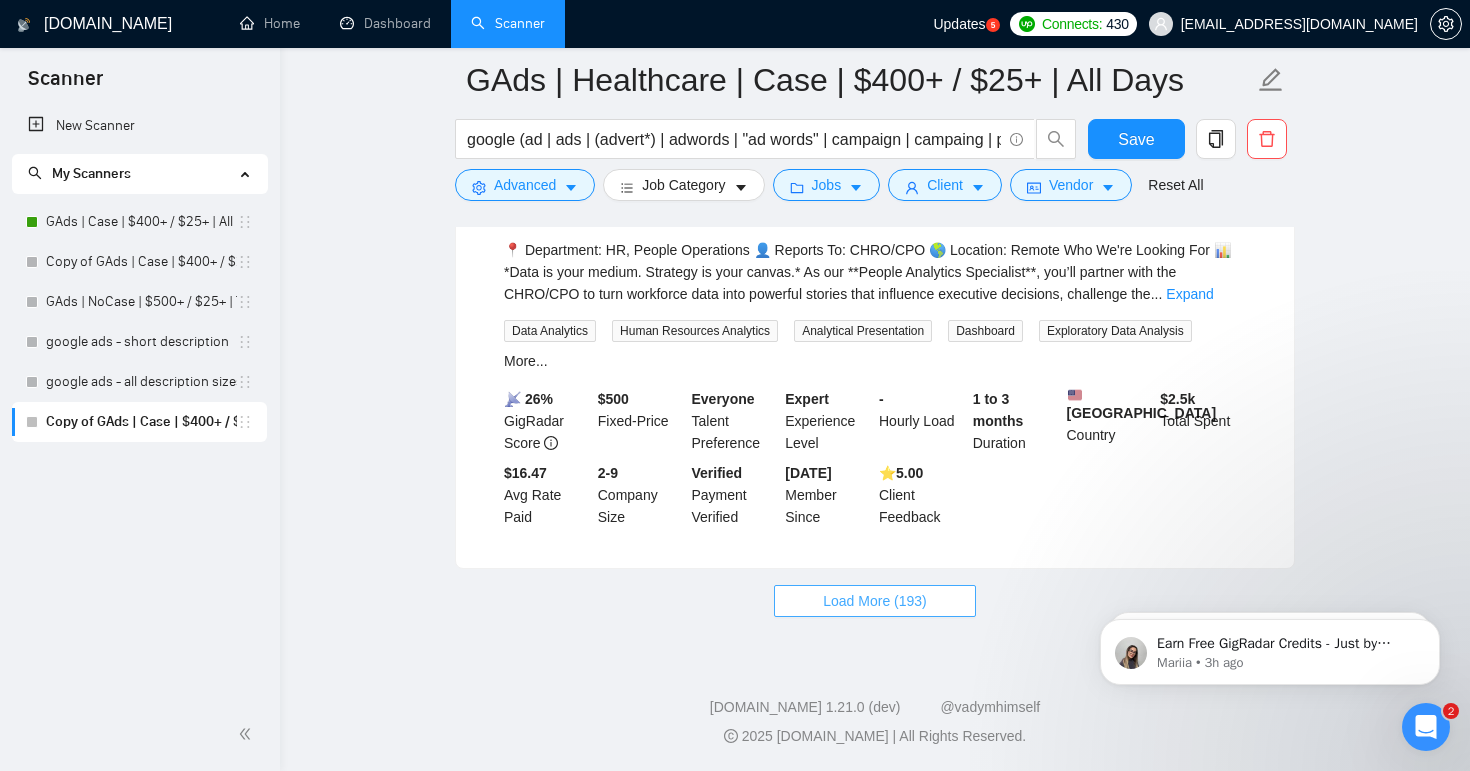 click on "Load More (193)" at bounding box center [875, 601] 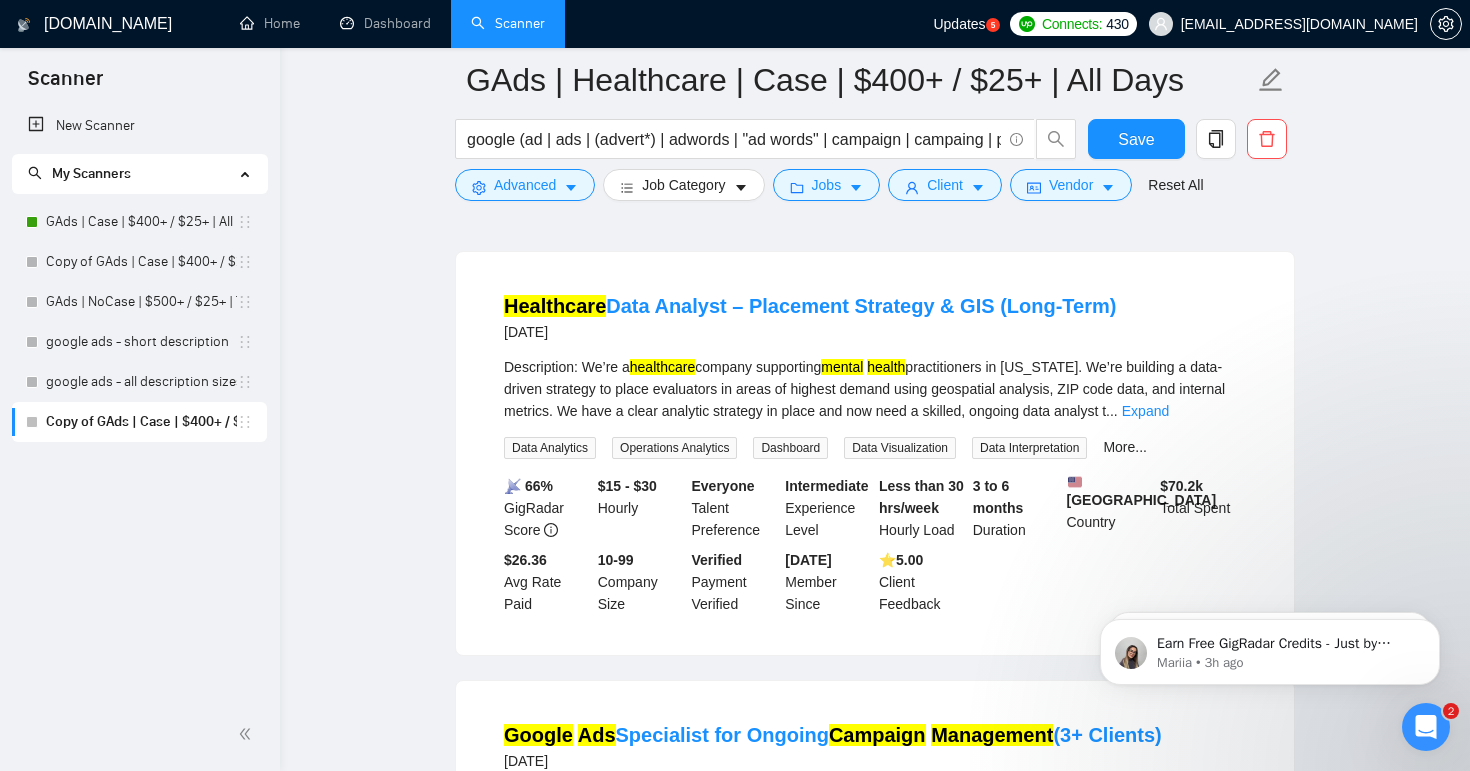 scroll, scrollTop: 14005, scrollLeft: 0, axis: vertical 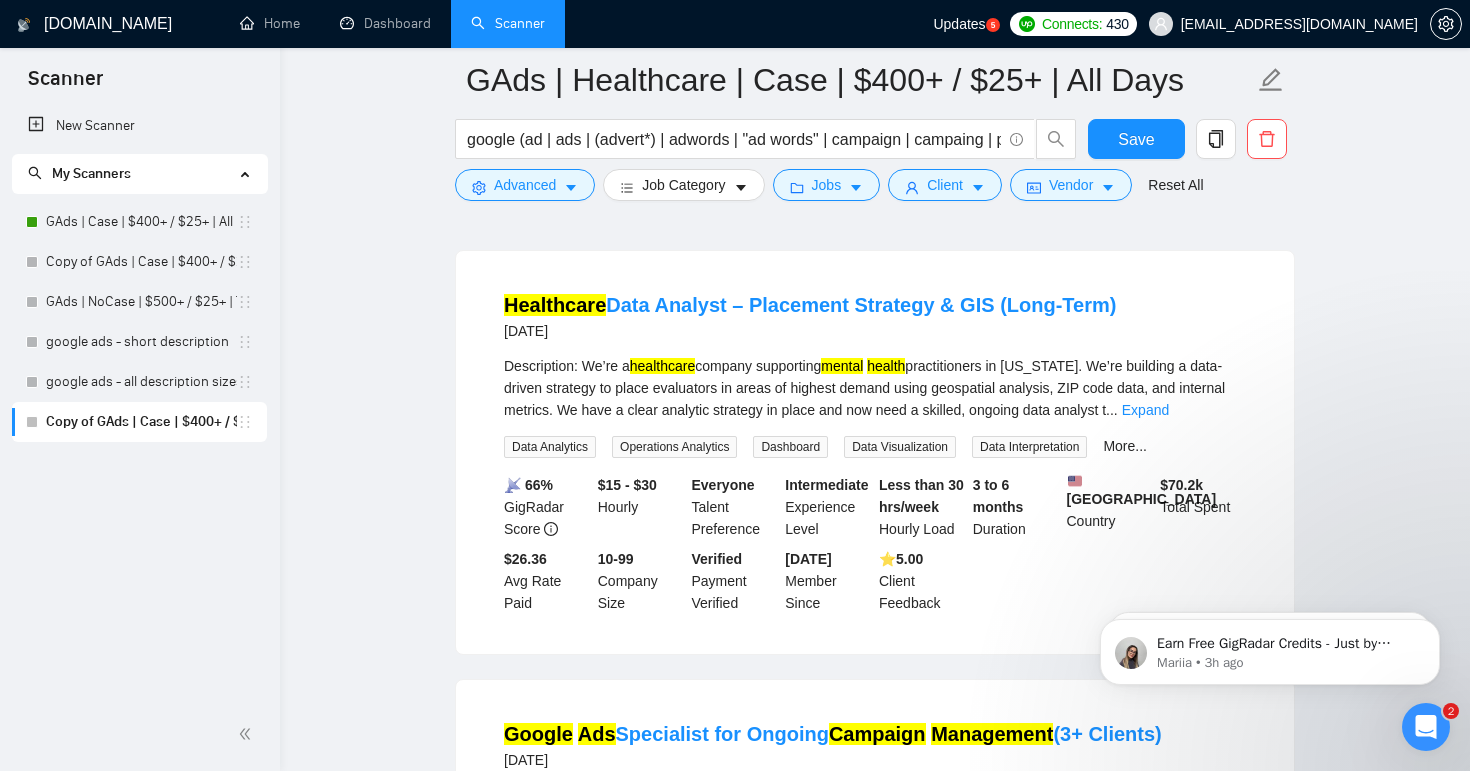 click on "Healthcare  Data Analyst – Placement Strategy & GIS (Long-Term) [DATE] Description:
We’re a  healthcare  company supporting  mental   health  practitioners in [US_STATE]. We’re building a data-driven strategy to place evaluators in areas of highest demand using geospatial analysis, ZIP code data, and internal metrics.
We have a clear analytic strategy in place and now need a skilled, ongoing data analyst t ... Expand Data Analytics Operations Analytics Dashboard Data Visualization Data Interpretation More... 📡   66% GigRadar Score   $15 - $30 Hourly Everyone Talent Preference Intermediate Experience Level Less than 30 hrs/week Hourly Load 3 to 6 months Duration   [GEOGRAPHIC_DATA] Country $ 70.2k Total Spent $26.36 Avg Rate Paid 10-99 Company Size Verified Payment Verified [DATE] Member Since ⭐️  5.00 Client Feedback" at bounding box center [875, 452] 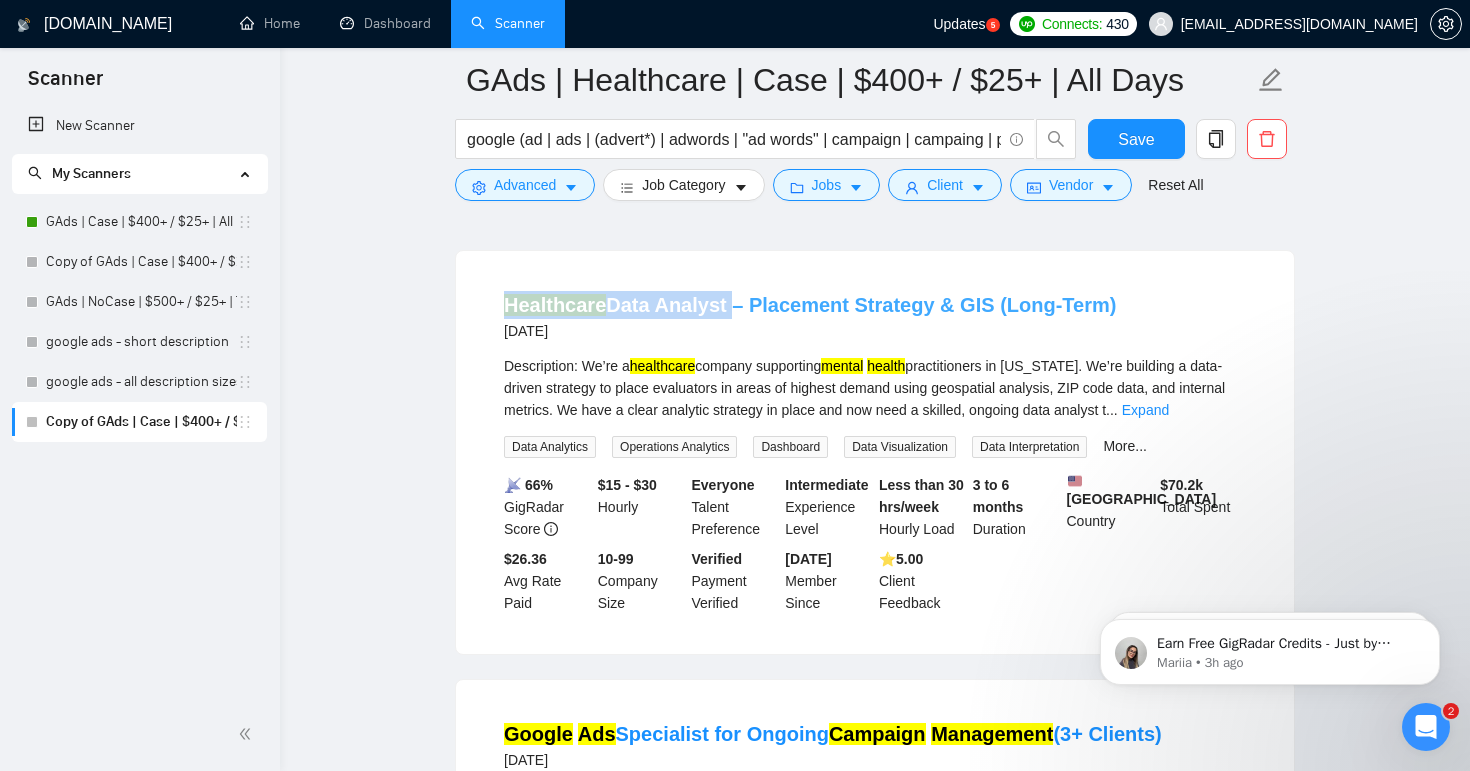 drag, startPoint x: 472, startPoint y: 451, endPoint x: 728, endPoint y: 450, distance: 256.00195 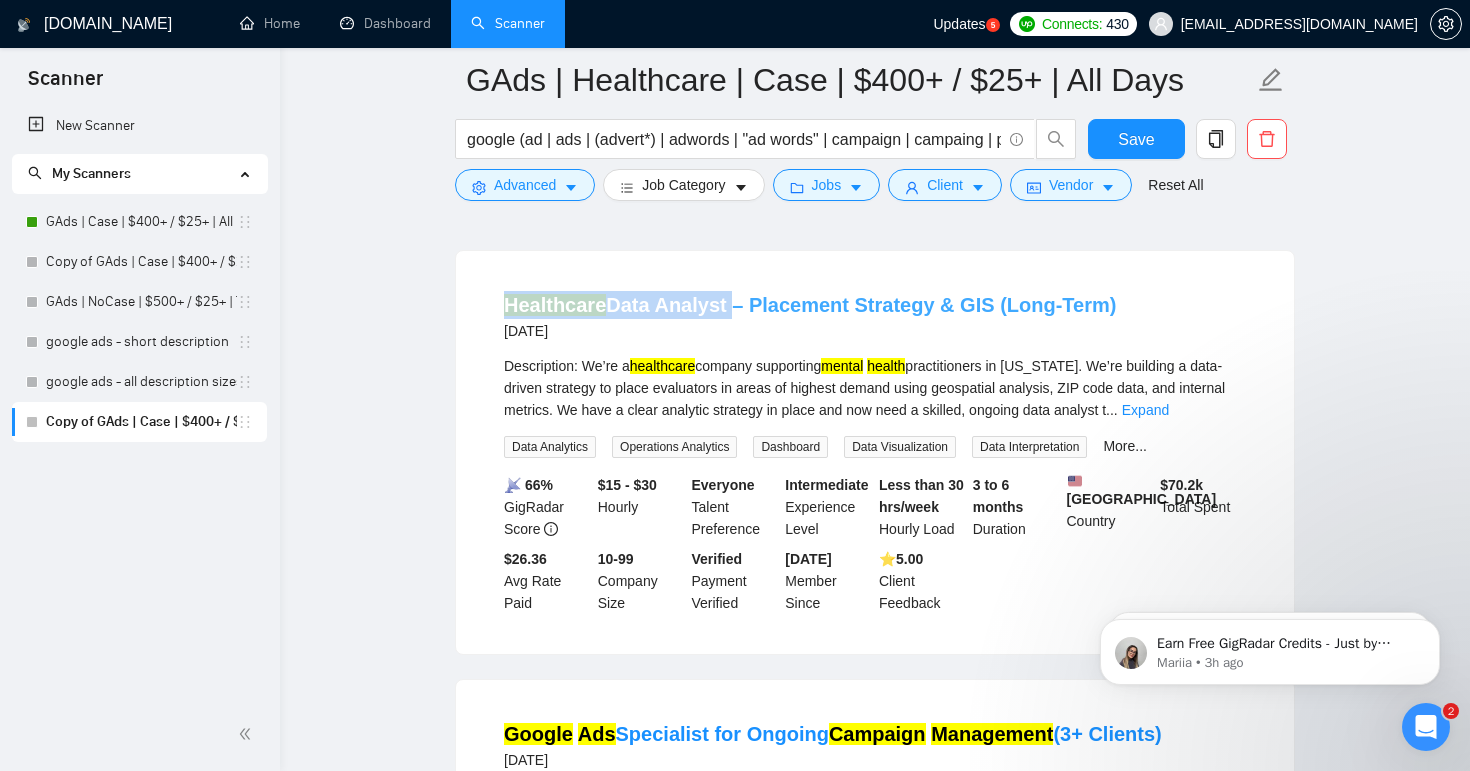 click on "Healthcare  Data Analyst – Placement Strategy & GIS (Long-Term) [DATE] Description:
We’re a  healthcare  company supporting  mental   health  practitioners in [US_STATE]. We’re building a data-driven strategy to place evaluators in areas of highest demand using geospatial analysis, ZIP code data, and internal metrics.
We have a clear analytic strategy in place and now need a skilled, ongoing data analyst t ... Expand Data Analytics Operations Analytics Dashboard Data Visualization Data Interpretation More... 📡   66% GigRadar Score   $15 - $30 Hourly Everyone Talent Preference Intermediate Experience Level Less than 30 hrs/week Hourly Load 3 to 6 months Duration   [GEOGRAPHIC_DATA] Country $ 70.2k Total Spent $26.36 Avg Rate Paid 10-99 Company Size Verified Payment Verified [DATE] Member Since ⭐️  5.00 Client Feedback" at bounding box center (875, 452) 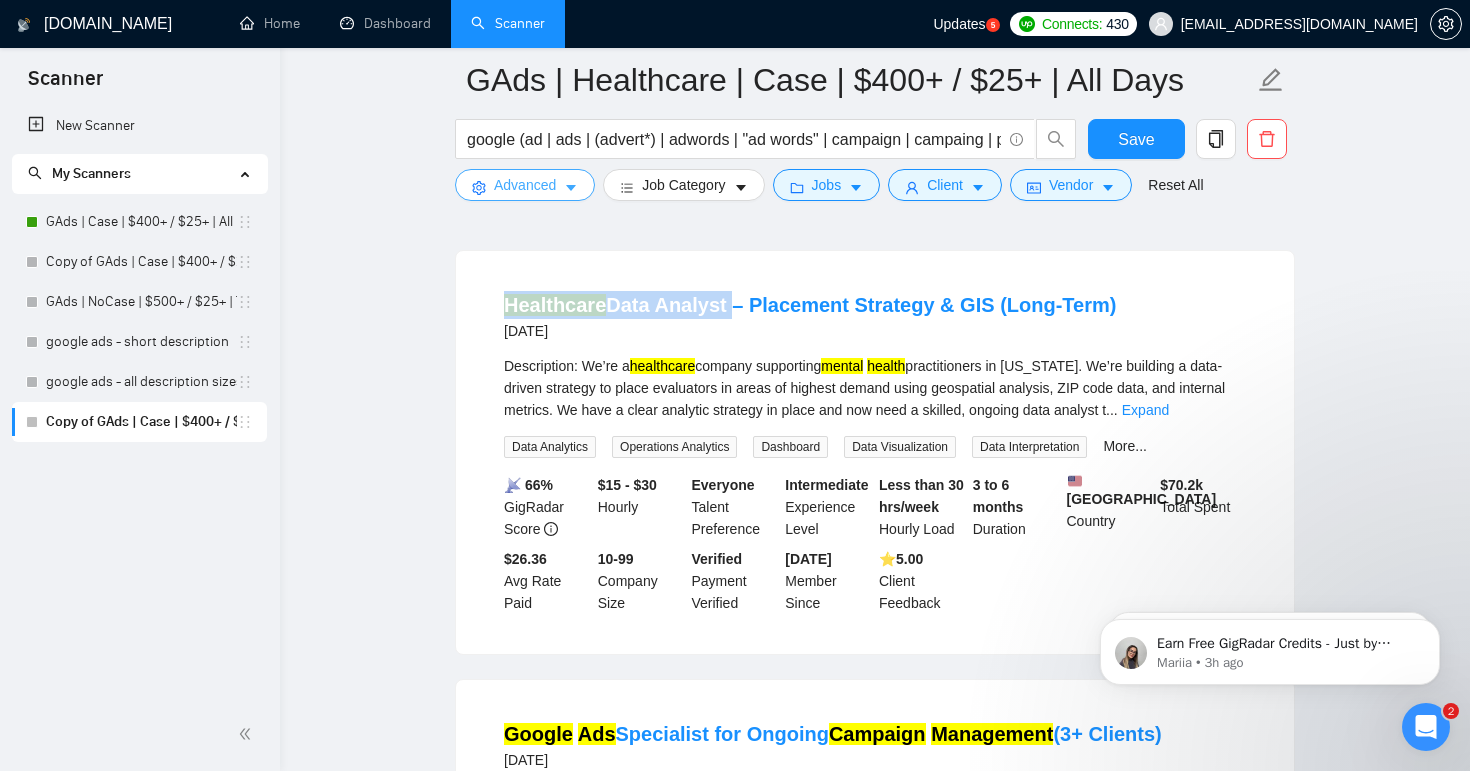 click on "Advanced" at bounding box center (525, 185) 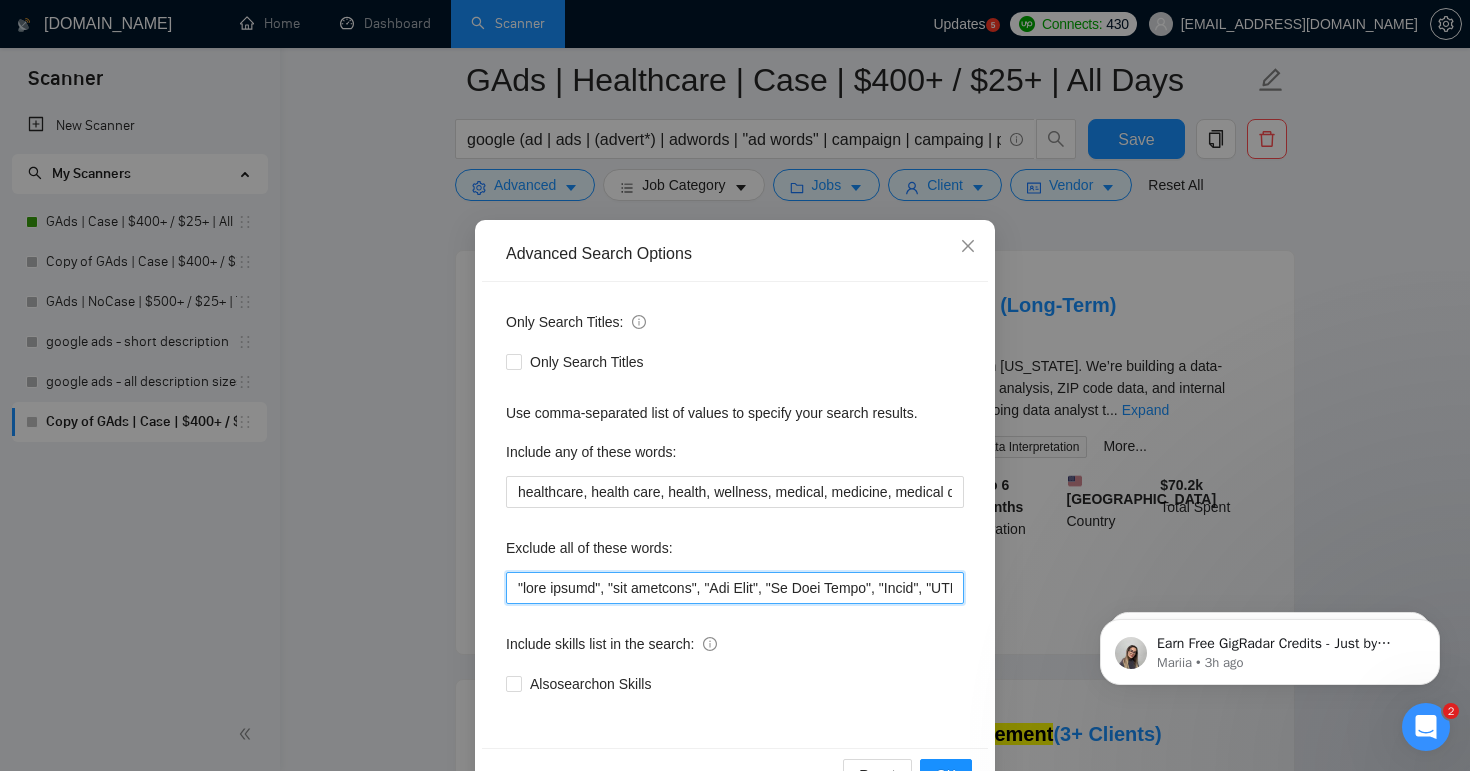 click at bounding box center (735, 588) 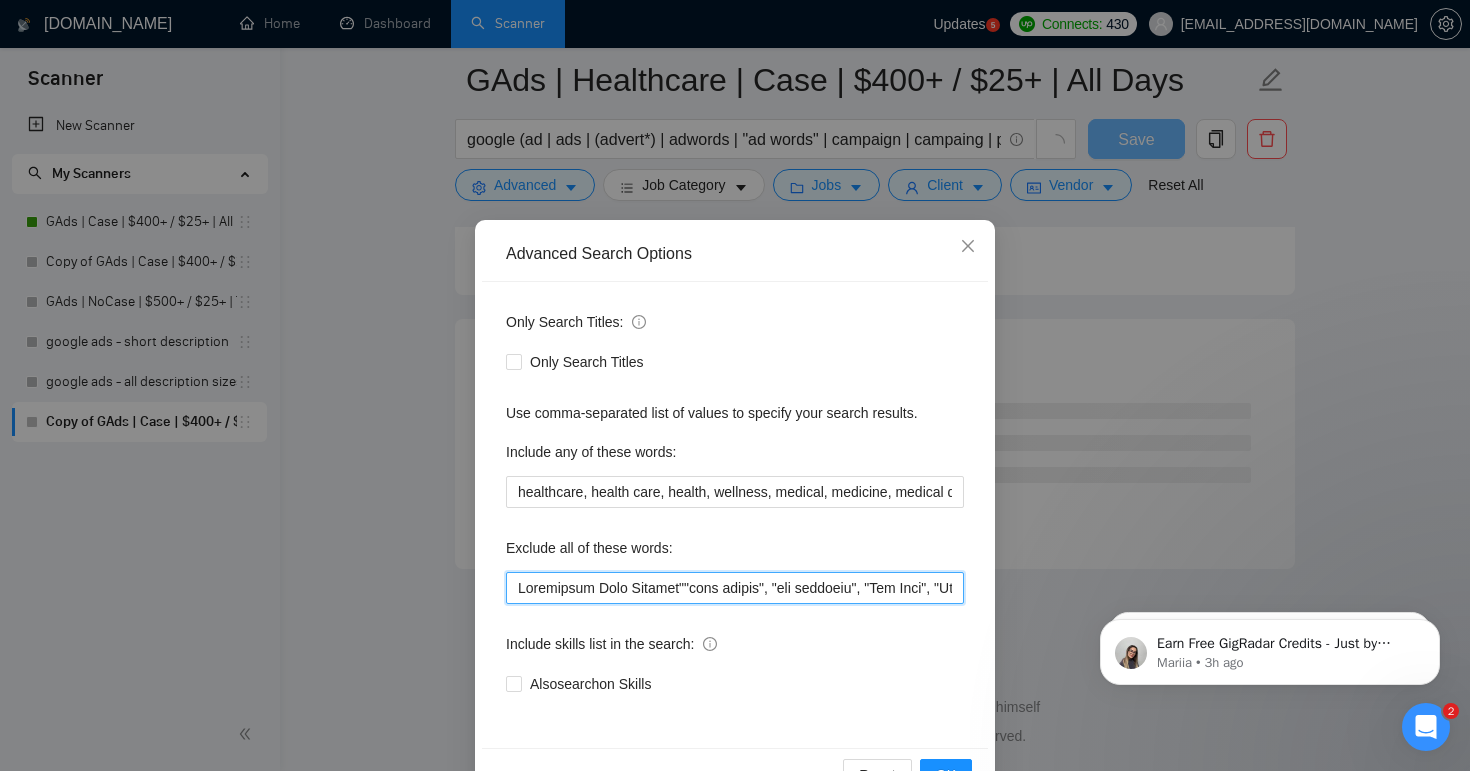 scroll, scrollTop: 10785, scrollLeft: 0, axis: vertical 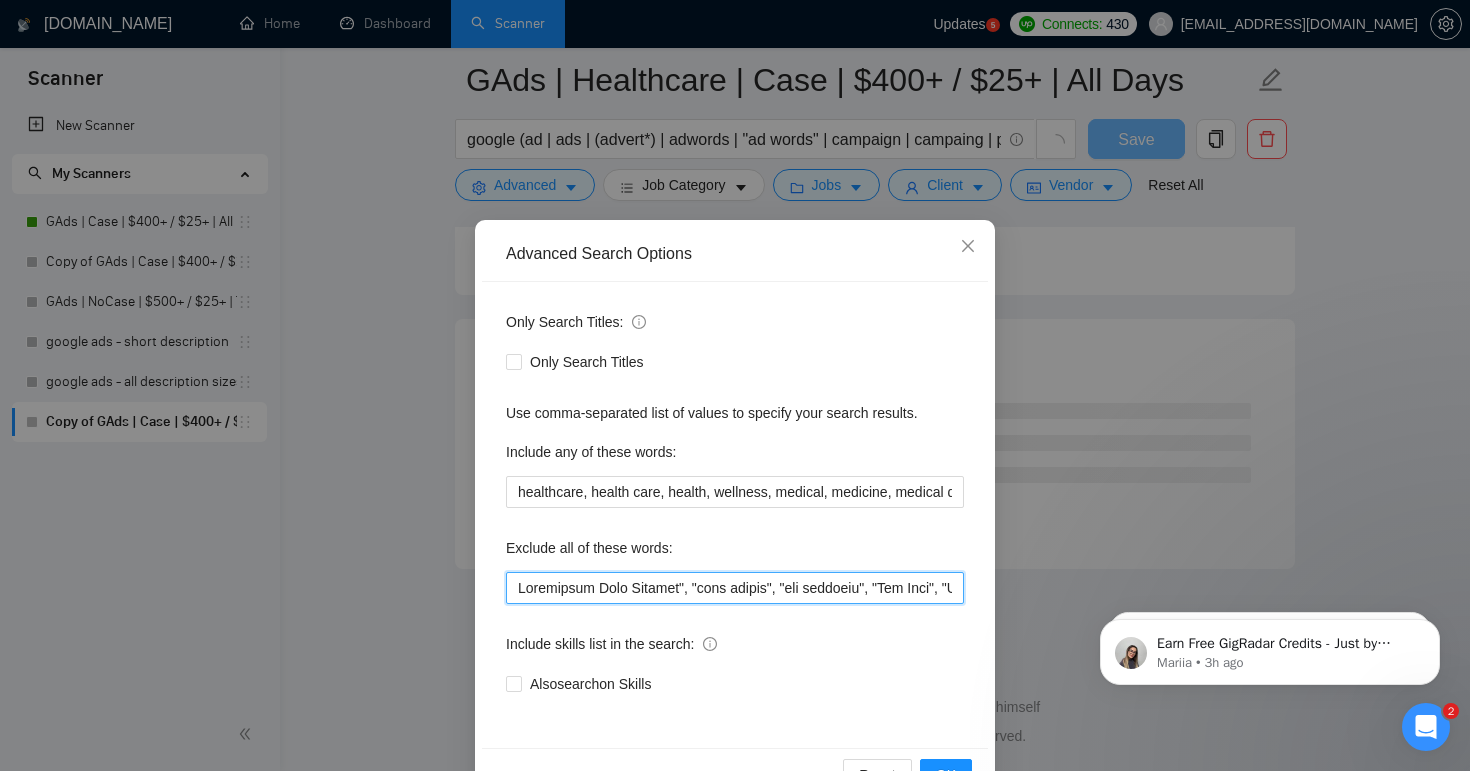 drag, startPoint x: 593, startPoint y: 587, endPoint x: 479, endPoint y: 587, distance: 114 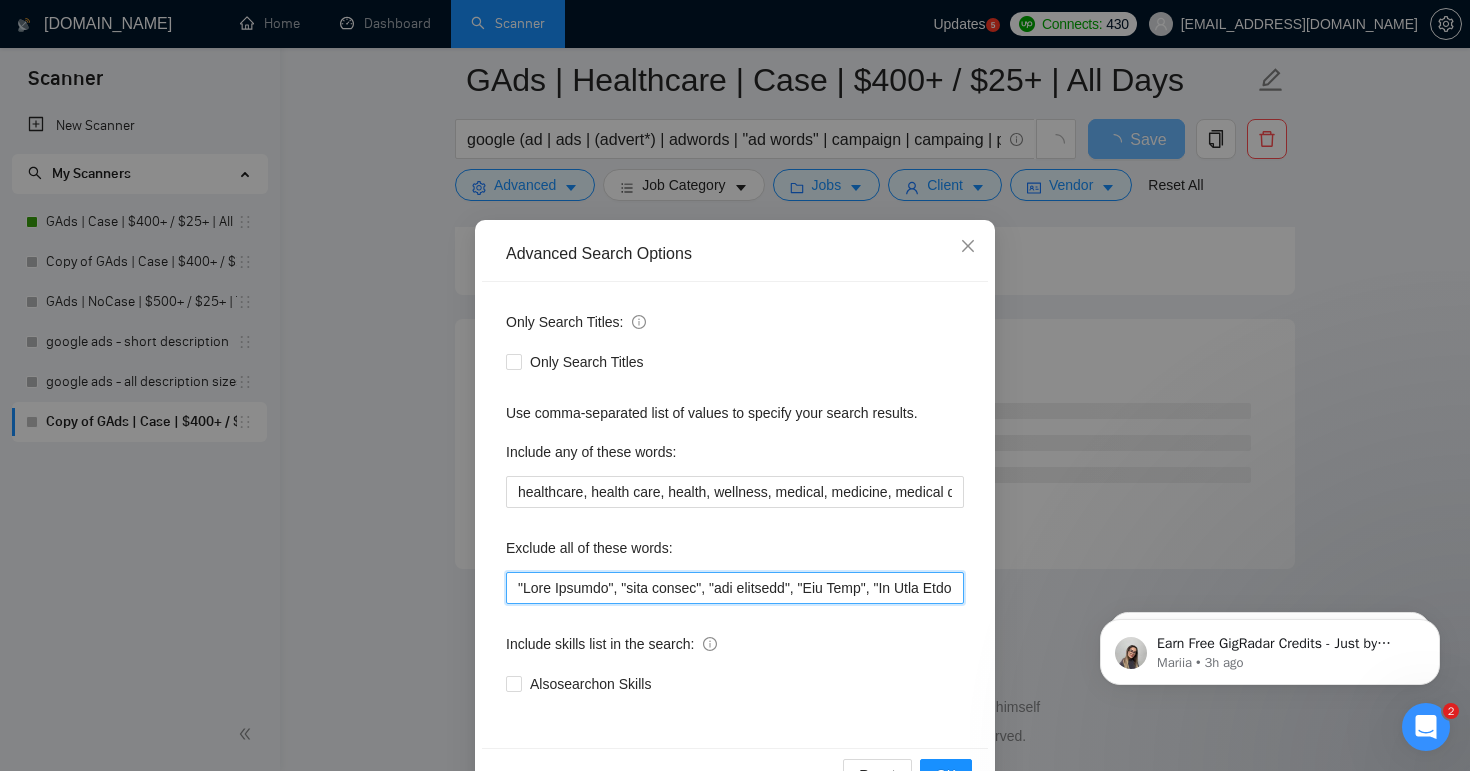 scroll, scrollTop: 61, scrollLeft: 0, axis: vertical 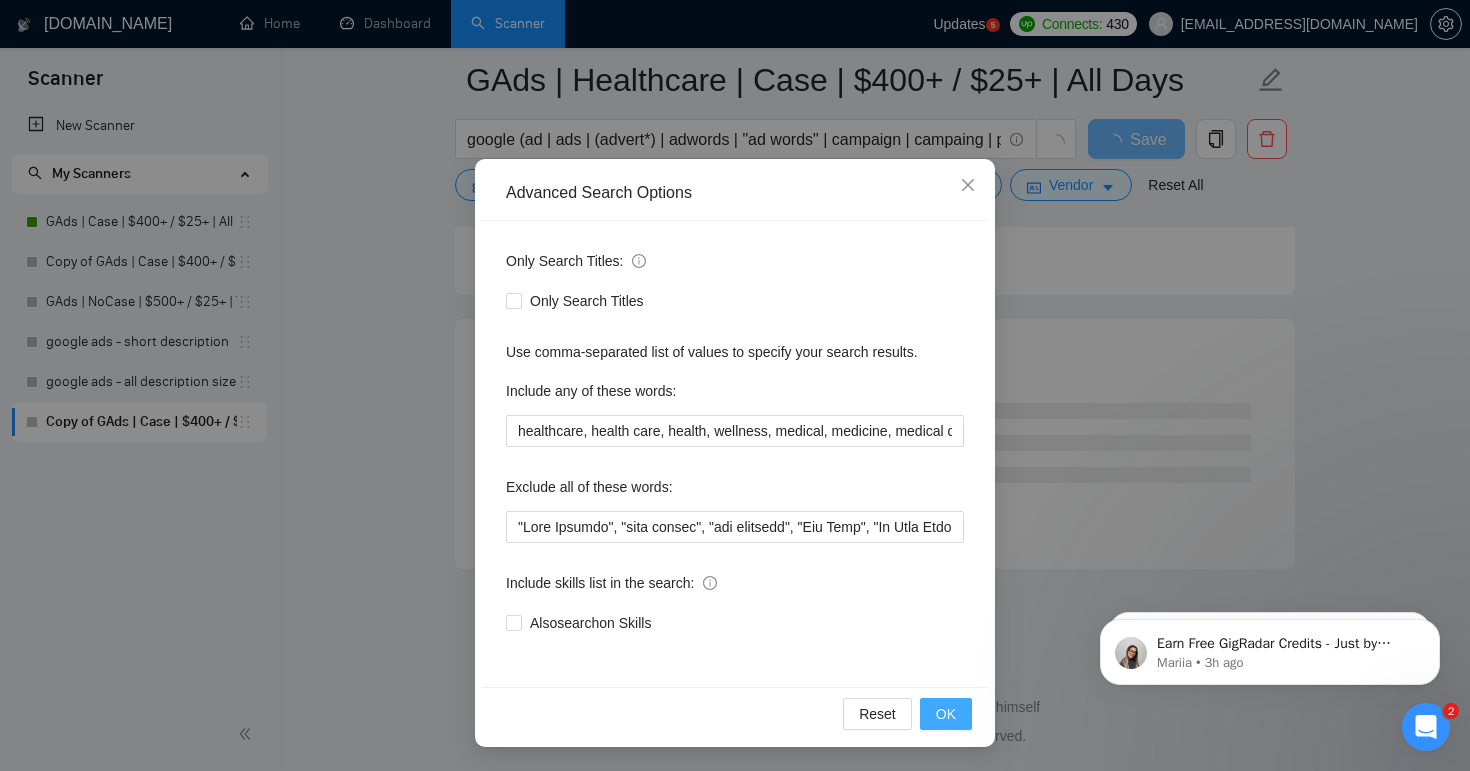 click on "OK" at bounding box center (946, 714) 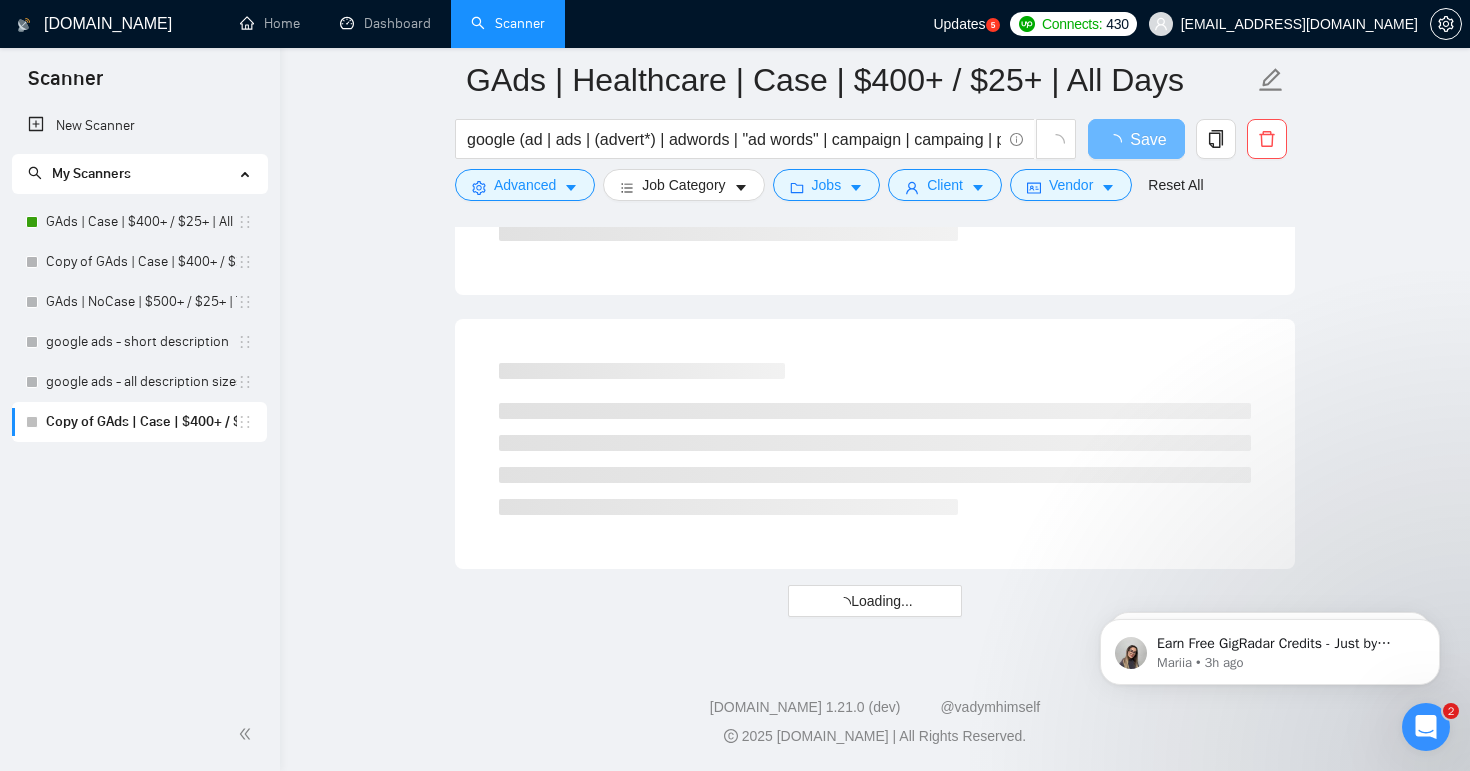scroll, scrollTop: 0, scrollLeft: 0, axis: both 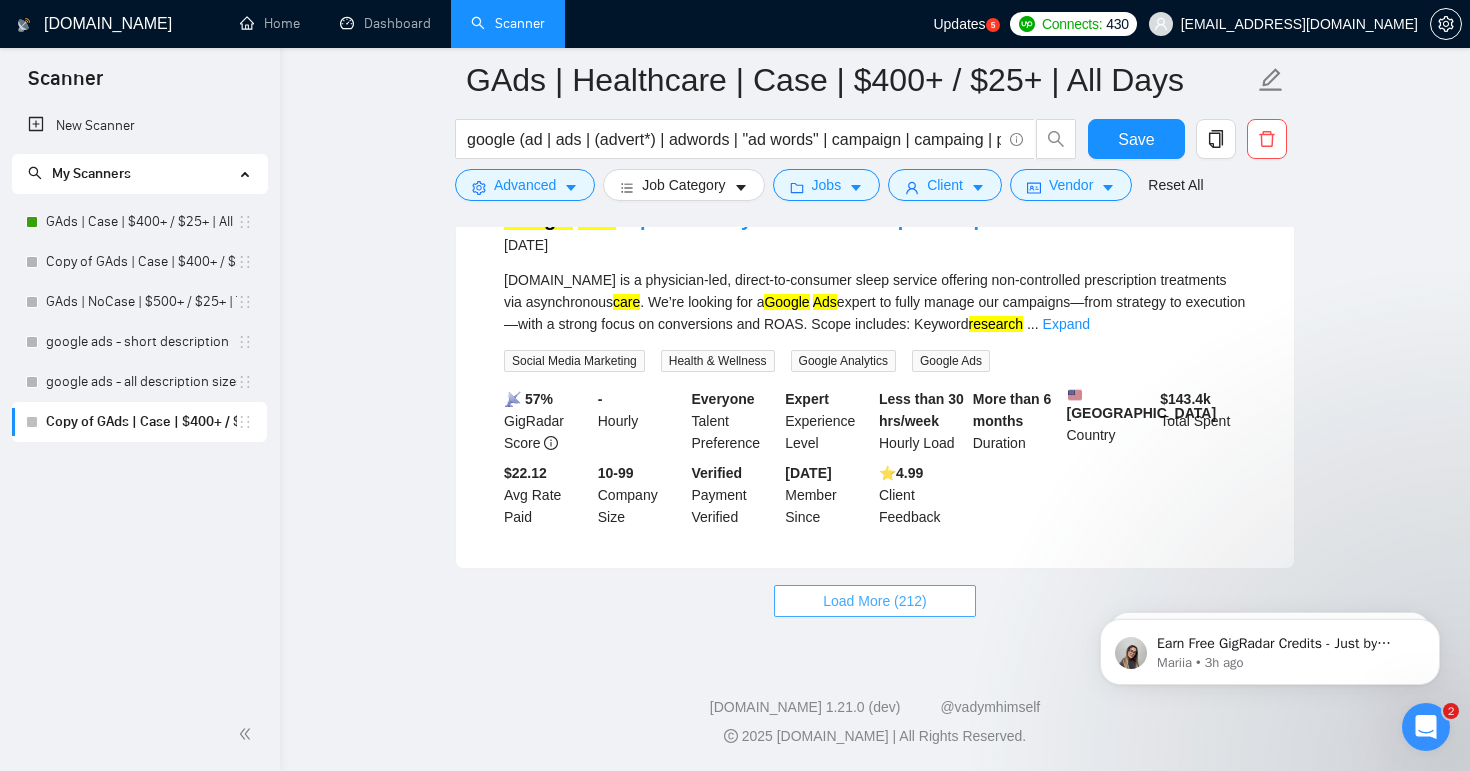 click on "Load More (212)" at bounding box center (875, 601) 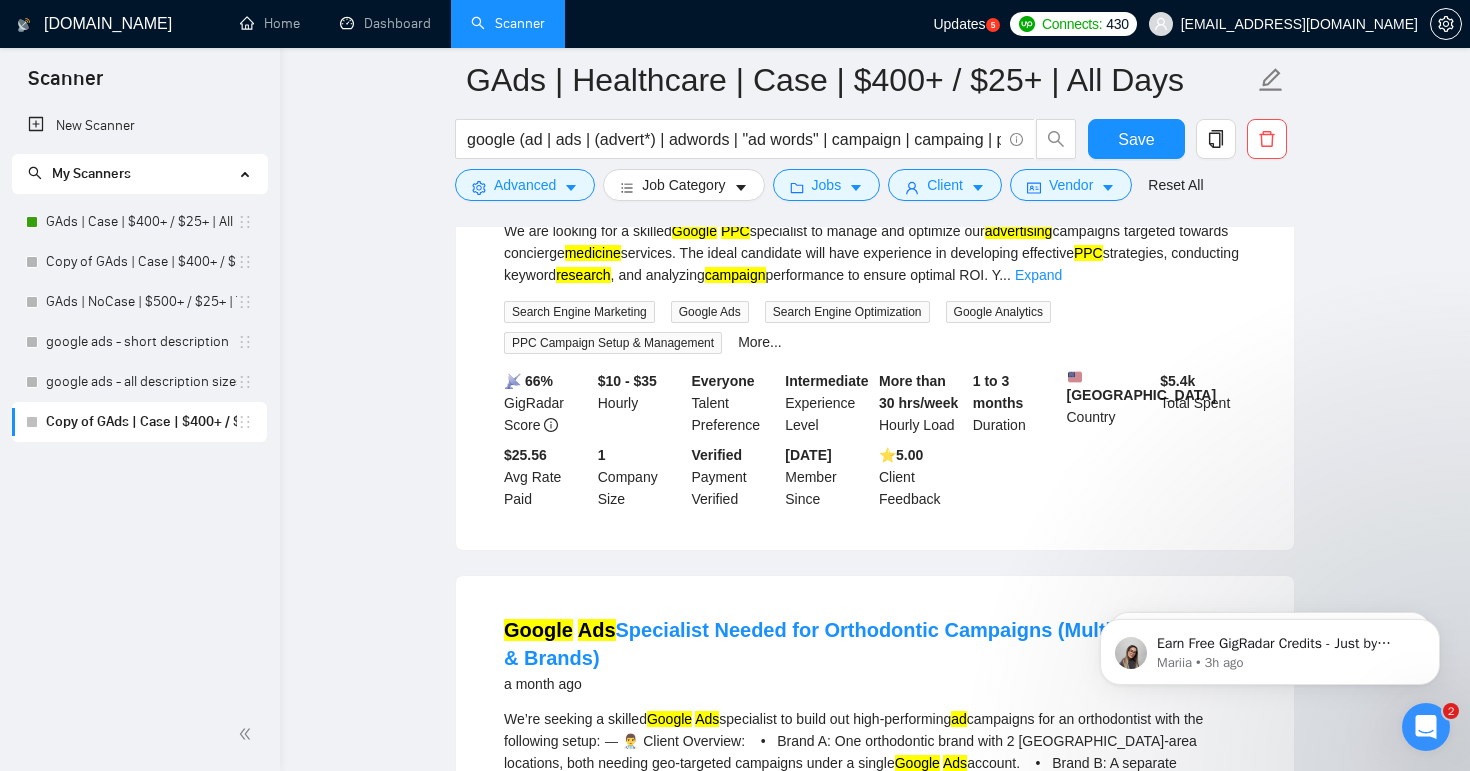 scroll, scrollTop: 9117, scrollLeft: 0, axis: vertical 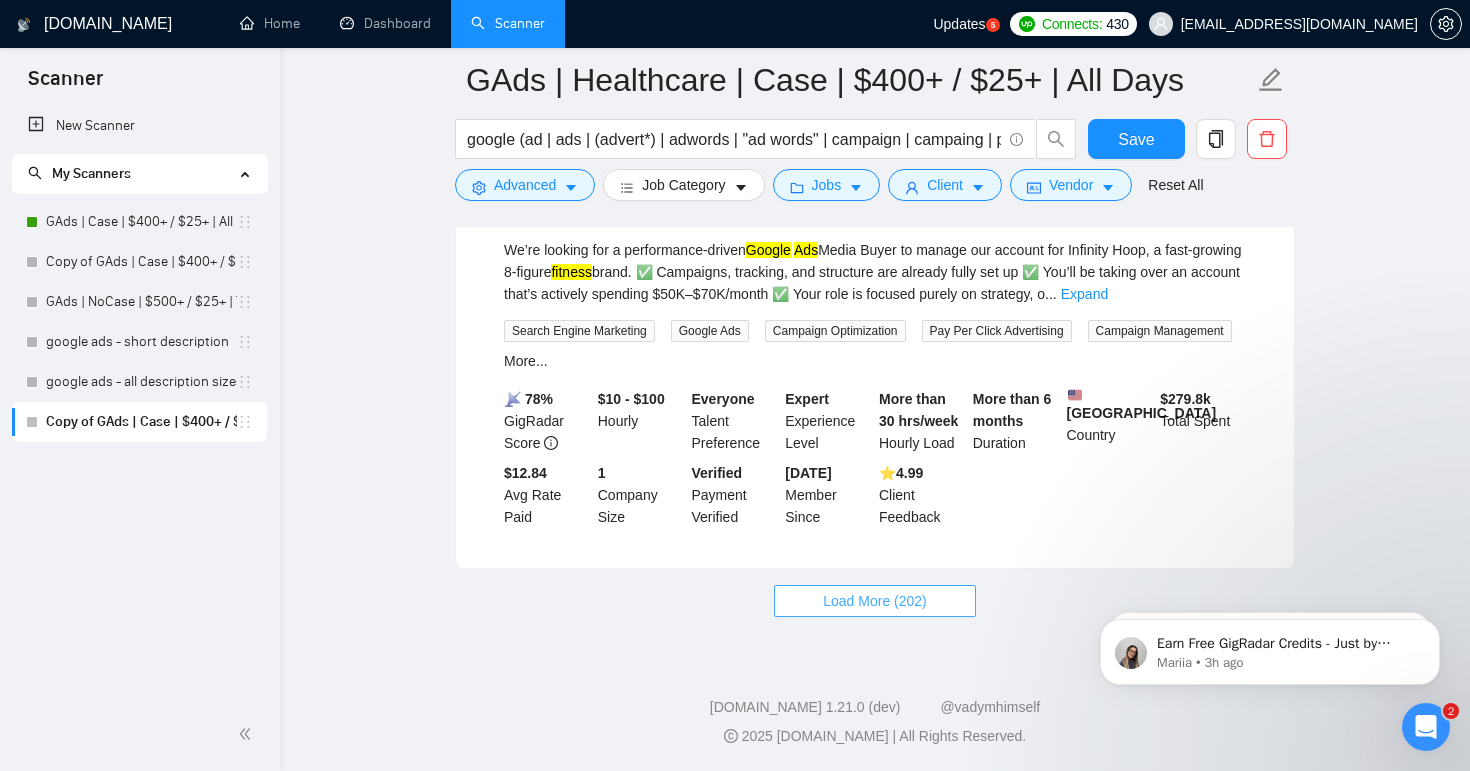 click on "Load More (202)" at bounding box center (875, 601) 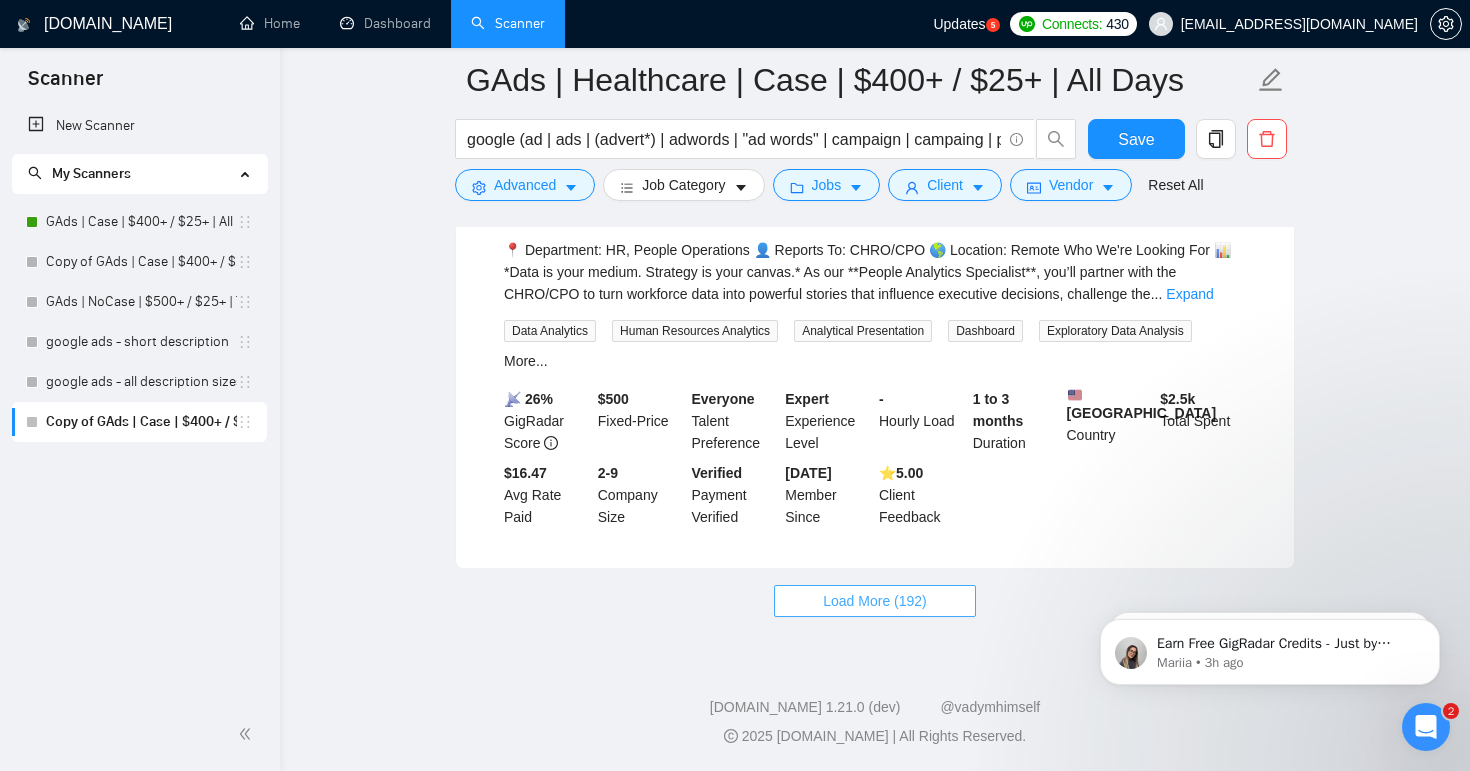 scroll, scrollTop: 13702, scrollLeft: 0, axis: vertical 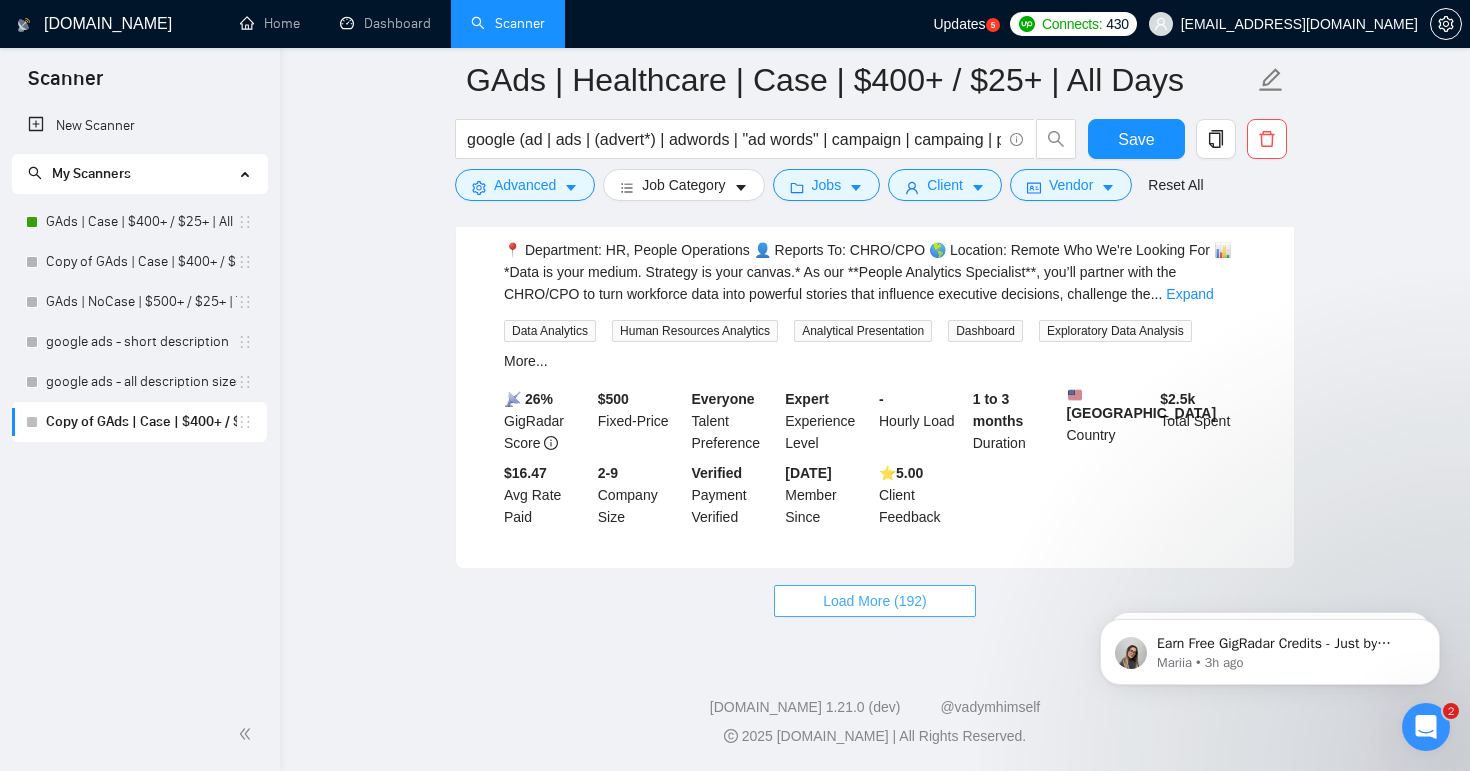 click on "Load More (192)" at bounding box center (875, 601) 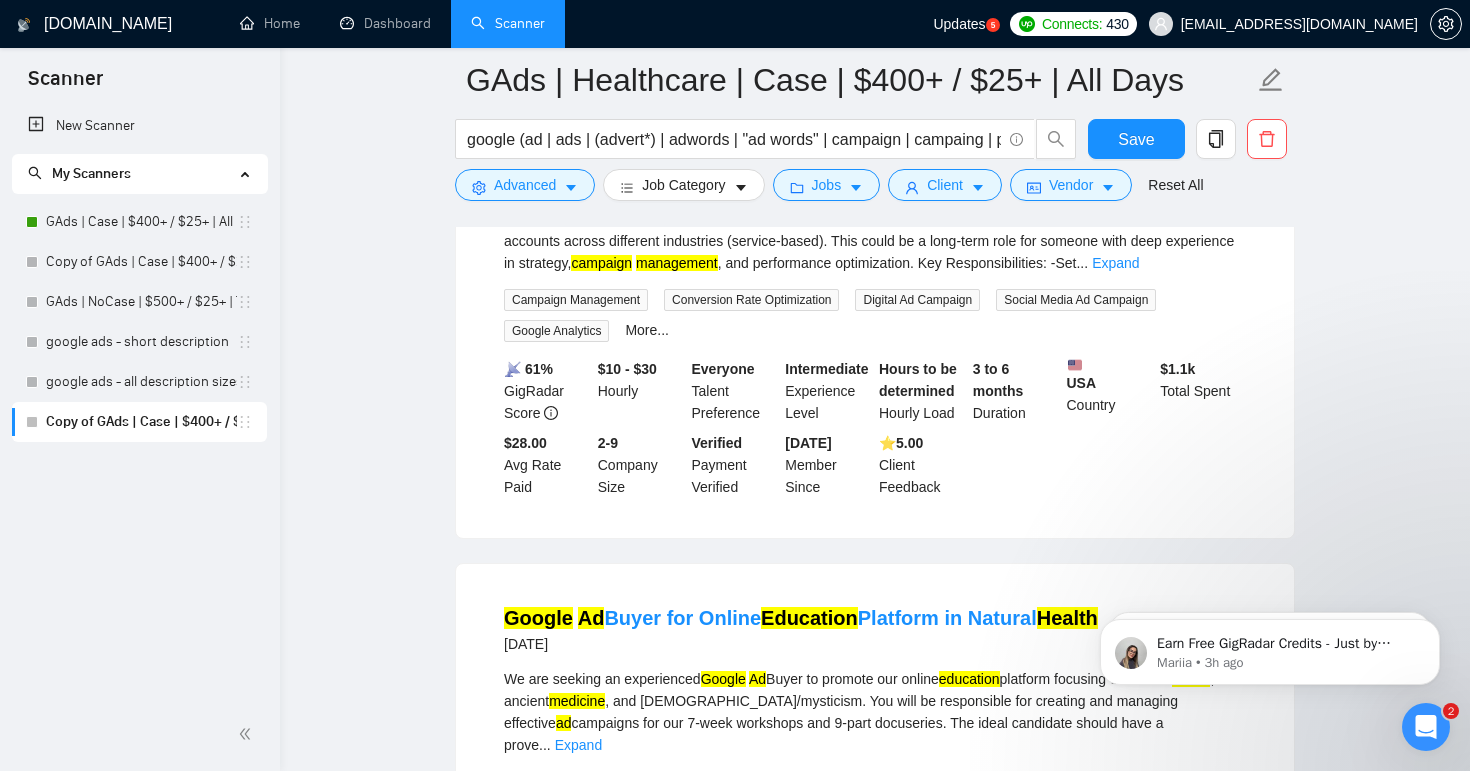 scroll, scrollTop: 14151, scrollLeft: 0, axis: vertical 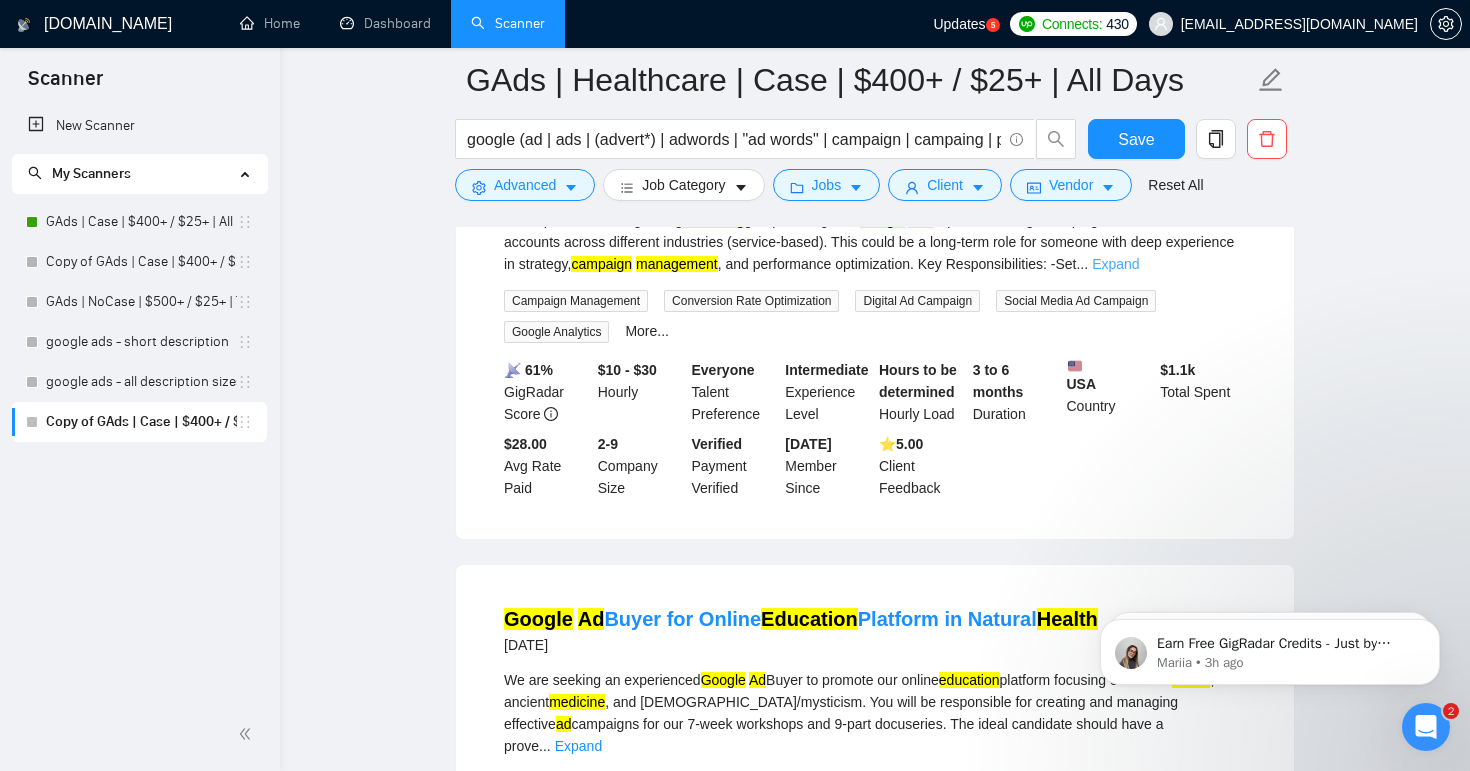 click on "Expand" at bounding box center [1115, 264] 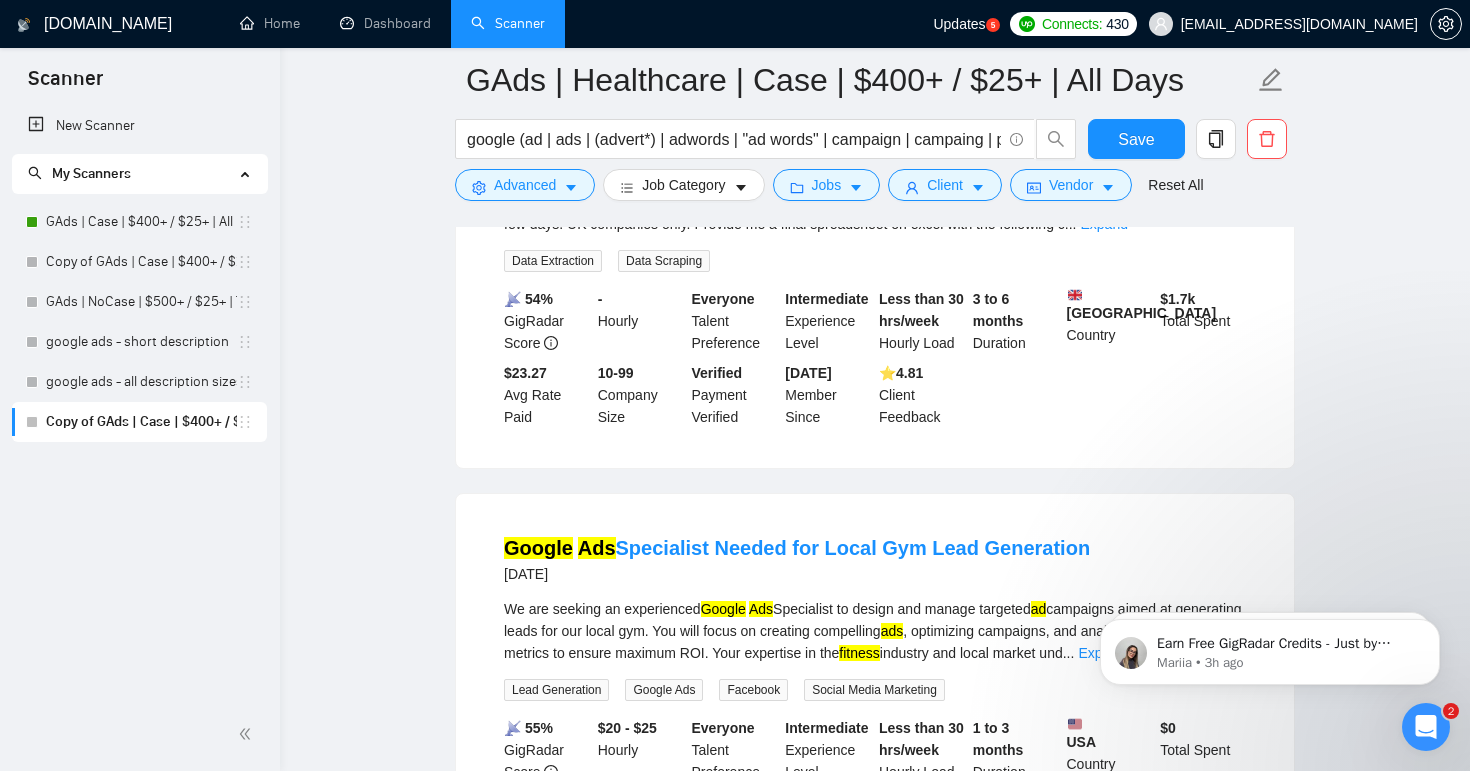 scroll, scrollTop: 18128, scrollLeft: 0, axis: vertical 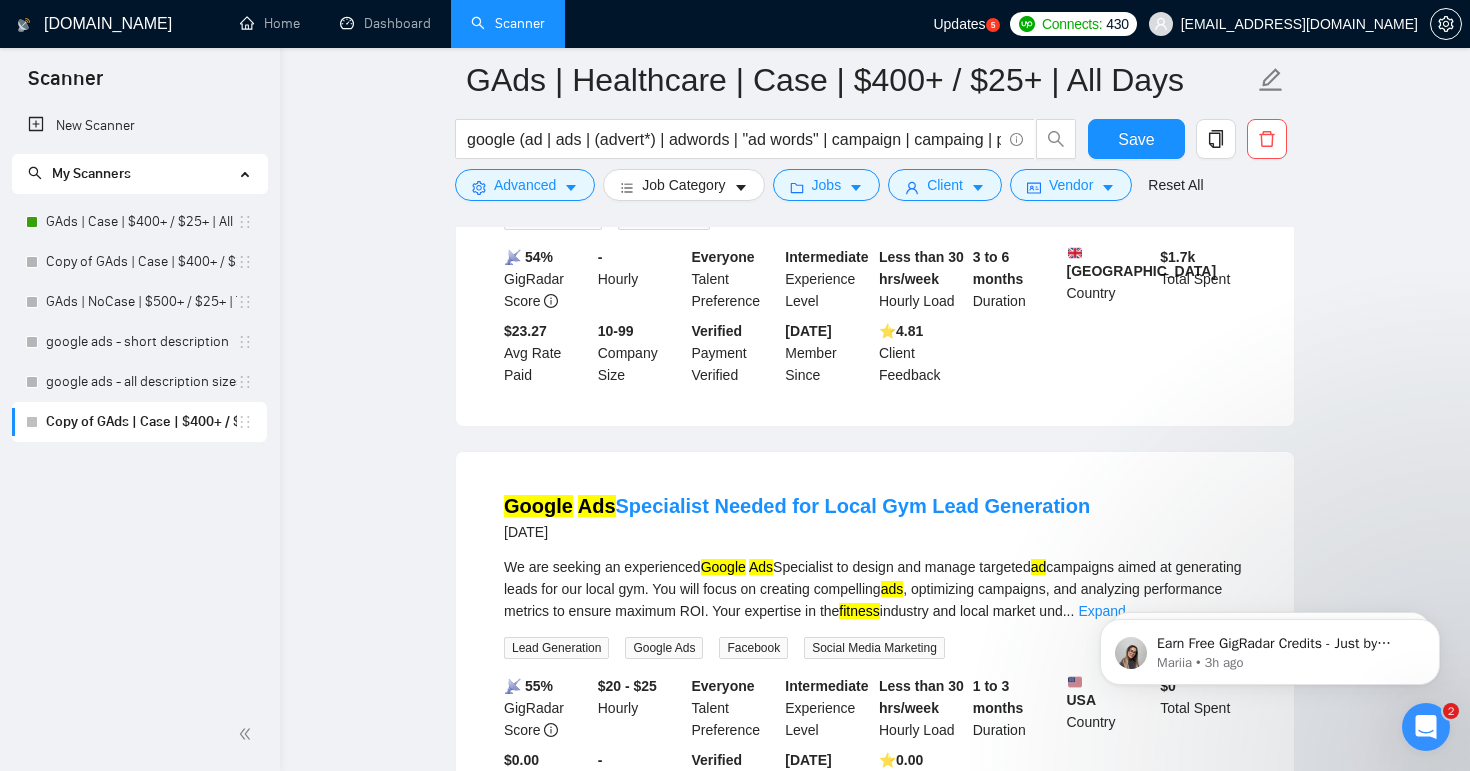 click on "Expand" at bounding box center (1103, 182) 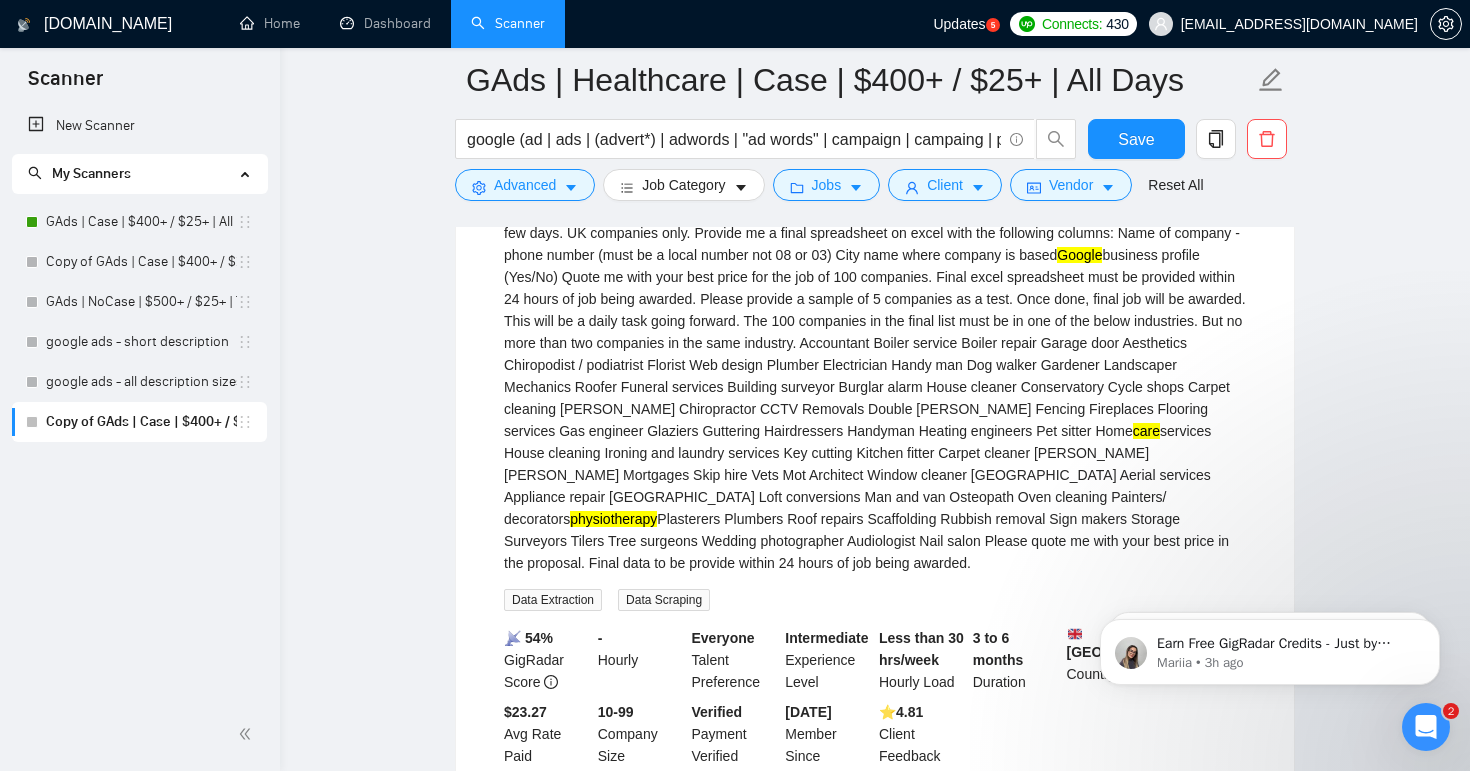 scroll, scrollTop: 18074, scrollLeft: 0, axis: vertical 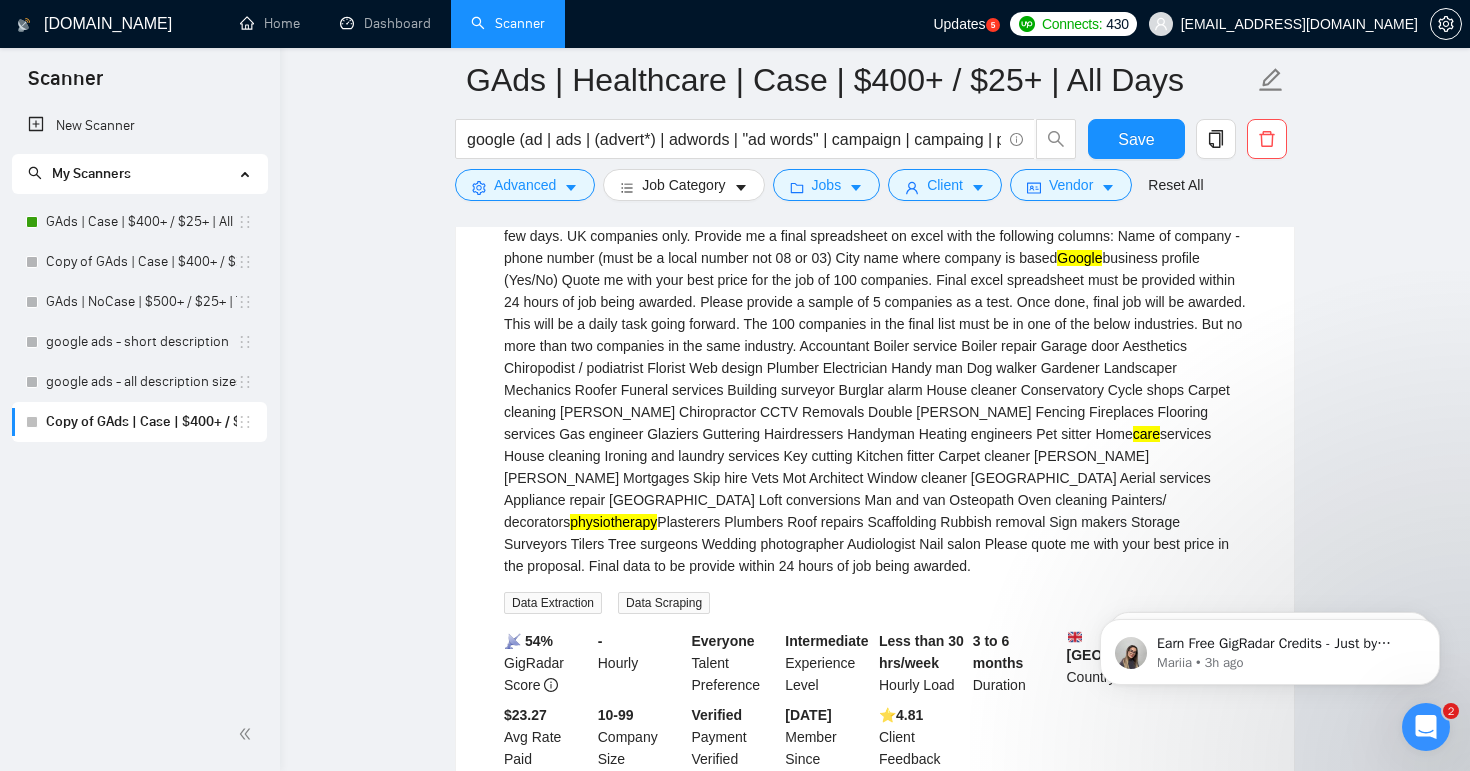 drag, startPoint x: 471, startPoint y: 343, endPoint x: 638, endPoint y: 348, distance: 167.07483 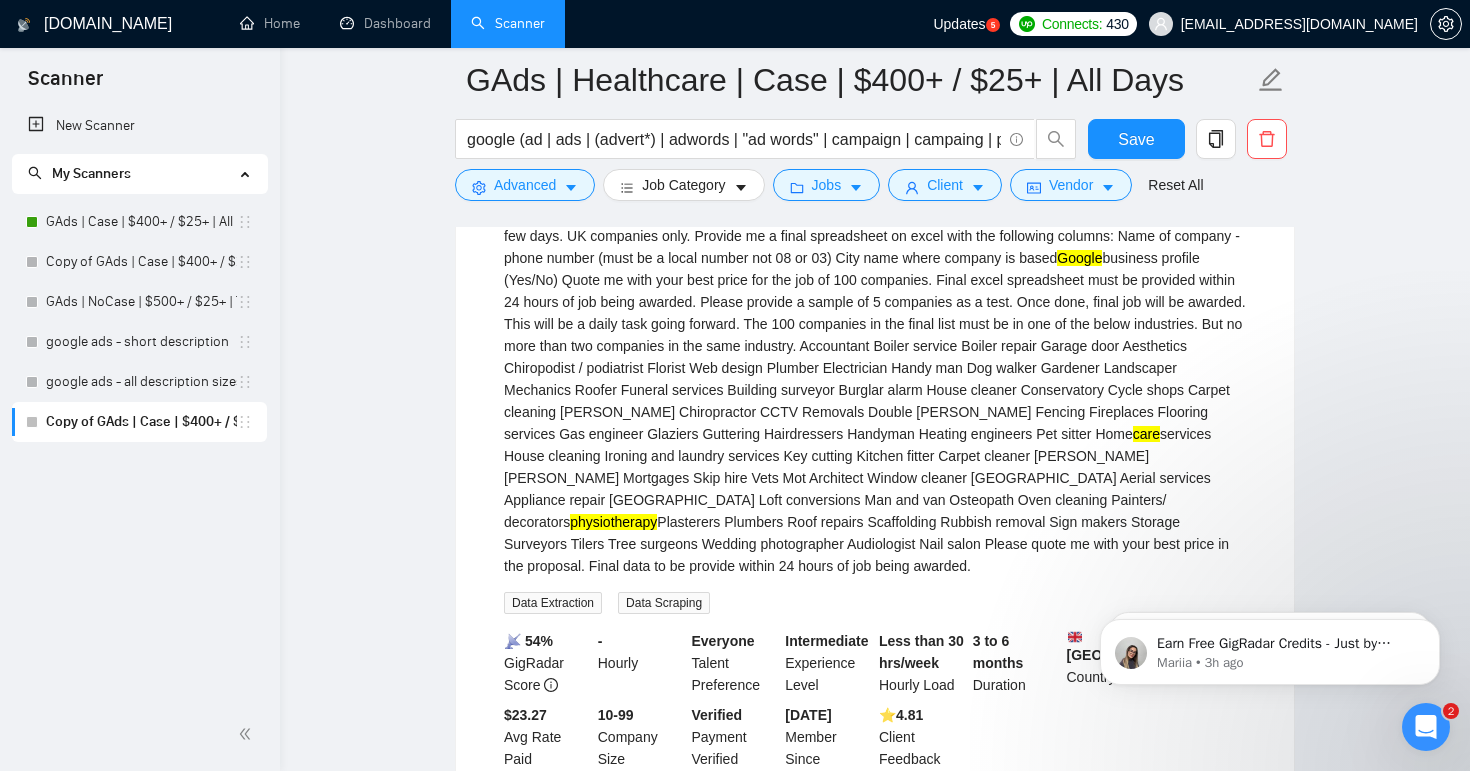 click on "Company data required from  Google  (2) [DATE] 100 companies in total.
1st set of data: Provide me with 100 contact details for companies running  Google   Adwords . They must be from one of the industries listed below. They must have recently set up on  Google   adwords  within the last few days. UK companies only.
Provide me a final spreadsheet on excel with the following columns:
Name of company -
phone number (must be a local number not 08 or 03)
City name where company is based
Google care  services
House cleaning
Ironing and laundry services
Key cutting
Kitchen fitter
Carpet cleaner
[PERSON_NAME]
[PERSON_NAME]
Mortgages
Skip hire
Vets
Mot
Architect
Window cleaner
[GEOGRAPHIC_DATA]
Aerial services
Appliance repair
[GEOGRAPHIC_DATA]
Loft conversions
Man and van
Osteopath
Oven cleaning
Painters/ decorators
physiotherapy Data Extraction Data Scraping 📡   54% GigRadar Score   - Hourly Everyone Talent Preference Intermediate Experience Level Less than 30 hrs/week Hourly Load   $" at bounding box center (875, 443) 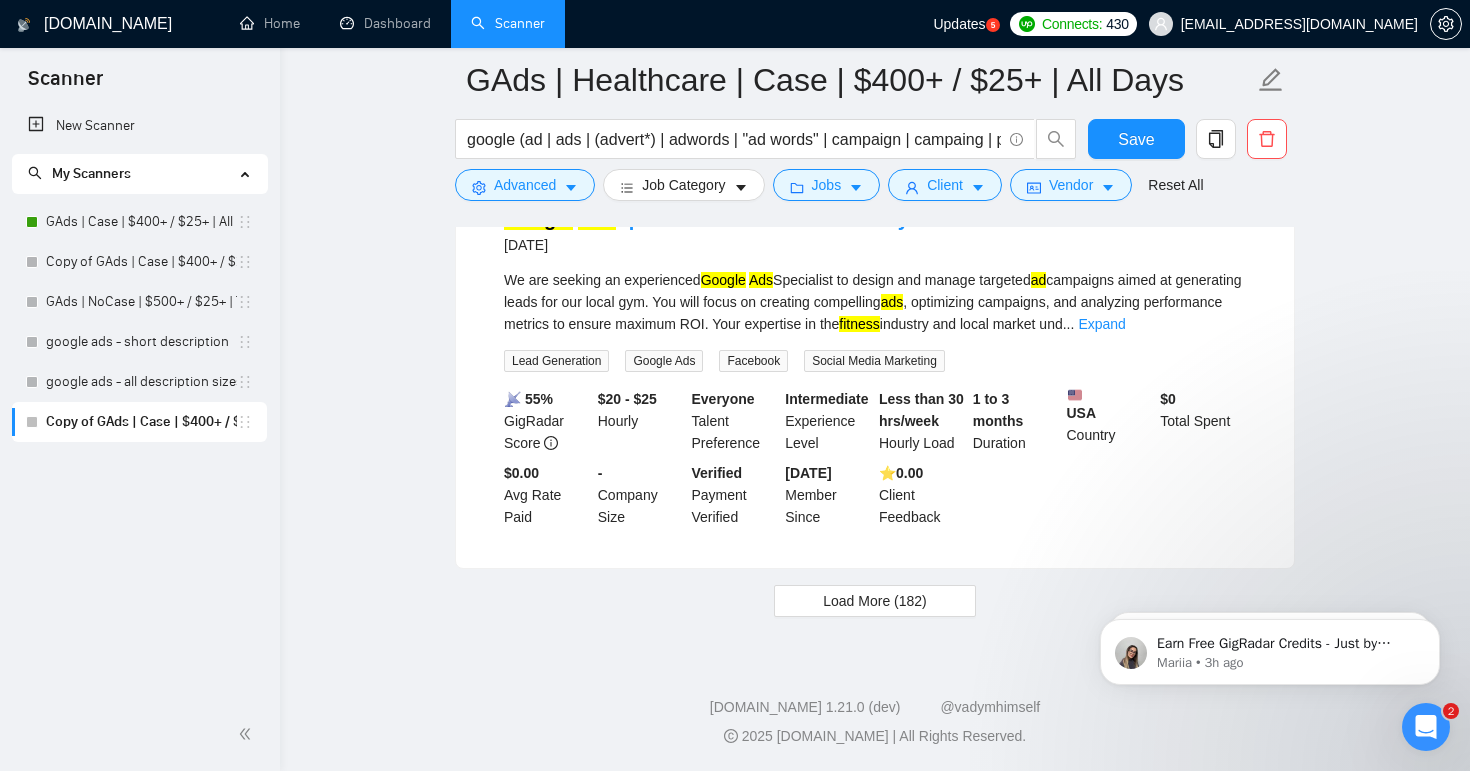 scroll, scrollTop: 18974, scrollLeft: 0, axis: vertical 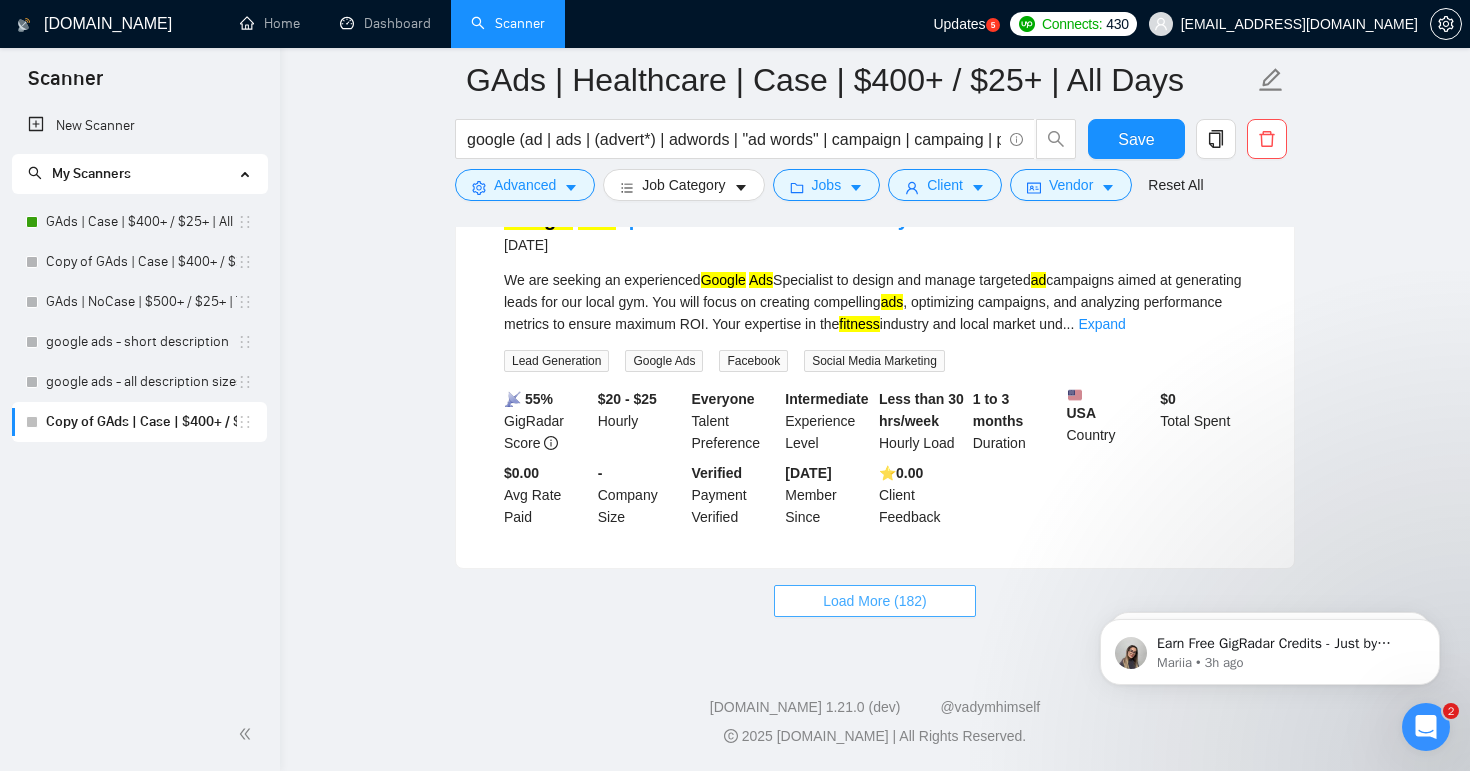 click on "Load More (182)" at bounding box center (875, 601) 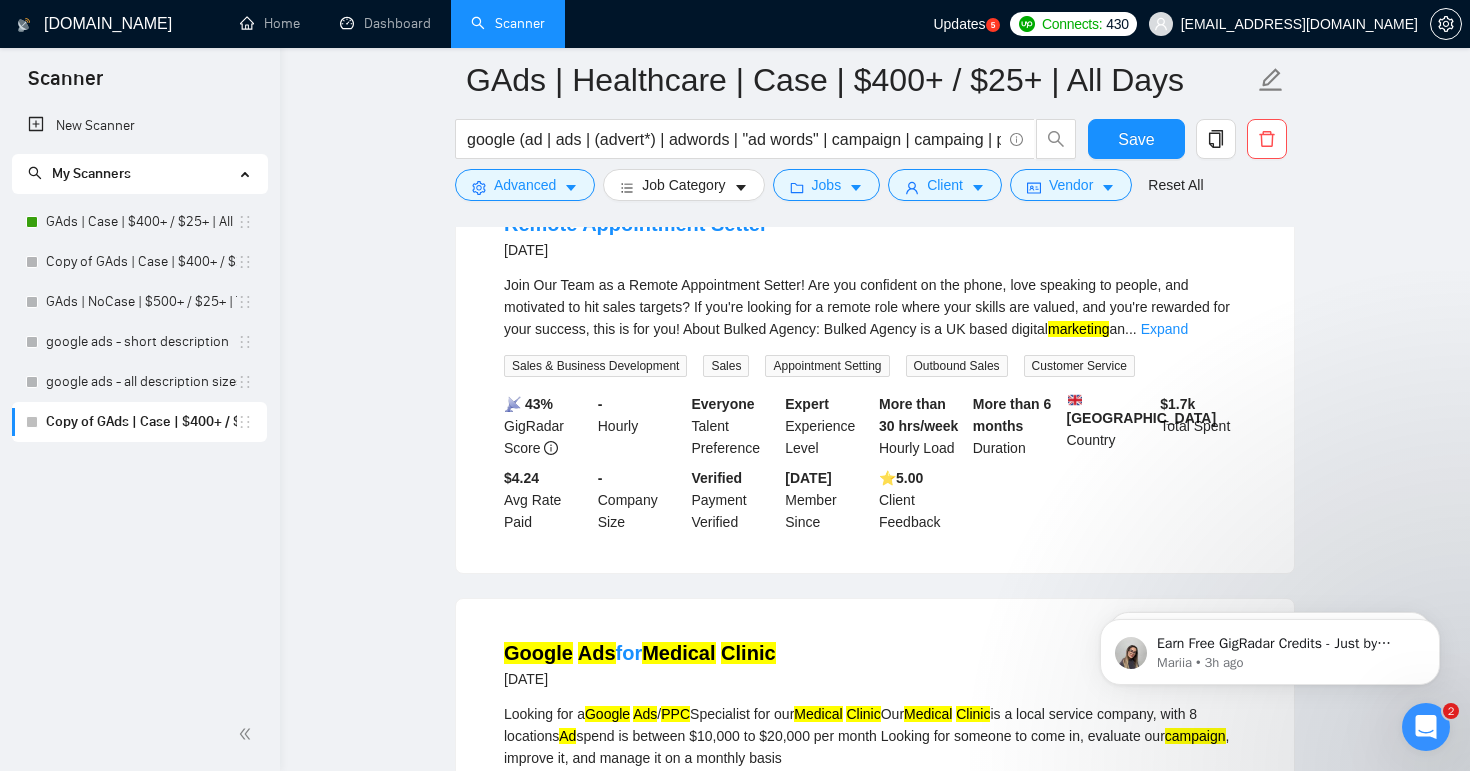 scroll, scrollTop: 19192, scrollLeft: 0, axis: vertical 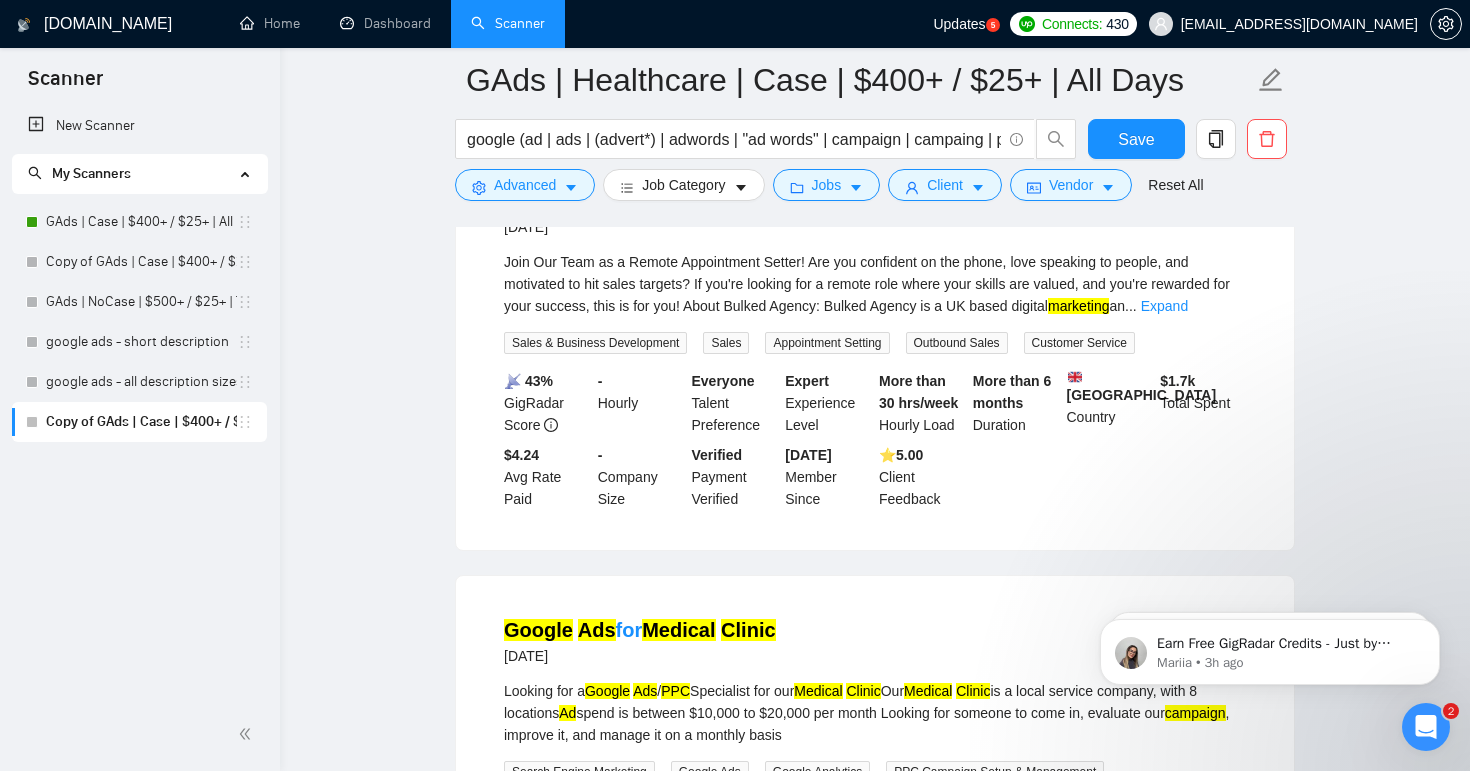 drag, startPoint x: 796, startPoint y: 436, endPoint x: 584, endPoint y: 436, distance: 212 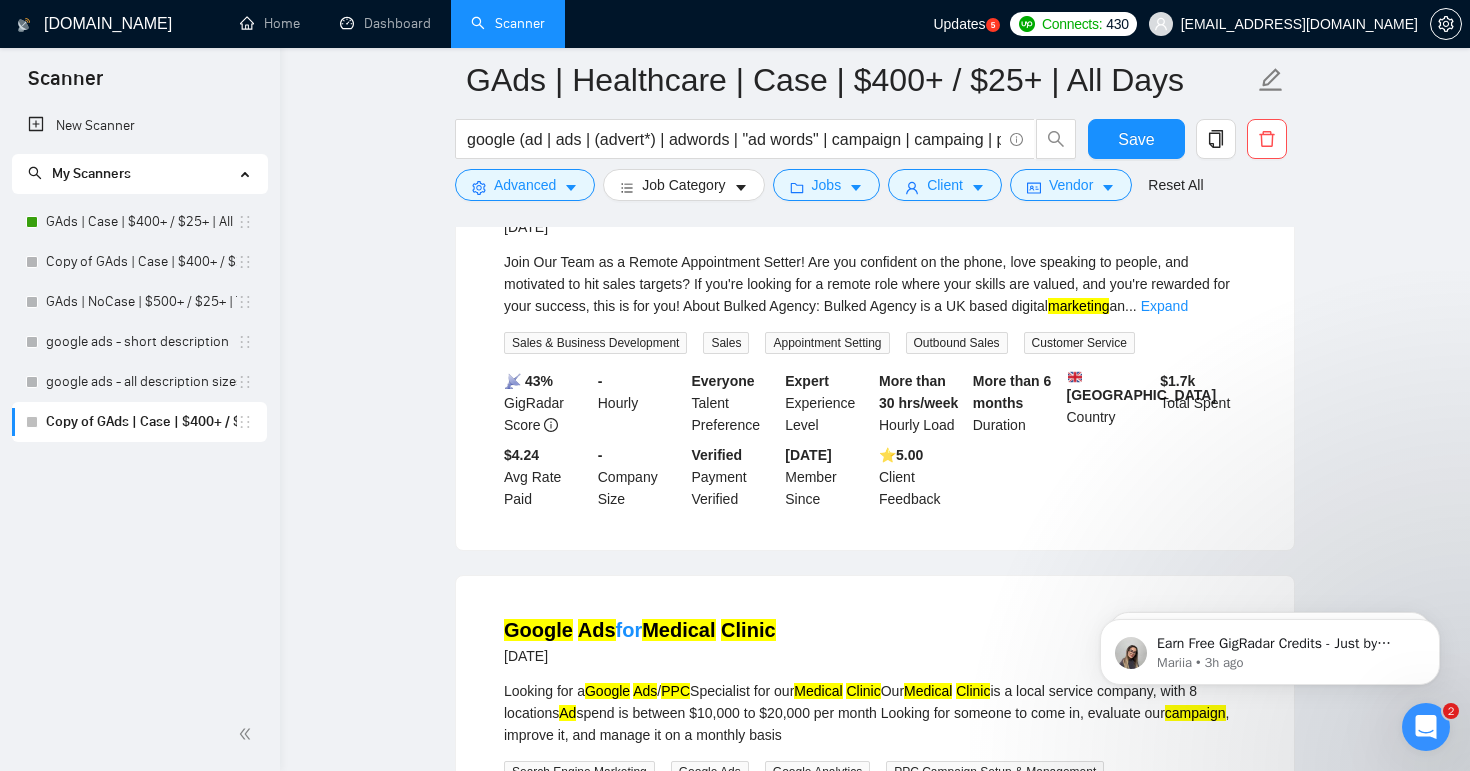click on "Remote Appointment Setter [DATE]" at bounding box center [875, 213] 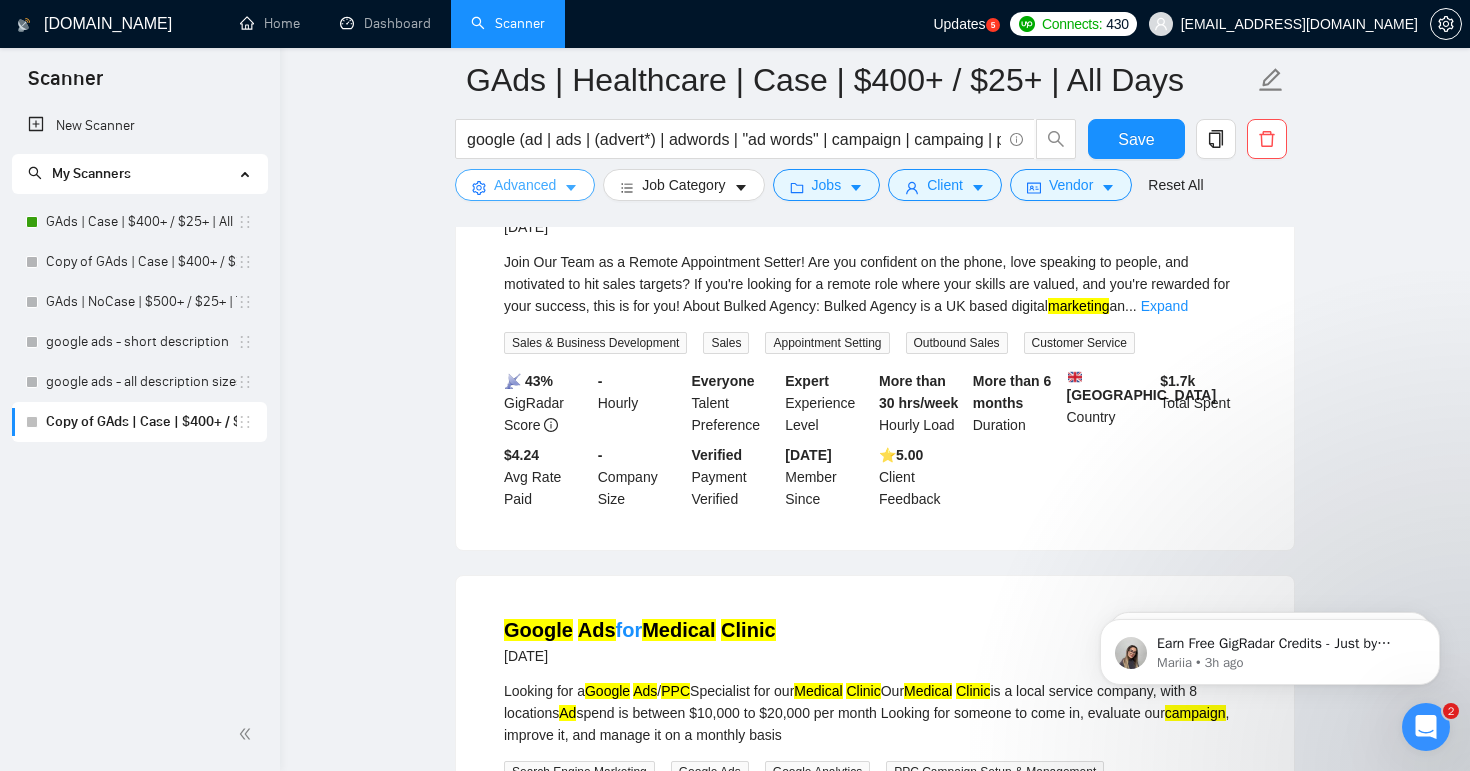 click on "Advanced" at bounding box center [525, 185] 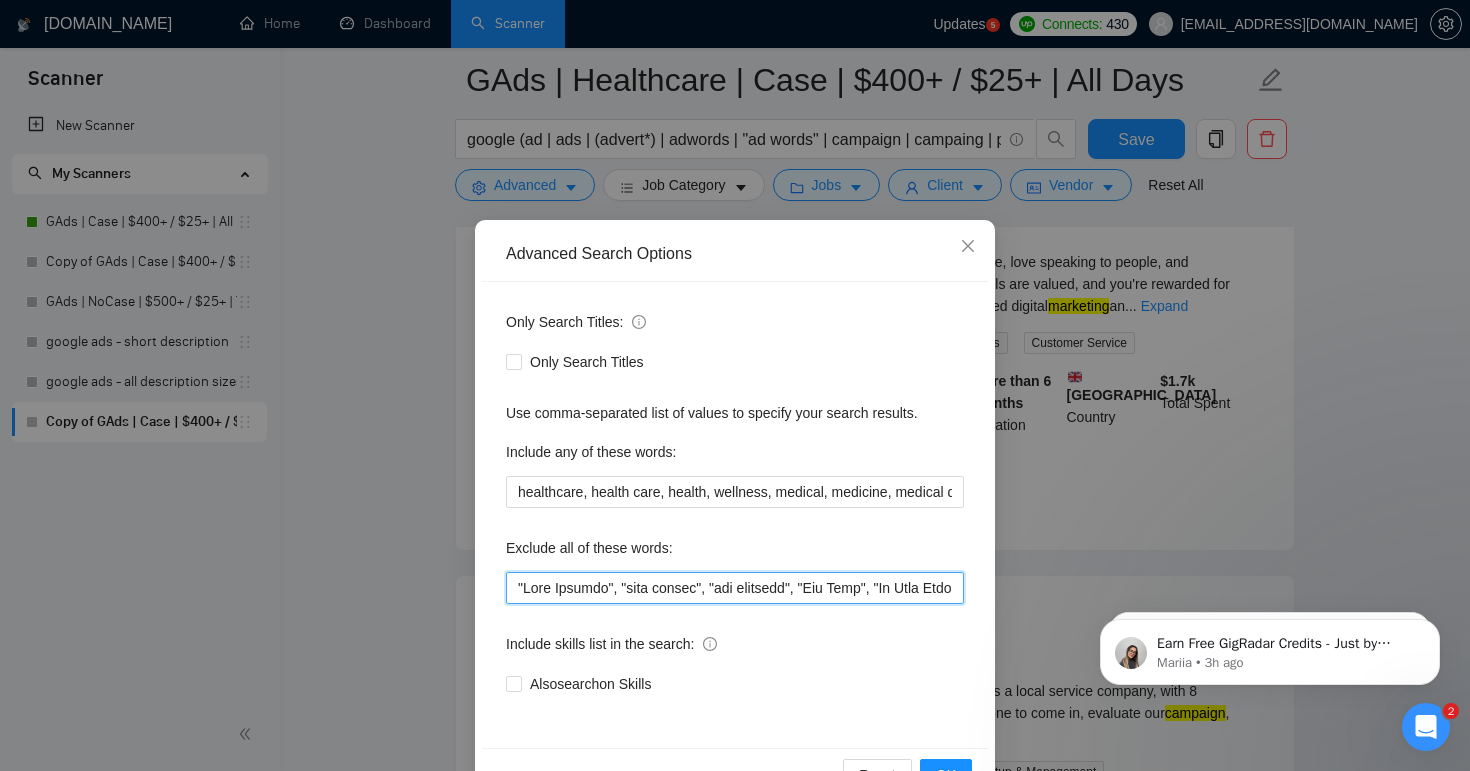 click at bounding box center [735, 588] 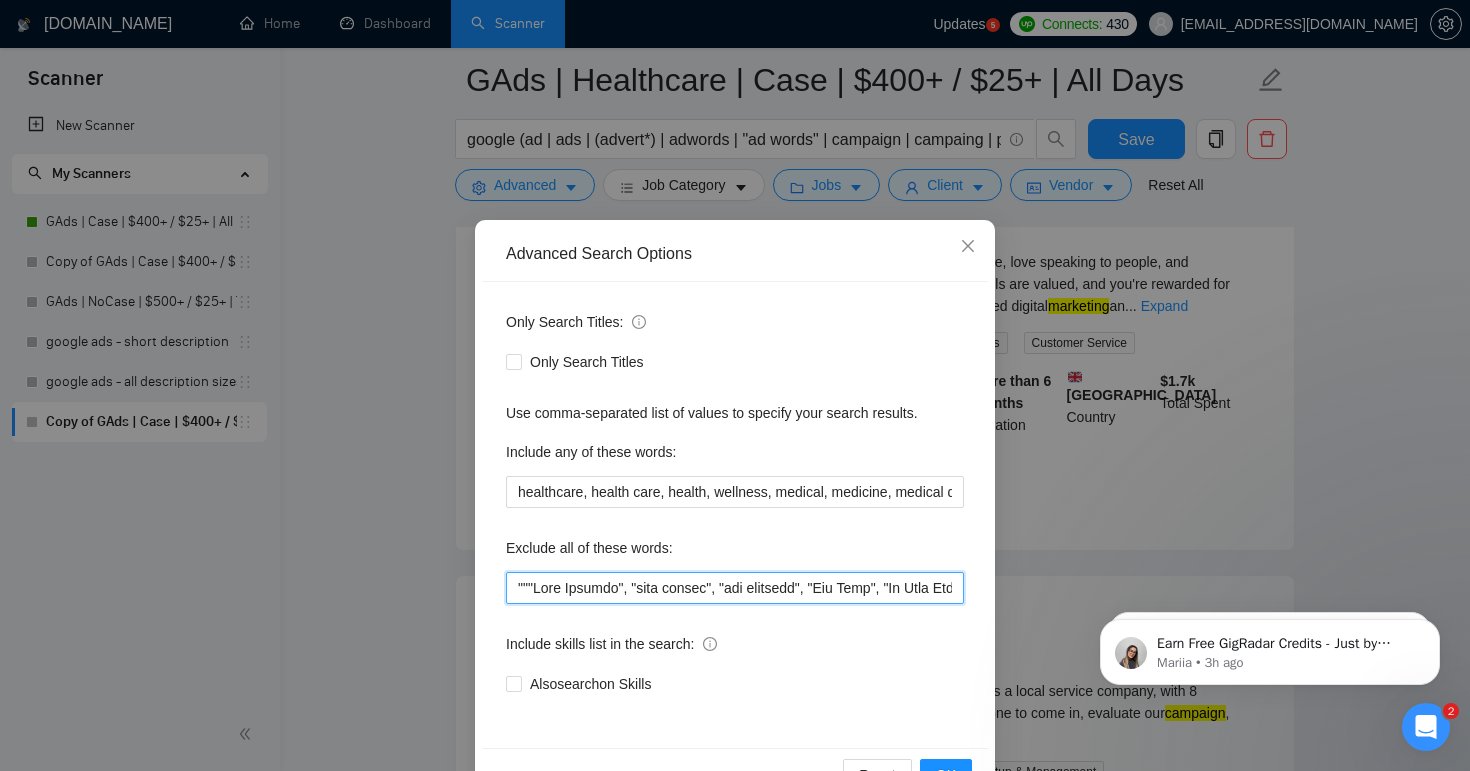 paste on "Appointment Setter" 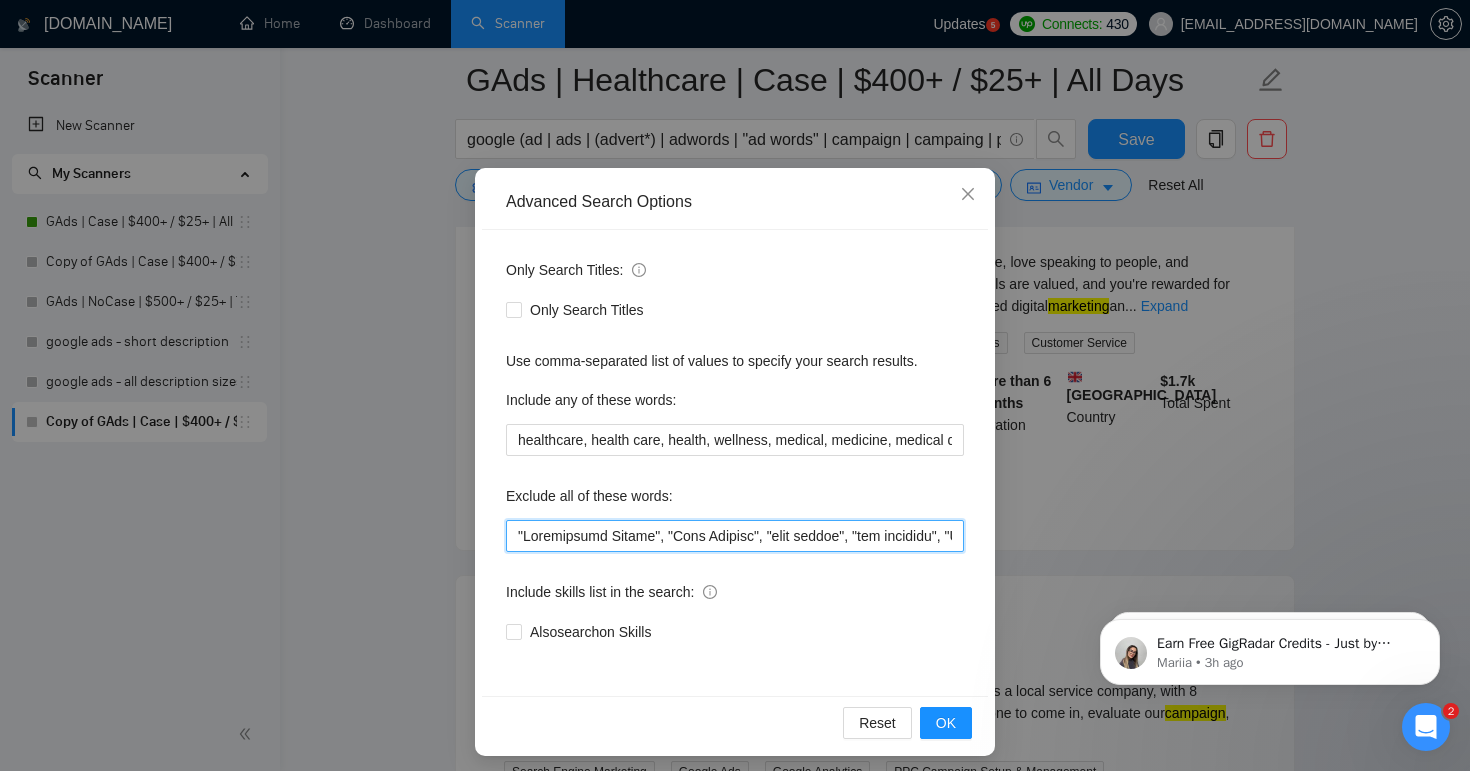 scroll, scrollTop: 61, scrollLeft: 0, axis: vertical 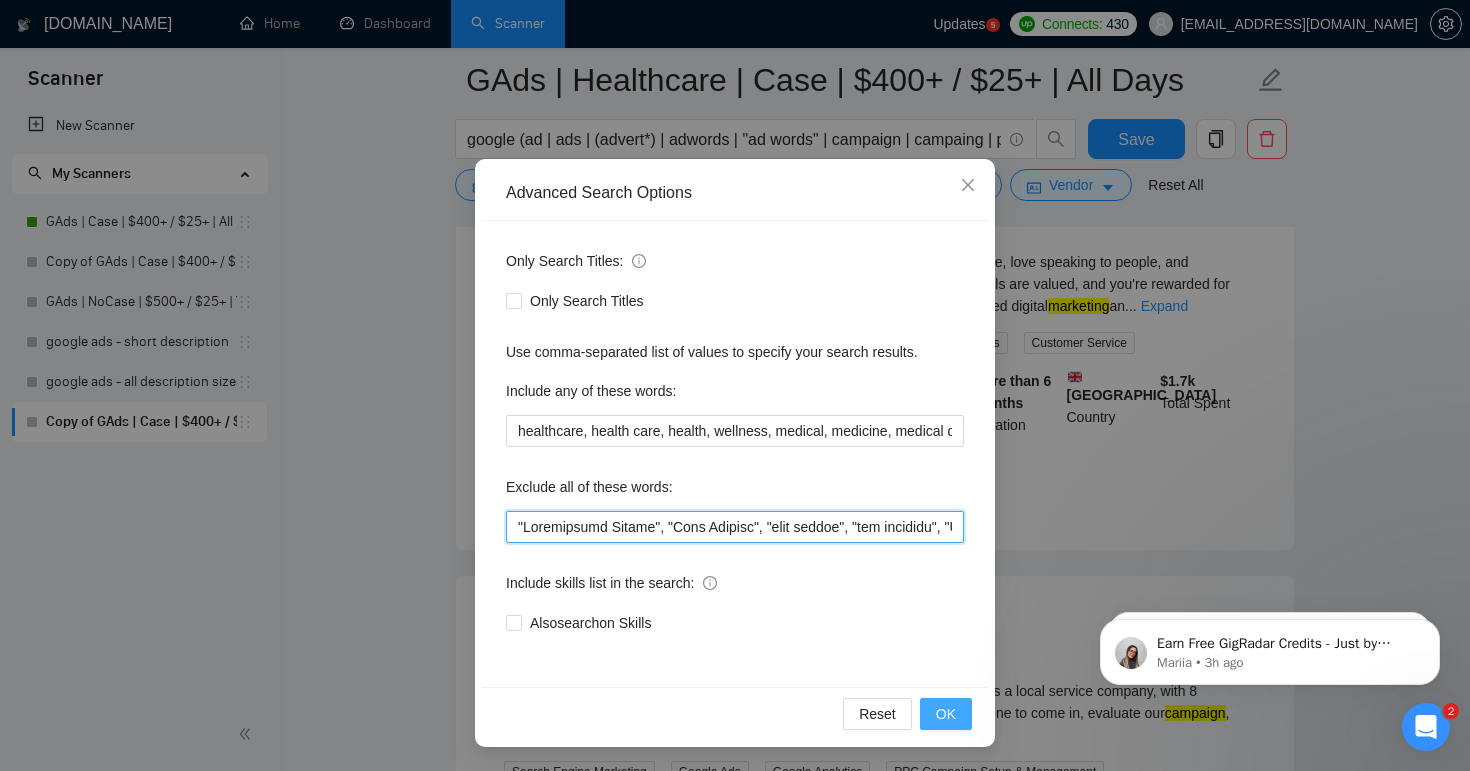 type on ""Loremipsumd Sitame", "Cons Adipisc", "elit seddoe", "tem incididu", "Utl Etdo", "Ma Aliq Enima", "Minim", "VEN", "Quis", "Nostr Exercitat", "UllAmc", "Laborisni", "Aliquipe", "Eacomm", "Consequat", "Duisaut", "IrureiNr", "Volupt", "Velitessec Fugiatnu", "Paria", "Except", "SIN Occaecatcup", "Nonproiden", "Suntcu Qui Officia", "DES", "Mollit", "AnimiDest", "Laborumper", "undeom isten errorvolu", "Accus Dolore", "Laudan Totam", "RE Aperiam", "Eaq", "Ipsa", "quaeabilloi", "Veritat", "Quasia Bea", "VitaEdic Explicab", "Nemoenimips Quiavol", "AsperNatur", "Autoditfug Conseq", "Magnido Eosratio", "seq Nesciuntn Porroq", "dolore adipi", "numqua eius", "ModItemp", "Incid Magnam", "Quae Etiamm", "Solu Nobisel", "Optiocu Nihilimp", "Quoplac facere", "Possi Assumend", "Rep Te AUT", "Quib Off", "Debit Rerumnece", "Sae Eveniet vo rep recusan", "ITA Earum", "Hicte Sapi", "Delec Reicien", "Volupt maior aliaspe", "Dolo Asperioresr", "MiniMnost", "ExeRcita", "UlLamcOrpor", "Susc Labo", "Aliq C&C Quidm", "Mollit MoLesti", ..." 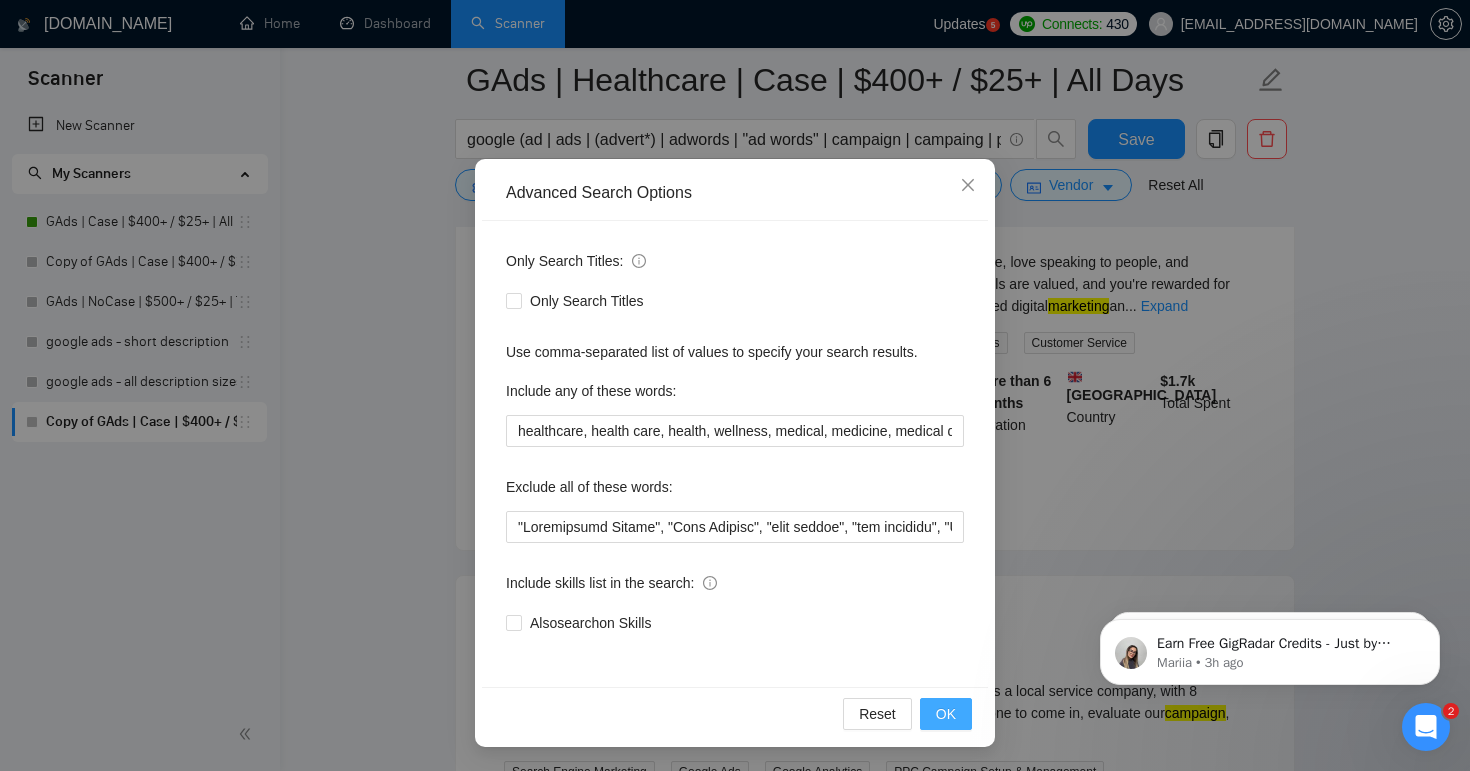 click on "OK" at bounding box center [946, 714] 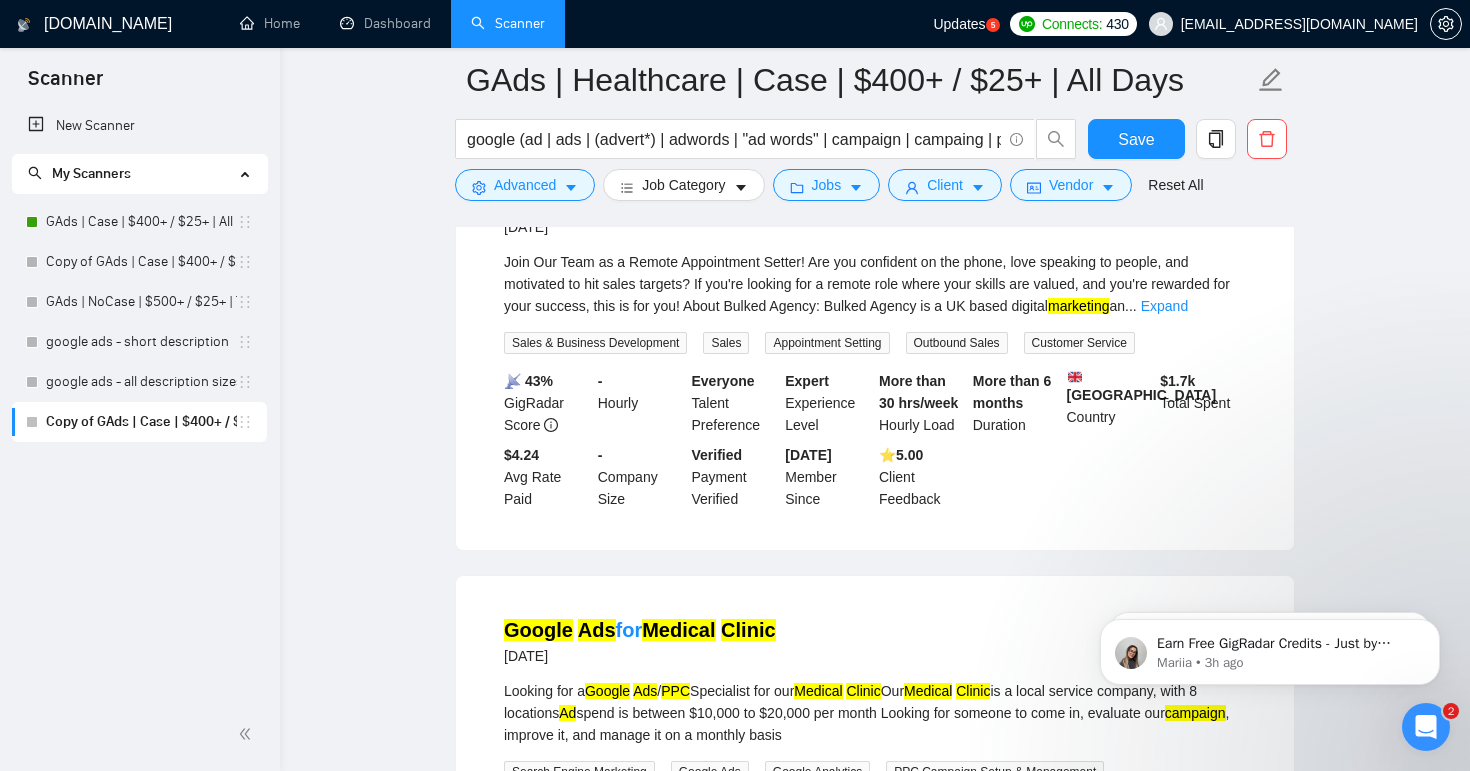 scroll, scrollTop: 13525, scrollLeft: 0, axis: vertical 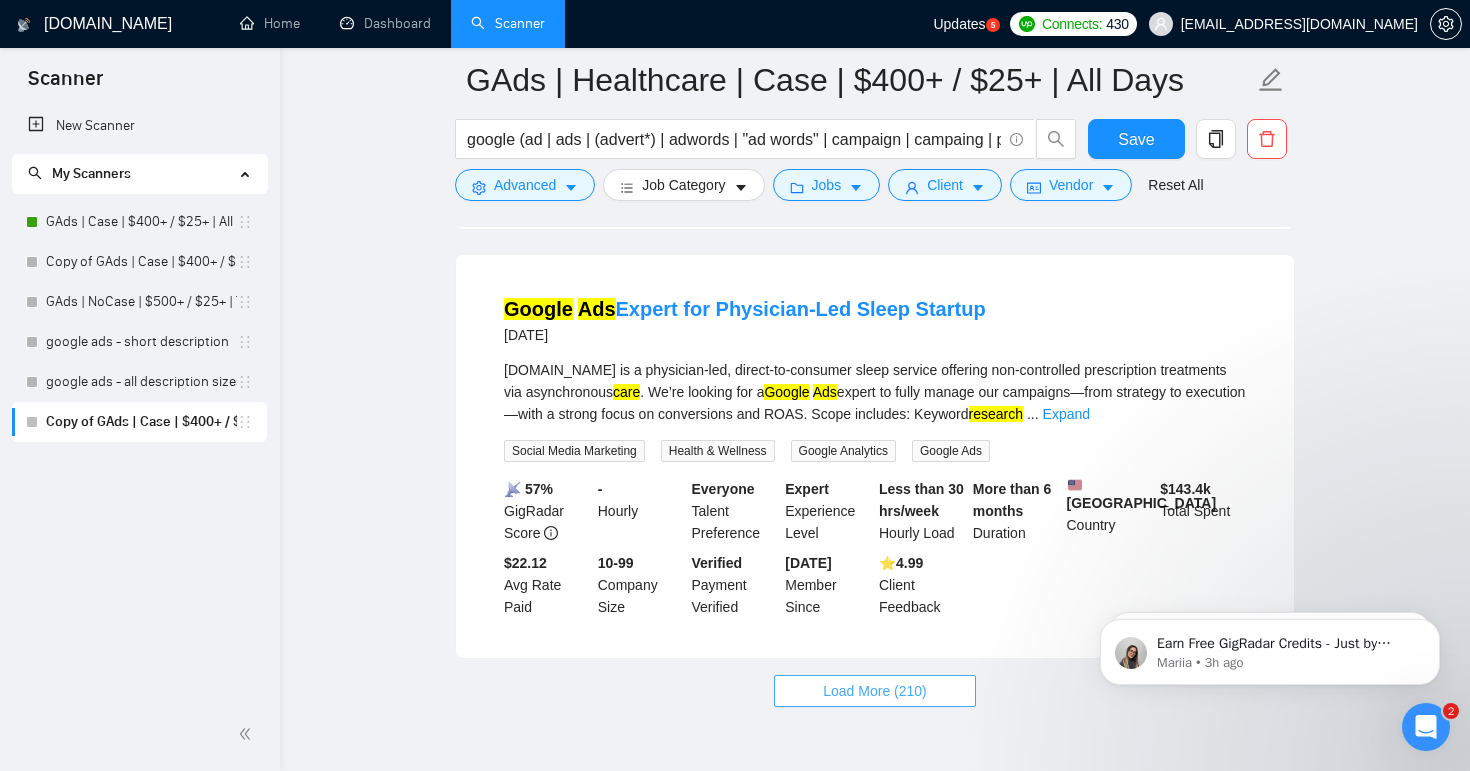click on "Load More (210)" at bounding box center [875, 691] 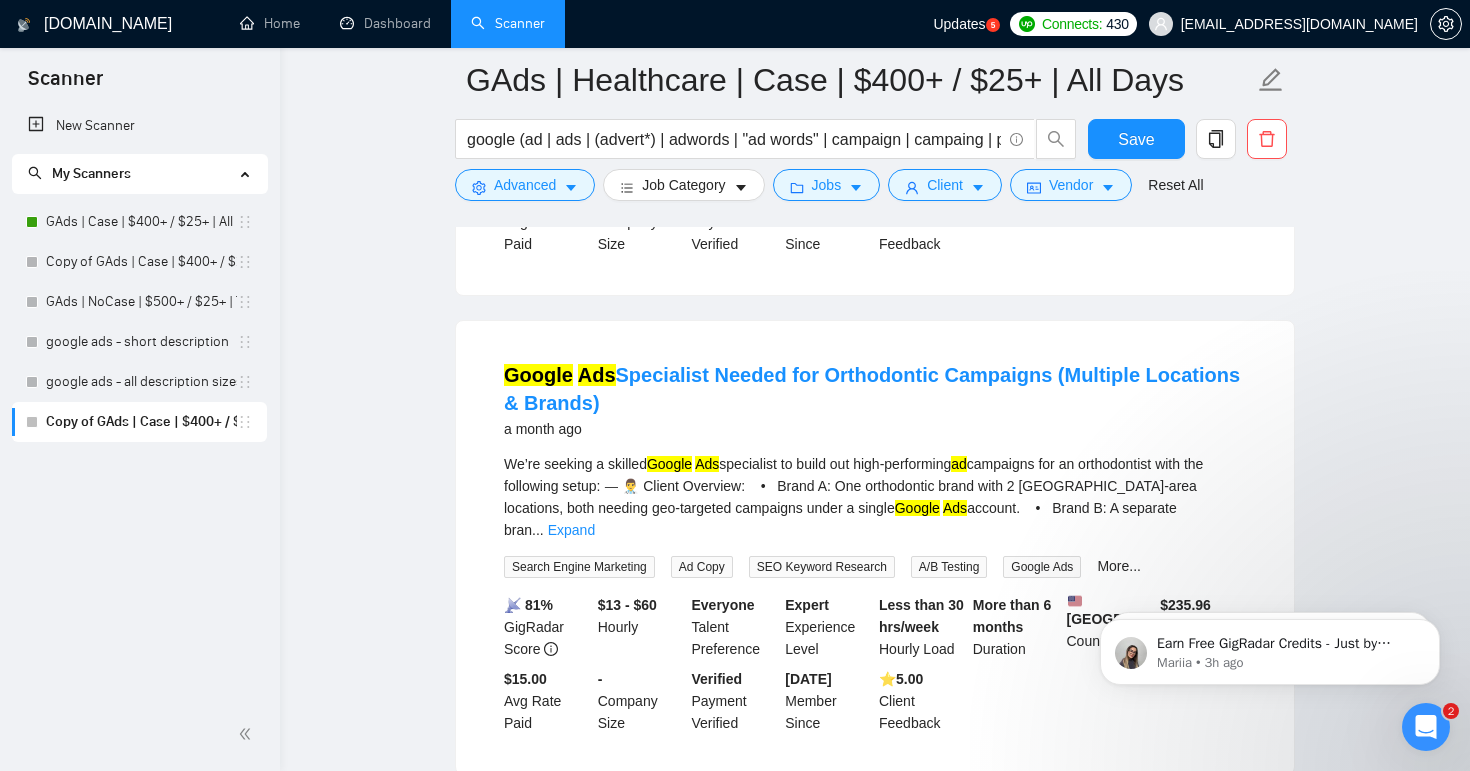 scroll, scrollTop: 9117, scrollLeft: 0, axis: vertical 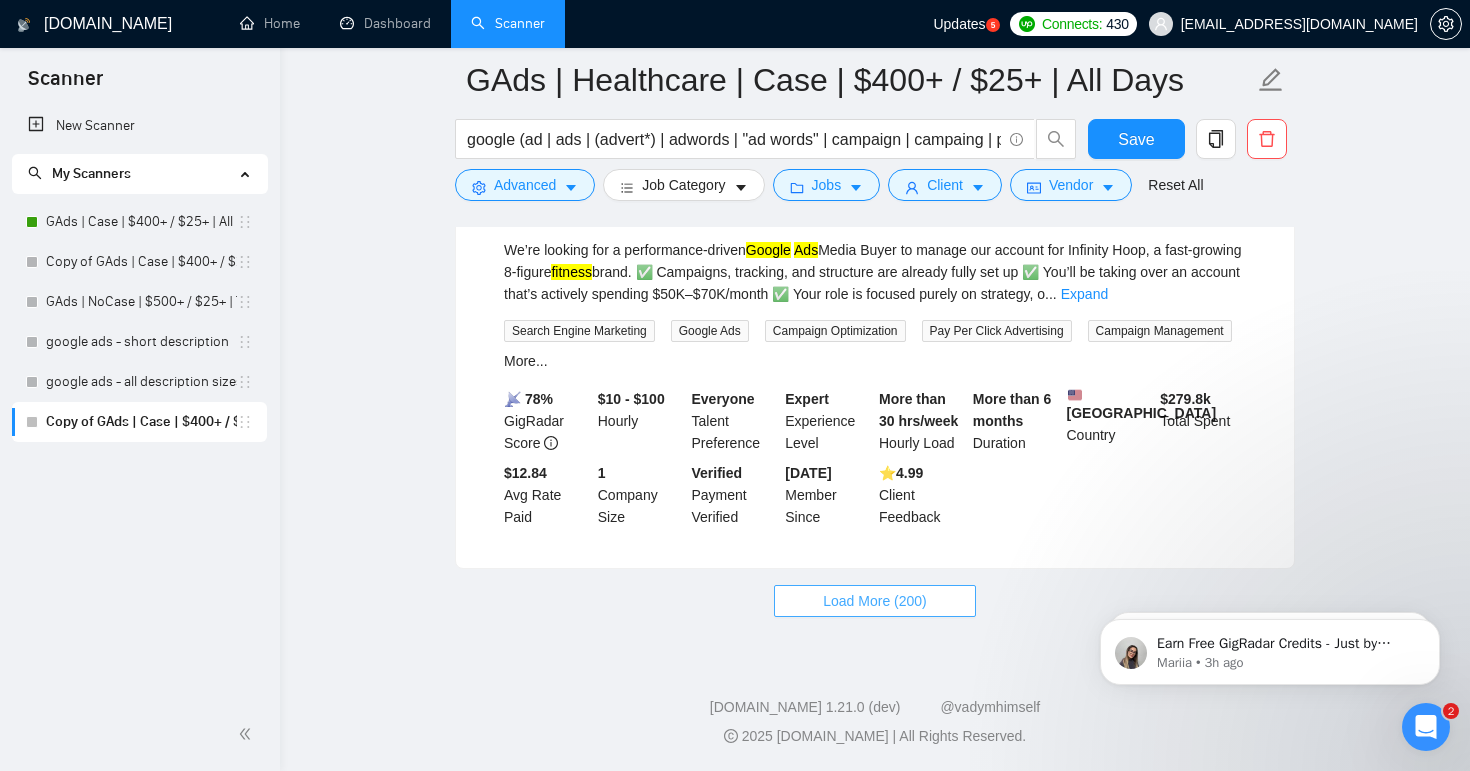 click on "Load More (200)" at bounding box center (875, 601) 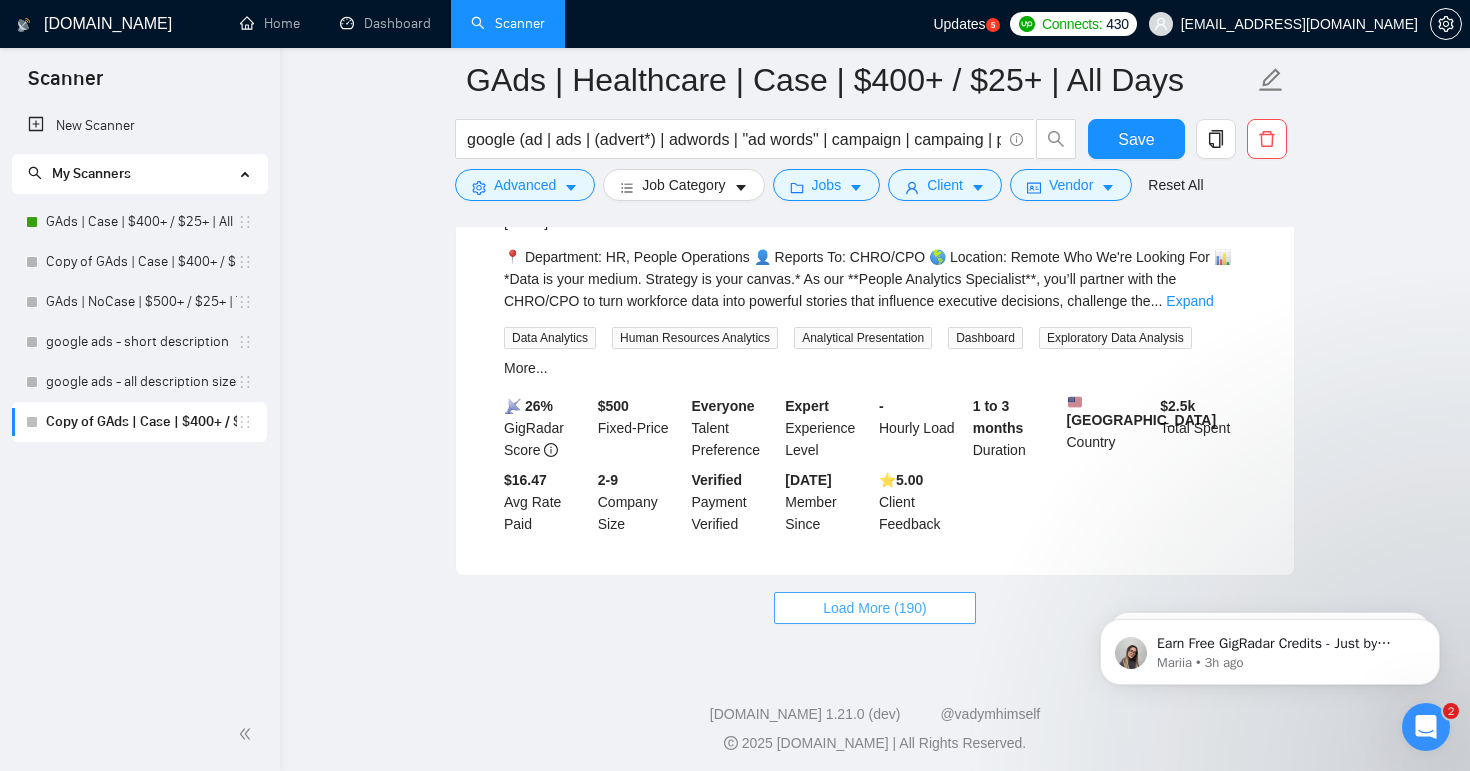 scroll, scrollTop: 13808, scrollLeft: 0, axis: vertical 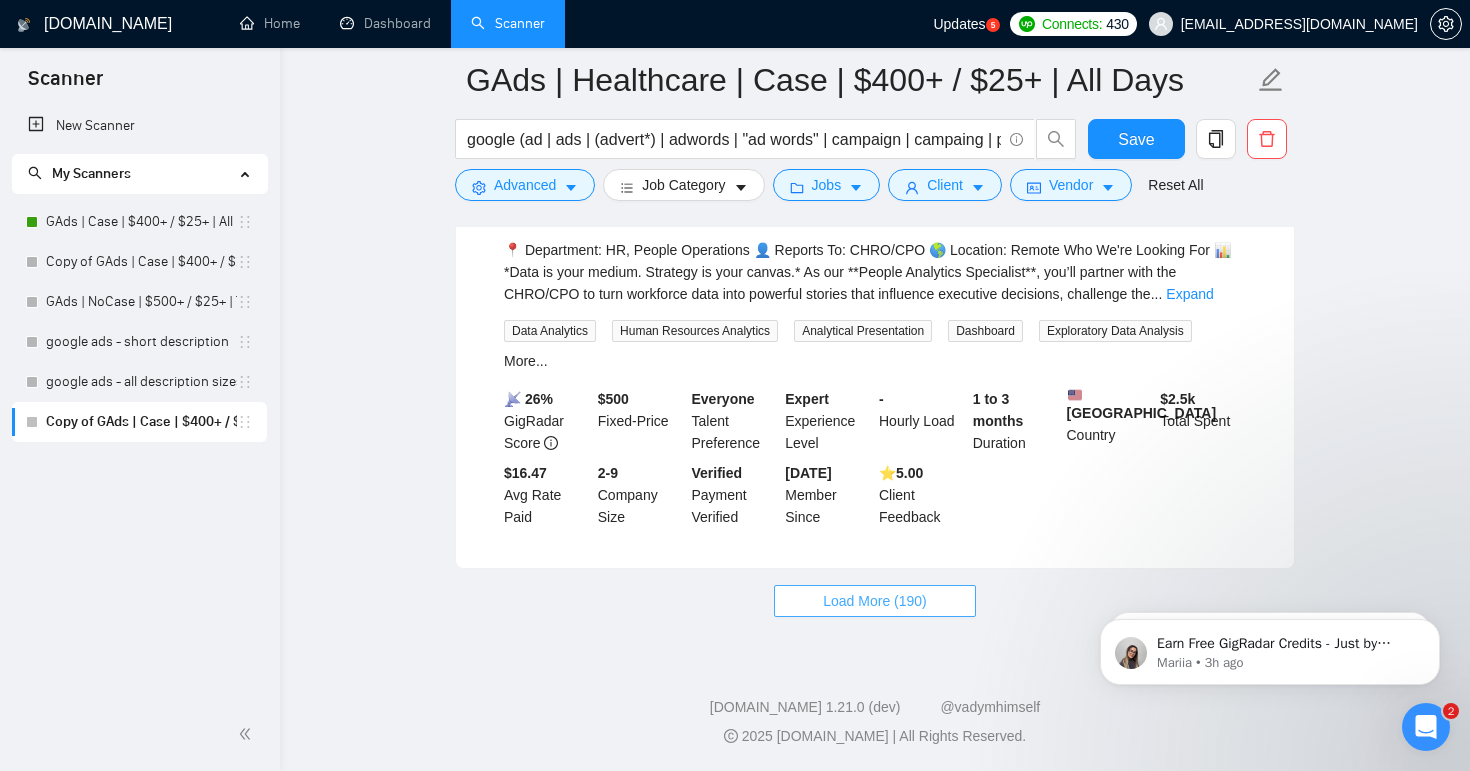click on "Load More (190)" at bounding box center [875, 601] 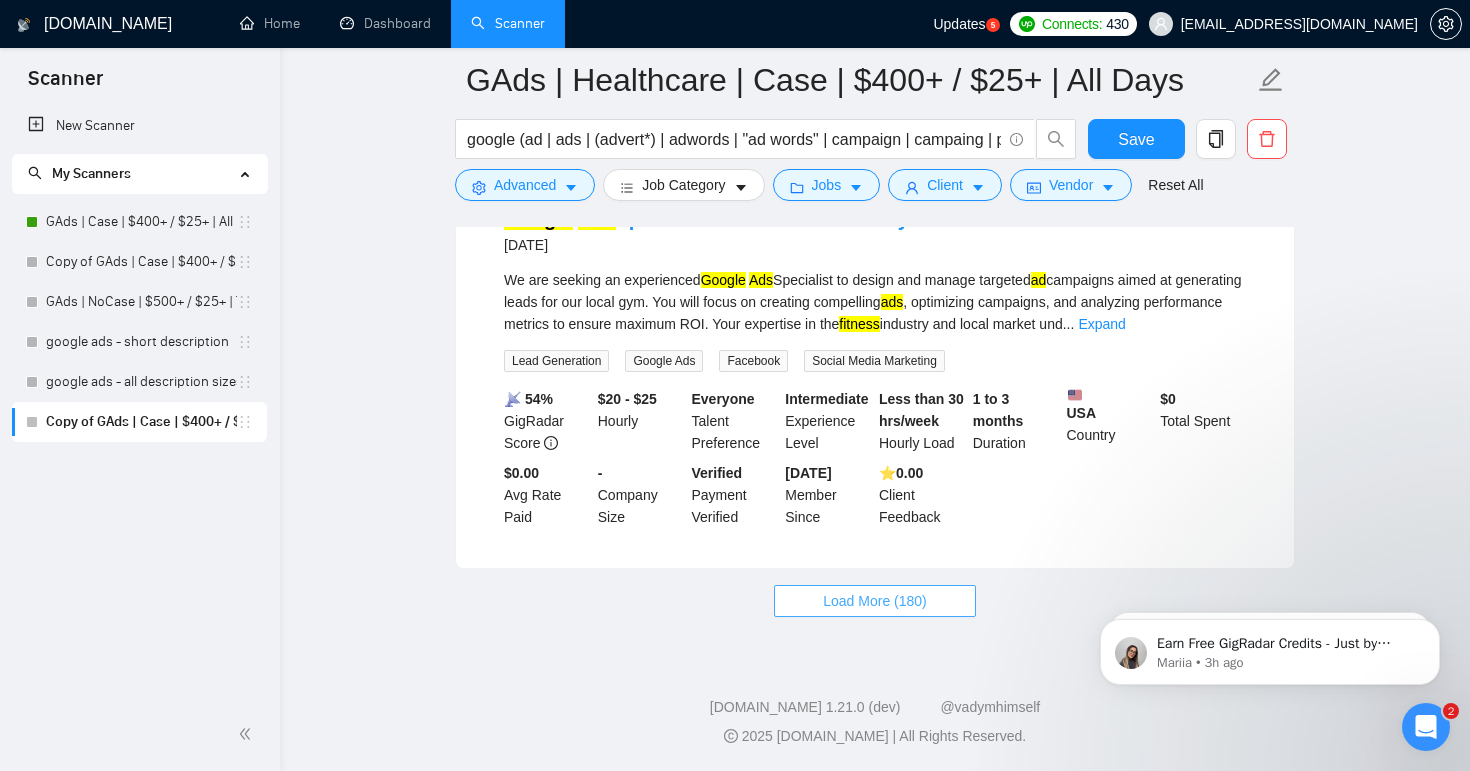 scroll, scrollTop: 18296, scrollLeft: 0, axis: vertical 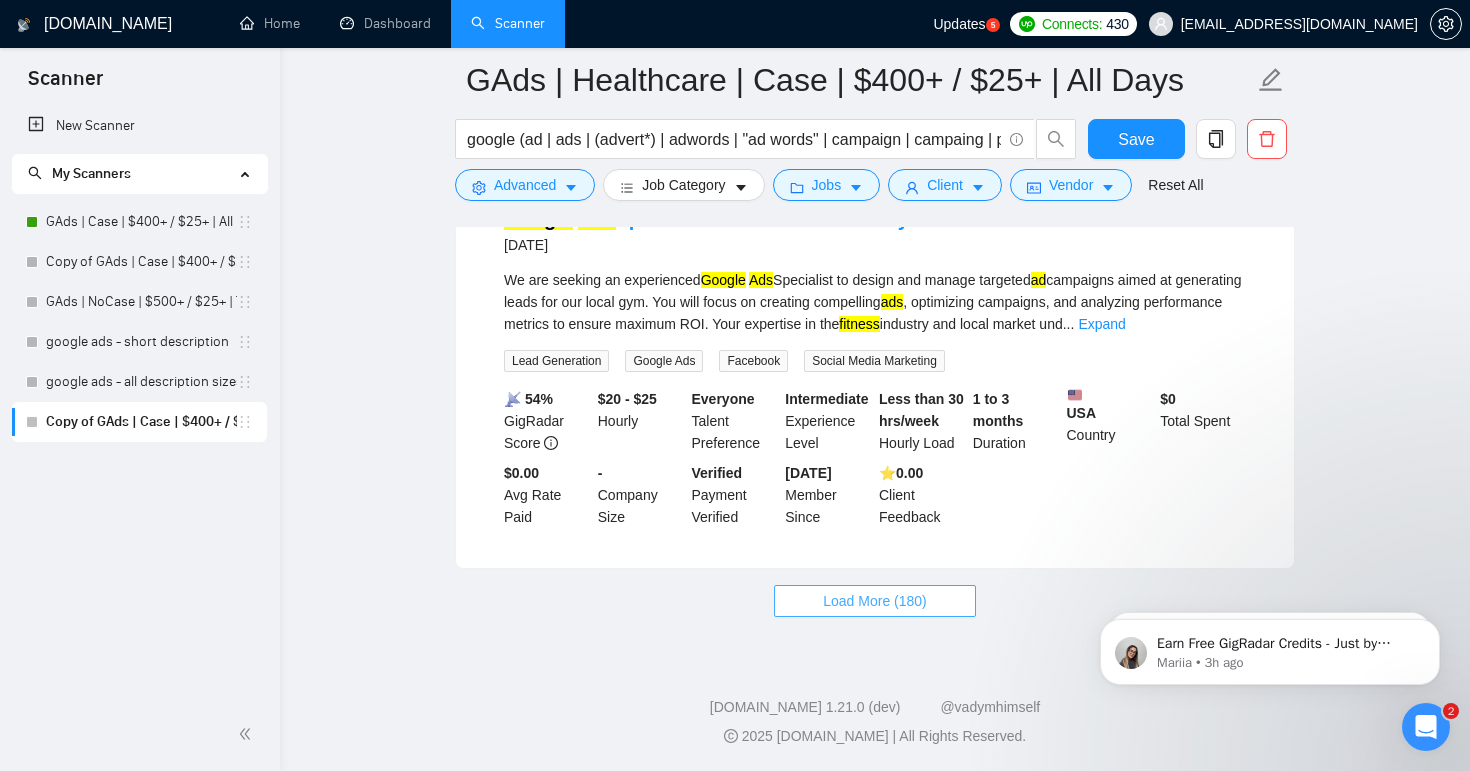 click on "Load More (180)" at bounding box center (875, 601) 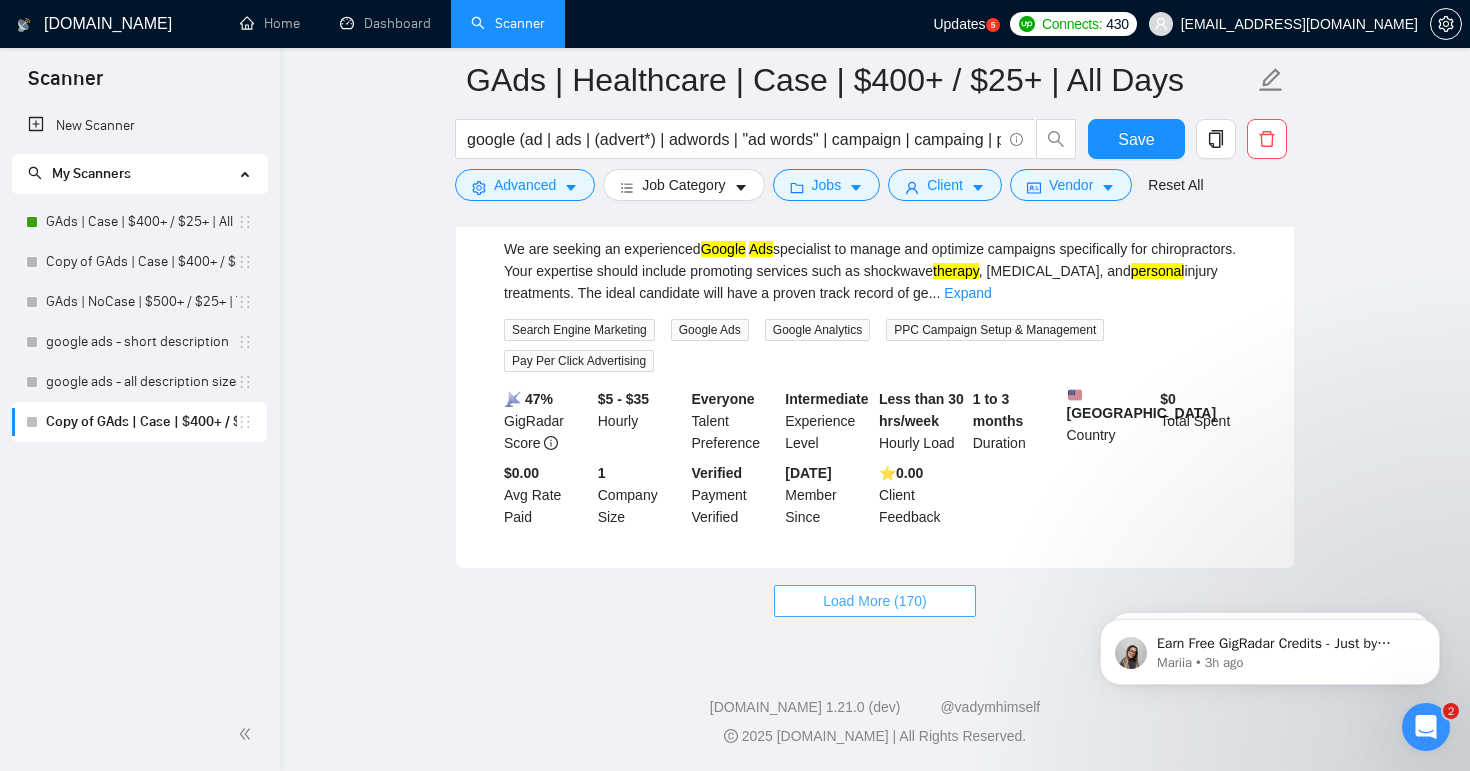 scroll, scrollTop: 22878, scrollLeft: 0, axis: vertical 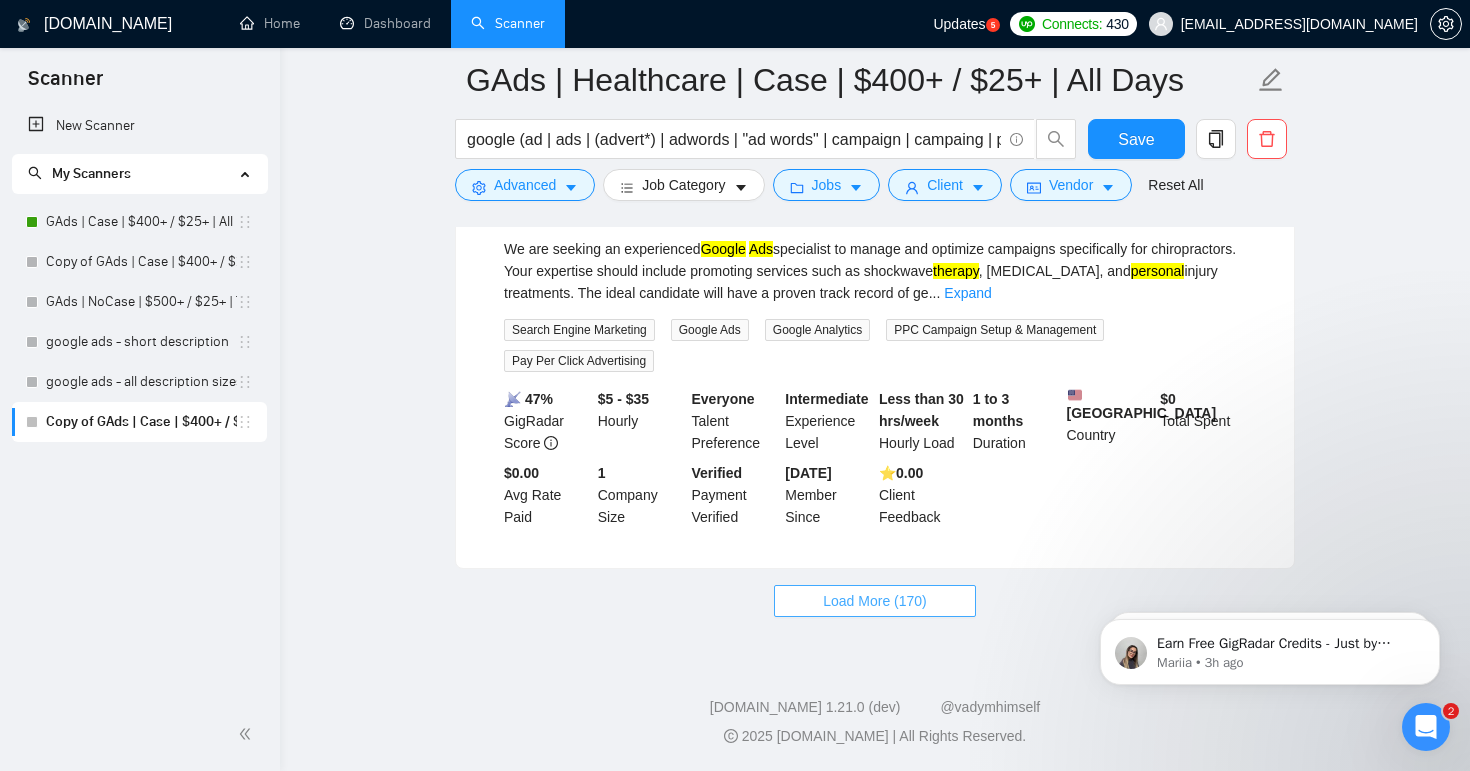 click on "Load More (170)" at bounding box center [875, 601] 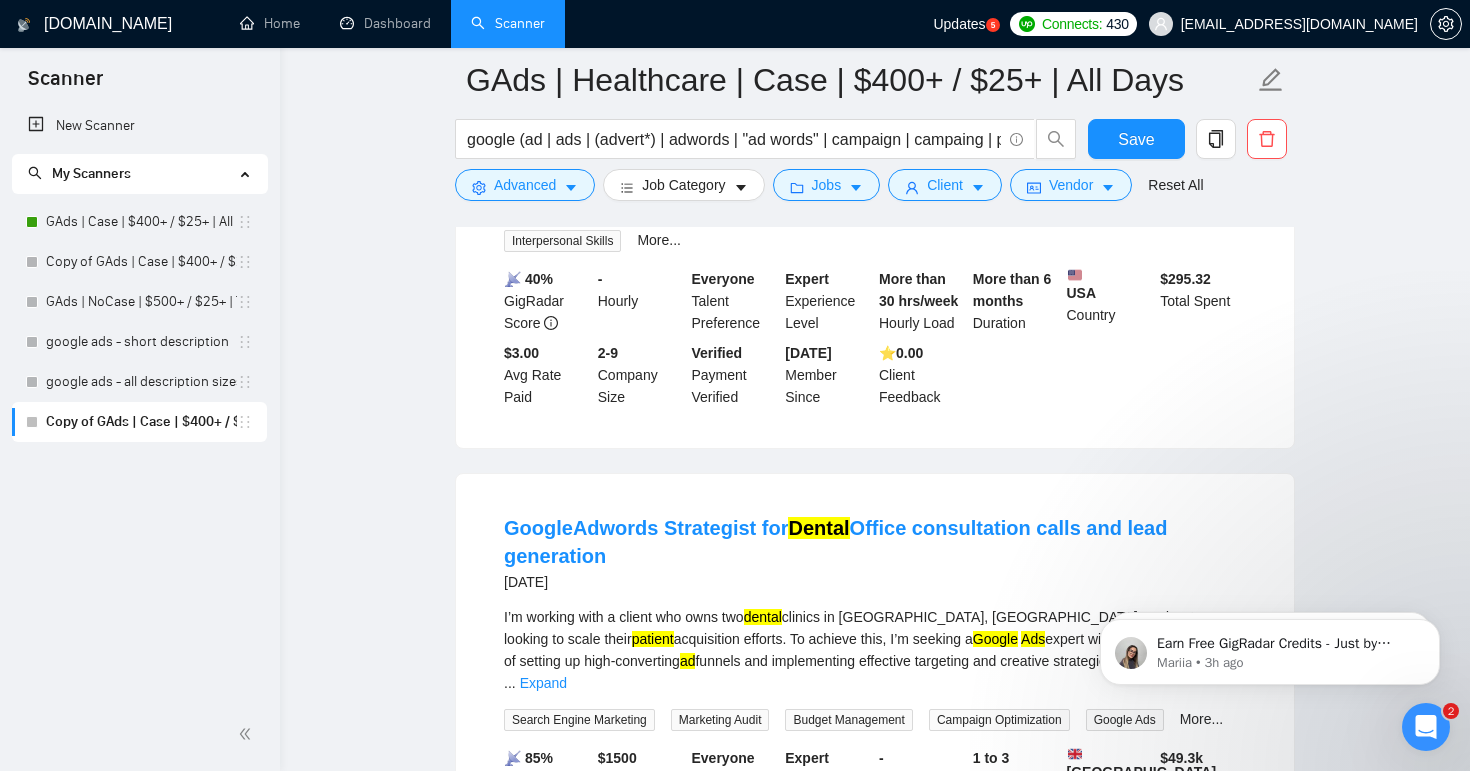 scroll, scrollTop: 23742, scrollLeft: 0, axis: vertical 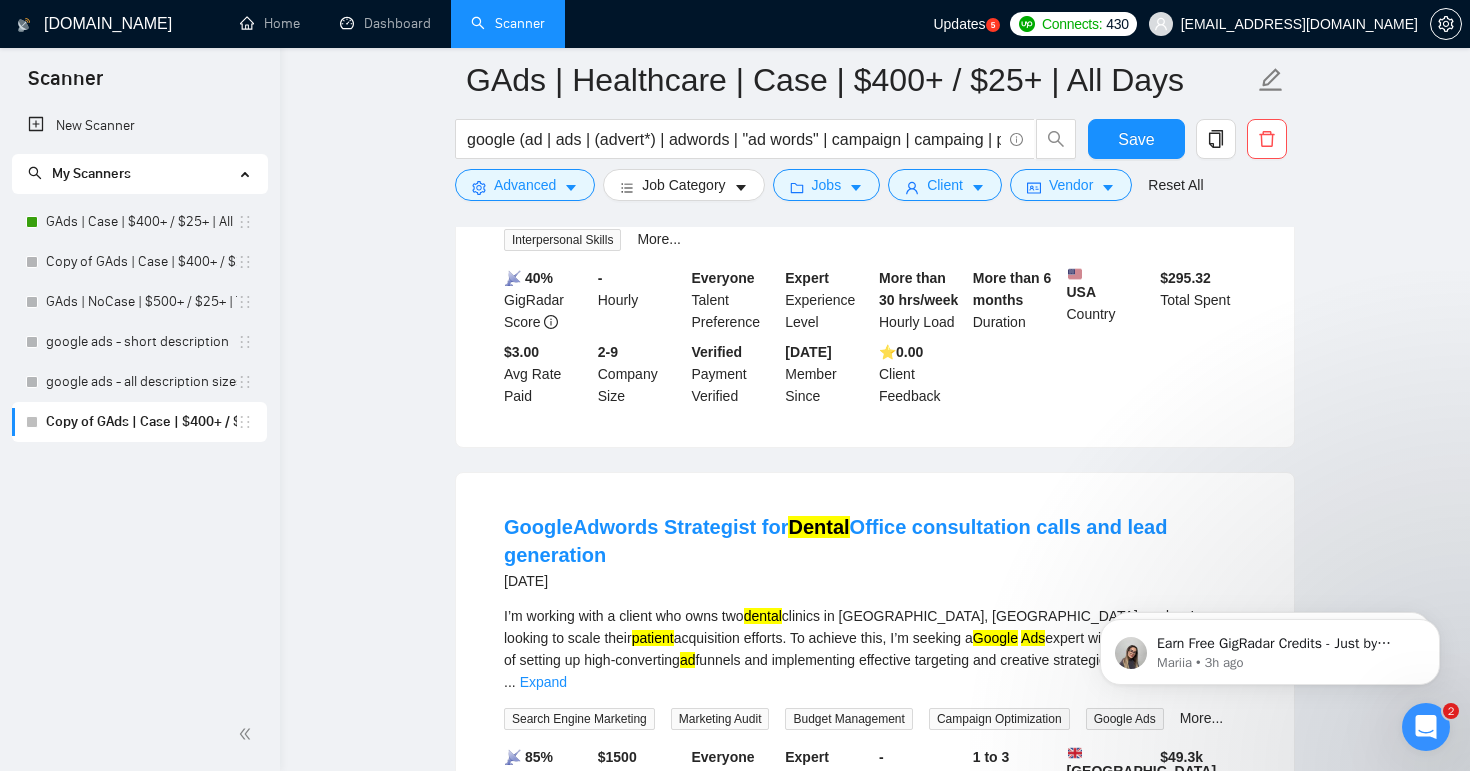 drag, startPoint x: 627, startPoint y: 413, endPoint x: 571, endPoint y: 415, distance: 56.0357 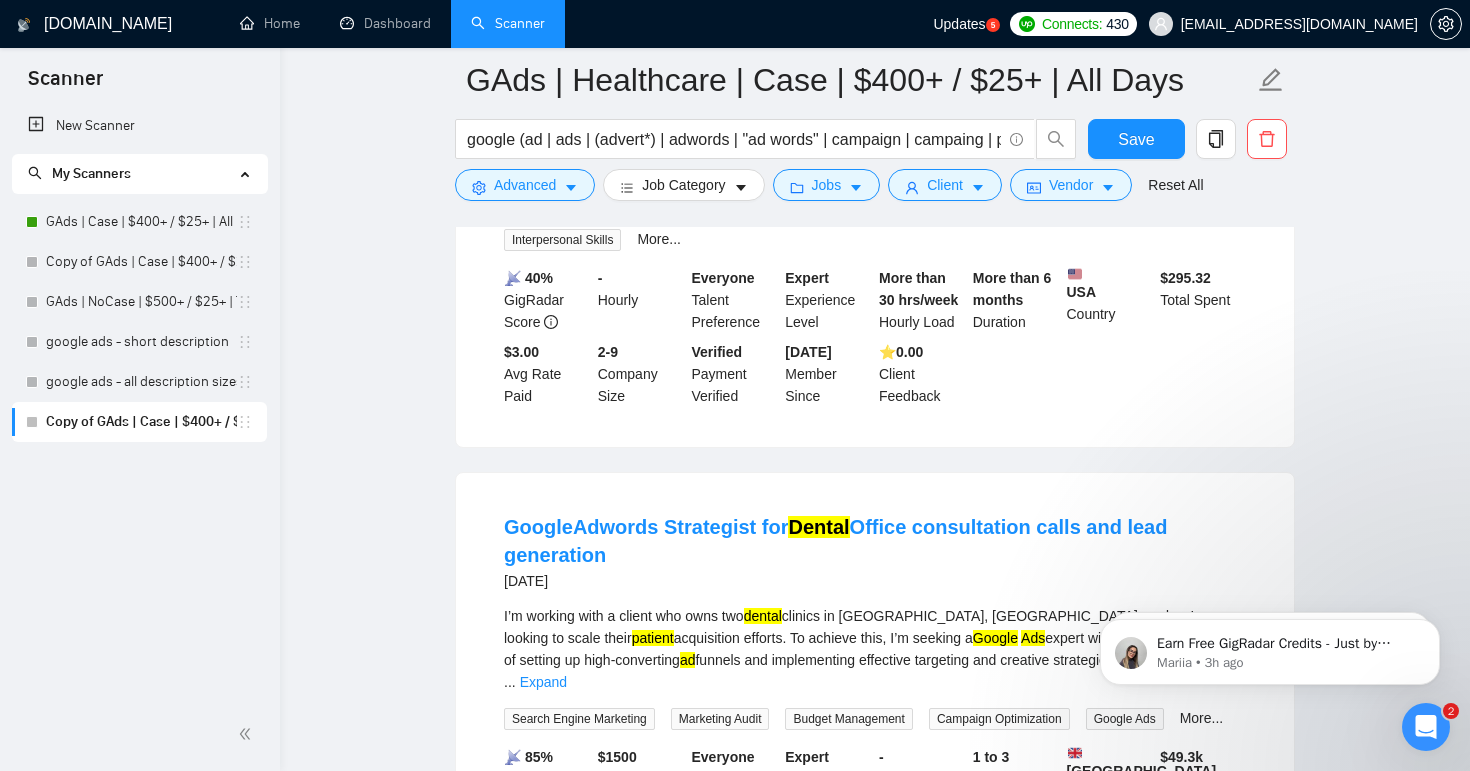 click on "Therapist Recruiter / Onboarding Lead
Rate: $5–$8/hour
About Us:
StressKnotNYC is scaling rapidly. We need a highly organized recruiter who can bring in 10–20 licensed massage therapists a month, onboard them properly, and ensure full calendar coverage across [GEOGRAPHIC_DATA] and surrounding regions.
Responsibilities:
- Post job  ads  a ... Expand" at bounding box center [875, 139] 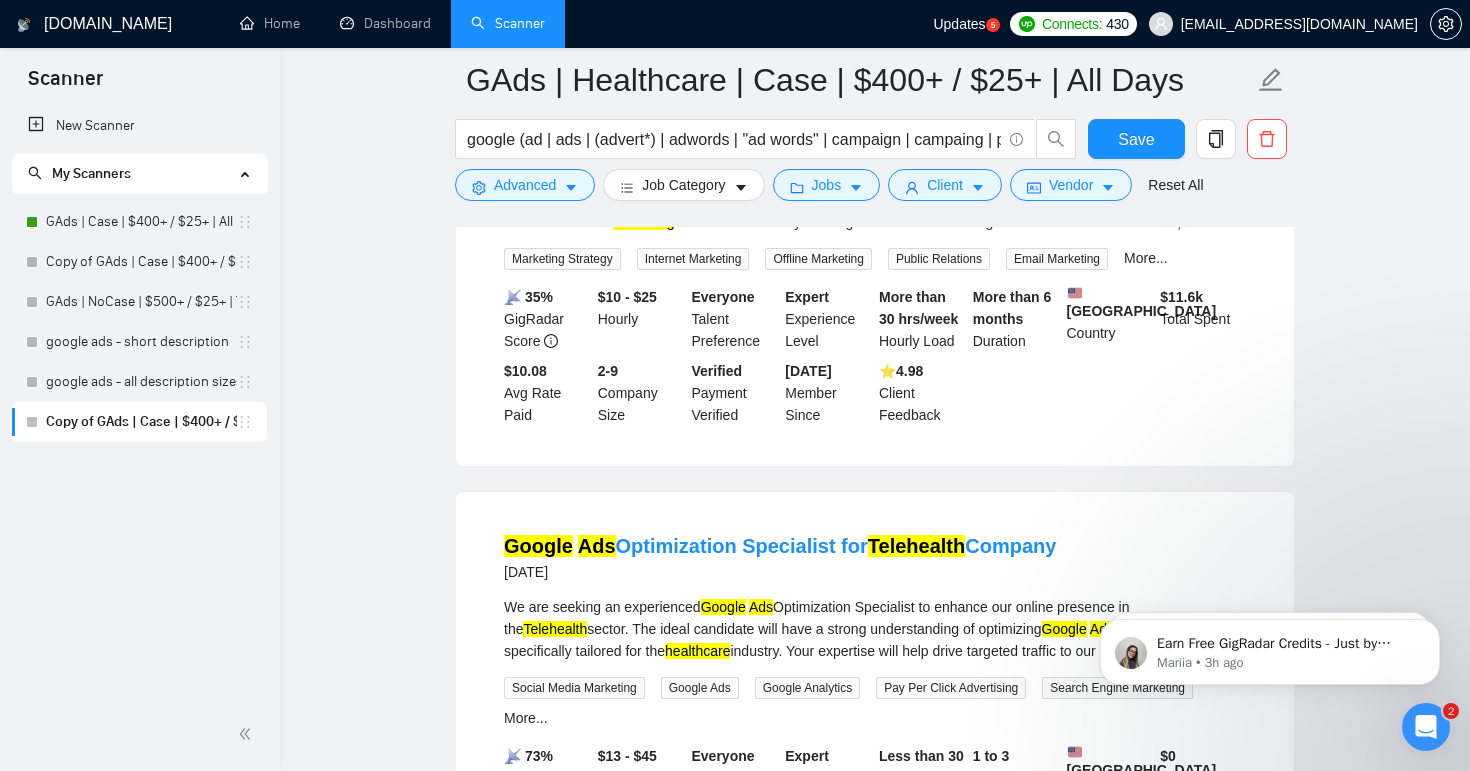 scroll, scrollTop: 26445, scrollLeft: 0, axis: vertical 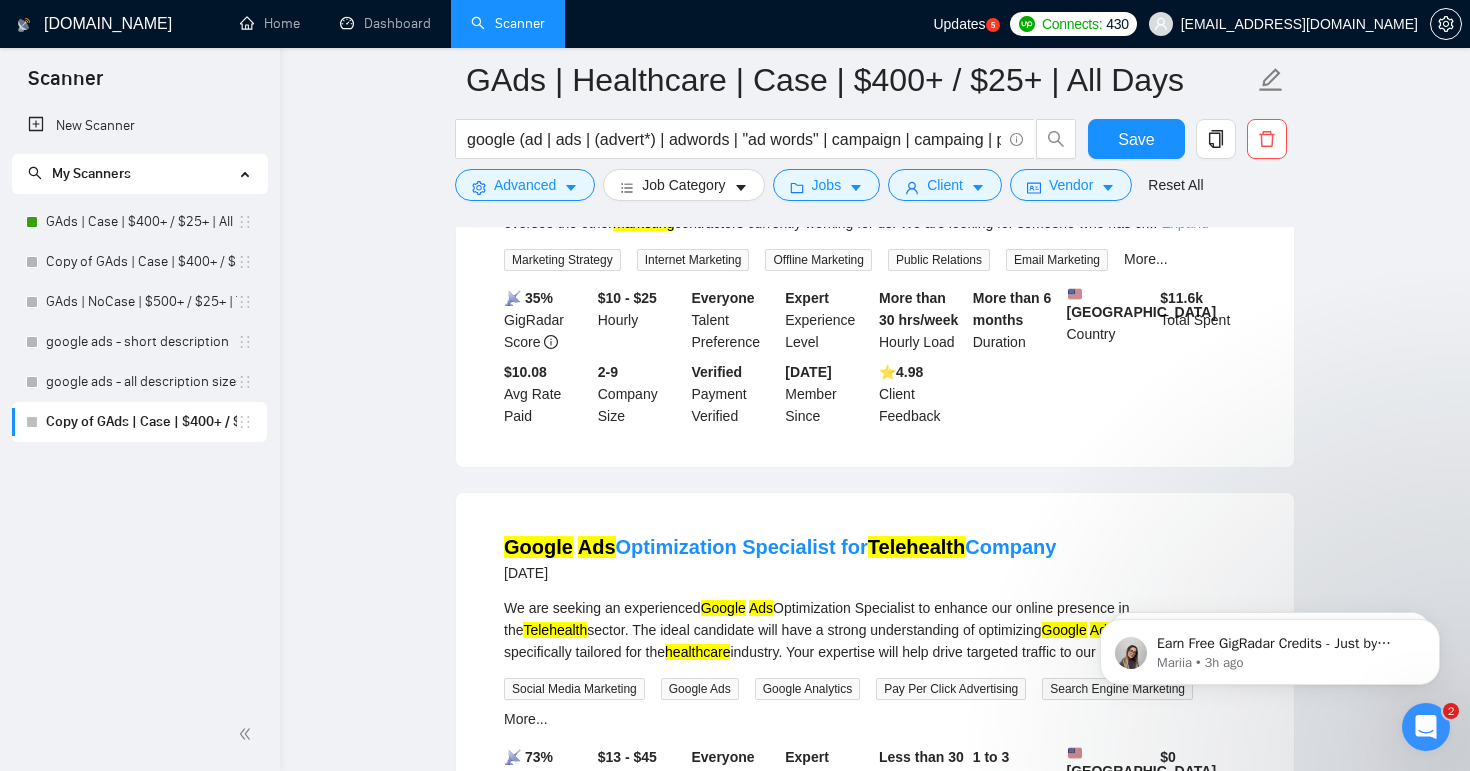 click on "Expand" at bounding box center (1184, 223) 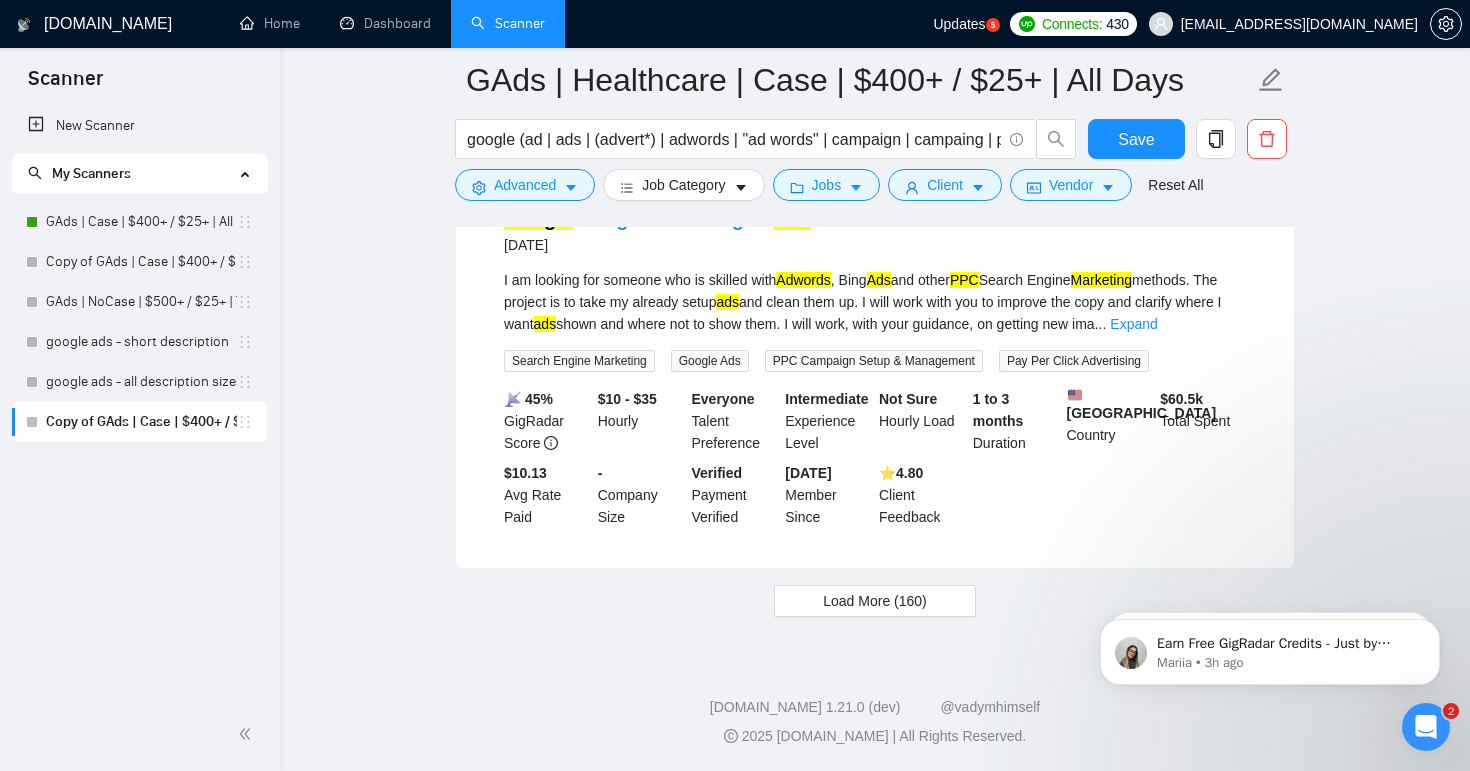 scroll, scrollTop: 27674, scrollLeft: 0, axis: vertical 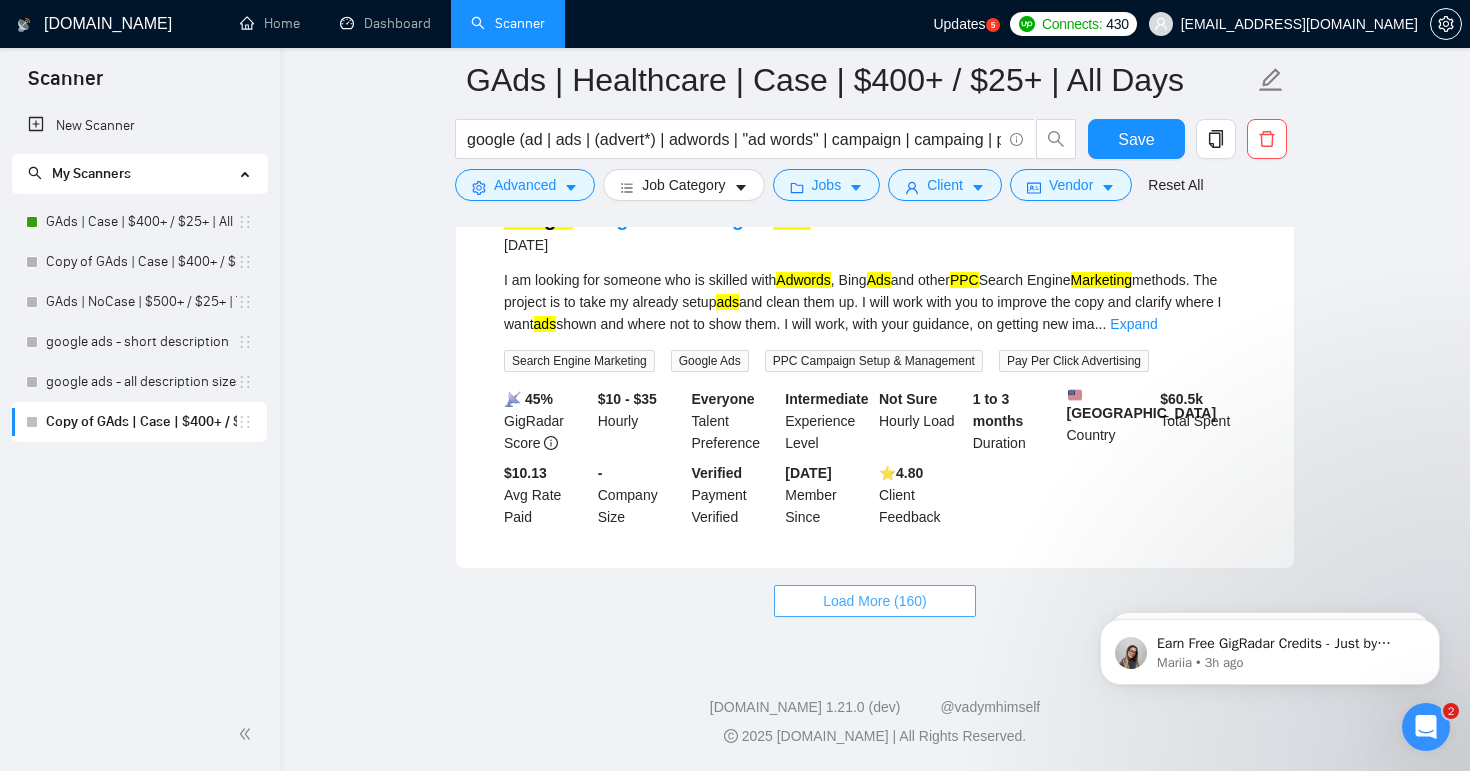 click on "Load More (160)" at bounding box center [875, 601] 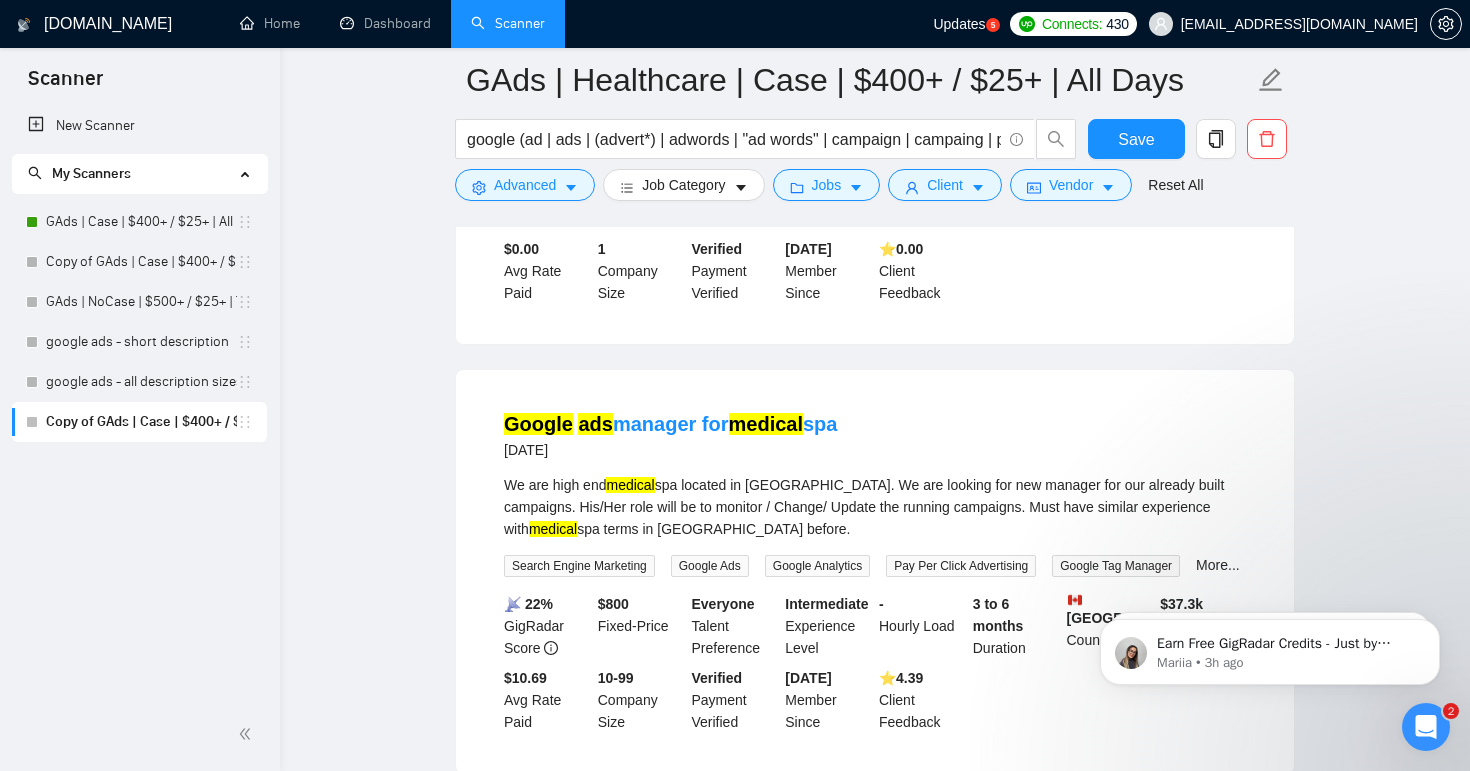 scroll, scrollTop: 29307, scrollLeft: 0, axis: vertical 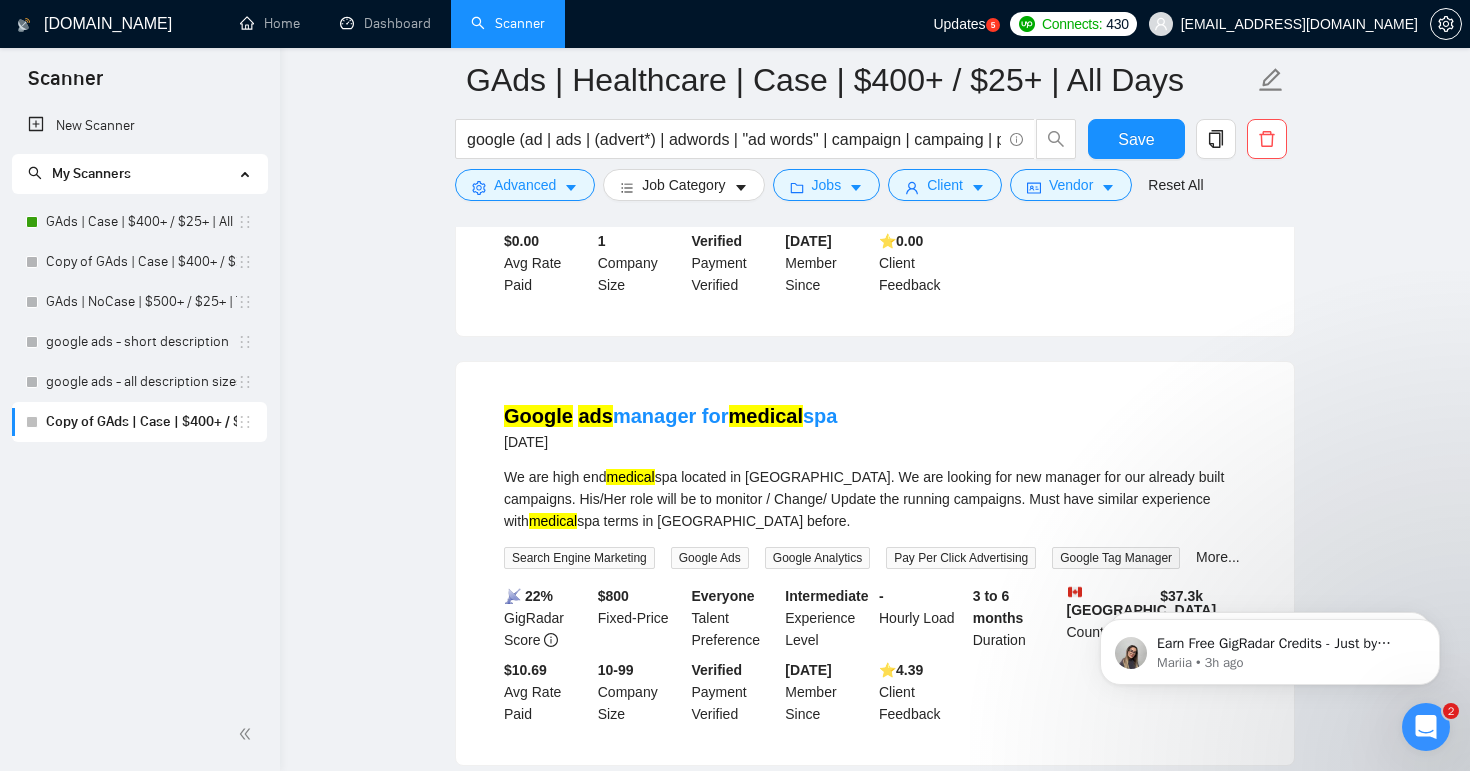 drag, startPoint x: 1103, startPoint y: 461, endPoint x: 1216, endPoint y: 460, distance: 113.004425 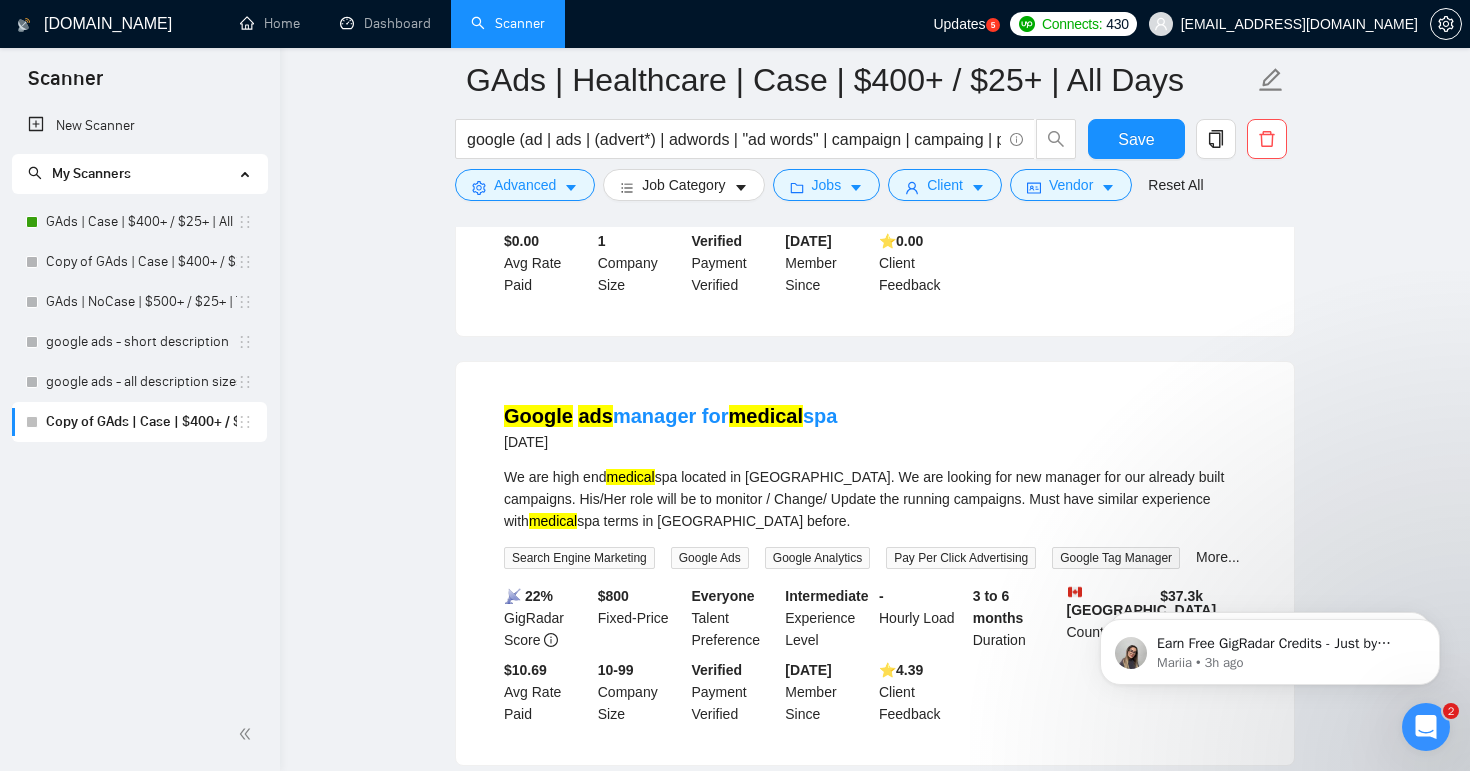 click on "*READ BEFORE SUBMITTING* ALL AI responses will be disqualified
I am looking for a skilled Webflow designer to help redesign and set up my existing recipe website. The site currently has a basic structure and some existing CMS data that we can build upon. Your task will involve enhancing the design, improving user experience ... Expand" at bounding box center (875, 70) 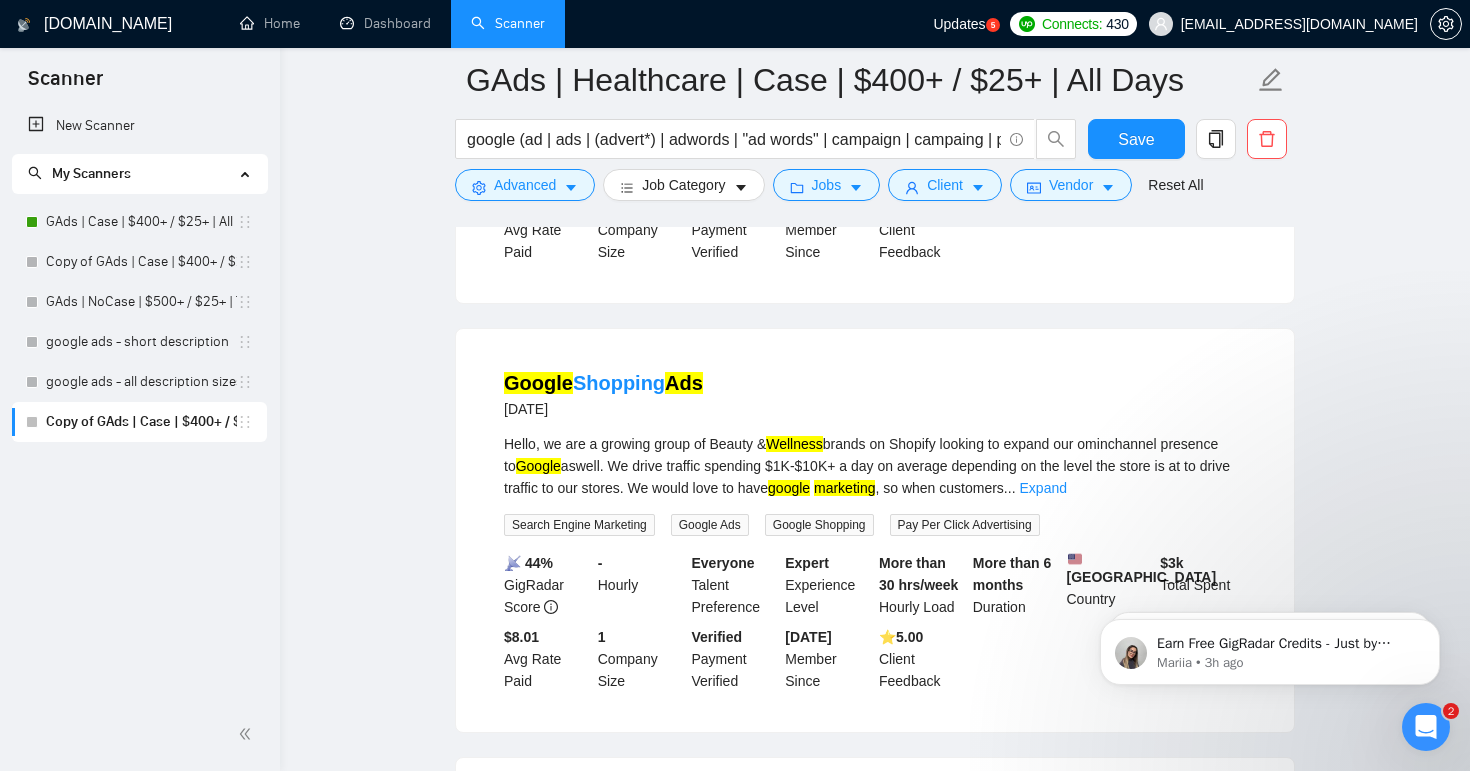 scroll, scrollTop: 30201, scrollLeft: 0, axis: vertical 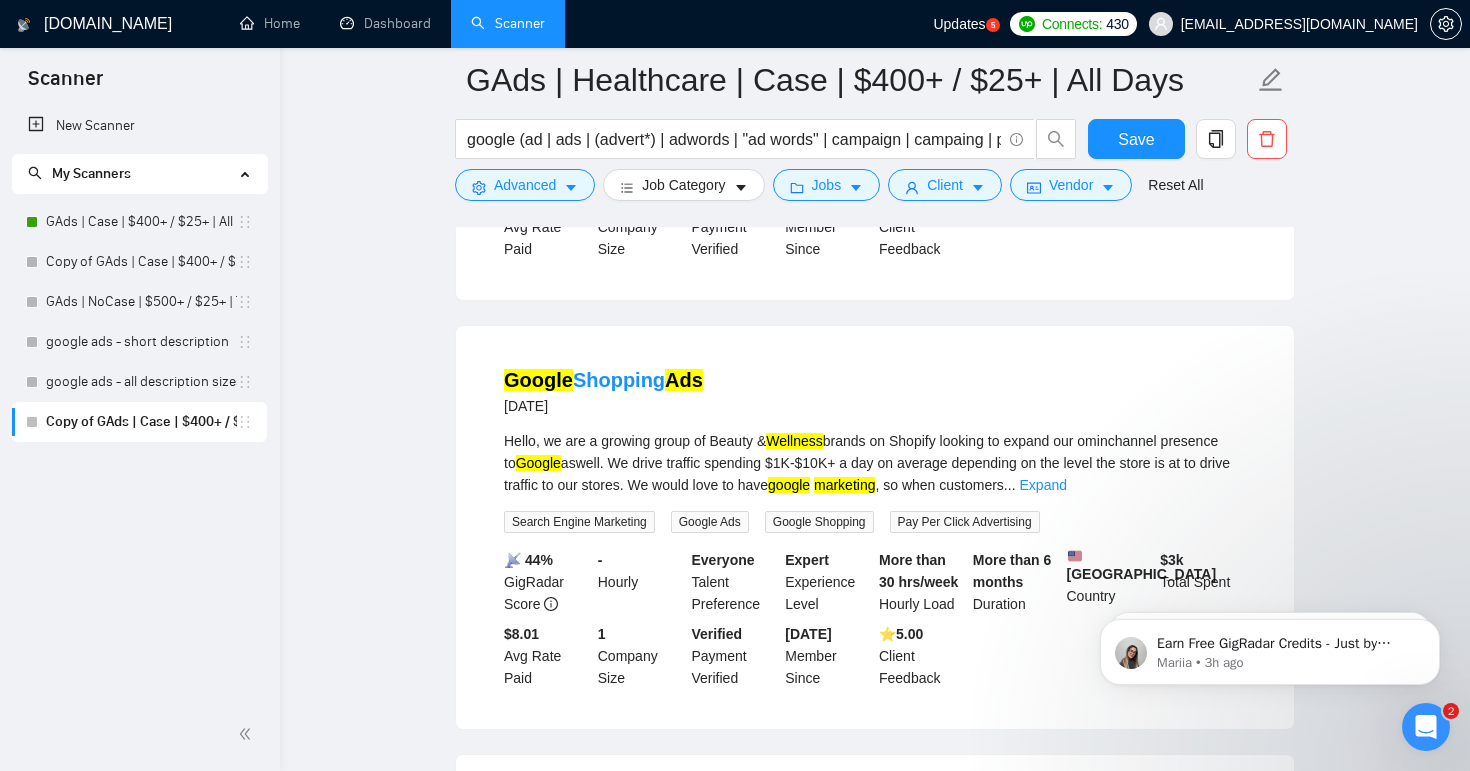 drag, startPoint x: 490, startPoint y: 410, endPoint x: 683, endPoint y: 407, distance: 193.02332 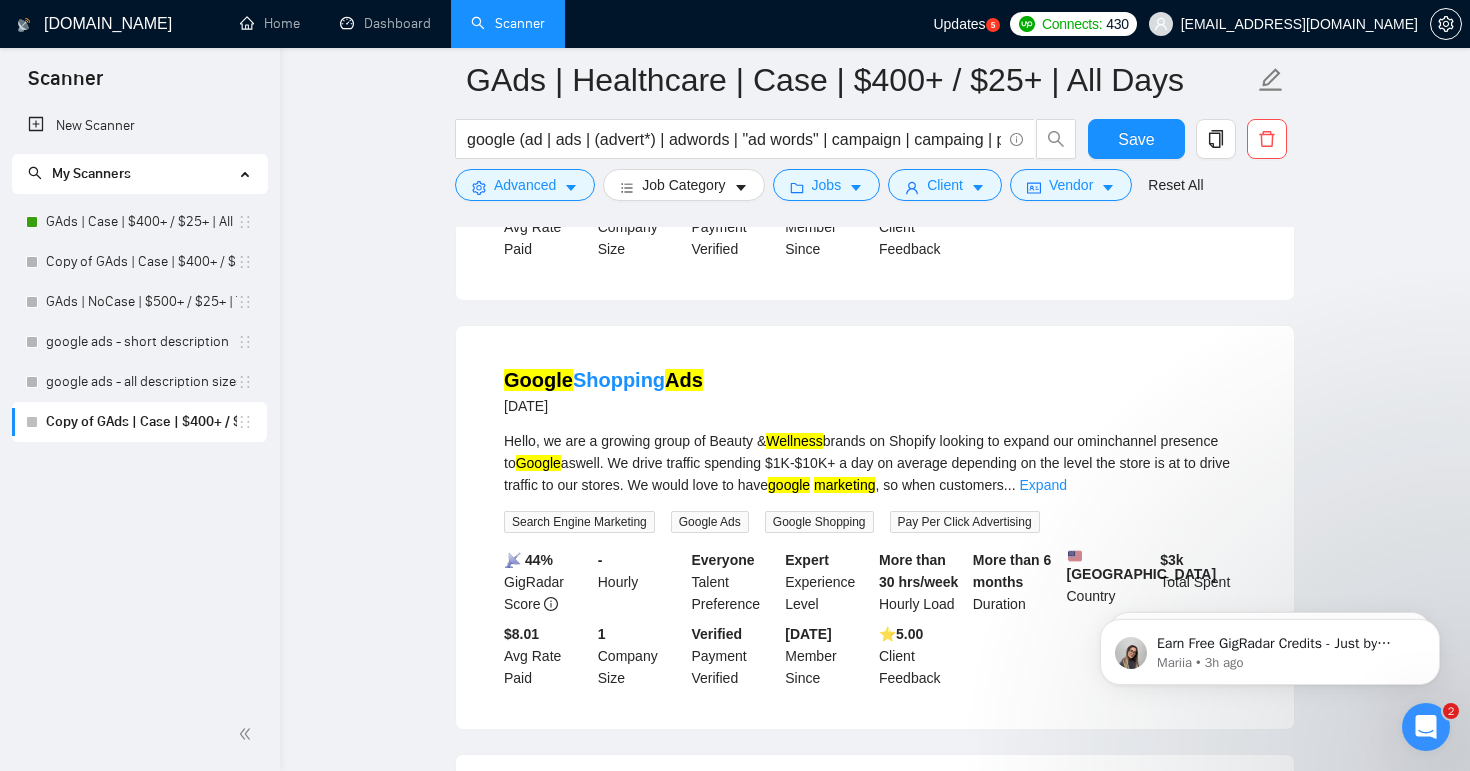 click on "Triple whale expert [DATE] Curalife is a growing eCommerce company specializing in natural products for chronic patients. We currently offer 3 products (with multiple SKUs) and plan to launch 4 additional products over the next two years. Our products are sold via both one-time purchases and subscription models. We also provide  telemedicine  services.
We’re ... Expand Data Analytics Dashboard Business Intelligence 📡   84% GigRadar Score   $35 - $45 Hourly Everyone Talent Preference Expert Experience Level Less than 30 hrs/week Hourly Load 1 to 3 months Duration   [GEOGRAPHIC_DATA] Country $ 14.1k Total Spent $18.13 Avg Rate Paid - Company Size Verified Payment Verified [DATE] Member Since ⭐️  5.00 Client Feedback" at bounding box center [875, 98] 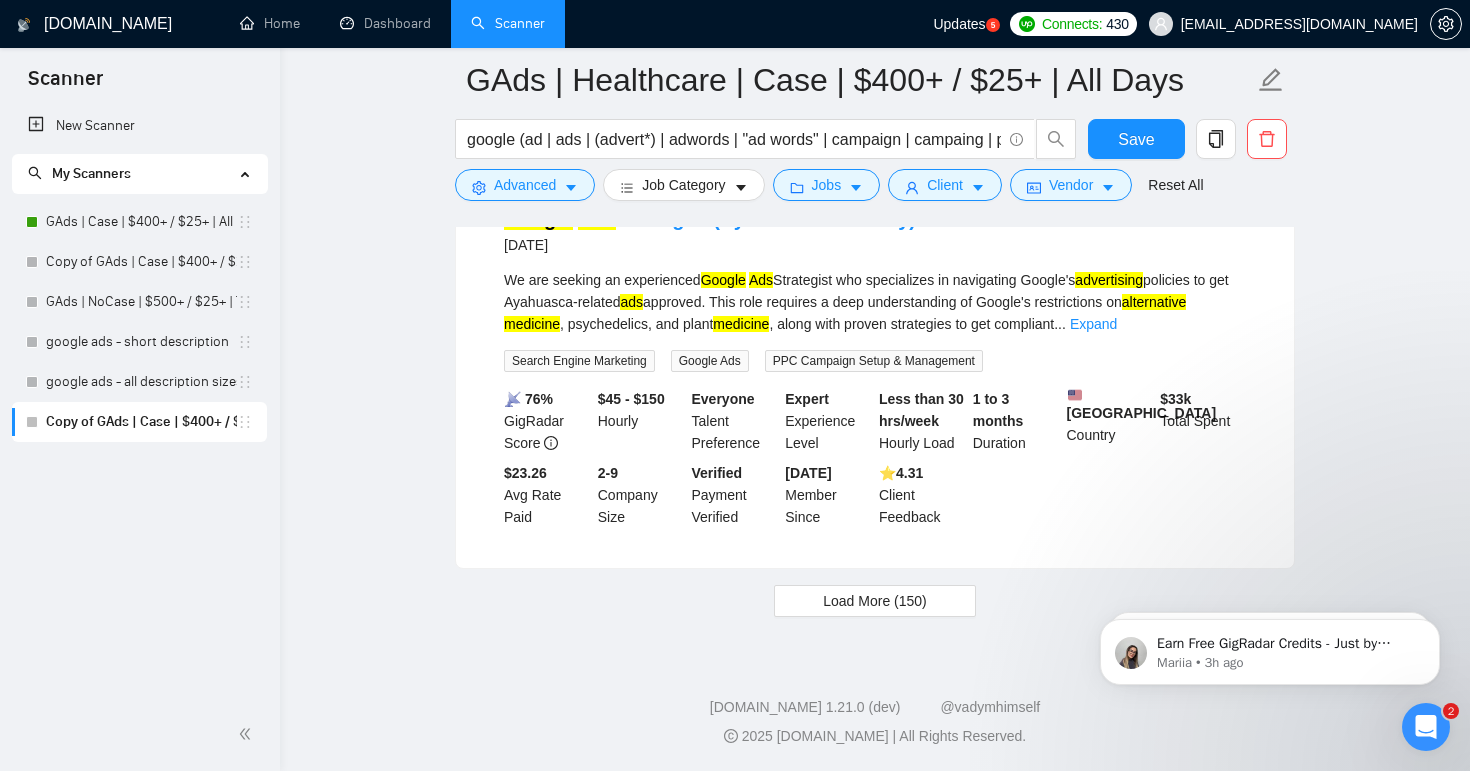 scroll, scrollTop: 32124, scrollLeft: 0, axis: vertical 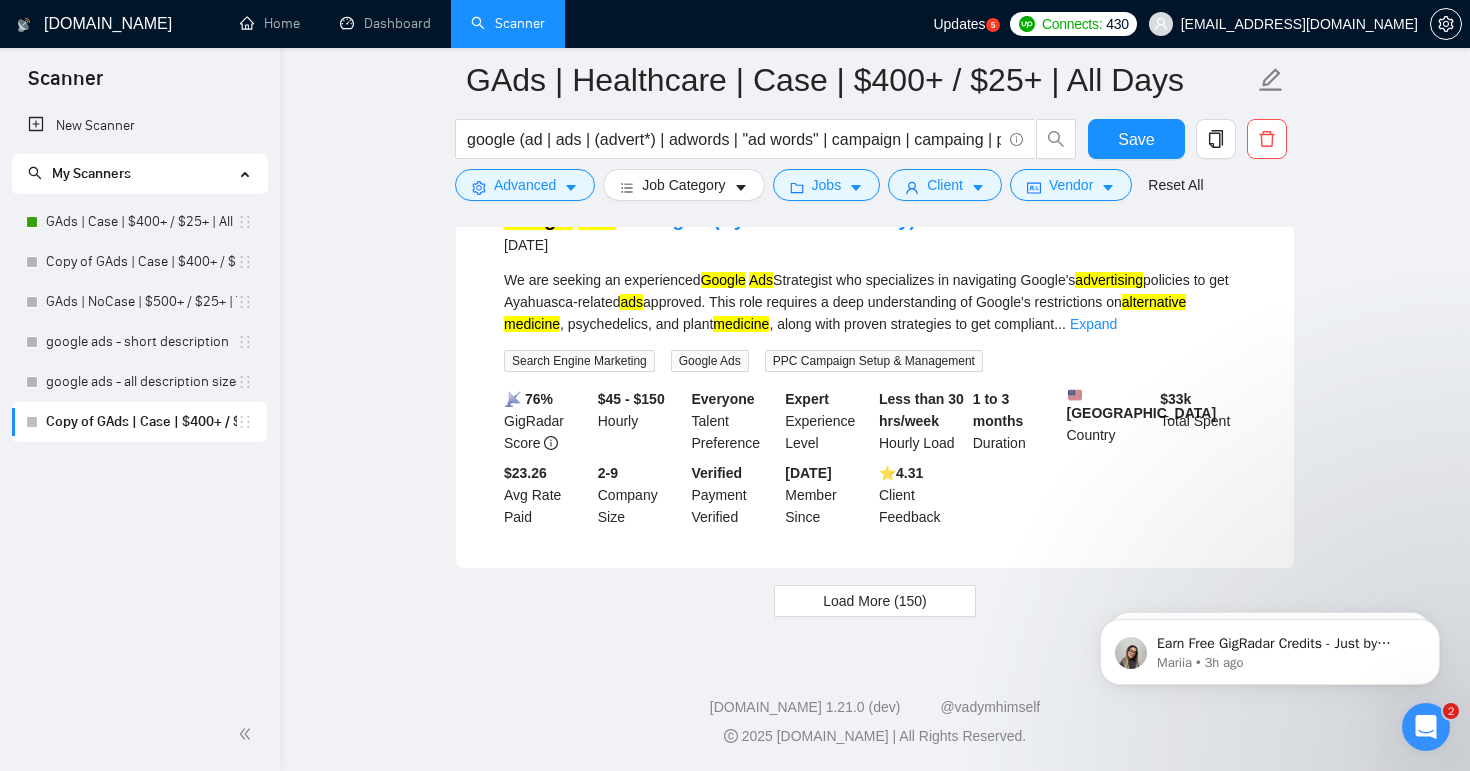 click on "We are seeking an experienced  Google   Ads  Strategist who specializes in navigating Google's  advertising  policies to get Ayahuasca-related  ads  approved. This role requires a deep understanding of Google's restrictions on  alternative   medicine , psychedelics, and plant  medicine , along with proven strategies to get compliant  ... Expand" at bounding box center (875, 302) 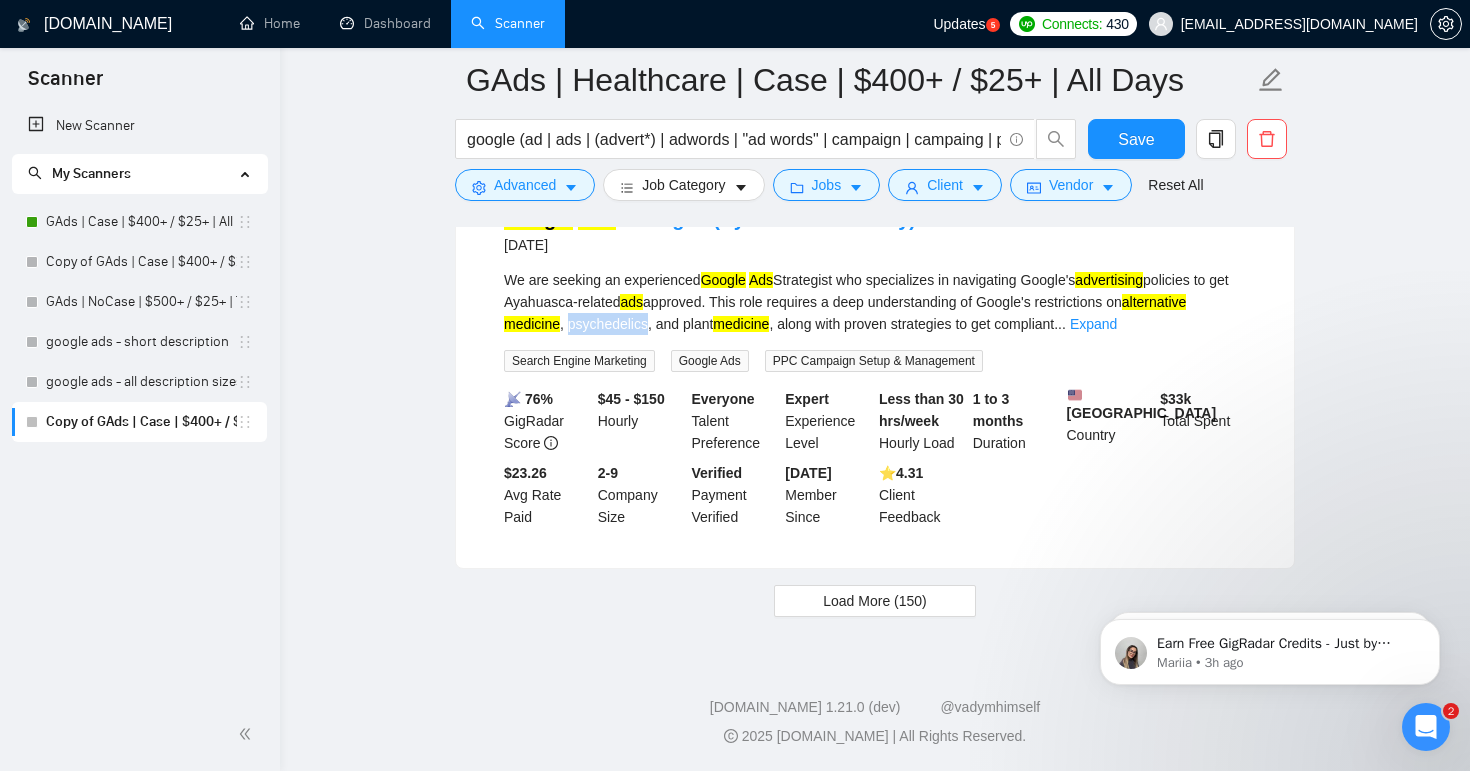 click on "We are seeking an experienced  Google   Ads  Strategist who specializes in navigating Google's  advertising  policies to get Ayahuasca-related  ads  approved. This role requires a deep understanding of Google's restrictions on  alternative   medicine , psychedelics, and plant  medicine , along with proven strategies to get compliant  ... Expand" at bounding box center (875, 302) 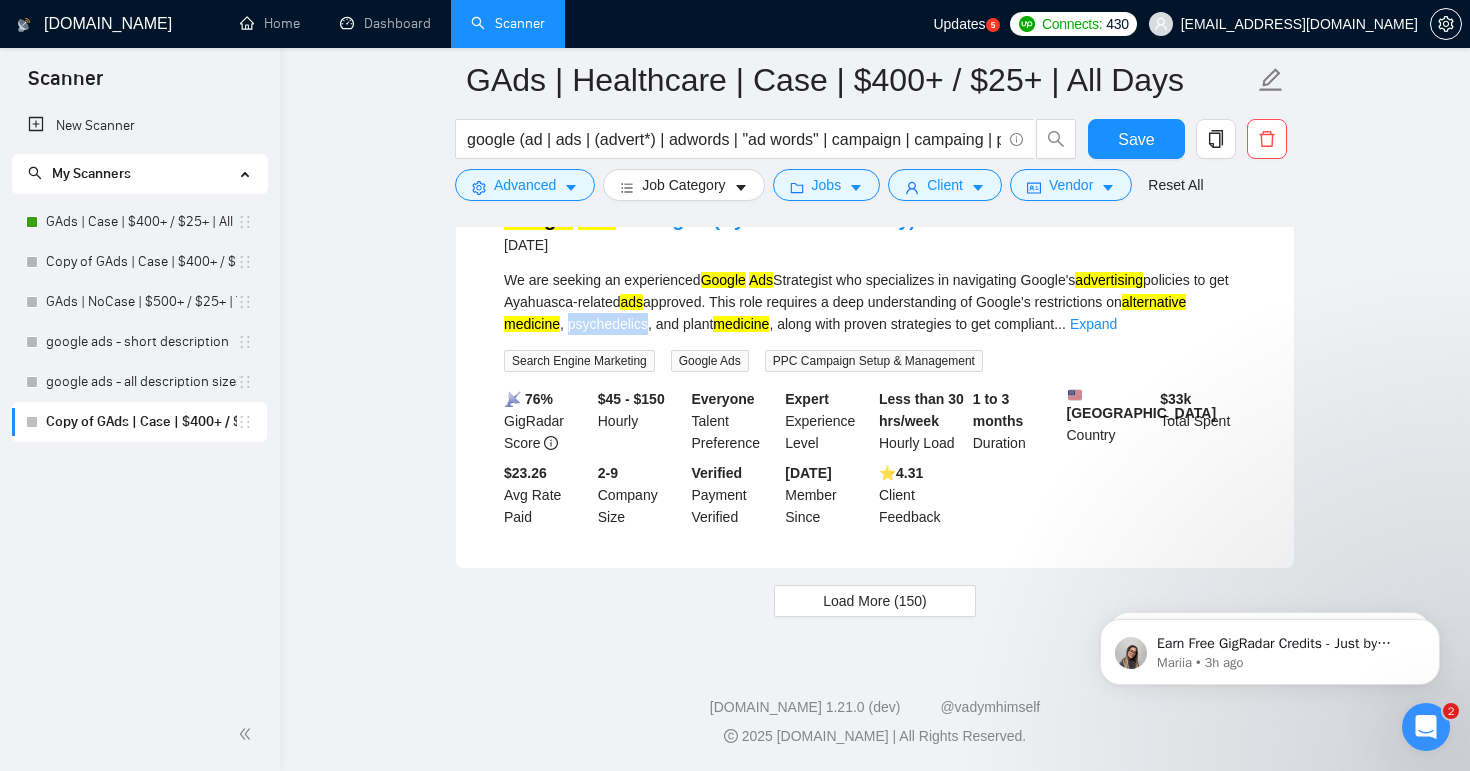 drag, startPoint x: 726, startPoint y: 376, endPoint x: 641, endPoint y: 375, distance: 85.00588 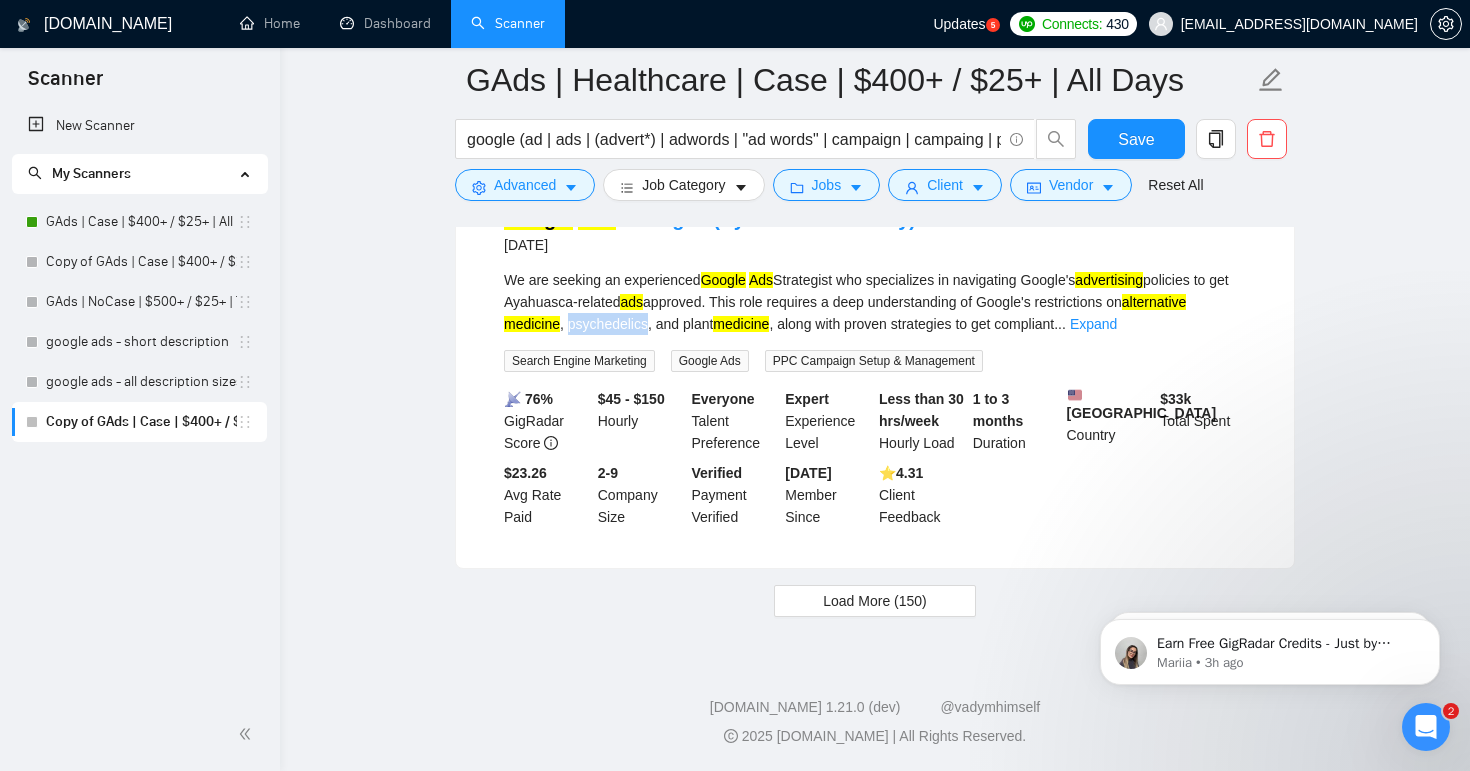 click on "We are seeking an experienced  Google   Ads  Strategist who specializes in navigating Google's  advertising  policies to get Ayahuasca-related  ads  approved. This role requires a deep understanding of Google's restrictions on  alternative   medicine , psychedelics, and plant  medicine , along with proven strategies to get compliant  ... Expand" at bounding box center (875, 302) 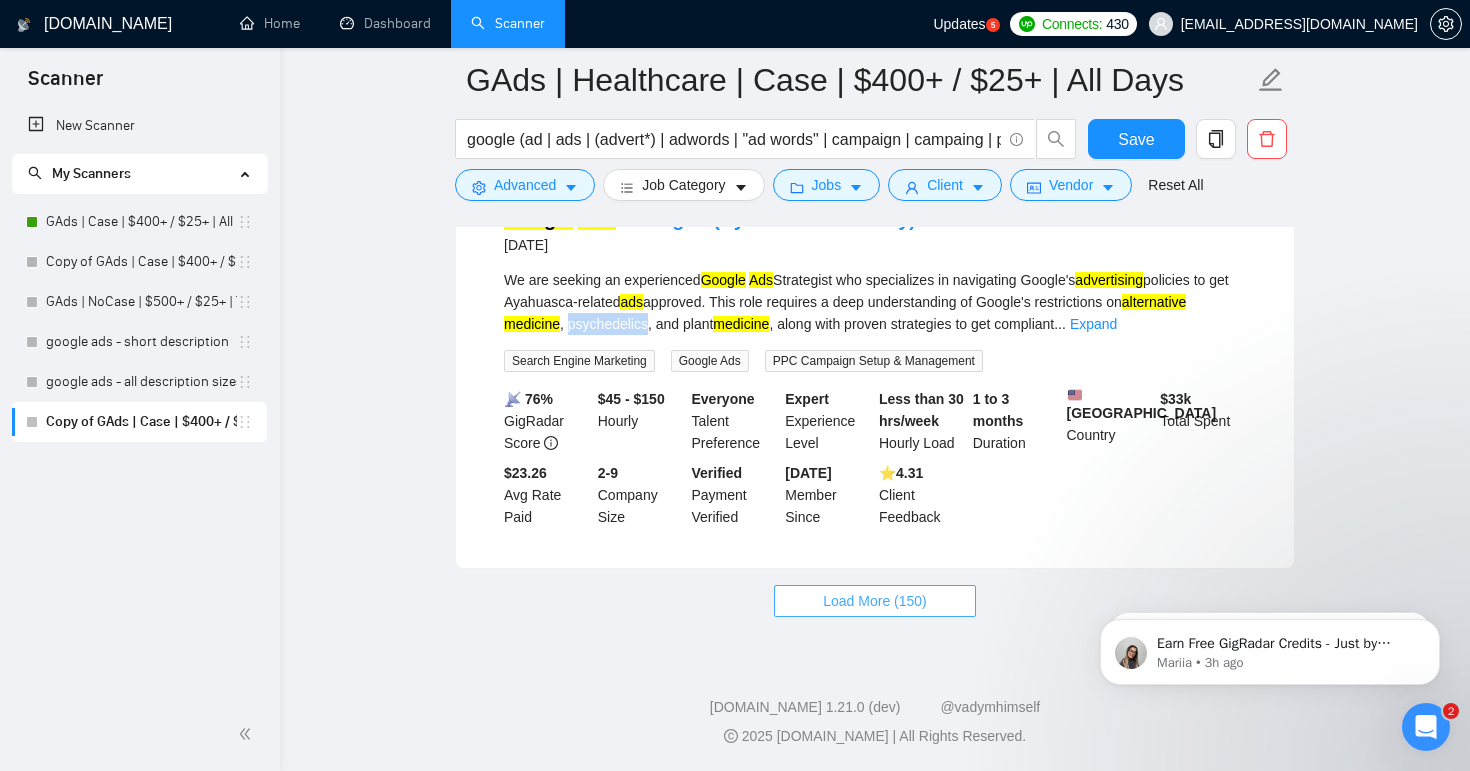 click on "Load More (150)" at bounding box center [875, 601] 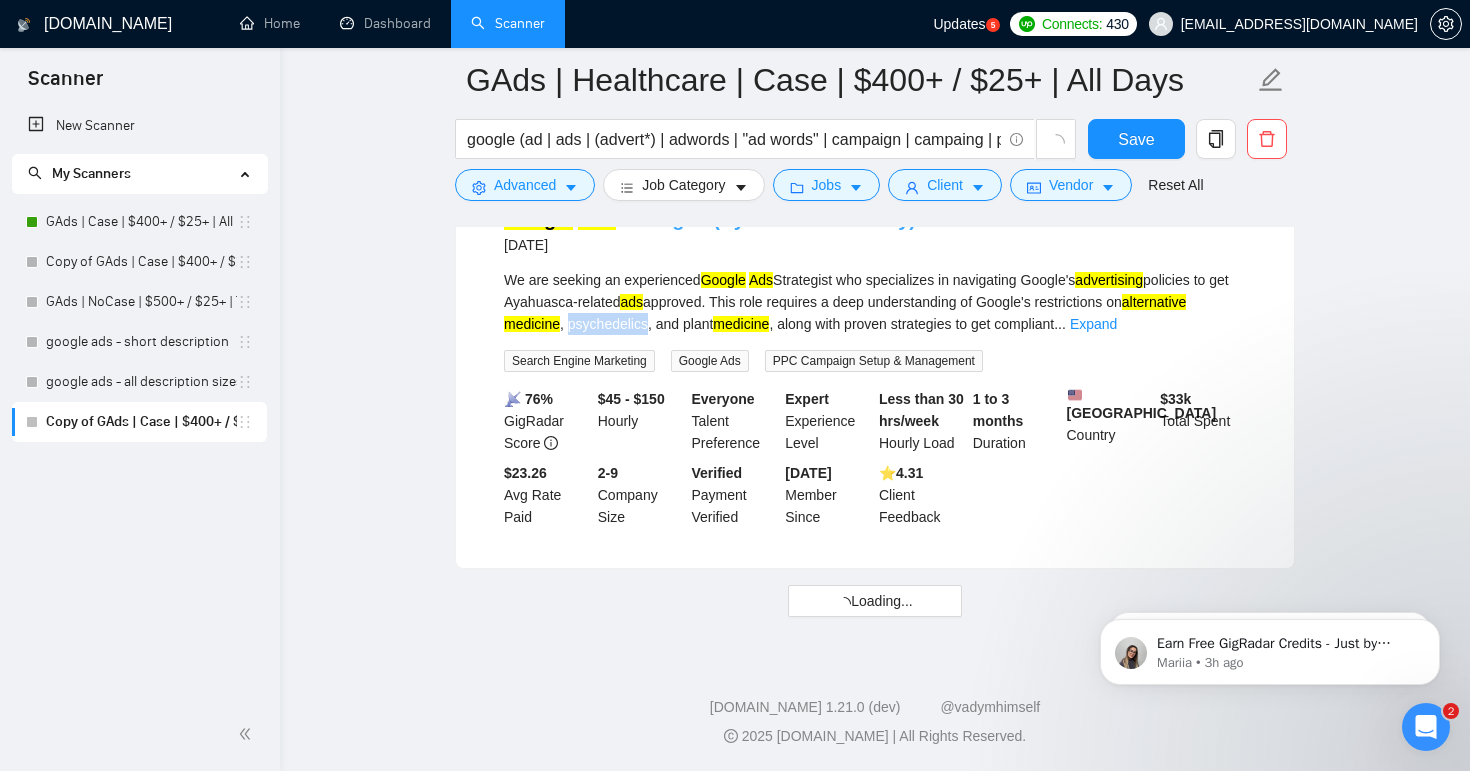 drag, startPoint x: 960, startPoint y: 267, endPoint x: 718, endPoint y: 269, distance: 242.00827 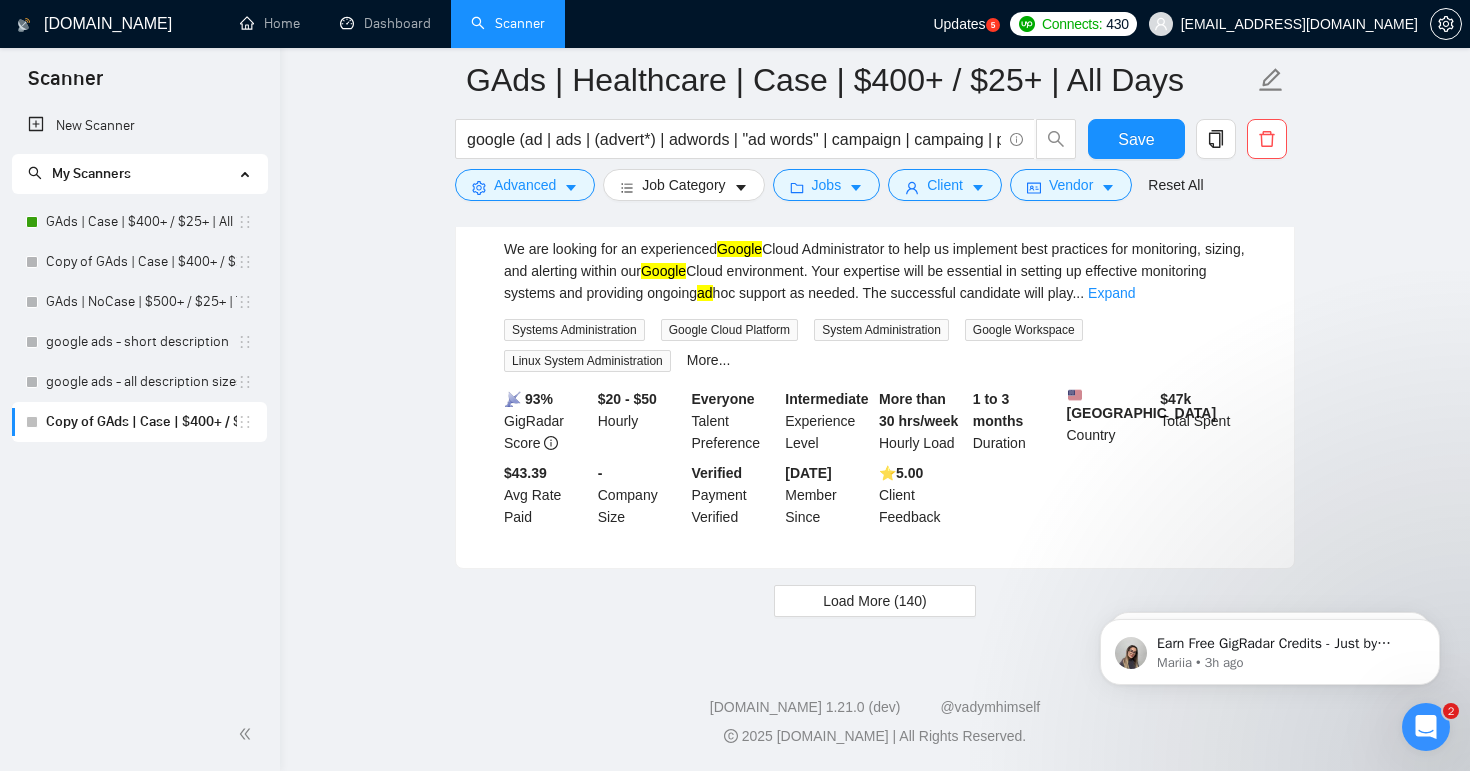 scroll, scrollTop: 36690, scrollLeft: 0, axis: vertical 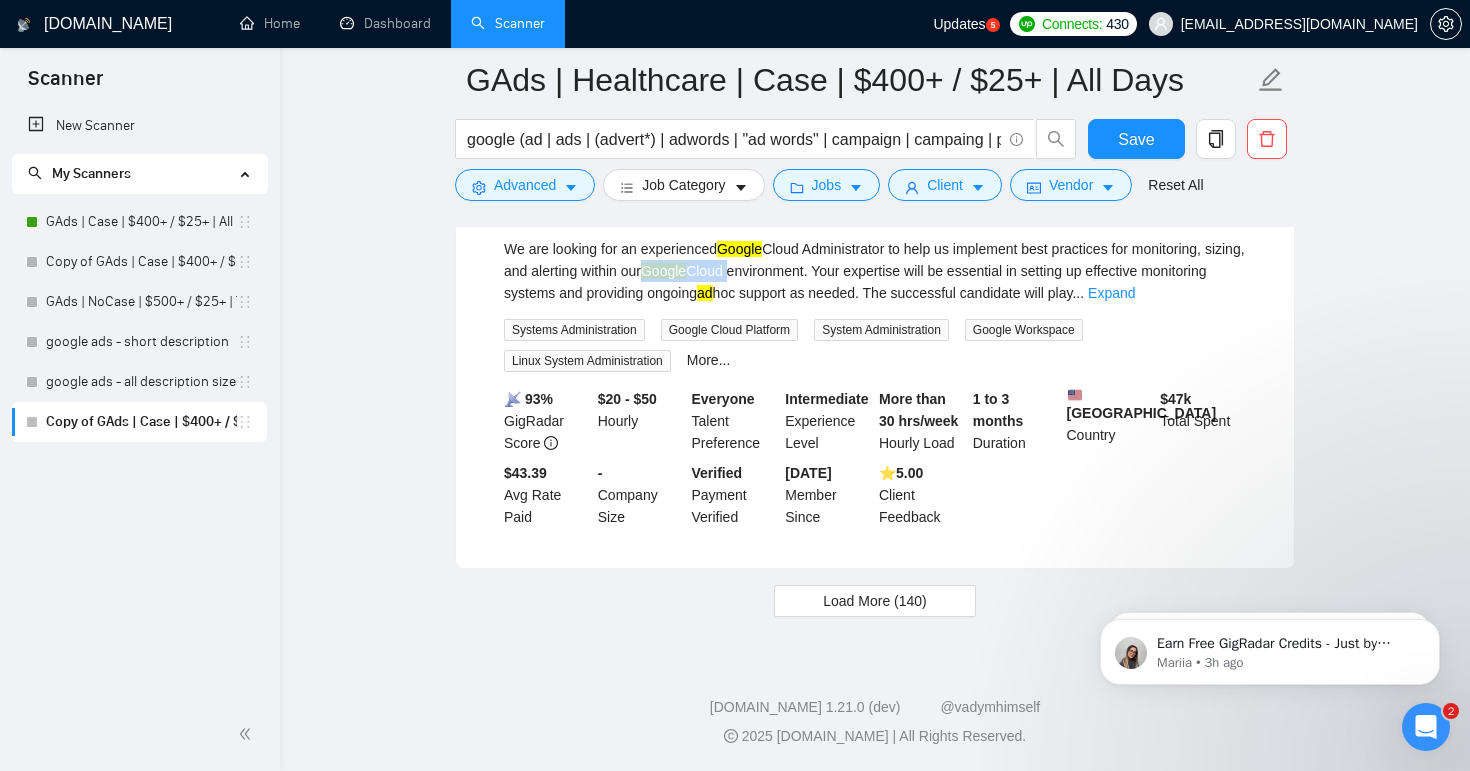 drag, startPoint x: 785, startPoint y: 383, endPoint x: 700, endPoint y: 383, distance: 85 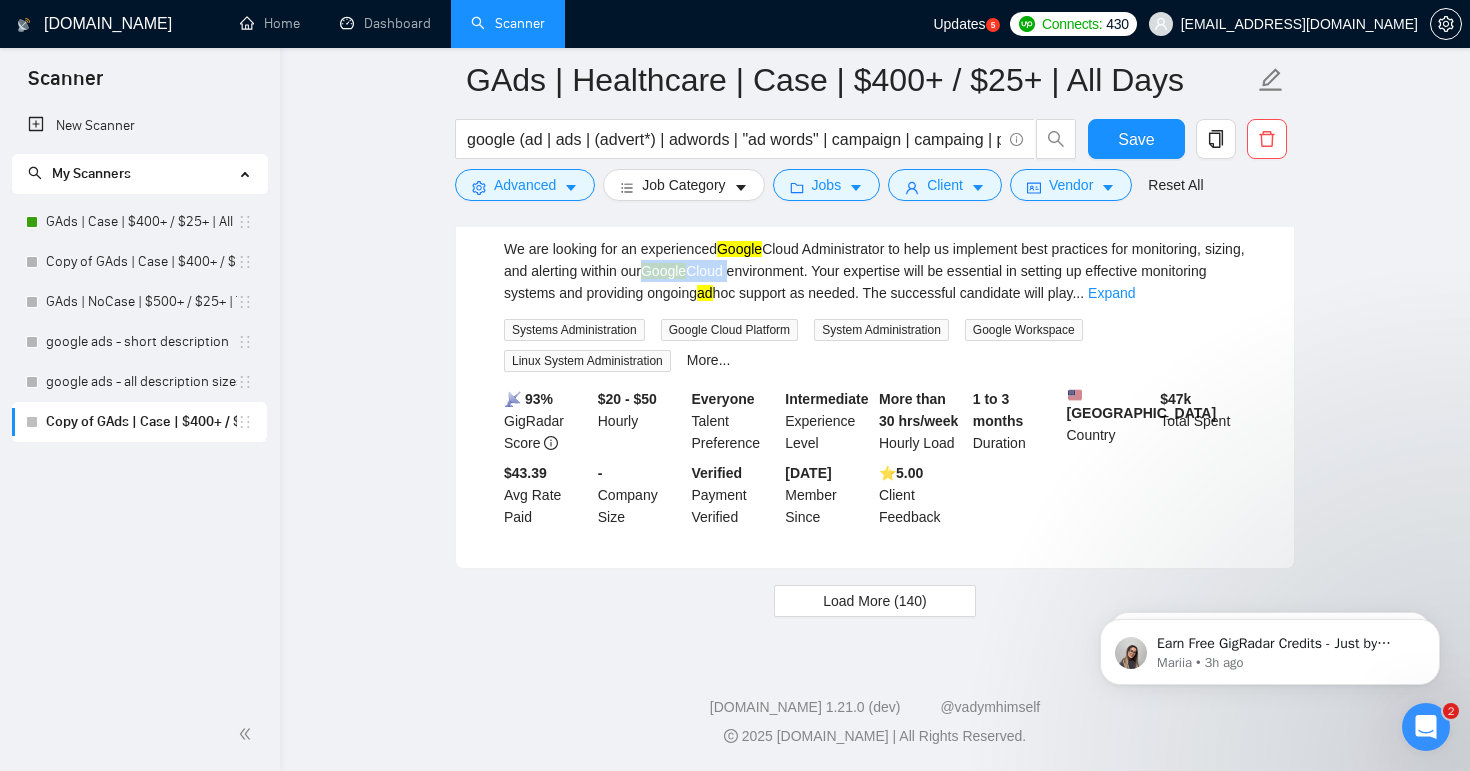 scroll, scrollTop: 36815, scrollLeft: 0, axis: vertical 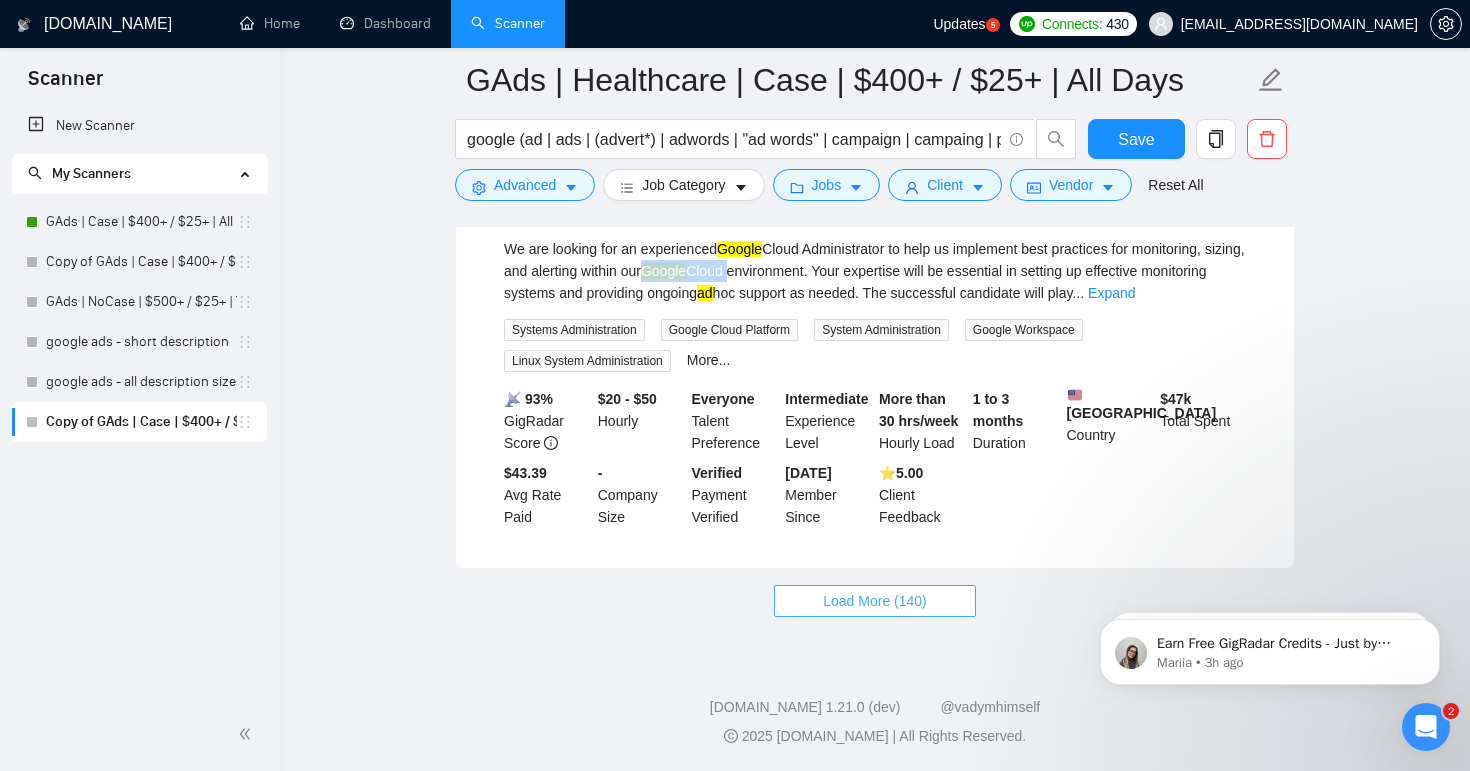 click on "Load More (140)" at bounding box center (875, 601) 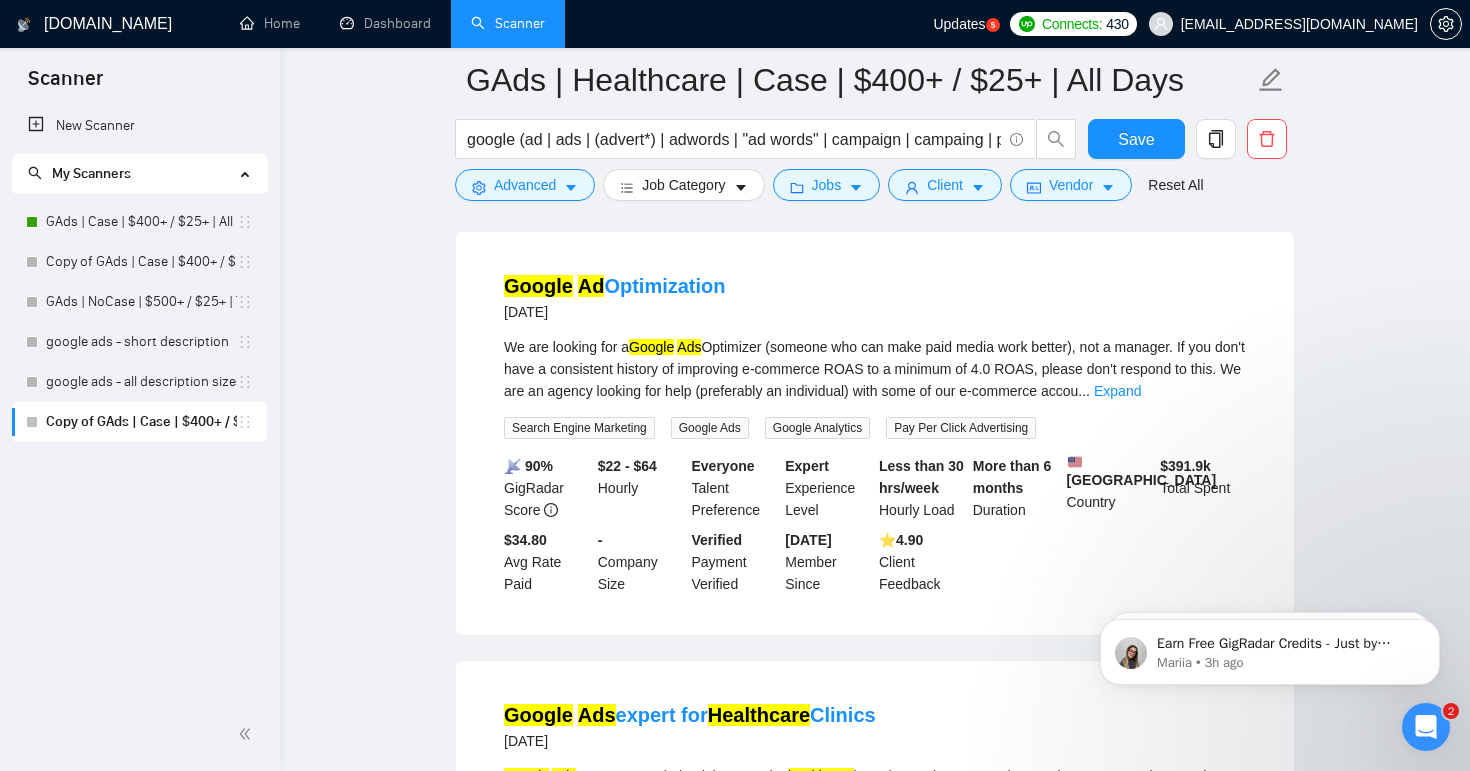 scroll, scrollTop: 38418, scrollLeft: 0, axis: vertical 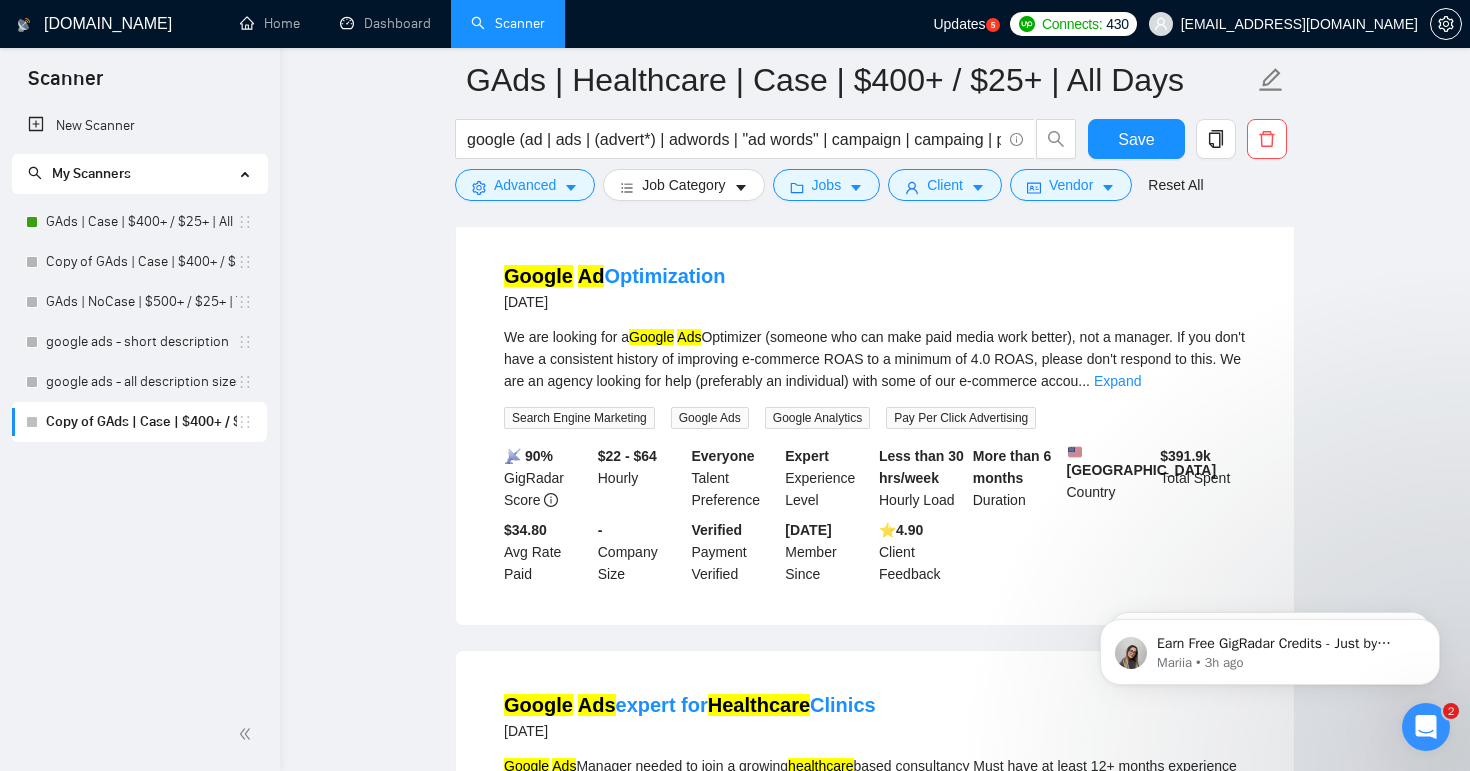 drag, startPoint x: 494, startPoint y: 444, endPoint x: 585, endPoint y: 444, distance: 91 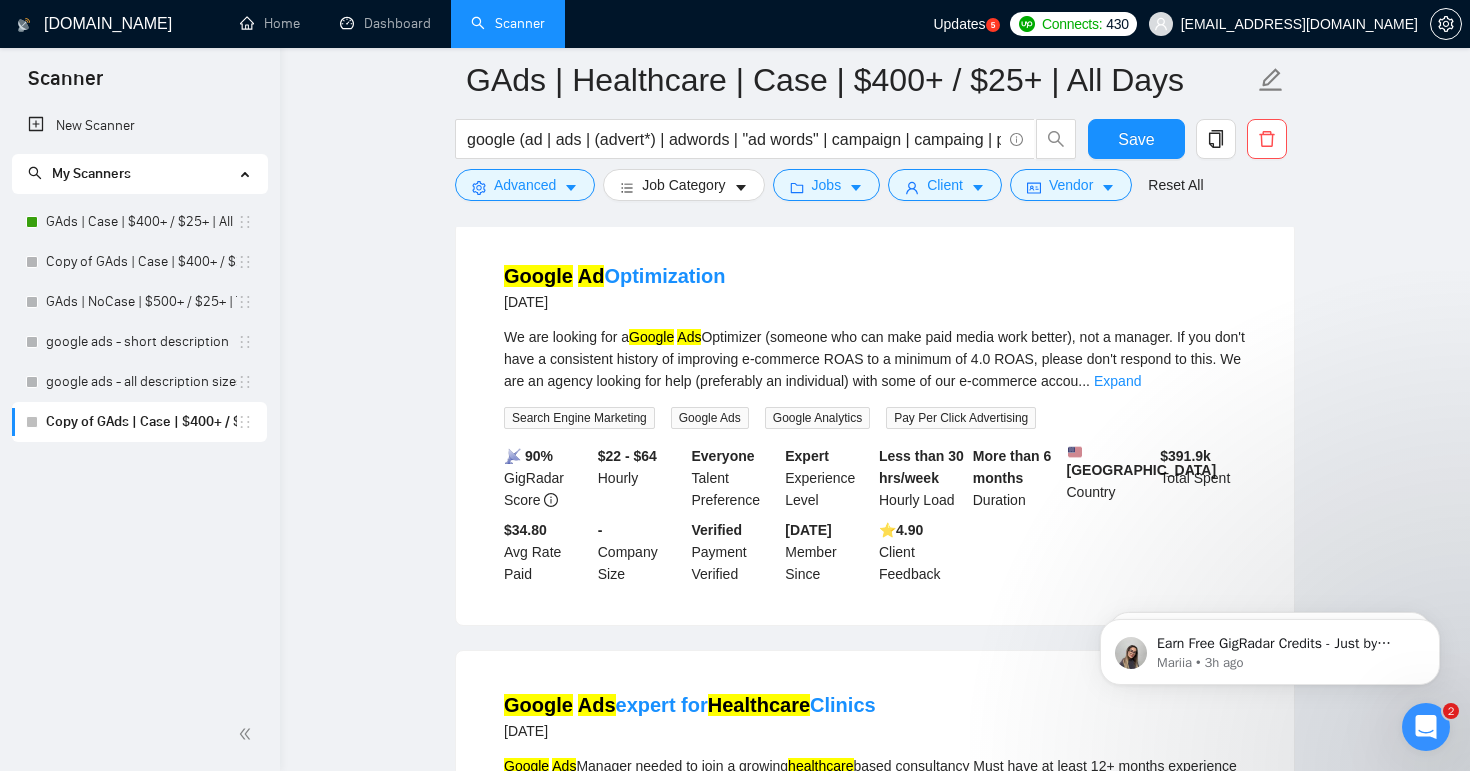 click on "Linked In lead generation  Campaign   by targeting specific titles [DATE] Hi I am a professional corporate entertainer that specializes in performing at business association conferences & gala events (such as  hospital  gala fundraisers) across [GEOGRAPHIC_DATA].
I want to get a lead list compiled through Linked in navigator by targeting titles:
1. List of event planners/coordinators that work for business associations th ... Expand Lead Generation Lead Generation Analysis List Building Social Media Lead Generation Prospect List More... 📡   39% GigRadar Score   - Hourly Everyone Talent Preference Intermediate Experience Level Less than 30 hrs/week Hourly Load 1 to 3 months Duration   [GEOGRAPHIC_DATA] Country $ 5.3k Total Spent $5.34 Avg Rate Paid - Company Size Verified Payment Verified [DATE] Member Since ⭐️  4.83 Client Feedback" at bounding box center (875, -17) 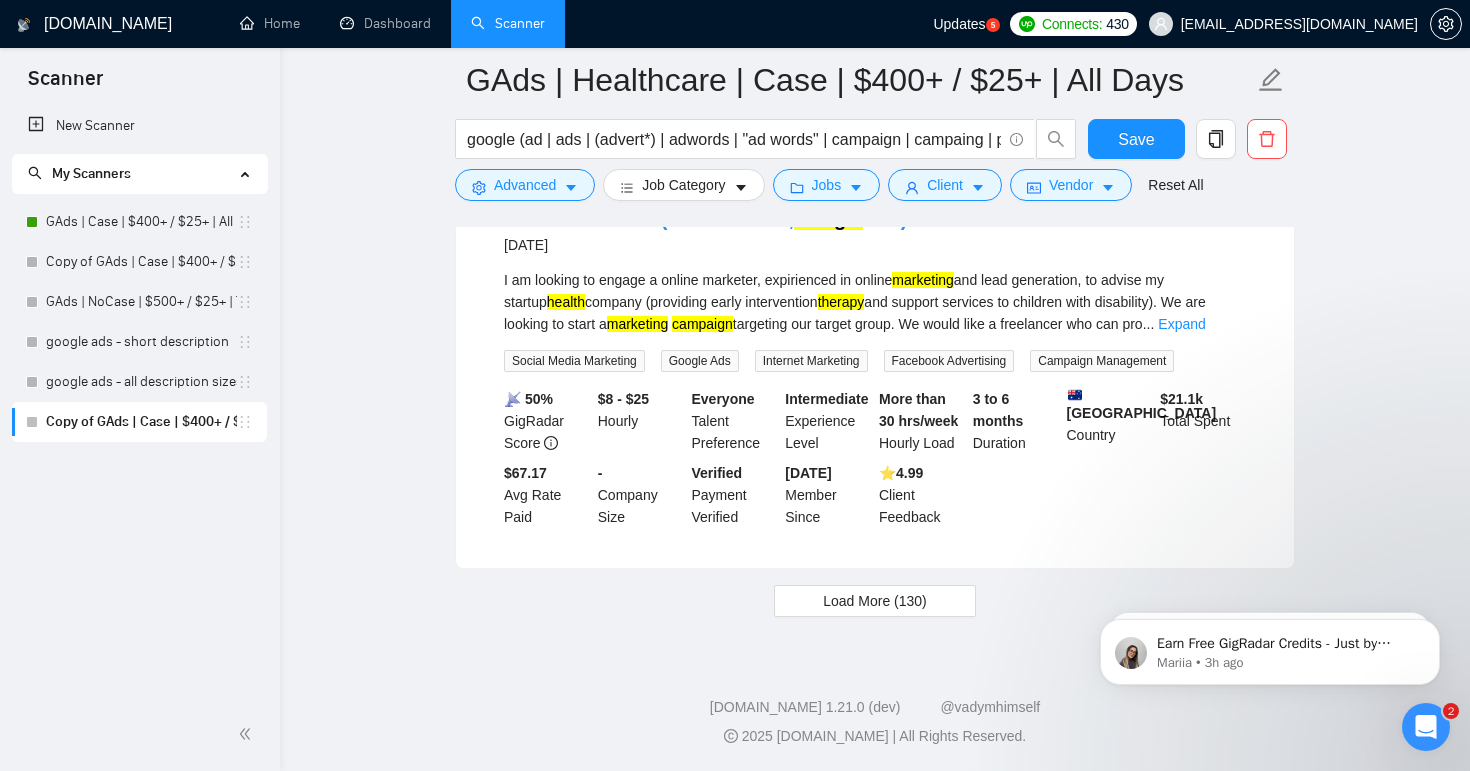 scroll, scrollTop: 40693, scrollLeft: 0, axis: vertical 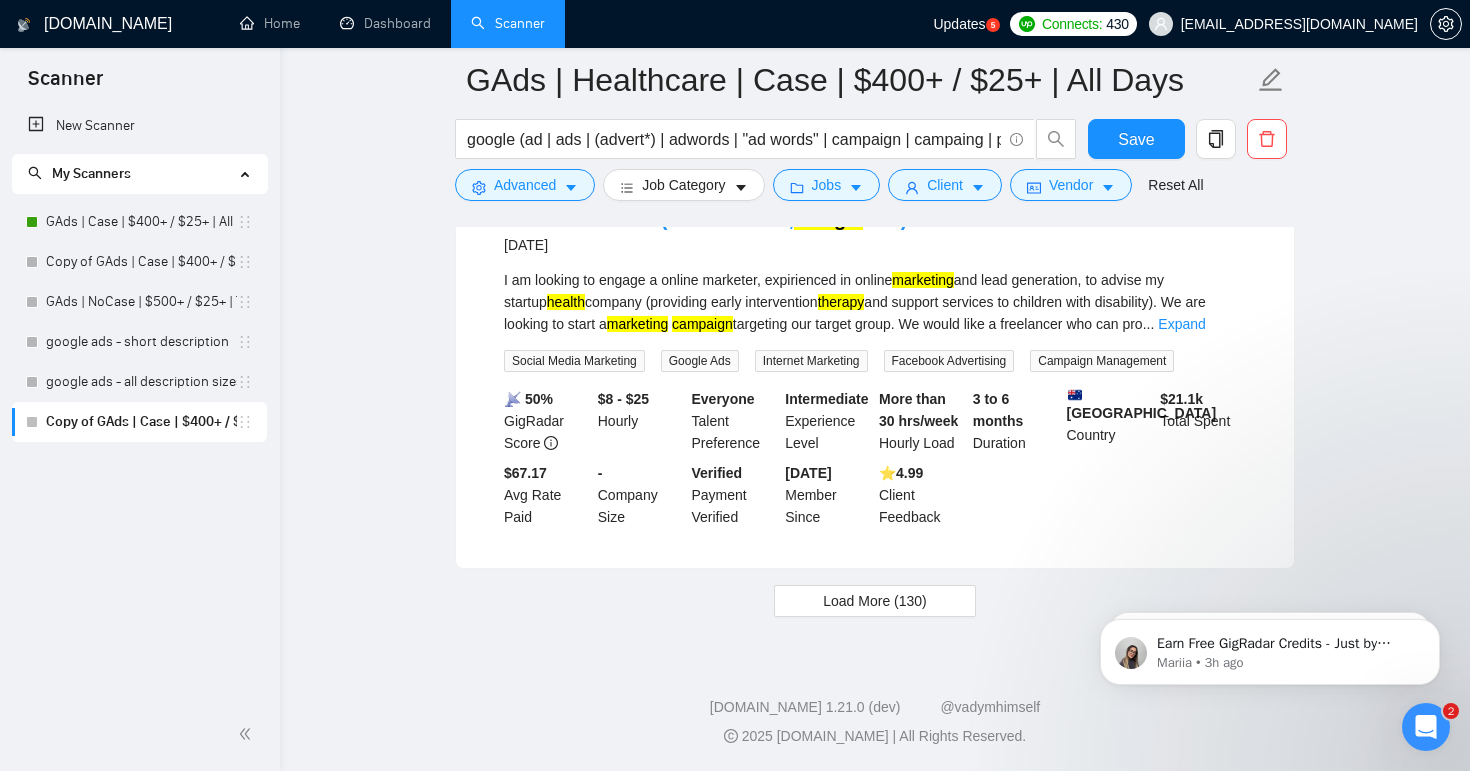 click on "Website Development with the job title: Website Development and  Google   Ads  Service for  Dental   Clinic [DATE] We are looking for website creation and  google   adwords  expert. Web Design SEO Keyword Research Google Ads 📡   72% GigRadar Score   $ 2000 Fixed-Price Everyone Talent Preference Expert Experience Level - Hourly Load 1 to 3 months Duration   [GEOGRAPHIC_DATA] Country $ 4.2k Total Spent $8.89 Avg Rate Paid - Company Size Verified Payment Verified [DATE] Member Since ⭐️  0.00 Client Feedback" at bounding box center [875, -55] 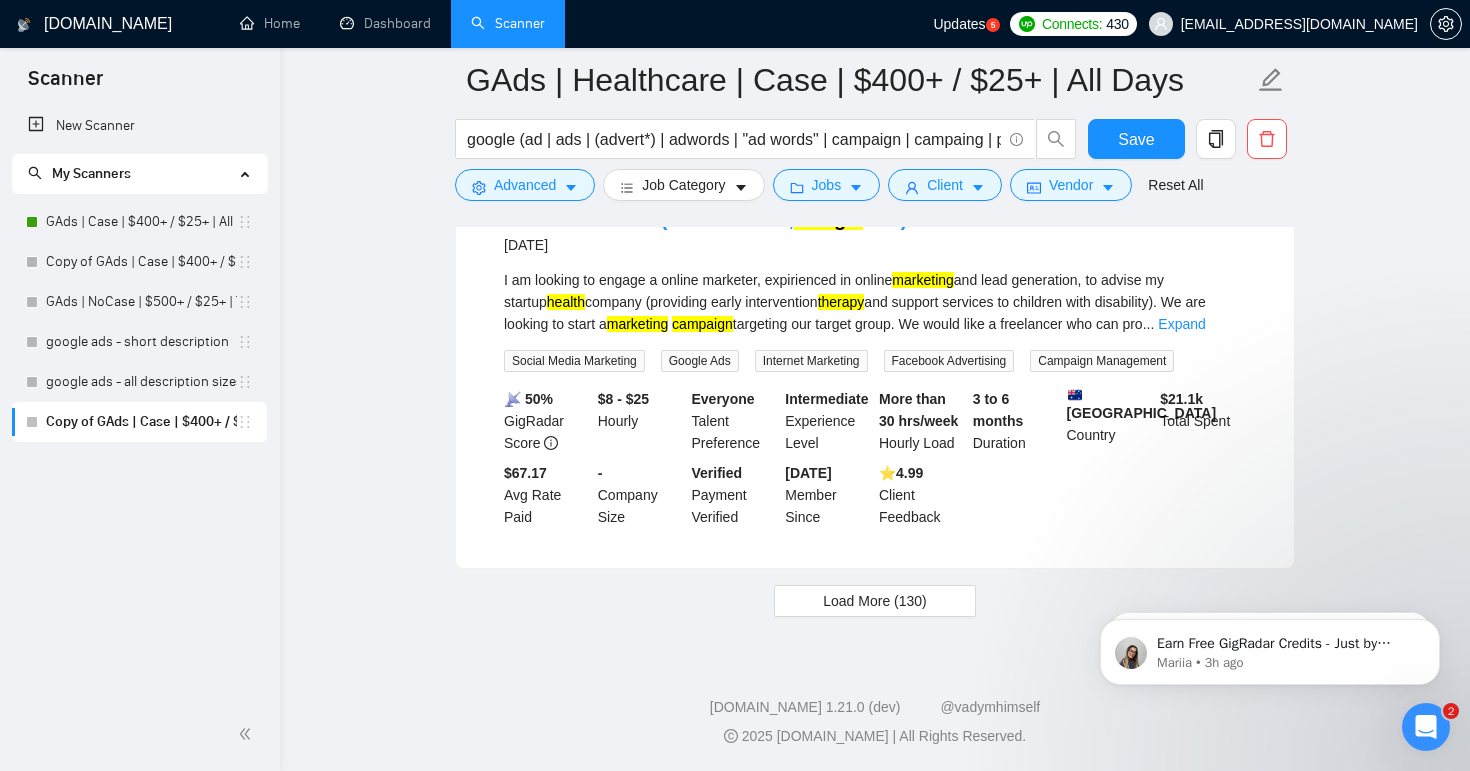 scroll, scrollTop: 41274, scrollLeft: 0, axis: vertical 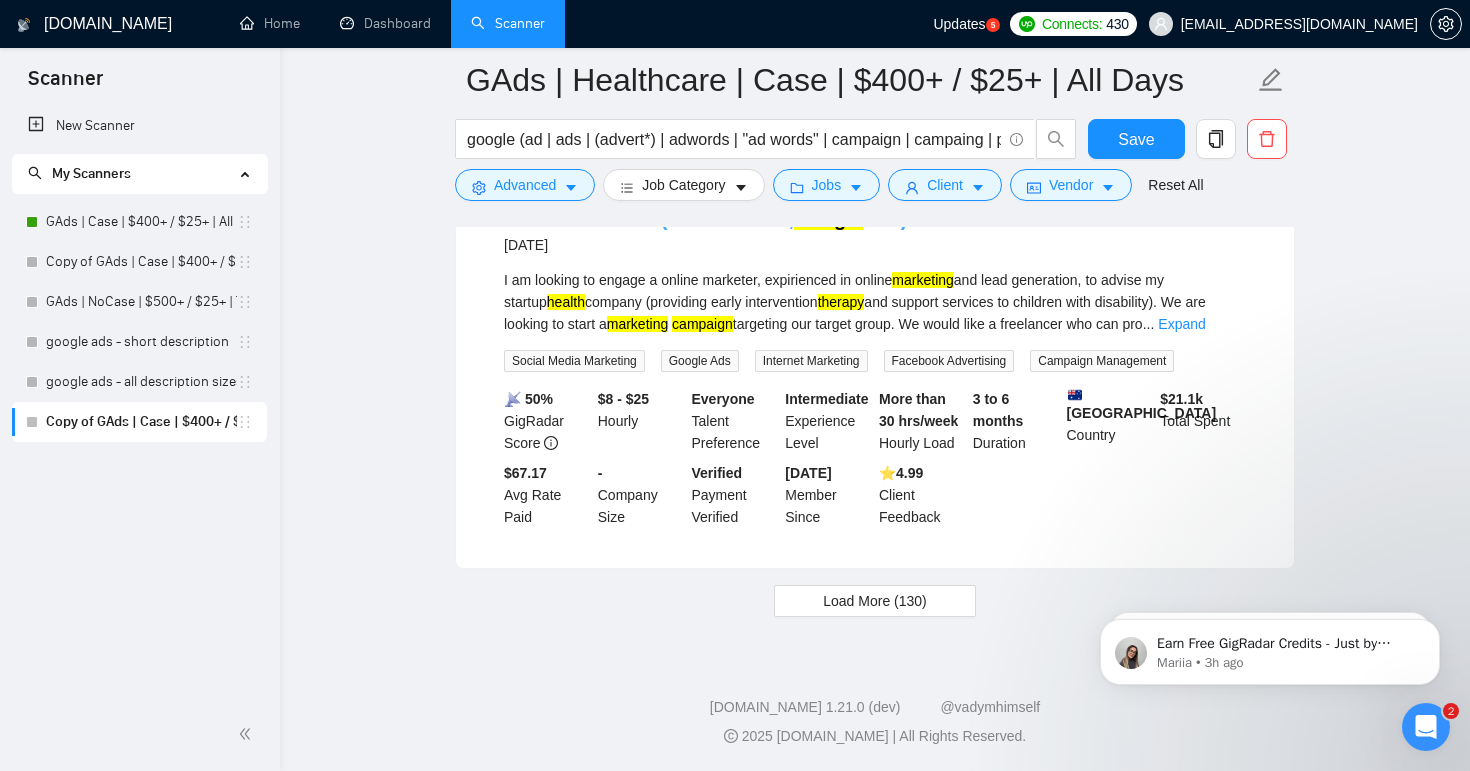 drag, startPoint x: 934, startPoint y: 255, endPoint x: 663, endPoint y: 257, distance: 271.0074 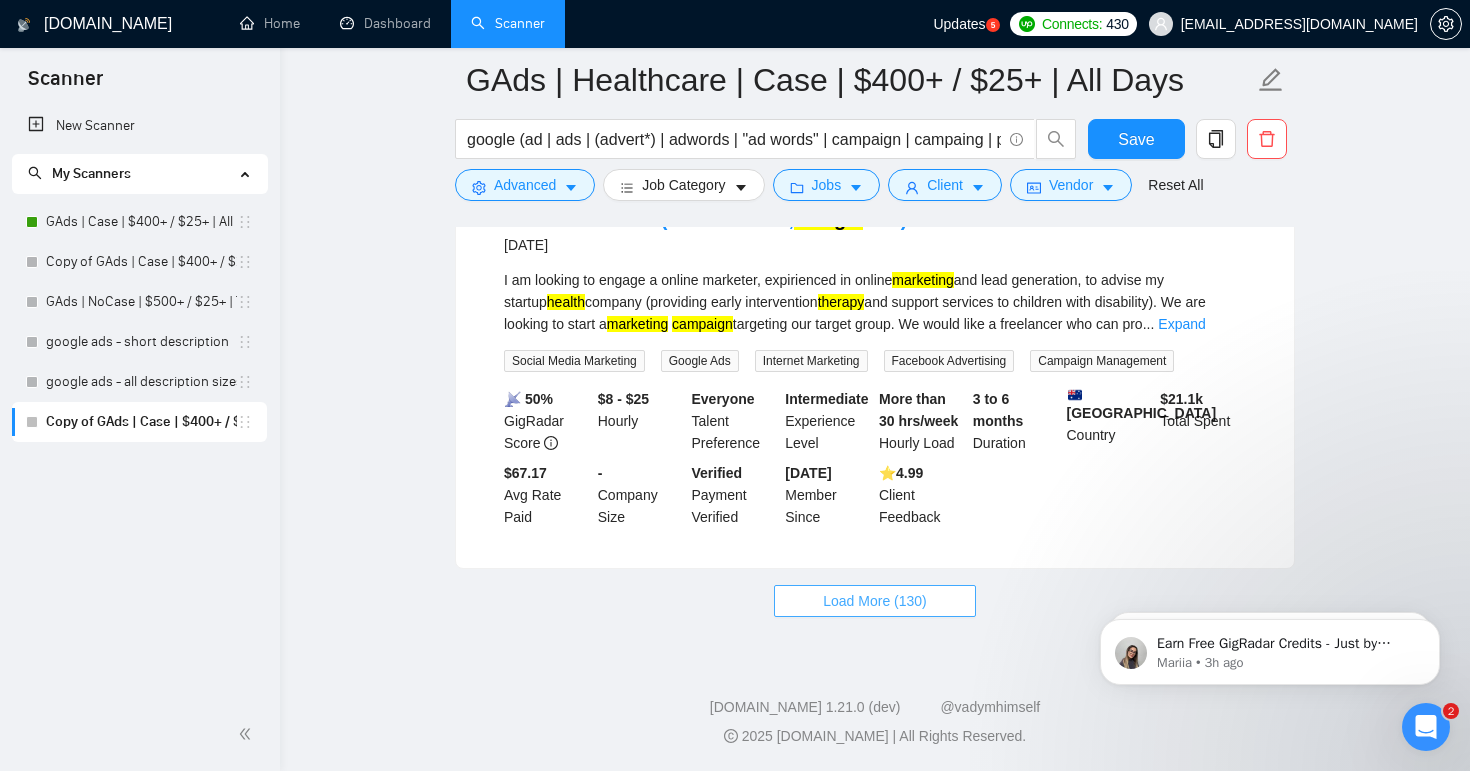 click on "Google   Ads  Manager [DATE] We are a  health  and  wellness  brand and we are seeking an experienced  Google   Ads  expert.  We are looking to have our existing campaigns and  campaign  structure audited and reviewed, create a strategy moving forward and implement any changes or new campaigns.  Please provide your hourly rate and how many hours you esti ... Expand Campaign Management Google Ads PPC Campaign Setup & Management Pay Per Click Advertising 📡   52% GigRadar Score   - Hourly Everyone Talent Preference Intermediate Experience Level More than 30 hrs/week Hourly Load 3 to 6 months Duration   [GEOGRAPHIC_DATA] Country $ 34.7k Total Spent $16.68 Avg Rate Paid 2-9 Company Size Verified Payment Verified [DATE] Member Since ⭐️  5.00 Client Feedback Google   Ads  Manager for  Clinic [DATE] Looking for  Google   Ads  Manager for a  Clinic
Campaign   ad Search Engine Marketing Google Ads Pay Per Click Advertising PPC Campaign Setup & Management Google Tag Manager 📡   33% GigRadar Score   $" at bounding box center (875, -19800) 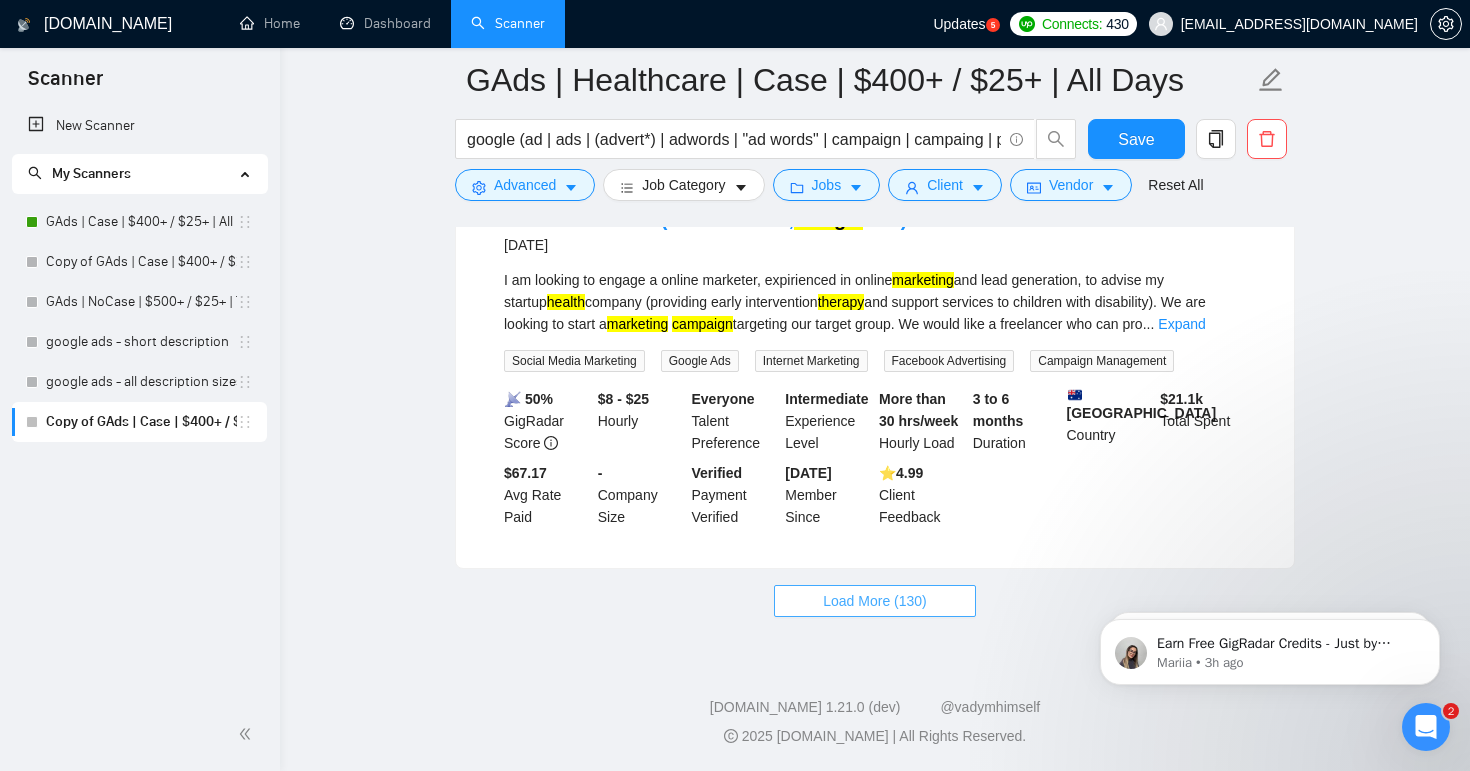 click on "Load More (130)" at bounding box center (875, 601) 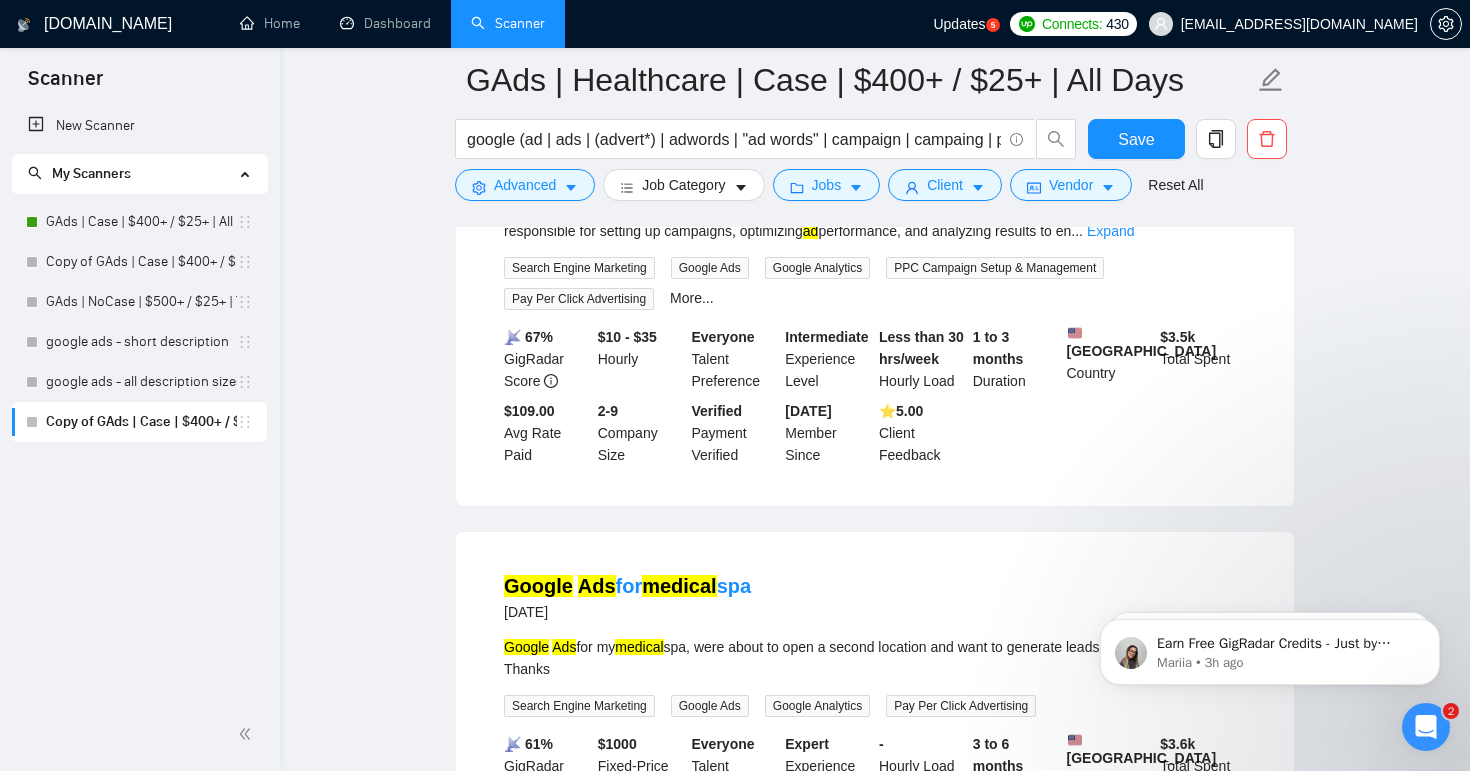 scroll, scrollTop: 42983, scrollLeft: 0, axis: vertical 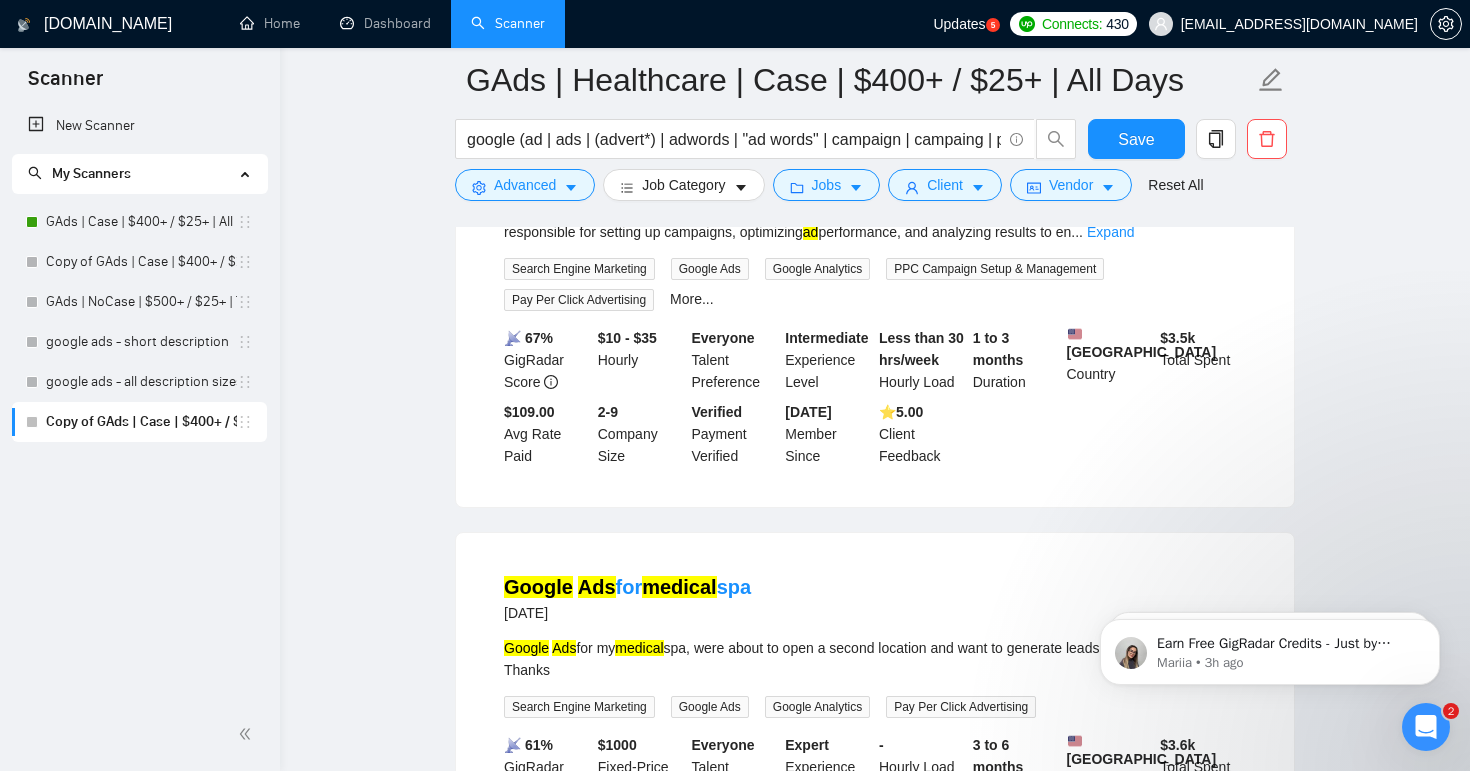 click on "Expand" at bounding box center (1153, -197) 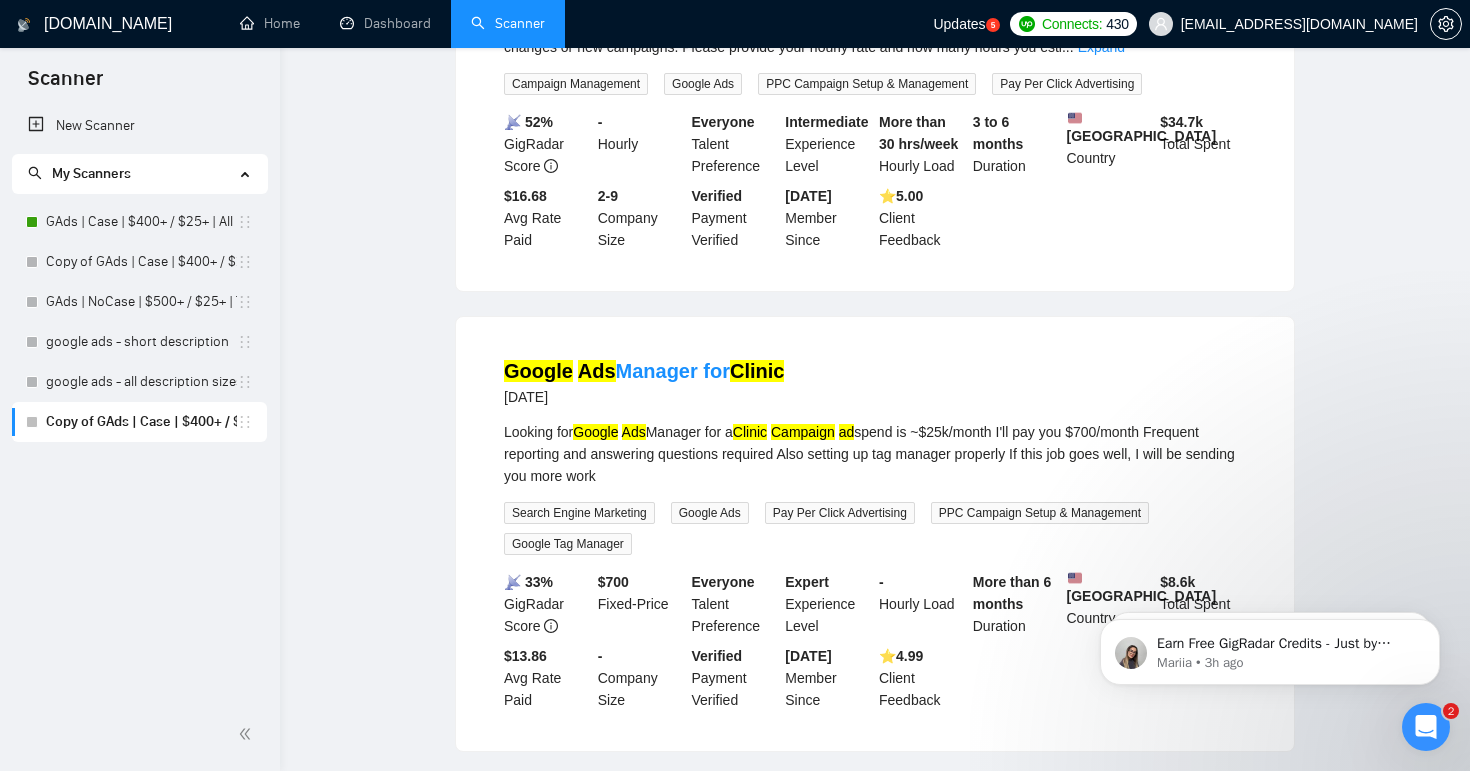 scroll, scrollTop: 0, scrollLeft: 0, axis: both 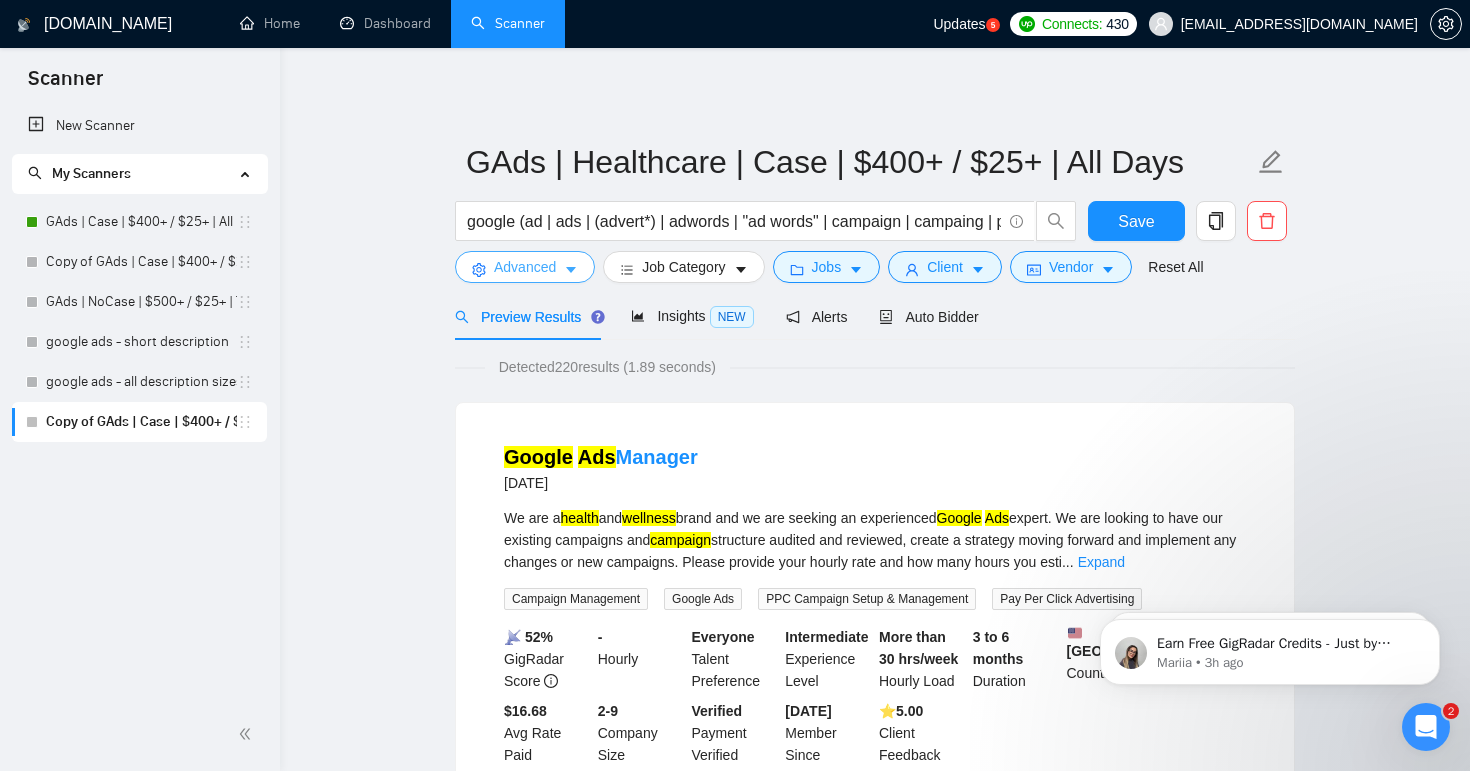 click on "Advanced" at bounding box center (525, 267) 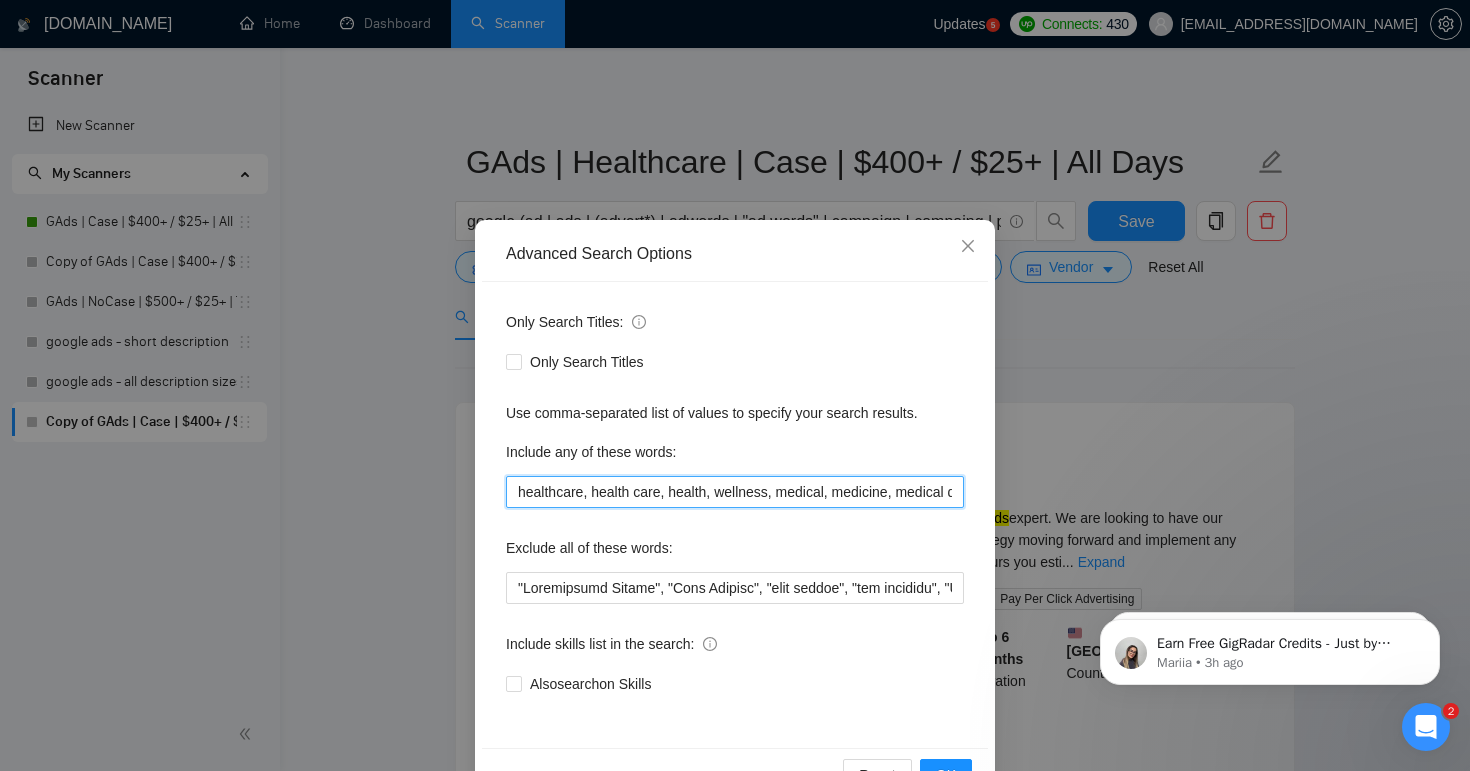 click on "healthcare, health care, health, wellness, medical, medicine, medical device, hospital, clinic, doctor, physician, nurse, therapy, physiotherapy, physical therapy, mental health, mental wellness, mental illness, fitness, nutrition, diet, dietitian, nutritionist, health coach, personal trainer, rehabilitation, [MEDICAL_DATA], alternative medicine, holistic health, telemedicine, telehealth, healthcare marketing, medical marketing, pharmaceutical, pharmacy, dentistry, dental clinic, health insurance, public health, health technology, healthcare software, patient care, wellness coaching, health supplements, healthcare advertising, pain management, healthcare compliance, HIPAA, health education, medical research" at bounding box center (735, 492) 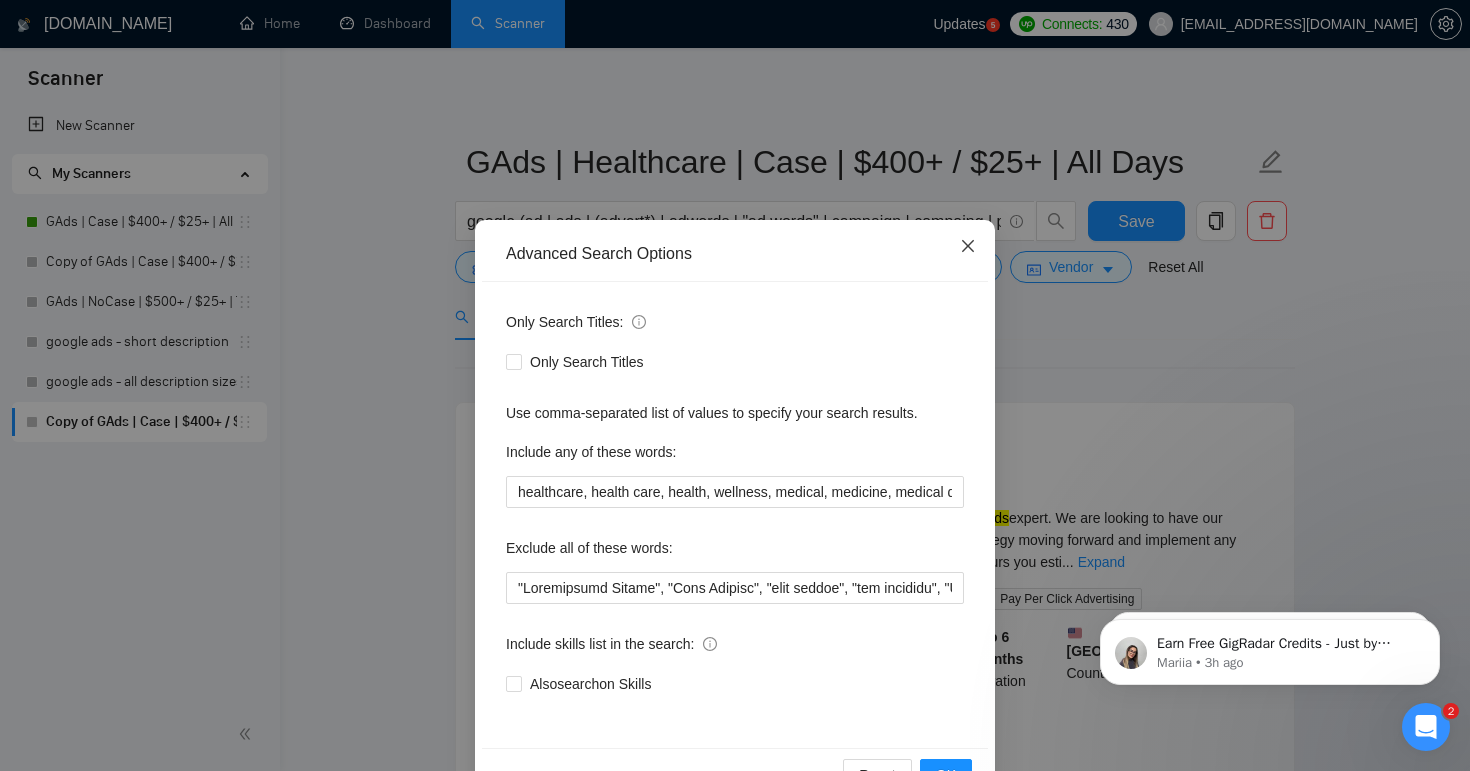 click 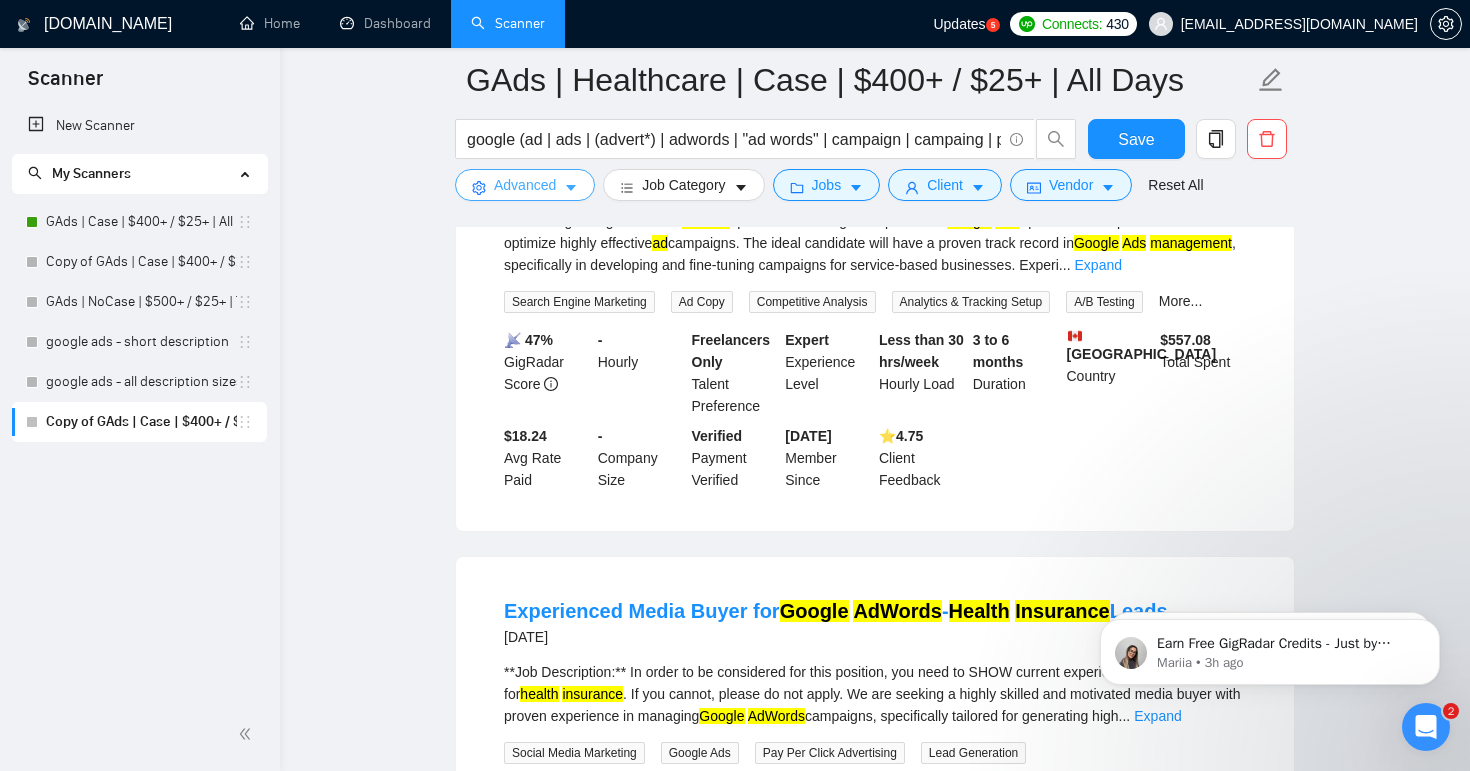 scroll, scrollTop: 46005, scrollLeft: 0, axis: vertical 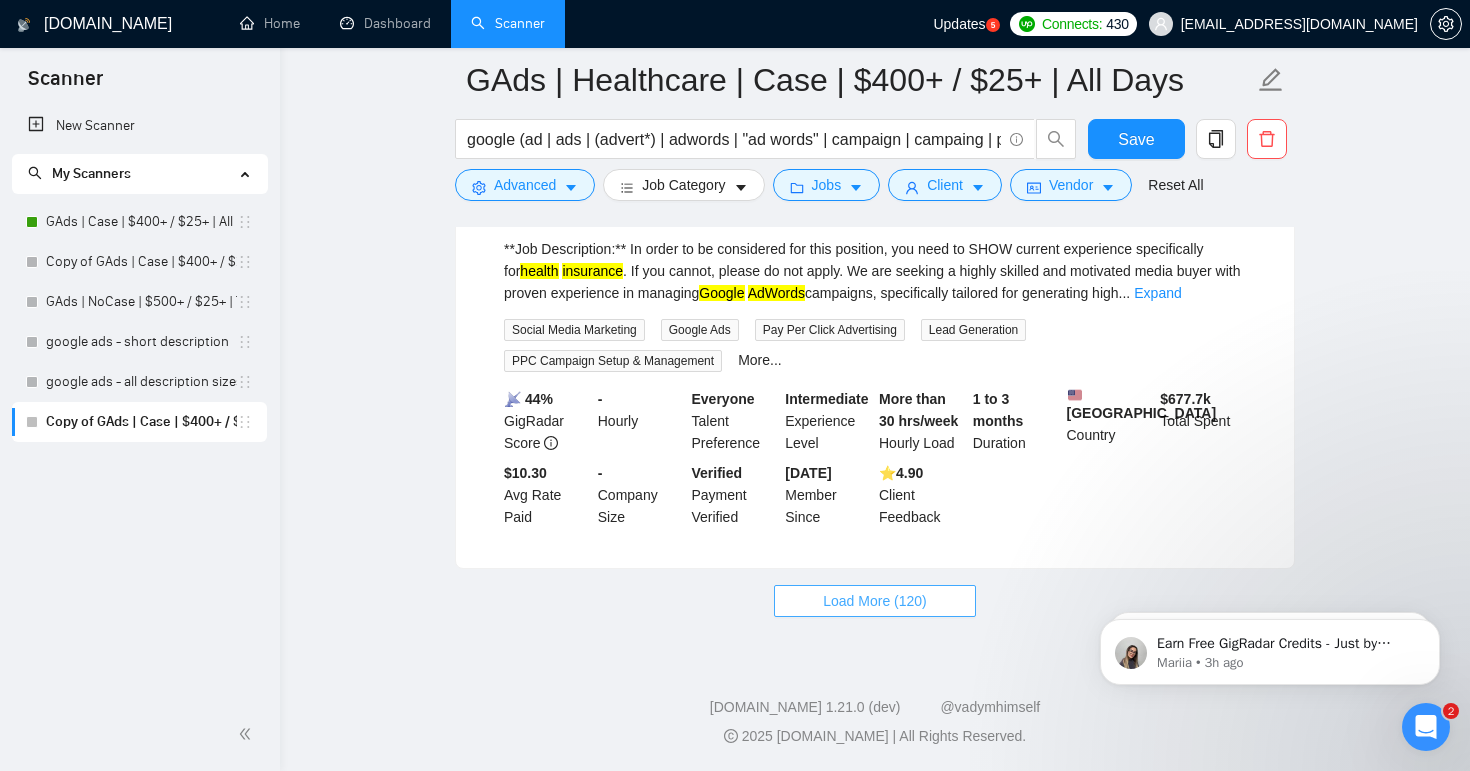 click on "Load More (120)" at bounding box center (875, 601) 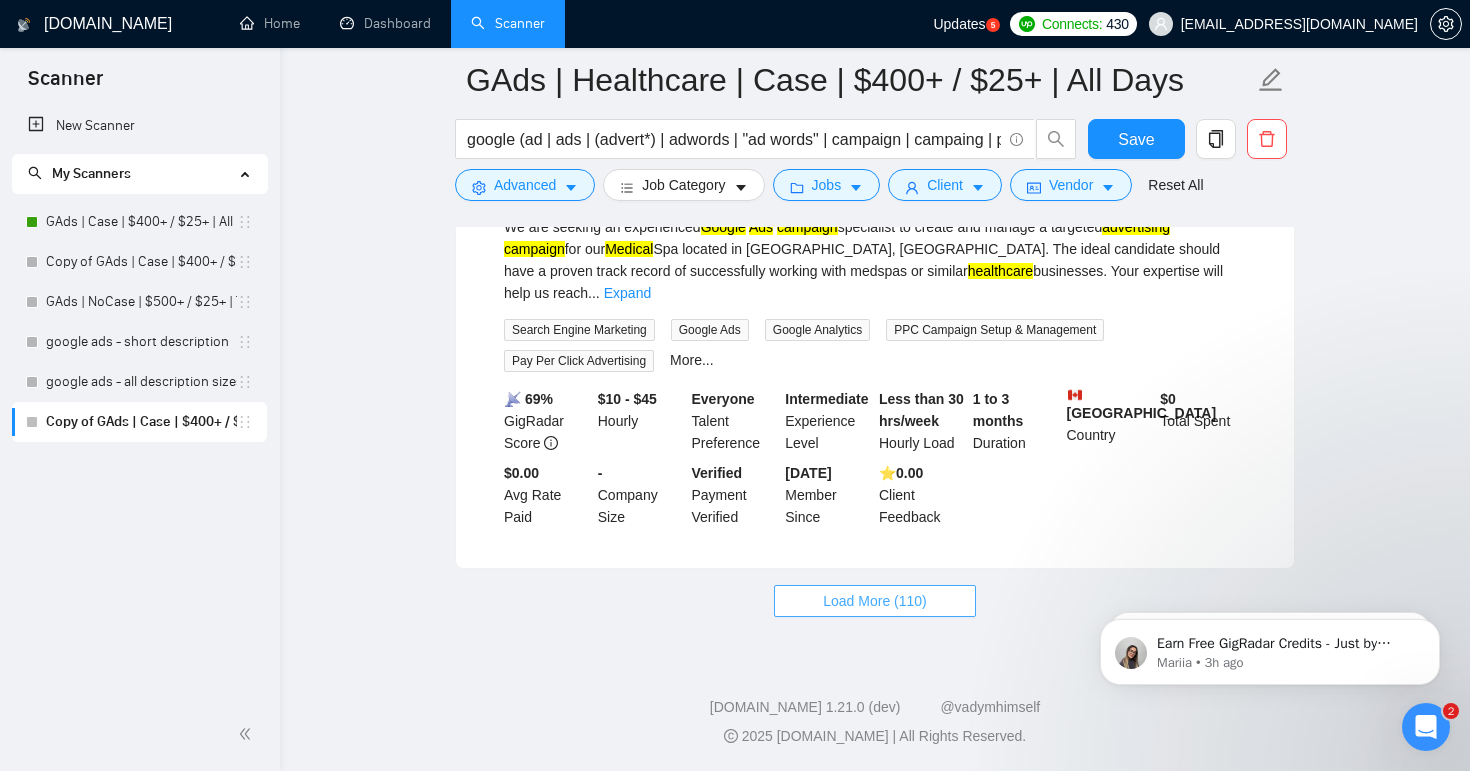 scroll, scrollTop: 50570, scrollLeft: 0, axis: vertical 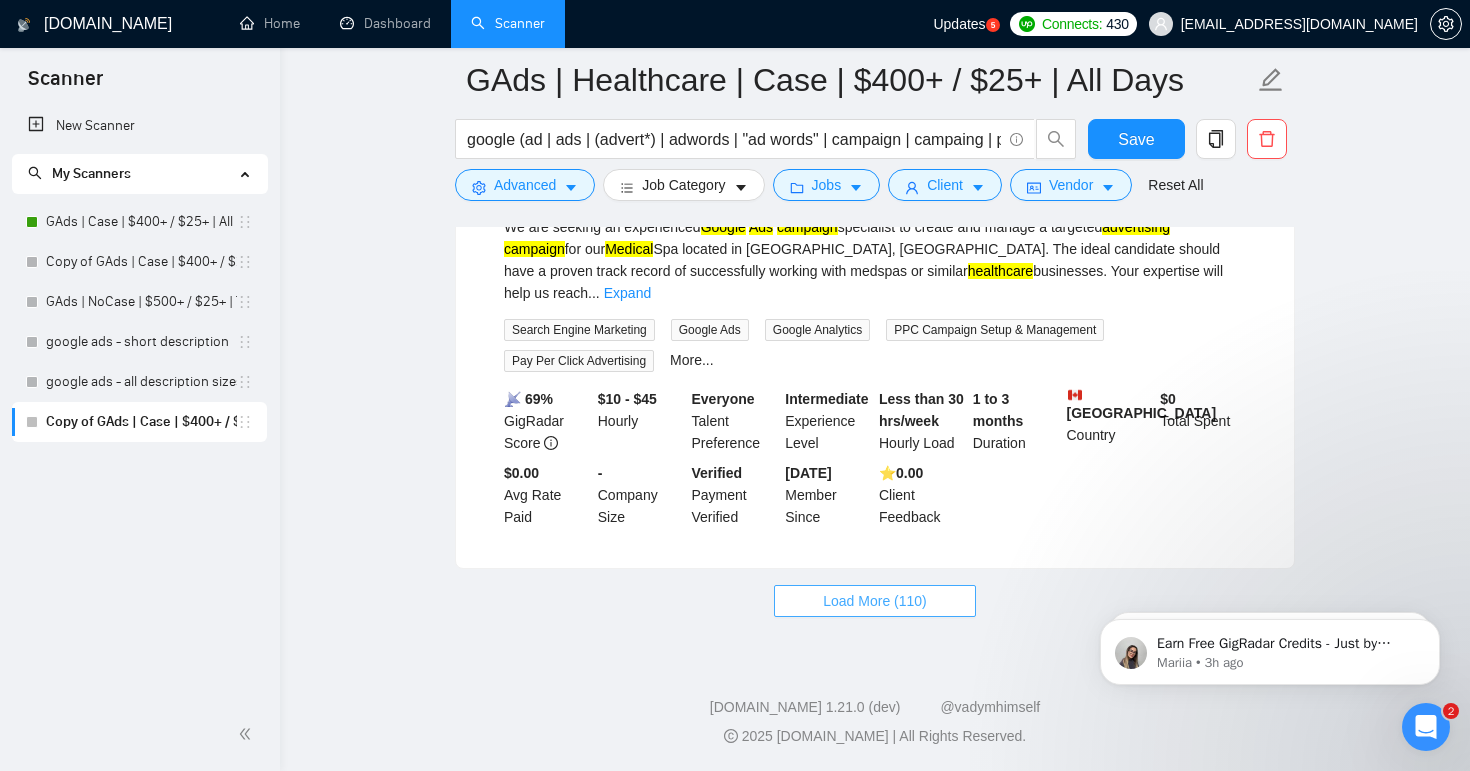 click on "Load More (110)" at bounding box center [875, 601] 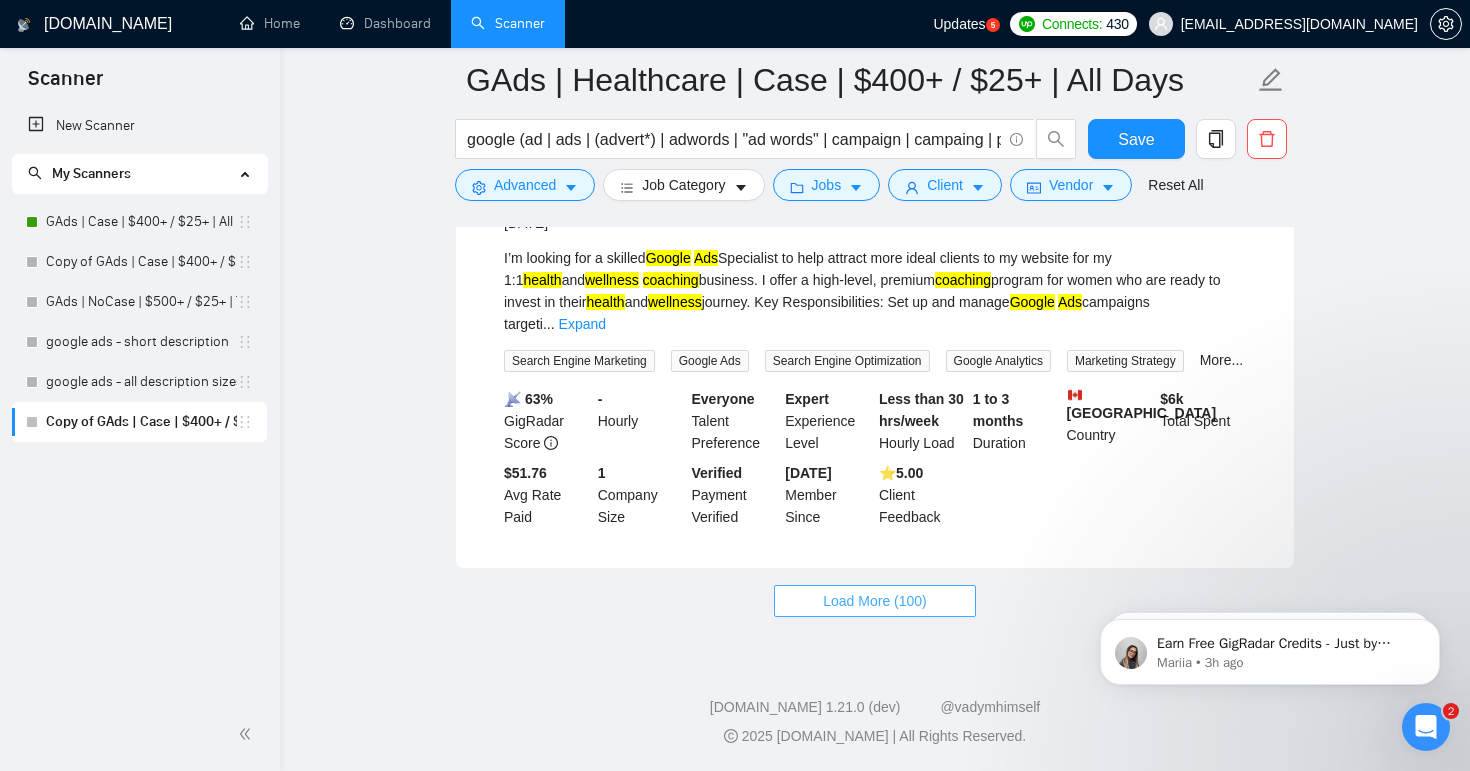 scroll, scrollTop: 55149, scrollLeft: 0, axis: vertical 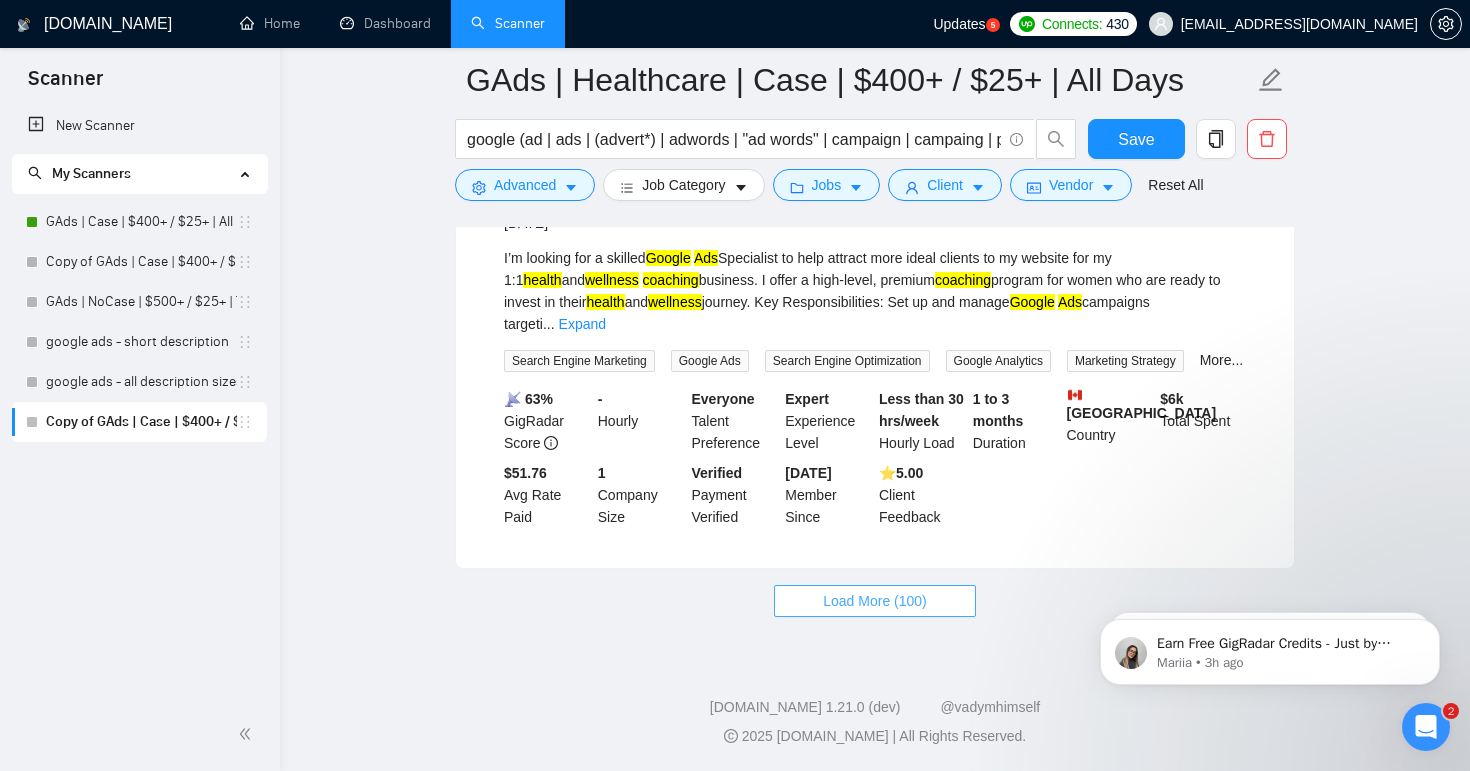 click on "Load More (100)" at bounding box center (875, 601) 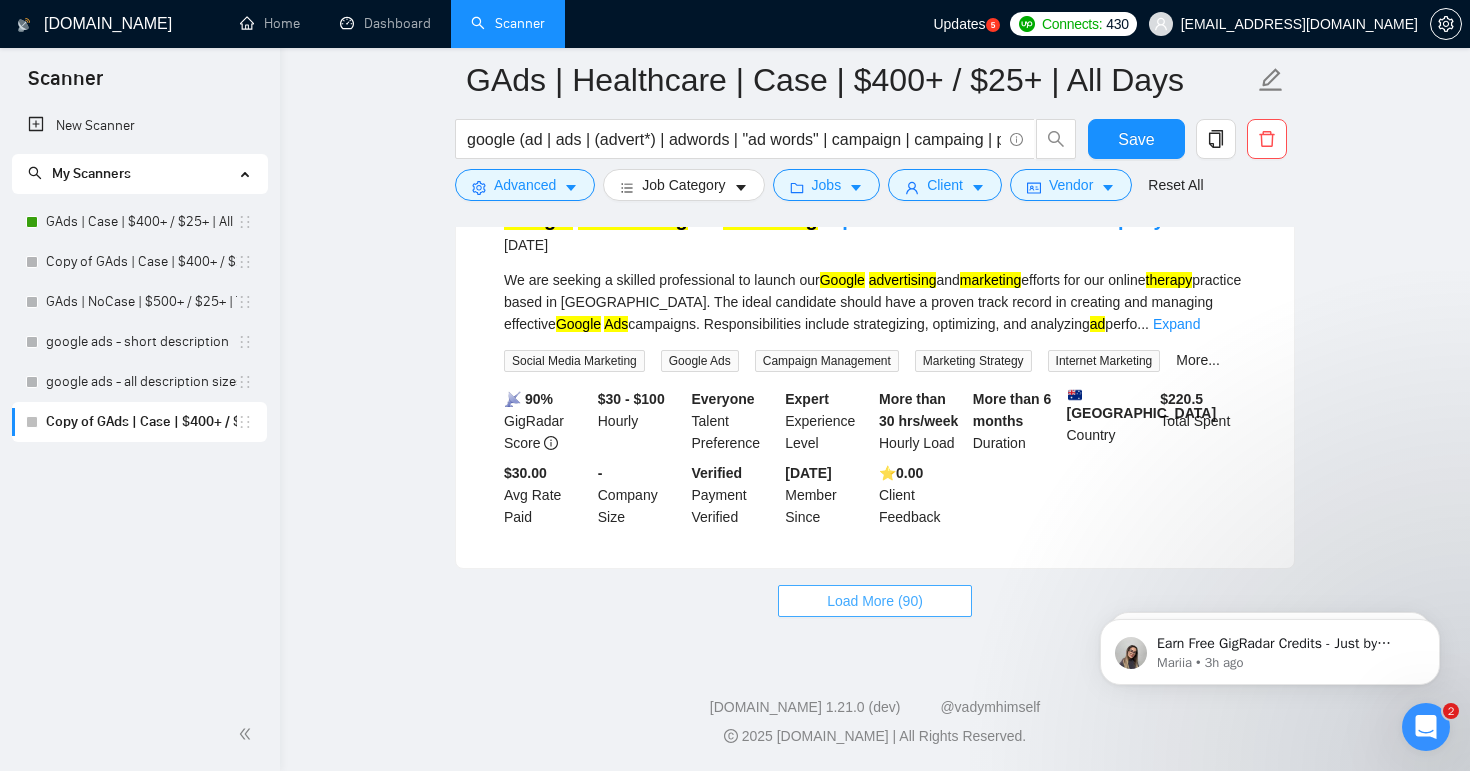 scroll, scrollTop: 59646, scrollLeft: 0, axis: vertical 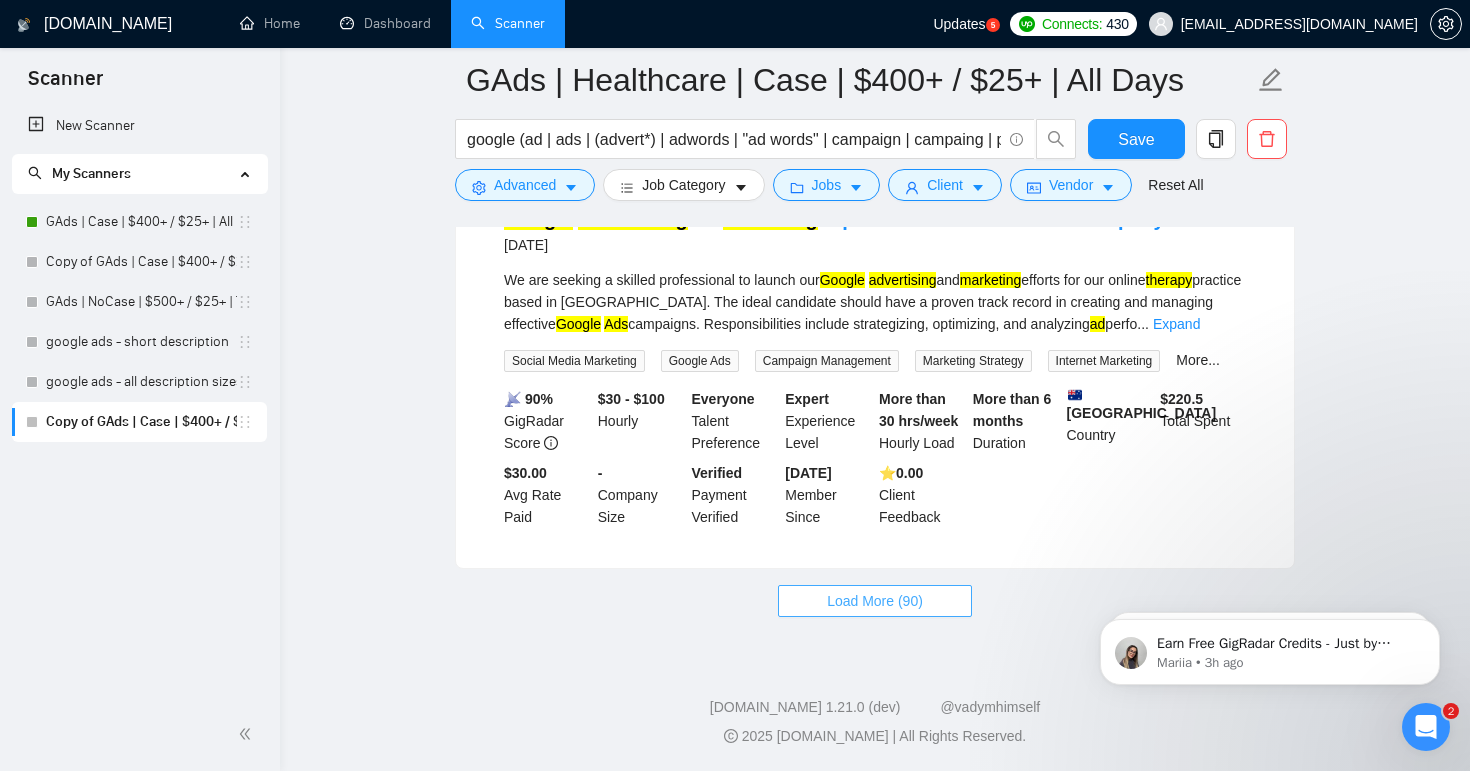 click on "Load More (90)" at bounding box center [875, 601] 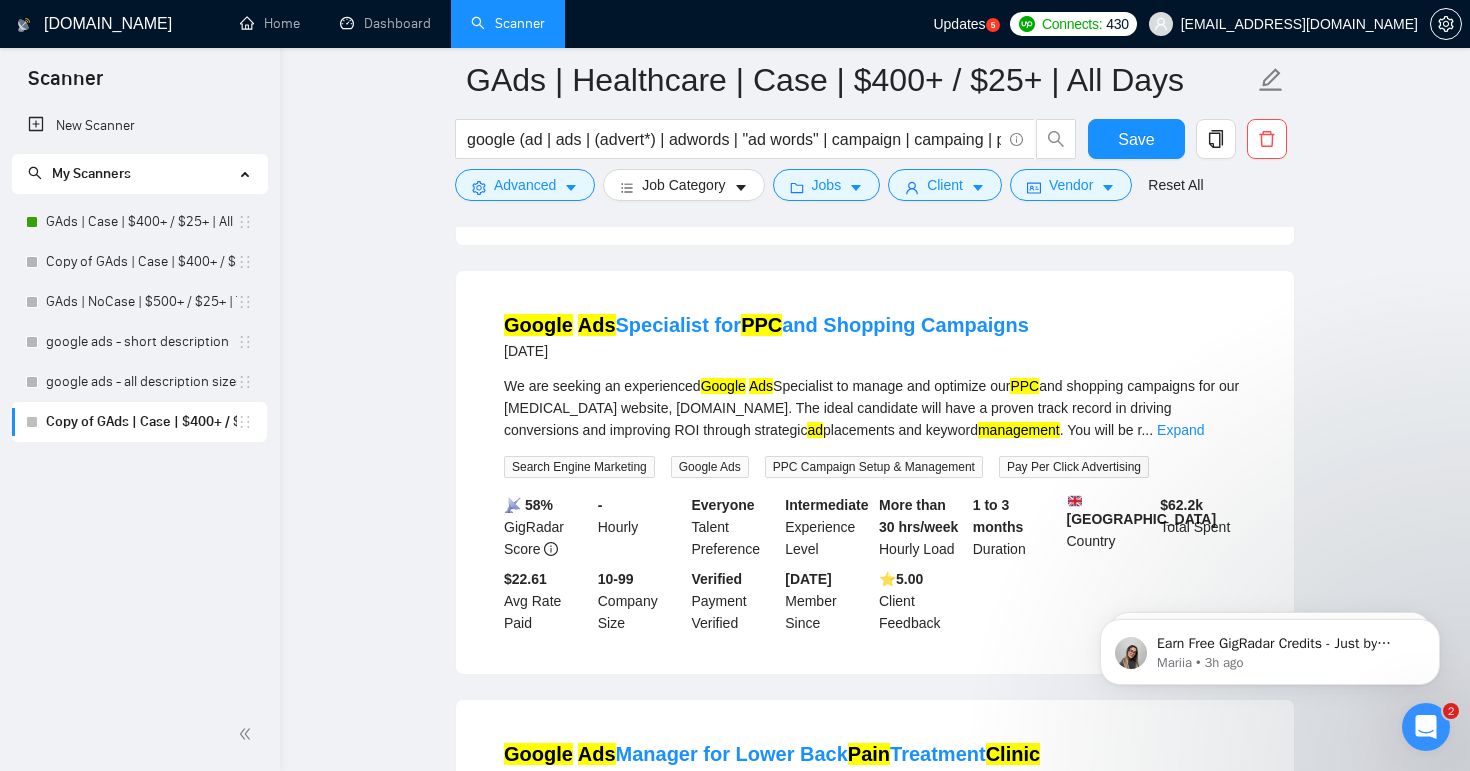 scroll, scrollTop: 60339, scrollLeft: 0, axis: vertical 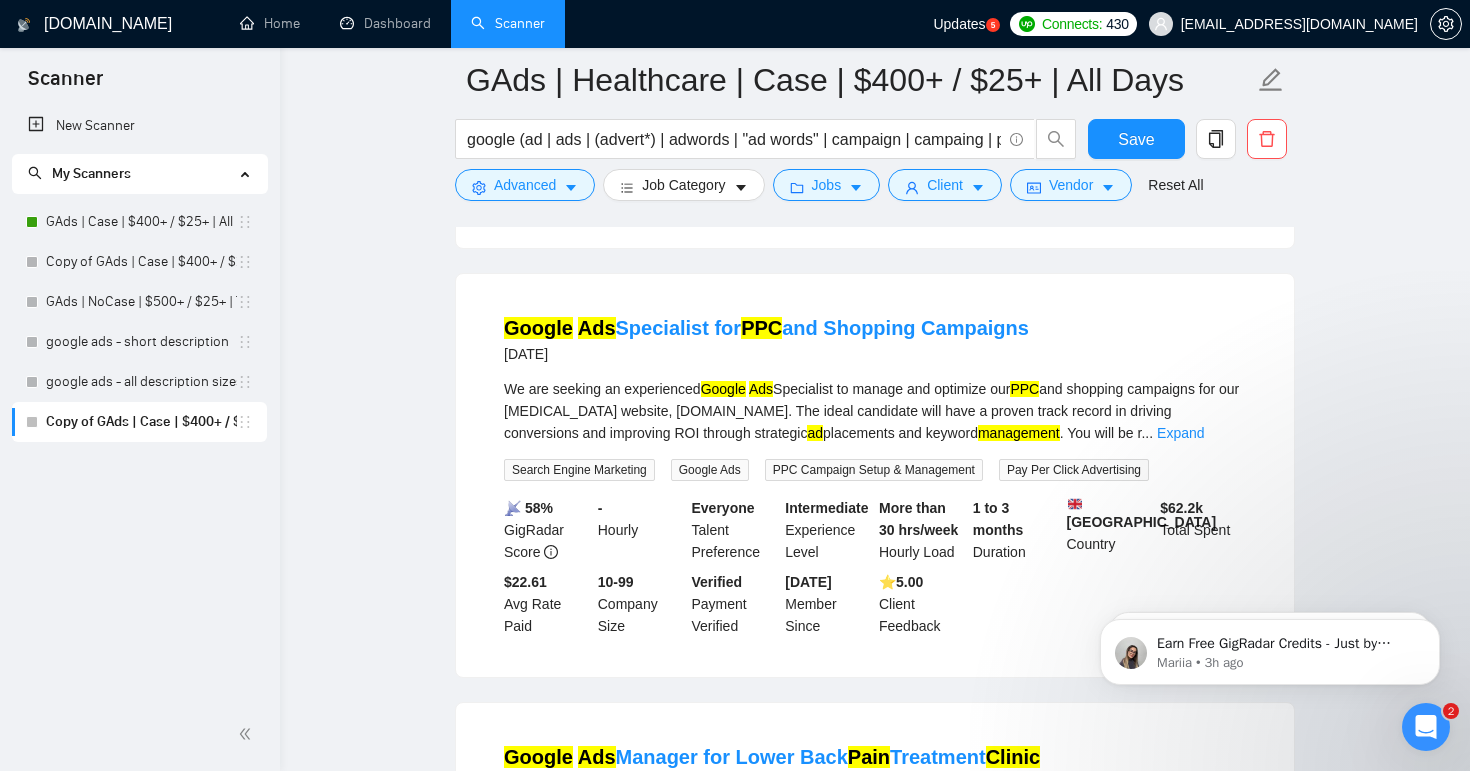 drag, startPoint x: 1143, startPoint y: 431, endPoint x: 697, endPoint y: 425, distance: 446.04034 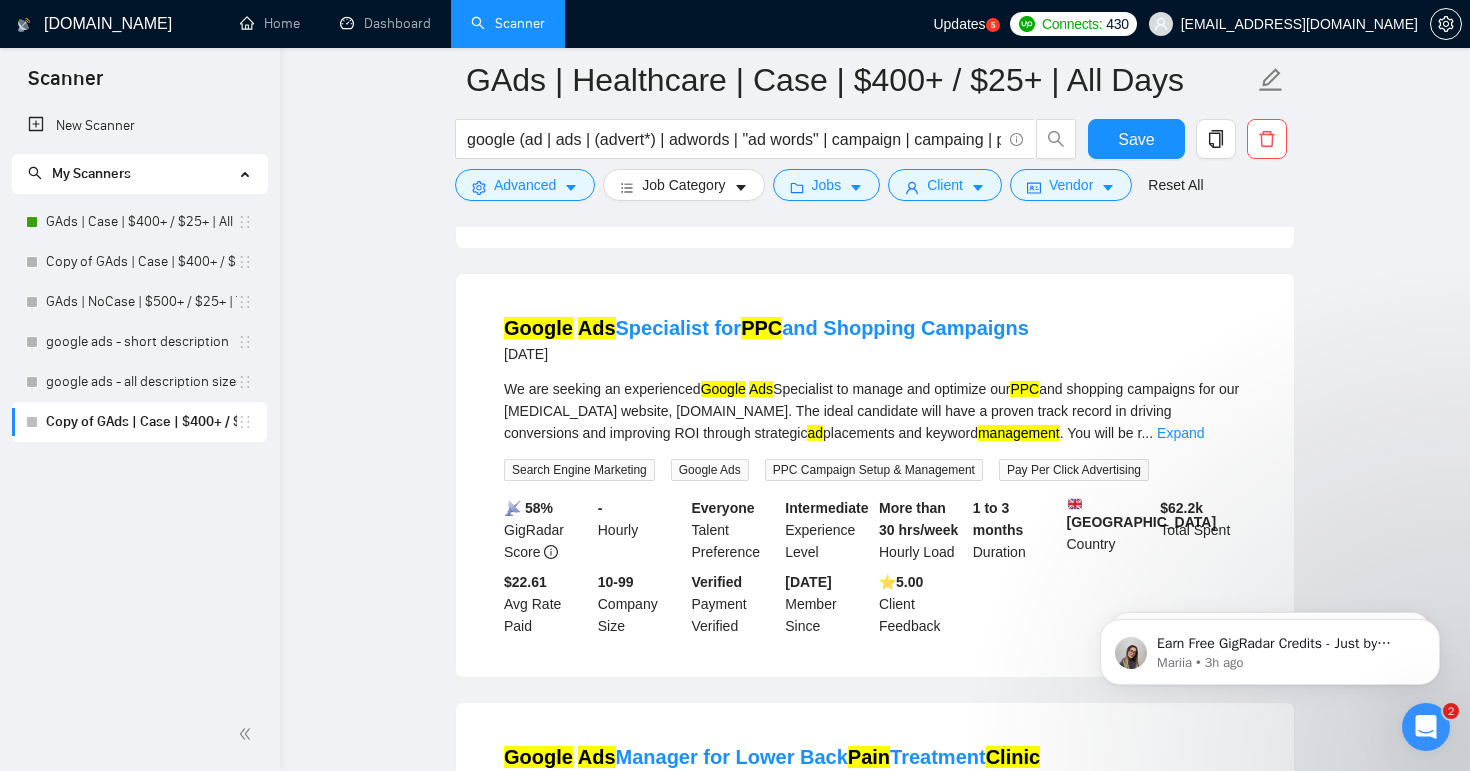 click on "Google   Ads  Expert & WordPress Manager for  Physiotherapy   Clinic [DATE]" at bounding box center (875, -562) 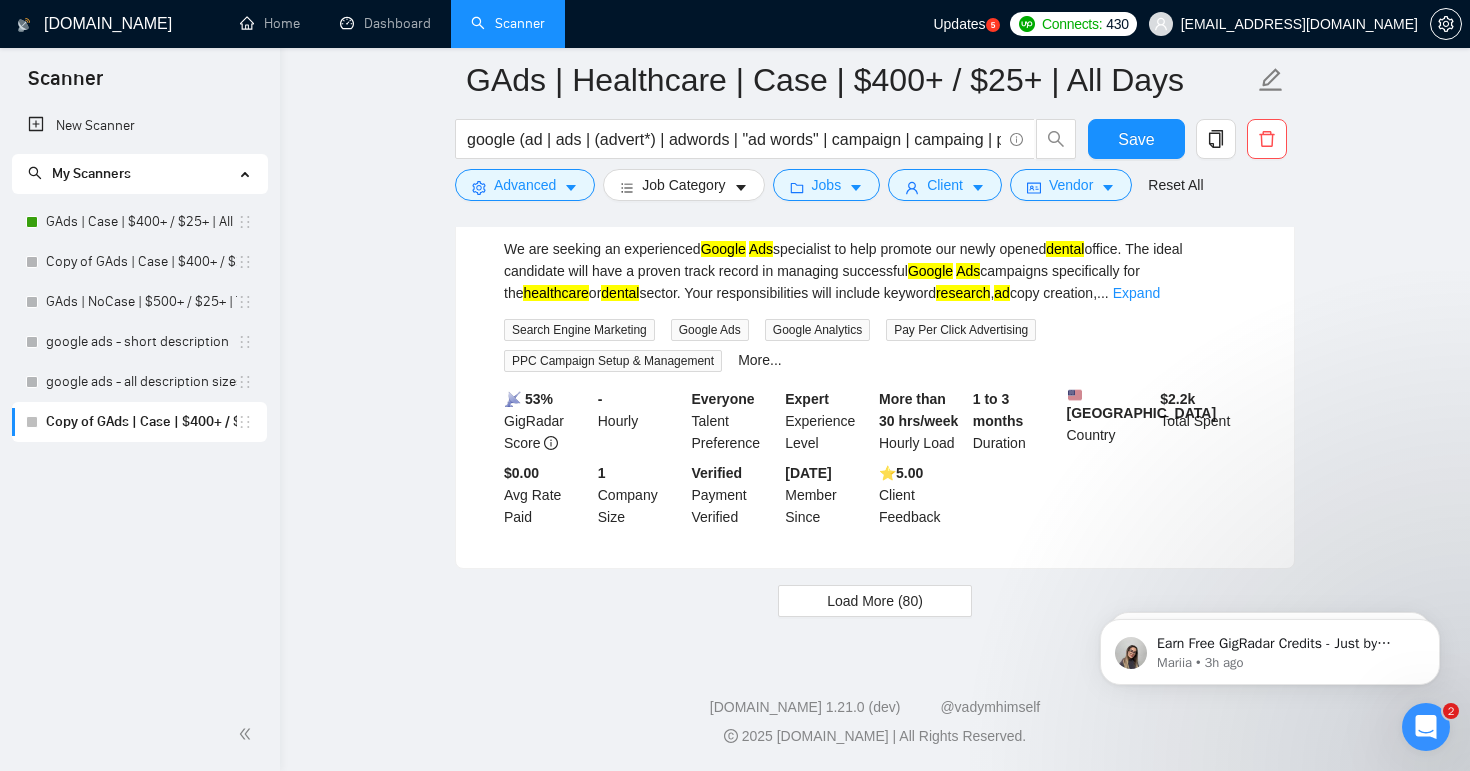 scroll, scrollTop: 63594, scrollLeft: 0, axis: vertical 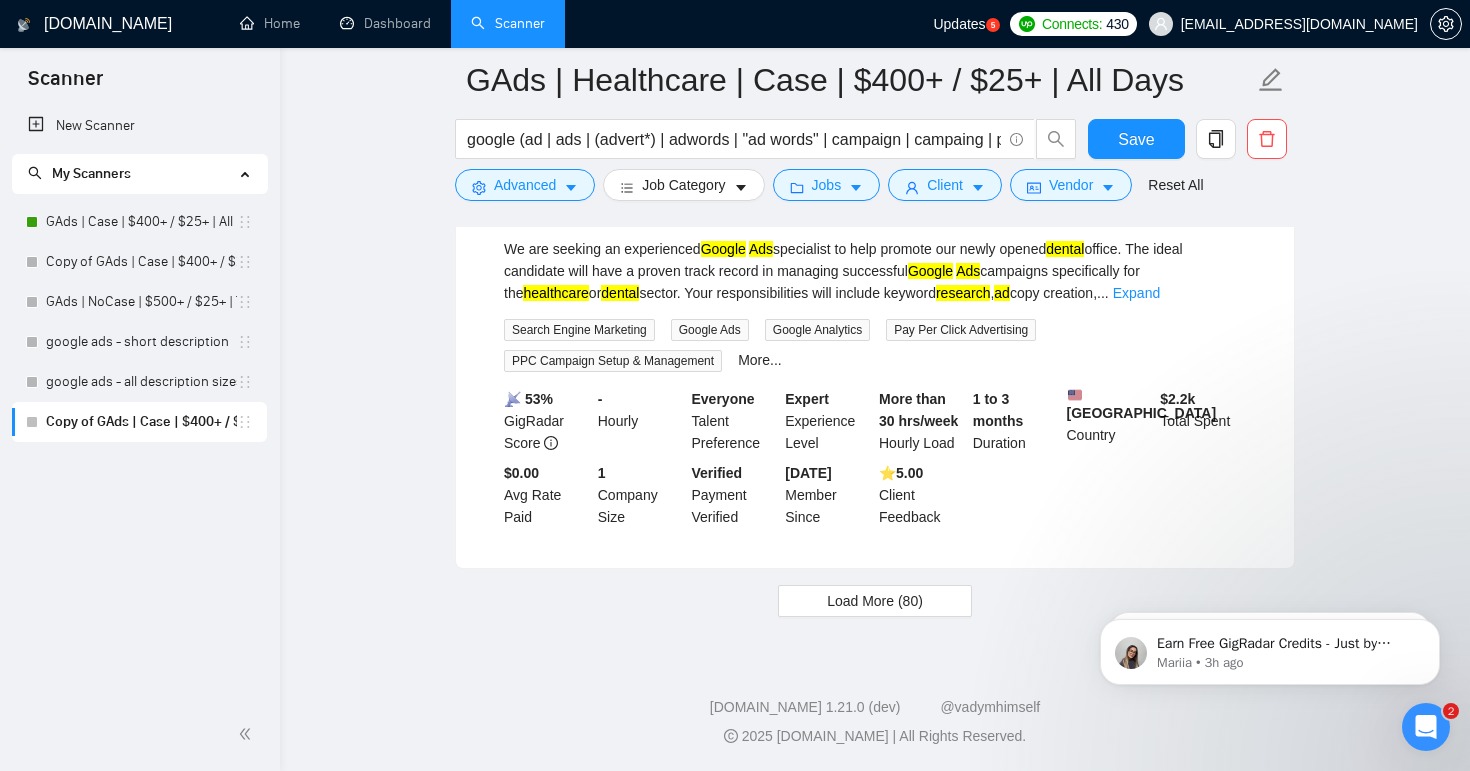click on "Hey i want someone who can handle my merchant approval for  medical  products on  google  and also if he can run  ads  too if he is good in  Google   ads  too
Please msg me so we can have a discussion with it" at bounding box center [875, -177] 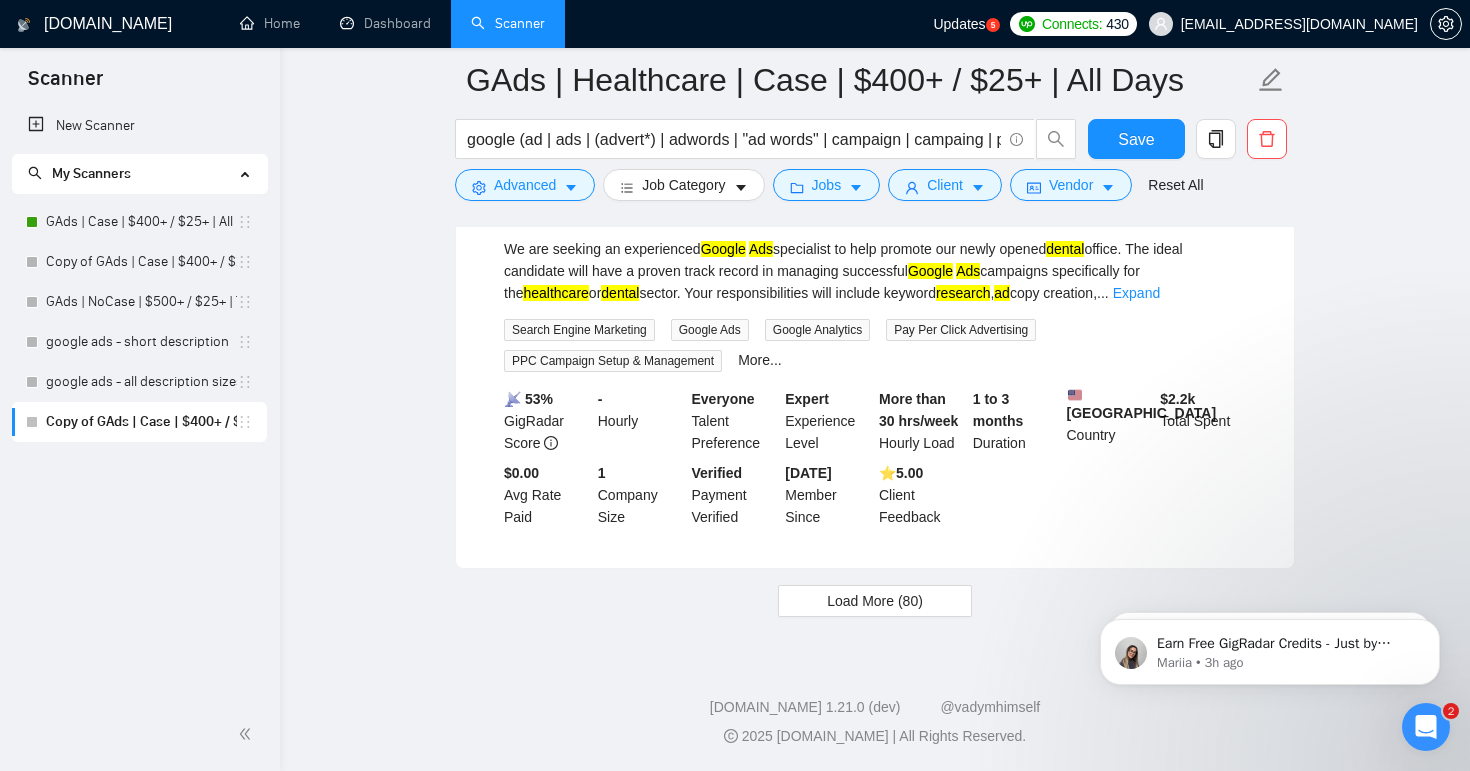 drag, startPoint x: 888, startPoint y: 426, endPoint x: 770, endPoint y: 425, distance: 118.004234 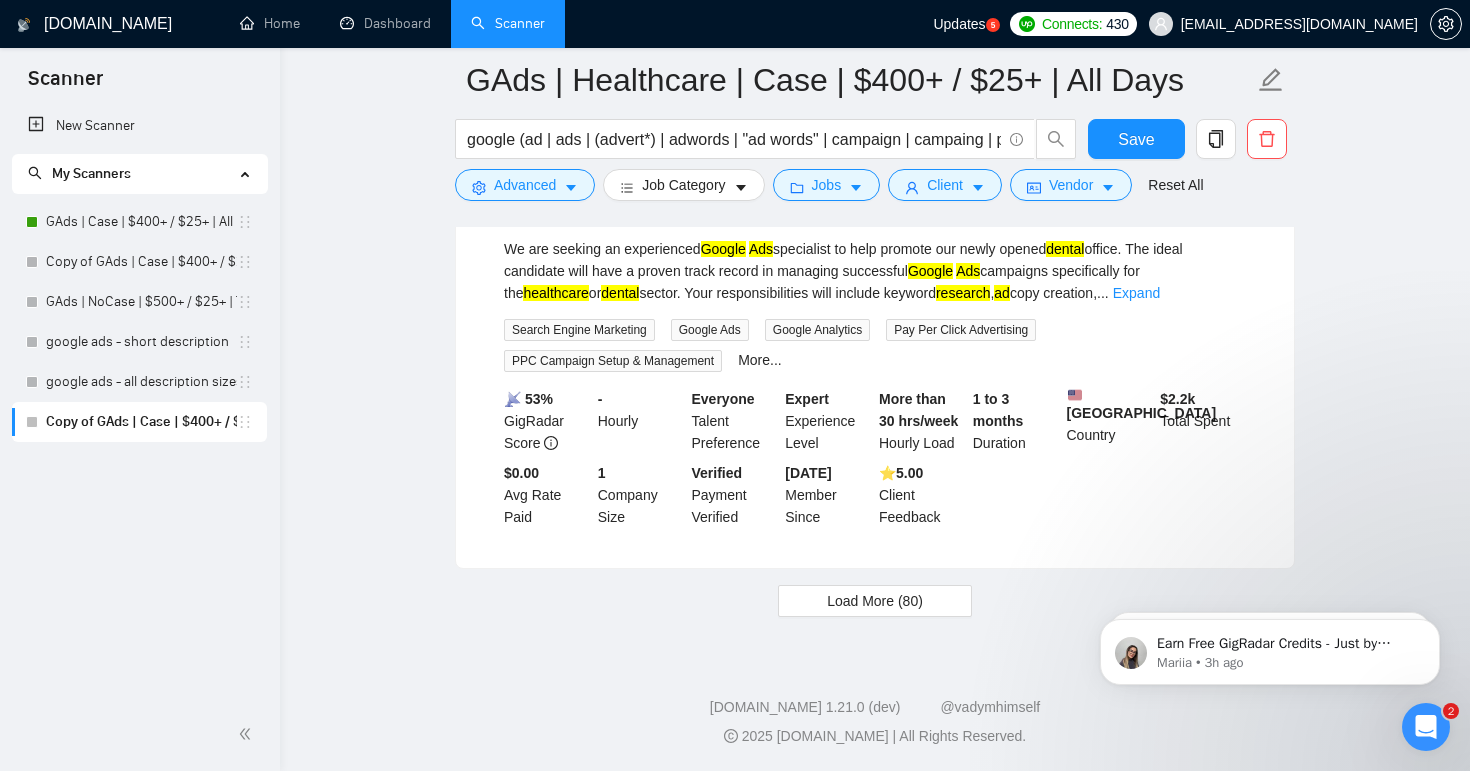 click on "Hey i want someone who can handle my merchant approval for  medical  products on  google  and also if he can run  ads  too if he is good in  Google   ads  too
Please msg me so we can have a discussion with it" at bounding box center (875, -177) 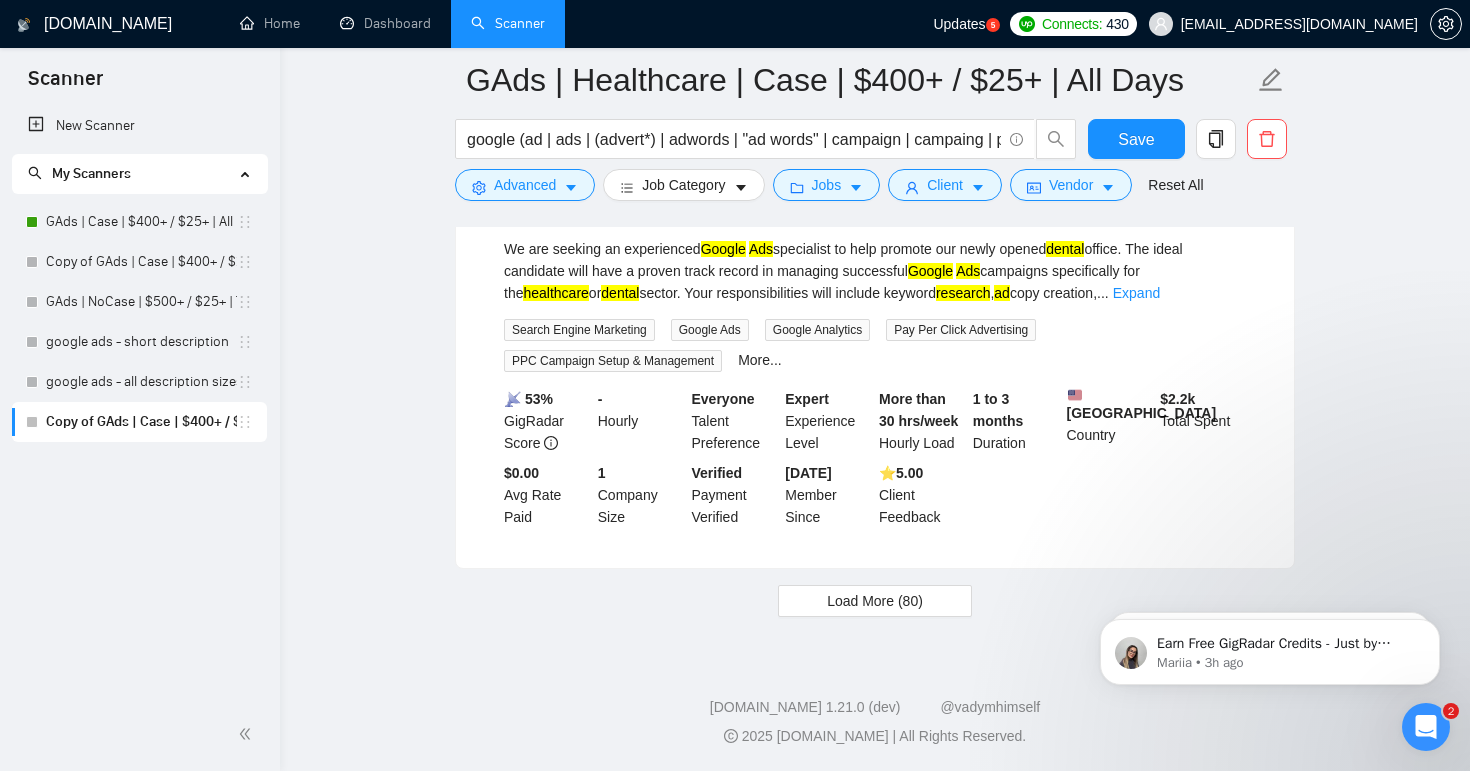 scroll, scrollTop: 64233, scrollLeft: 0, axis: vertical 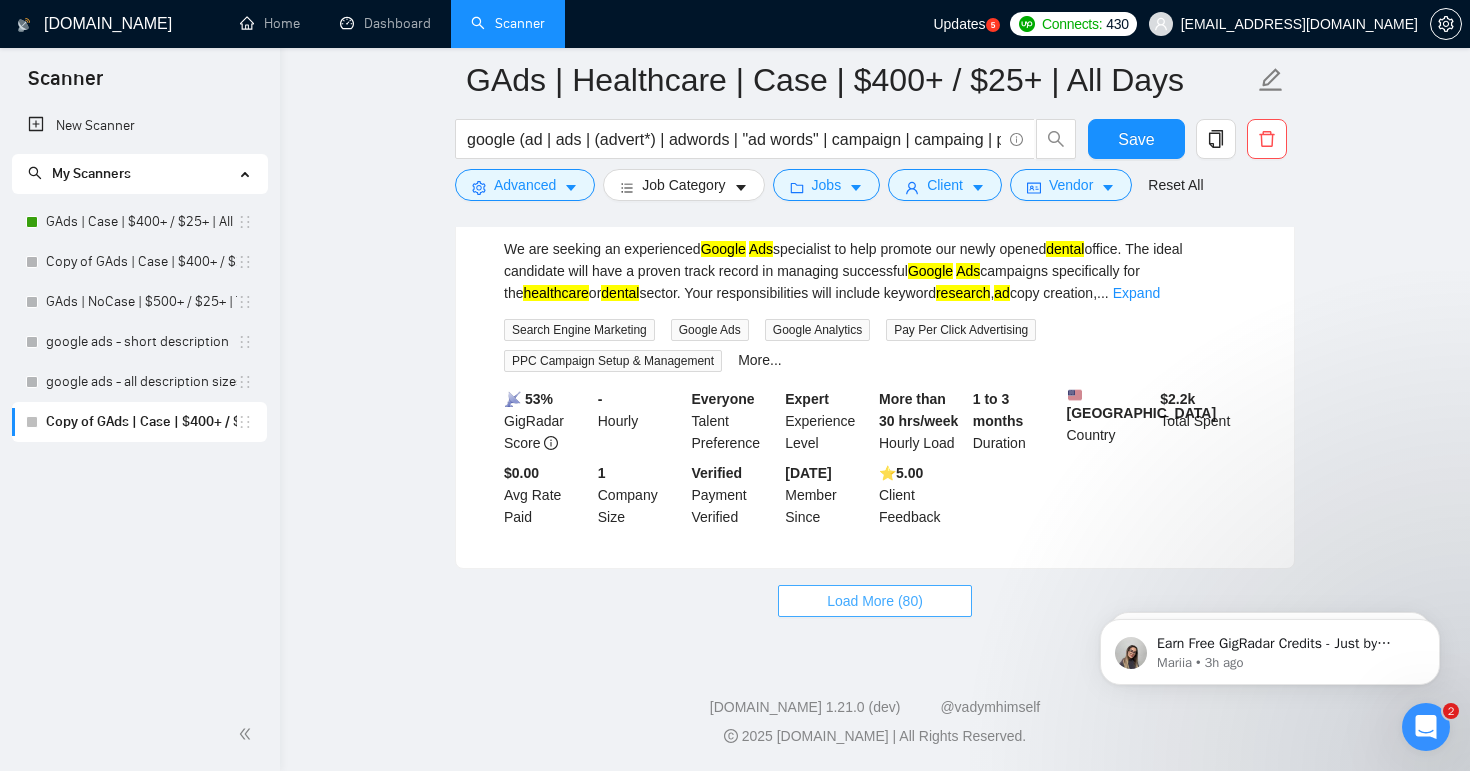 click on "Load More (80)" at bounding box center (875, 601) 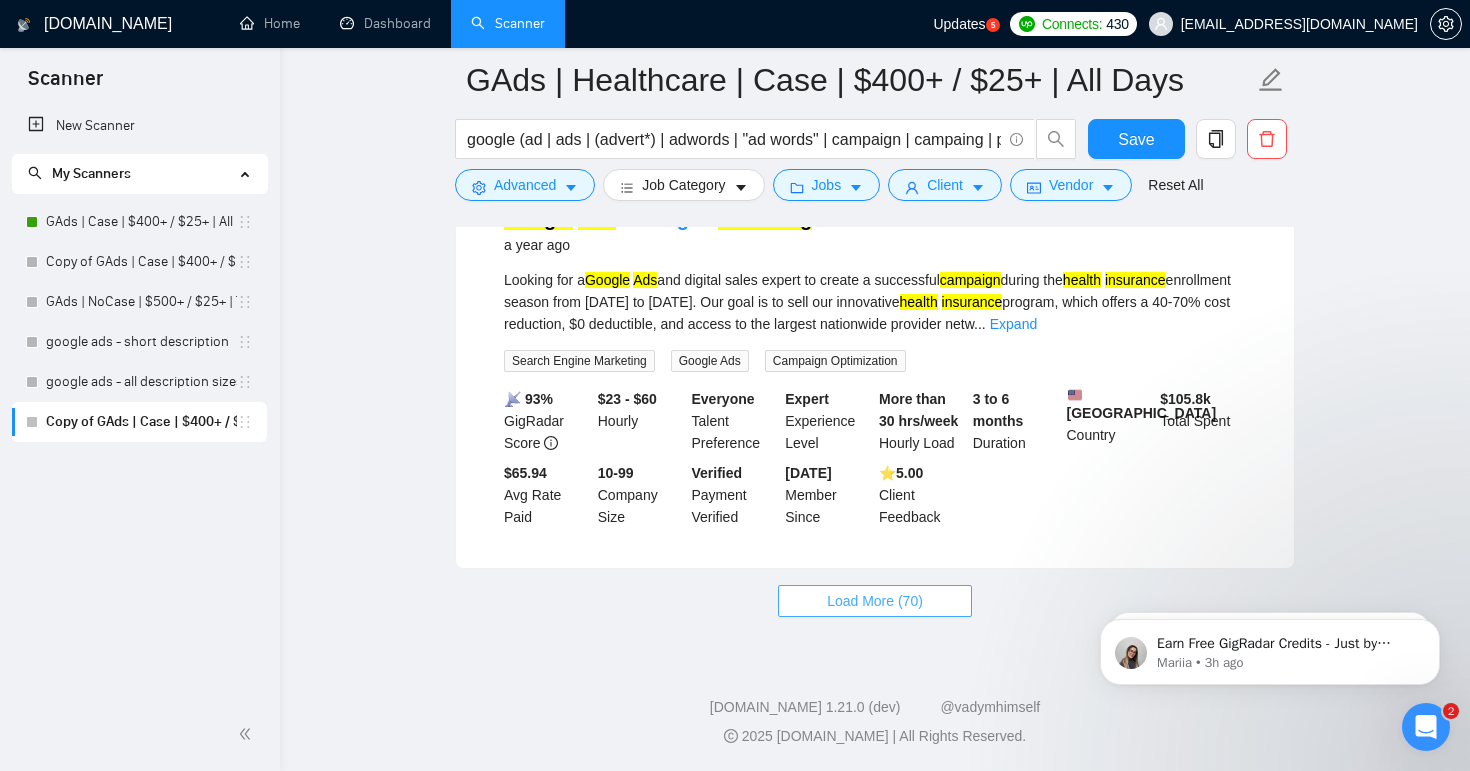 scroll, scrollTop: 68040, scrollLeft: 0, axis: vertical 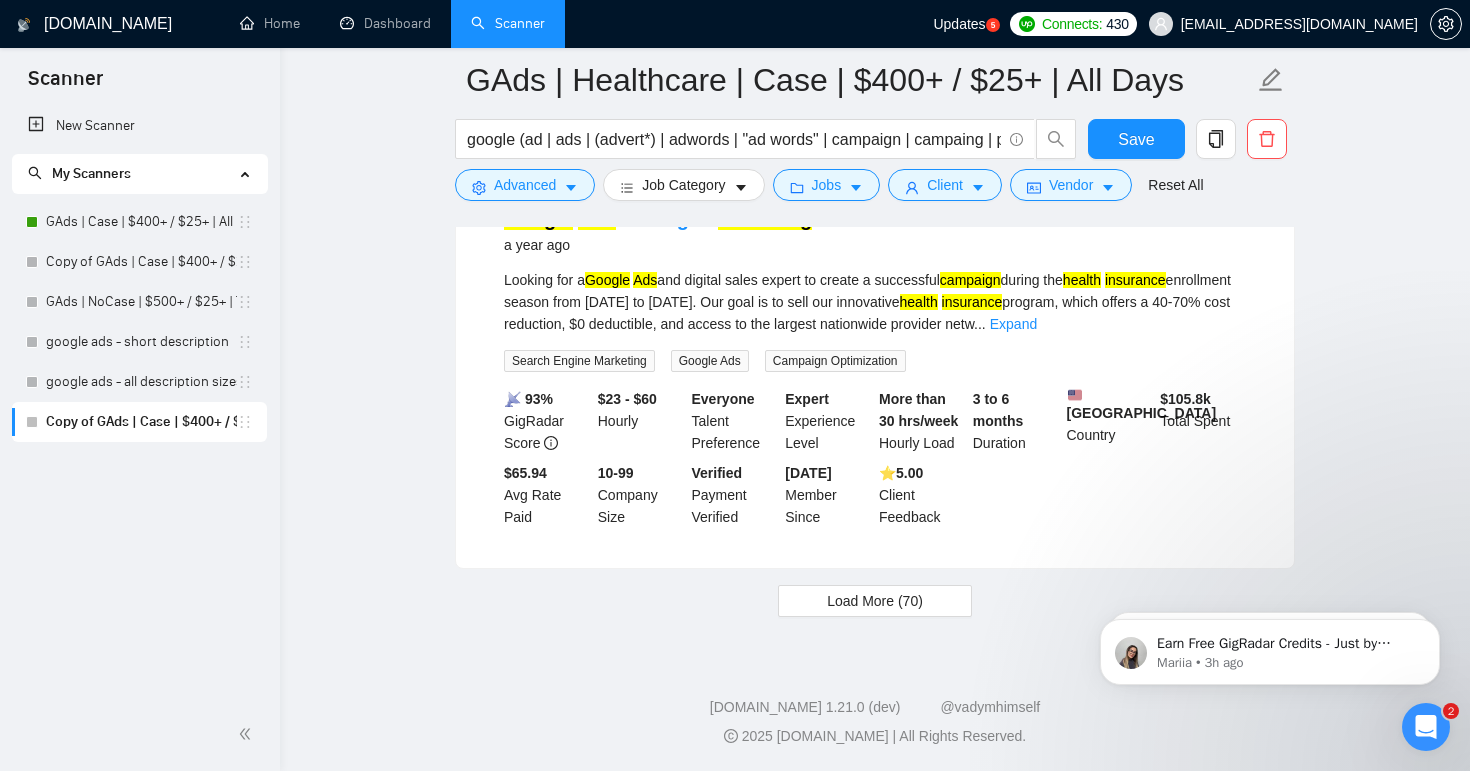 drag, startPoint x: 484, startPoint y: 419, endPoint x: 601, endPoint y: 425, distance: 117.15375 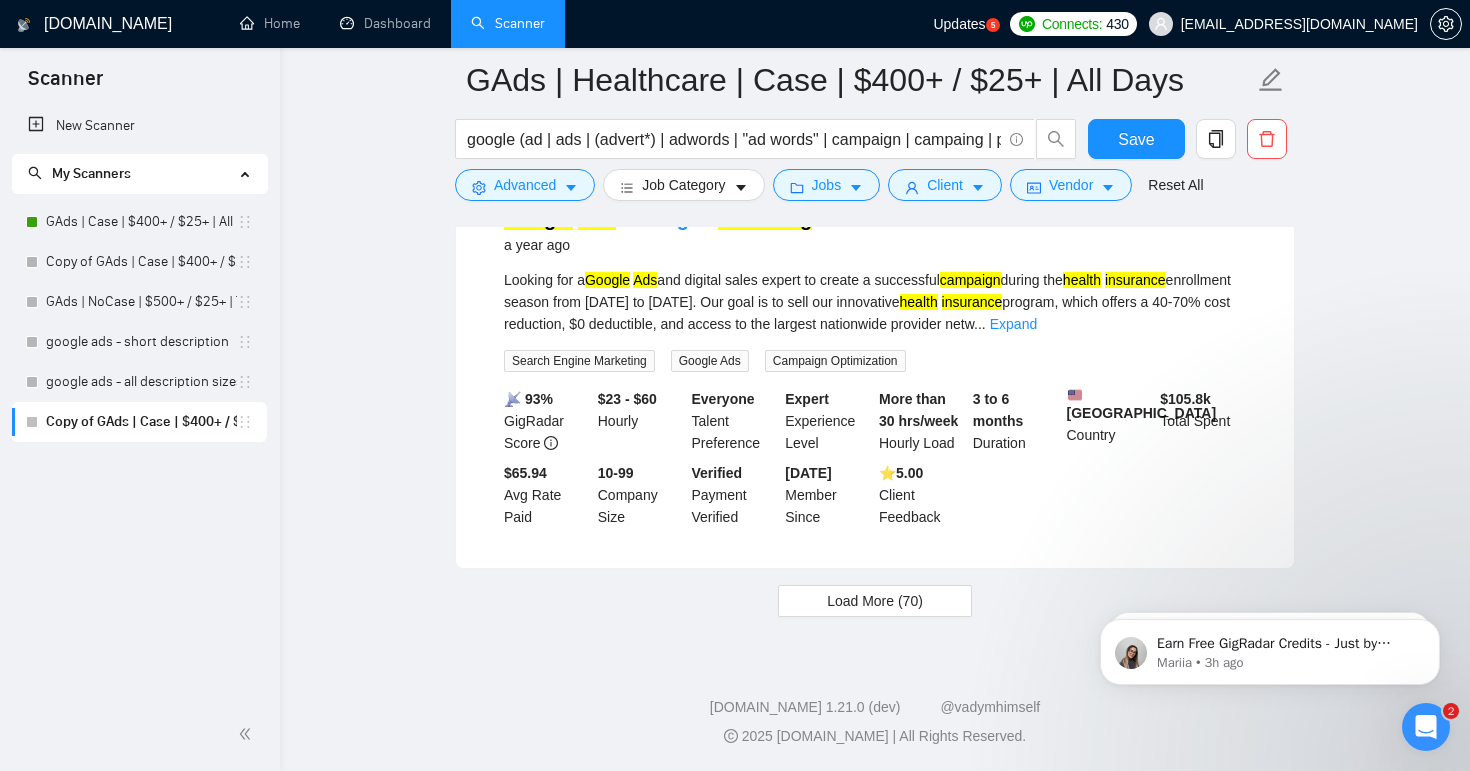 click on "Short term manage  google   ads  and campaigns , optimise with me and leave with me to manage ongoing a year ago Medical  /  Dental   Clinic  wanting  PPC  optimisation.
Manage campaigns, enable paused campaigns.
Fix errors and hand over the project to me thereafter.
We are a small  dental   clinic  but  ad  spend is sizeable. Search Engine Marketing Google Ads Google Analytics Bing Ads Amazon PPC More... 📡   53% GigRadar Score   - Hourly Everyone Talent Preference Intermediate Experience Level Less than 30 hrs/week Hourly Load 1 to 3 months Duration   [GEOGRAPHIC_DATA] Country $ 1.6k Total Spent $0.00 Avg Rate Paid - Company Size Verified Payment Verified [DATE] Member Since ⭐️  5.00 Client Feedback" at bounding box center (875, -66) 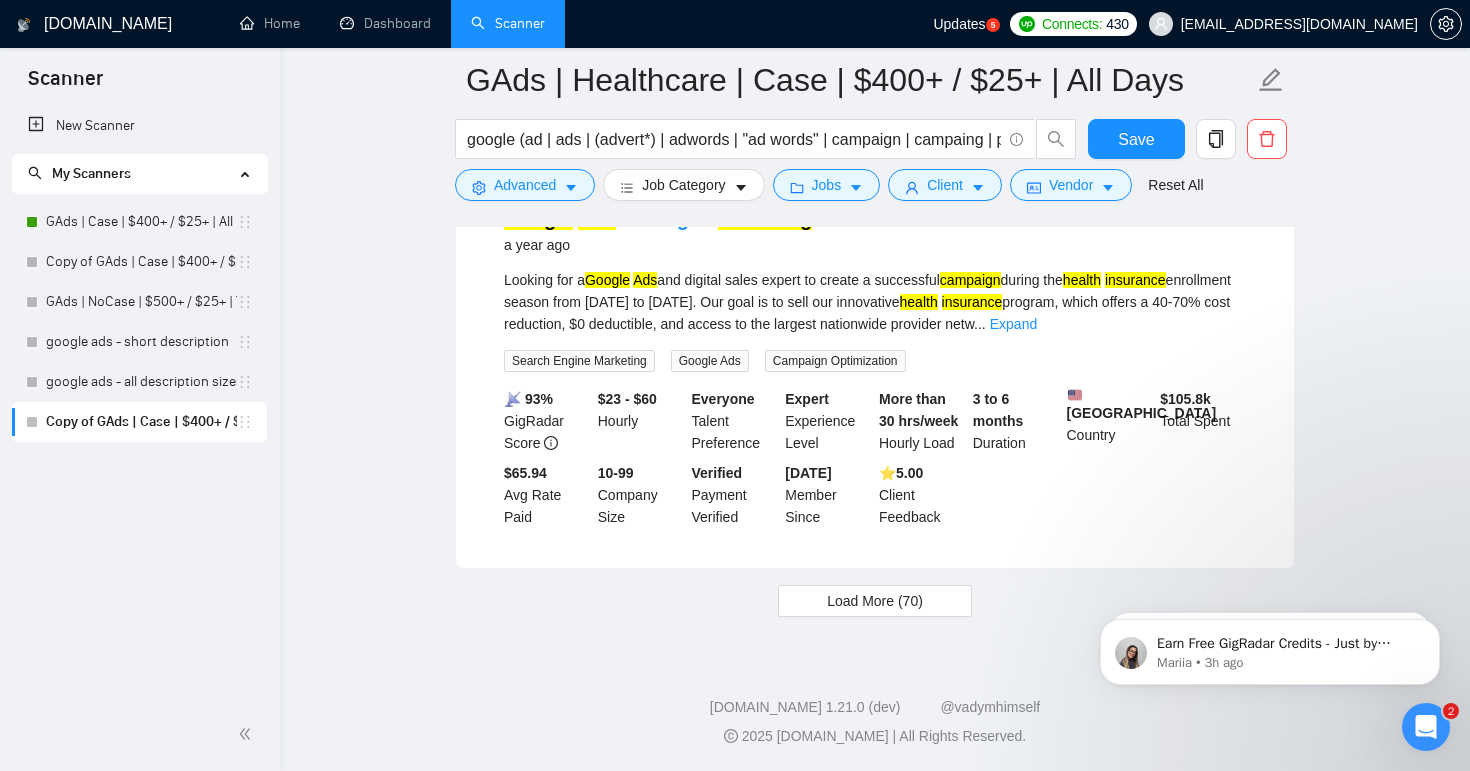 scroll, scrollTop: 68686, scrollLeft: 0, axis: vertical 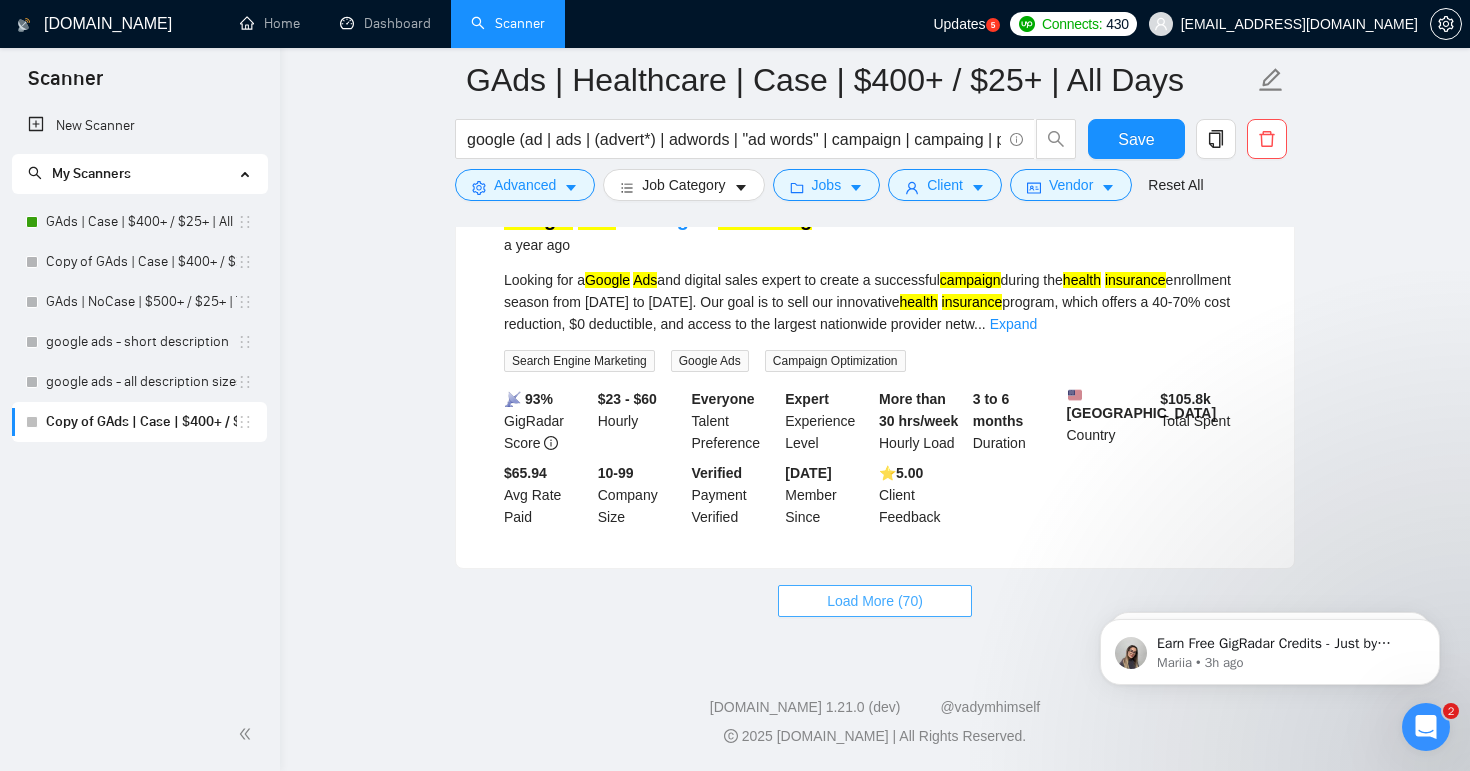 click on "Load More (70)" at bounding box center [875, 601] 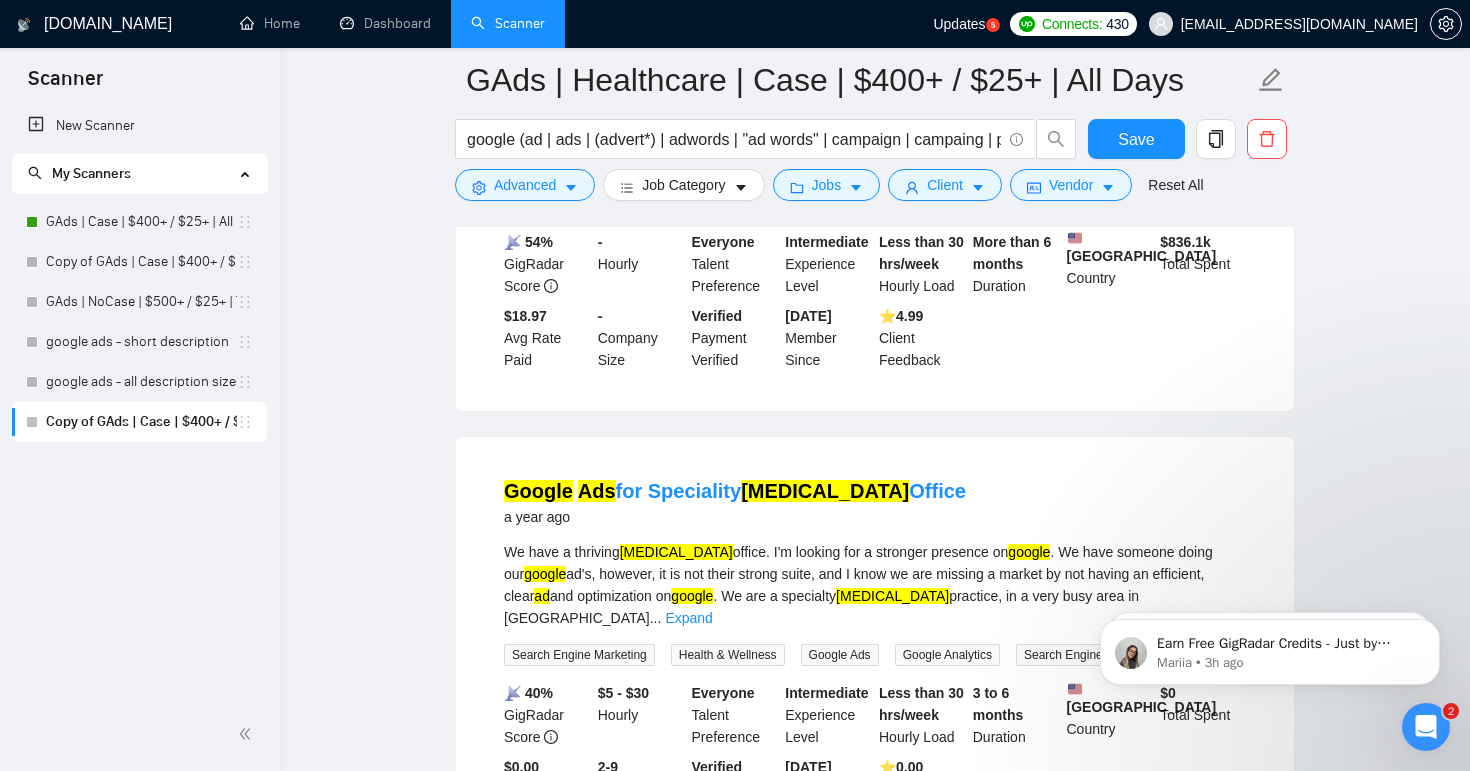 scroll, scrollTop: 70889, scrollLeft: 0, axis: vertical 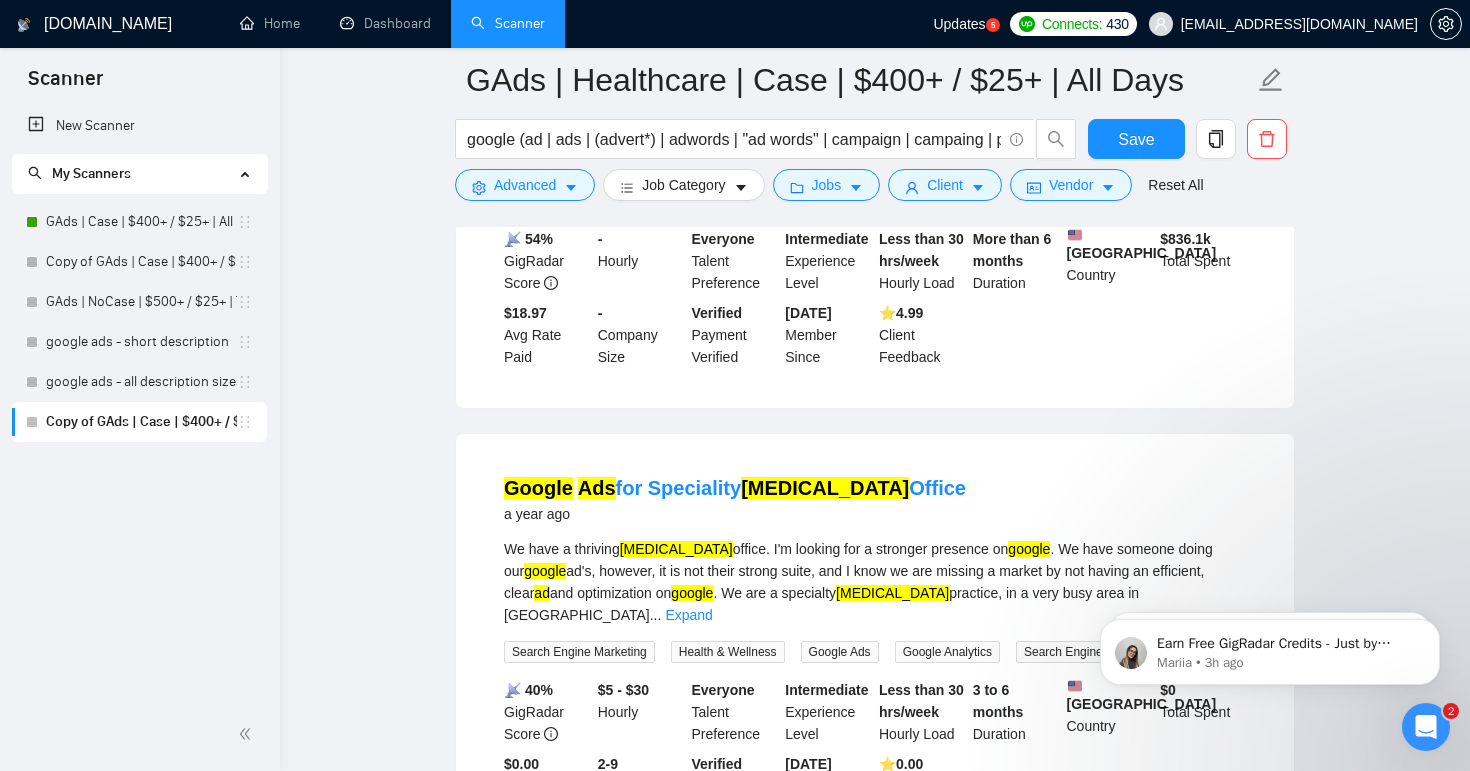 drag, startPoint x: 878, startPoint y: 339, endPoint x: 690, endPoint y: 339, distance: 188 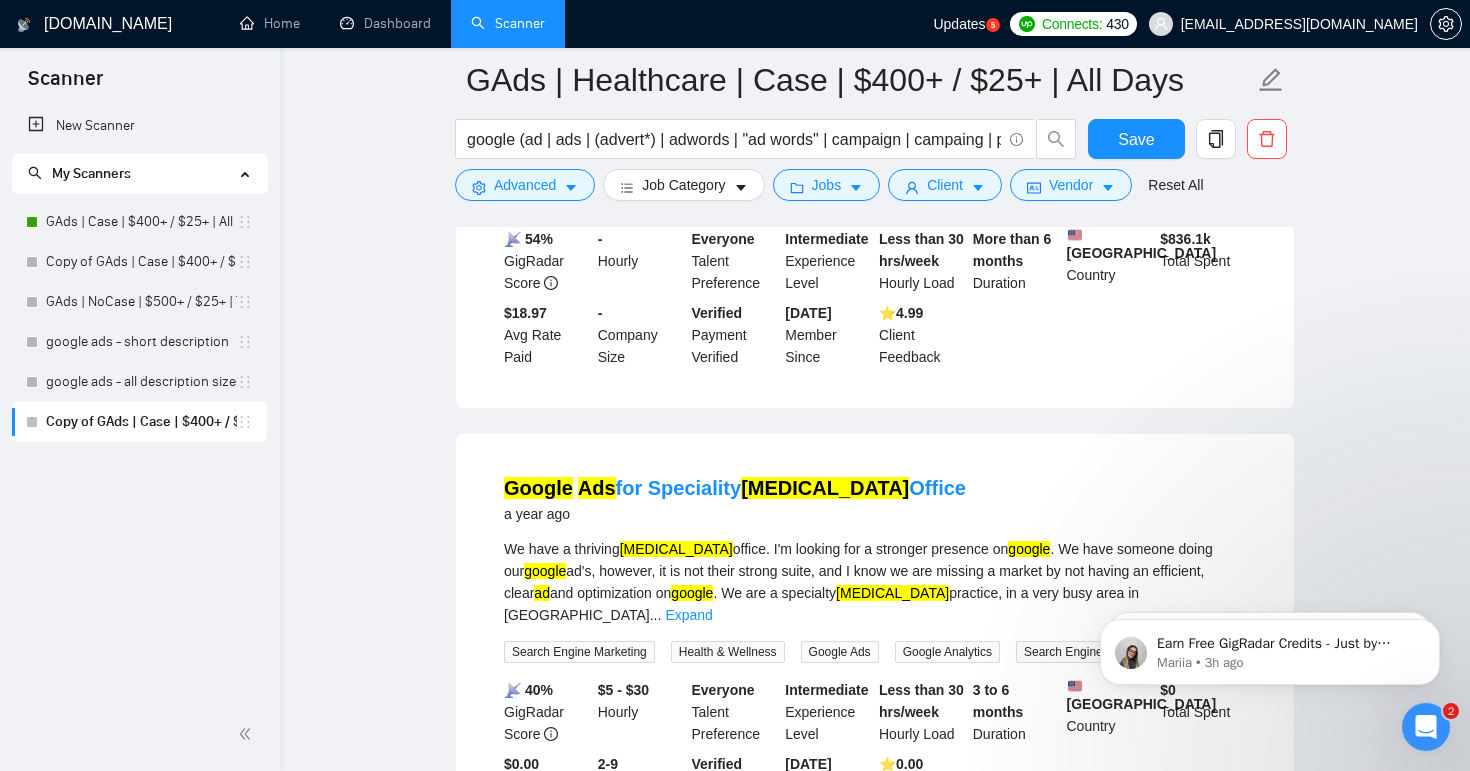 click on "I am looking for someone to build out a metrics dashboard for a  coaching  company.
I need someone to first build out a  Google  sheet tracking metrics (automatically is definitely preferred).  I want to track email analytics,  marketing  and sales analytics for multiple pages. For example, I want to know what the open rate and clic ... Expand" at bounding box center [875, -744] 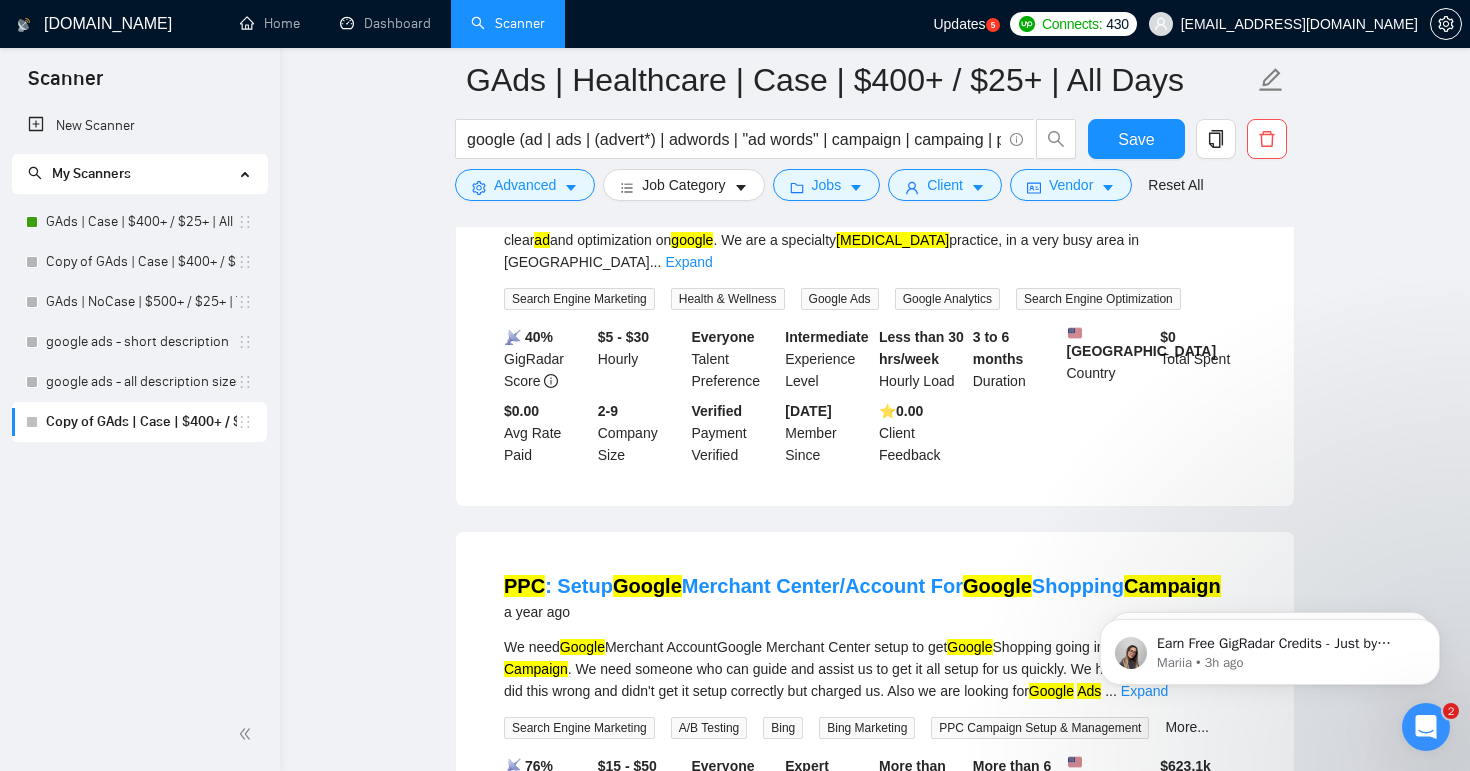 scroll, scrollTop: 71240, scrollLeft: 0, axis: vertical 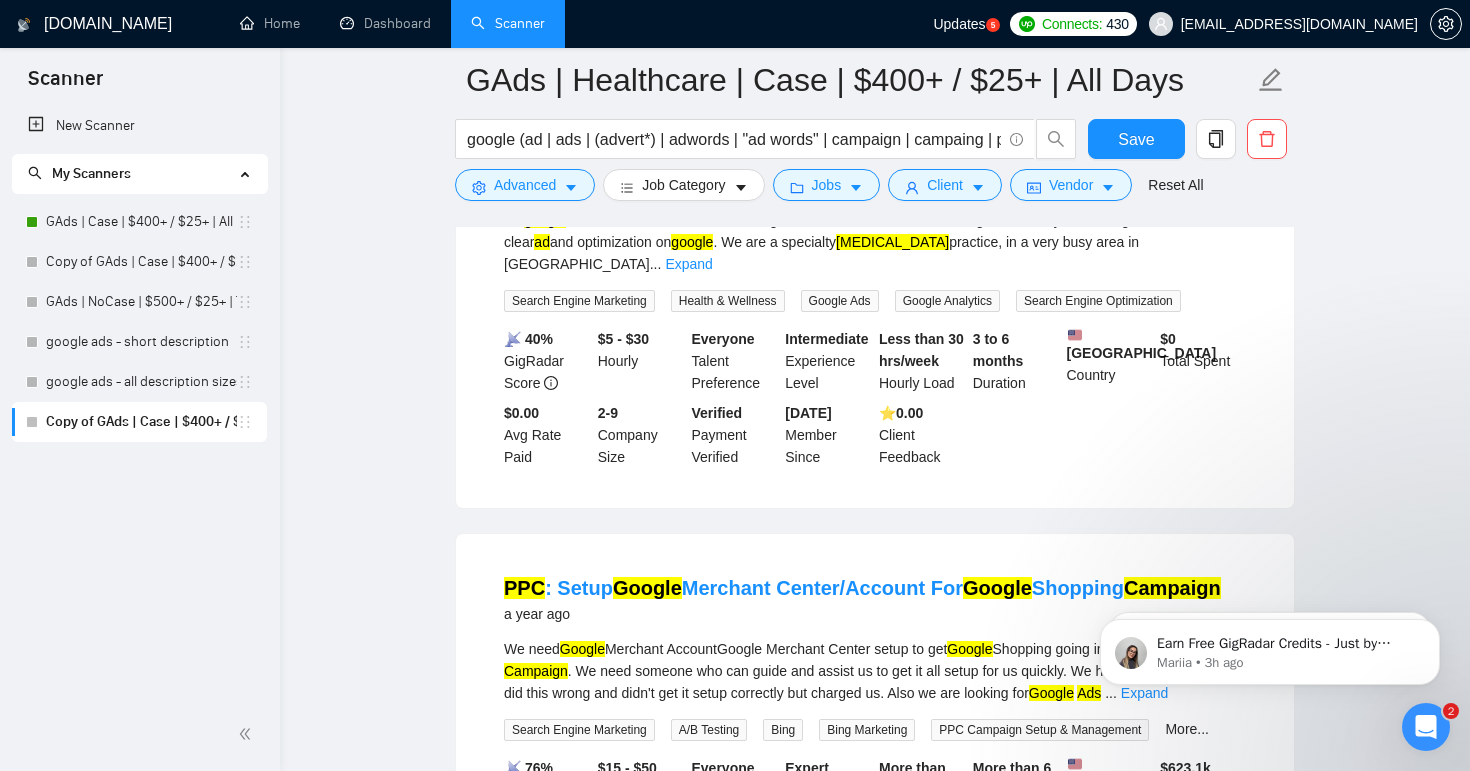 drag, startPoint x: 490, startPoint y: 369, endPoint x: 745, endPoint y: 373, distance: 255.03137 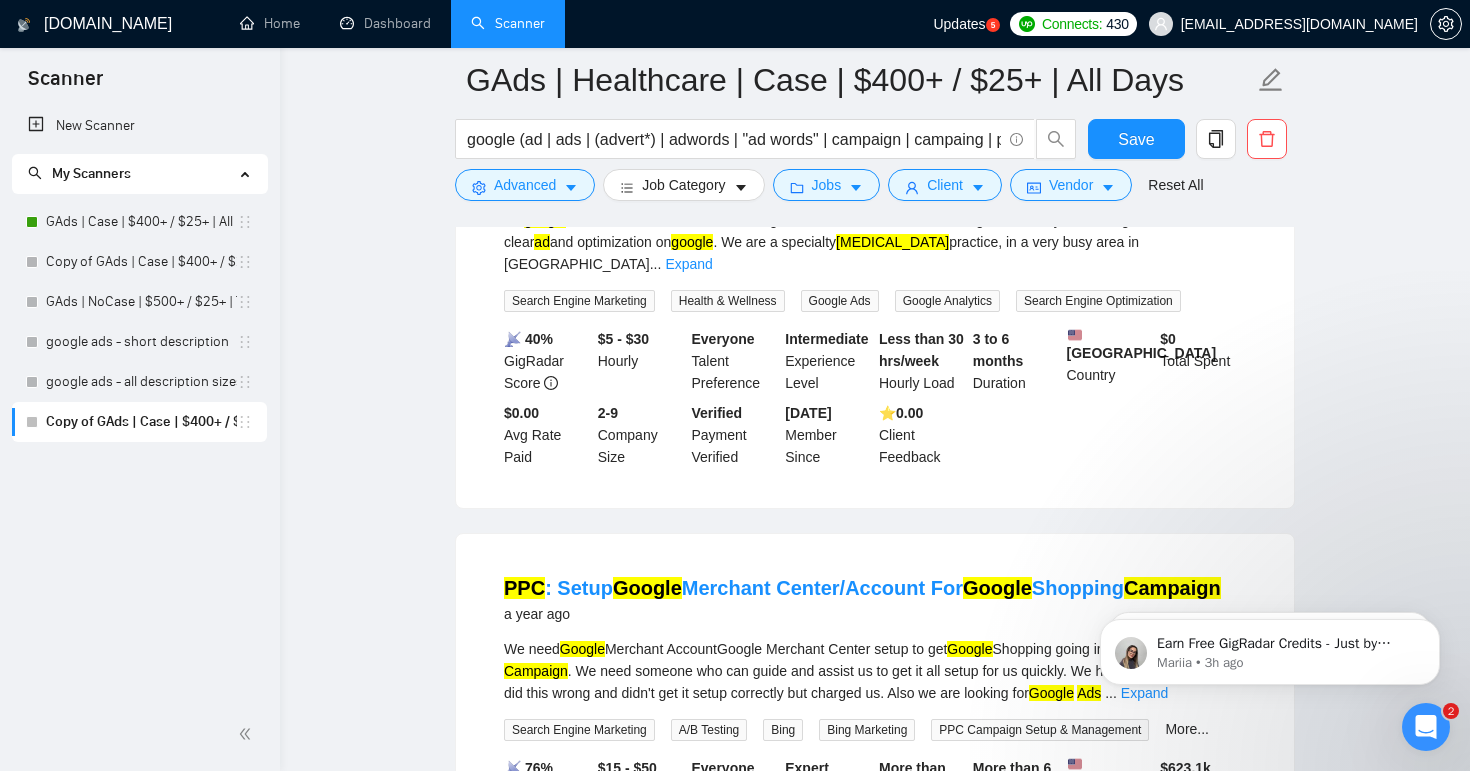 click on "Learn Dash / Member Dash Development a year ago The context is  medical   education , but you won't need to know much about  medicine  per se as the core content already exists.
The first task is straightforward and involves splitting that content into free and paid-for content with some email for eBook, content dripping and making a visually appealing website/entry point. Standar ... Expand Full Stack Development LearnDash WordPress Web Development Learning Management System 📡   86% GigRadar Score   $10 - $50 Hourly Everyone Talent Preference Expert Experience Level More than 30 hrs/week Hourly Load More than 6 months Duration   [GEOGRAPHIC_DATA] Country $ 657.4k Total Spent $26.09 Avg Rate Paid 2-9 Company Size Verified Payment Verified [DATE] Member Since ⭐️  4.96 Client Feedback" at bounding box center [875, -602] 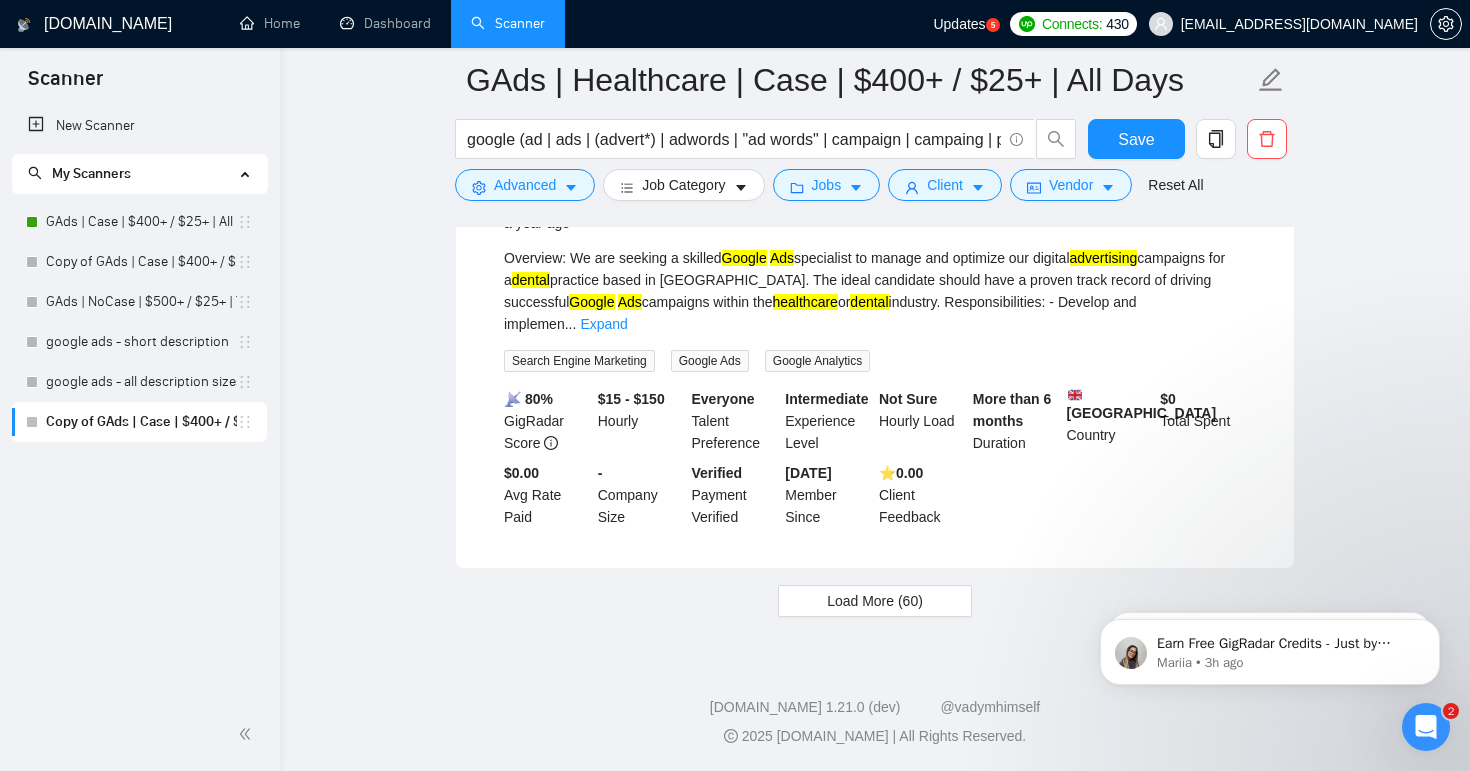 scroll, scrollTop: 73188, scrollLeft: 0, axis: vertical 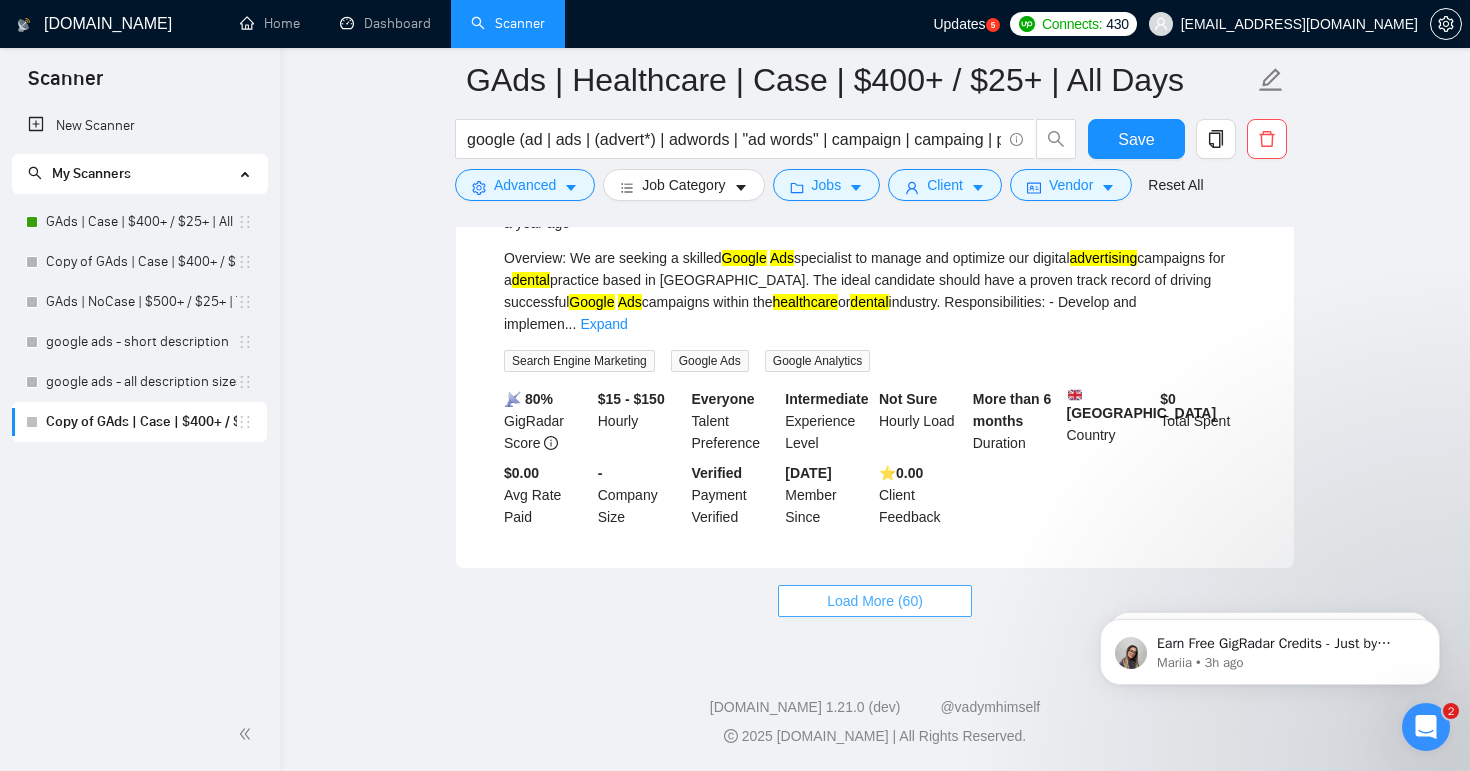 click on "Load More (60)" at bounding box center (875, 601) 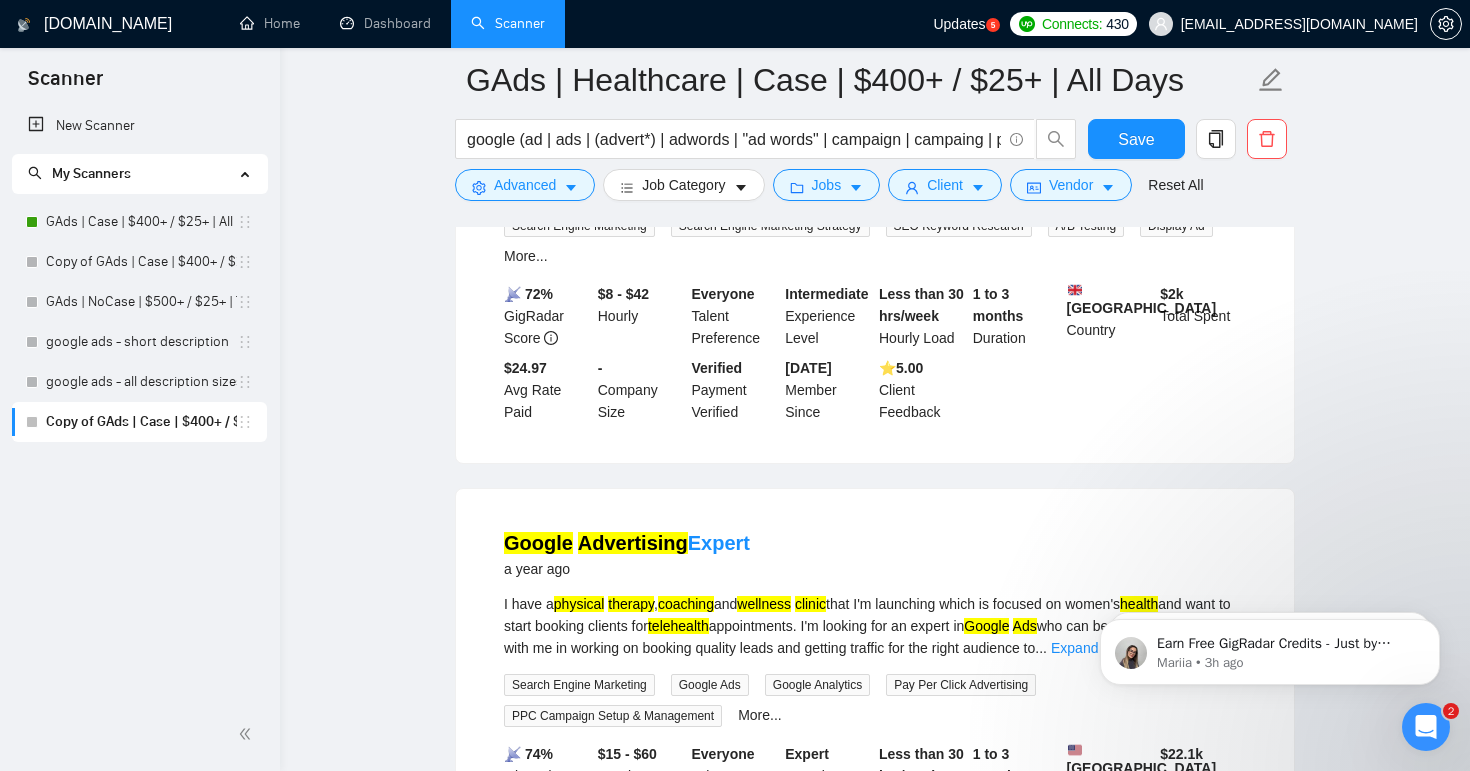 scroll, scrollTop: 75809, scrollLeft: 0, axis: vertical 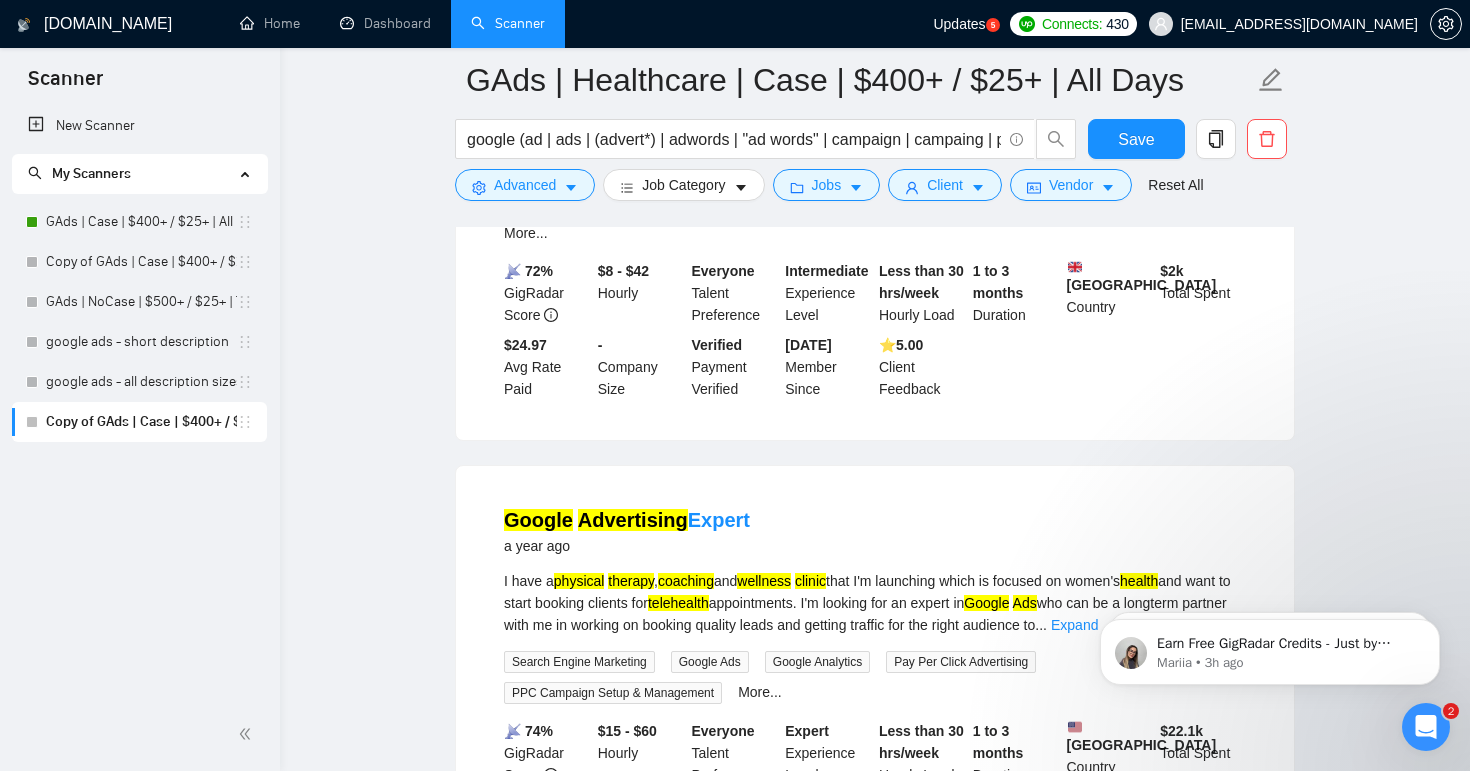 drag, startPoint x: 717, startPoint y: 330, endPoint x: 459, endPoint y: 332, distance: 258.00775 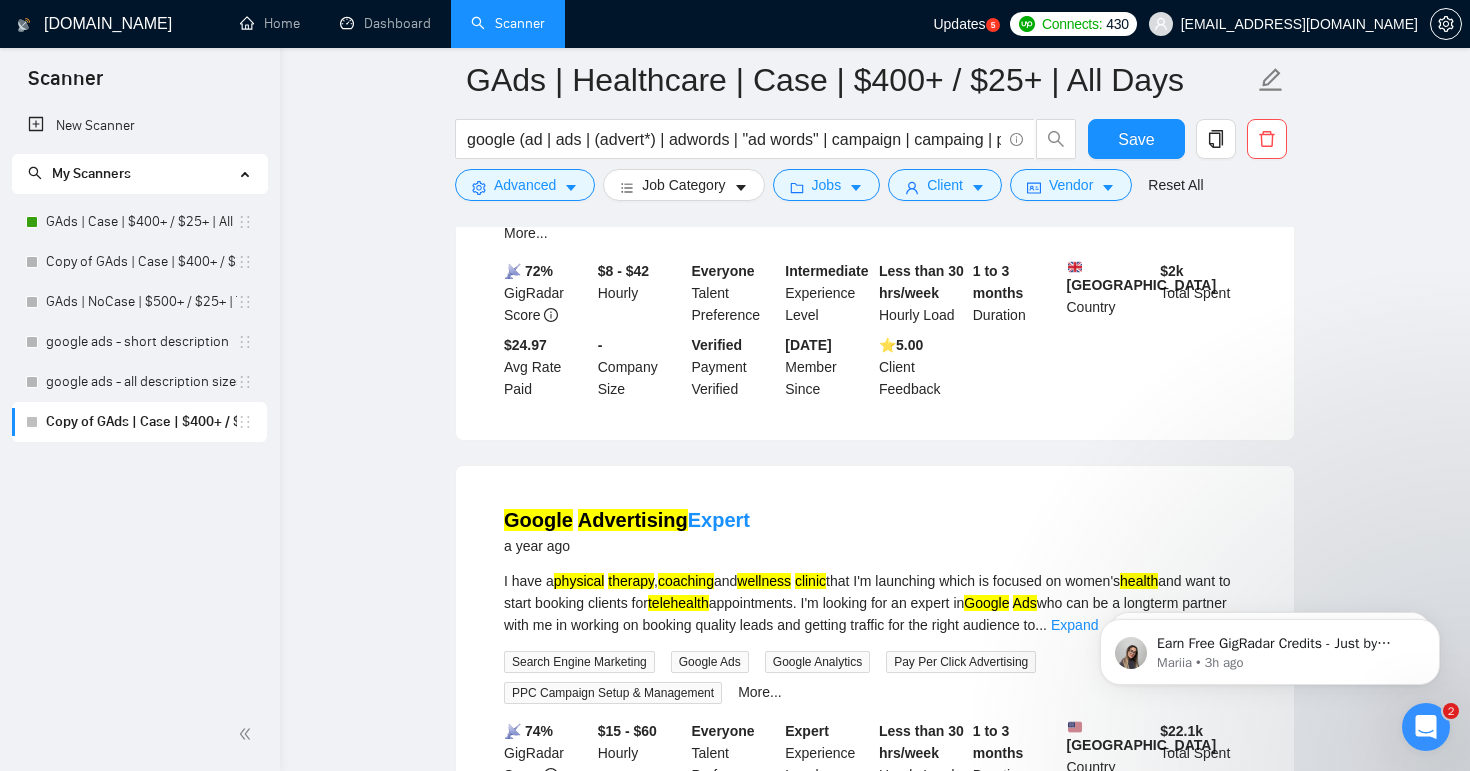 click on "Google   Ads  Training a year ago I am seeking a seasoned  Google   Ads  expert to provide personalized  coaching  and guidance to help us improve our  Google   Ads  campaigns. The primary focus is on the  medical  spa and dermatology sectors in [GEOGRAPHIC_DATA]. While we have a foundational understanding of building  Google   Ads  campaigns, I am looking for expert advice to e ... Expand Search Engine Marketing Audience Segmentation & Targeting Google Ads Pay Per Click Advertising PPC Campaign Setup & Management 📡   40% GigRadar Score   $10 - $25 Hourly Everyone Talent Preference Intermediate Experience Level More than 30 hrs/week Hourly Load 1 to 3 months Duration   [GEOGRAPHIC_DATA] Country $ 34.08 Total Spent $14.93 Avg Rate Paid - Company Size Verified Payment Verified [DATE] Member Since ⭐️  5.00 Client Feedback" at bounding box center (875, -654) 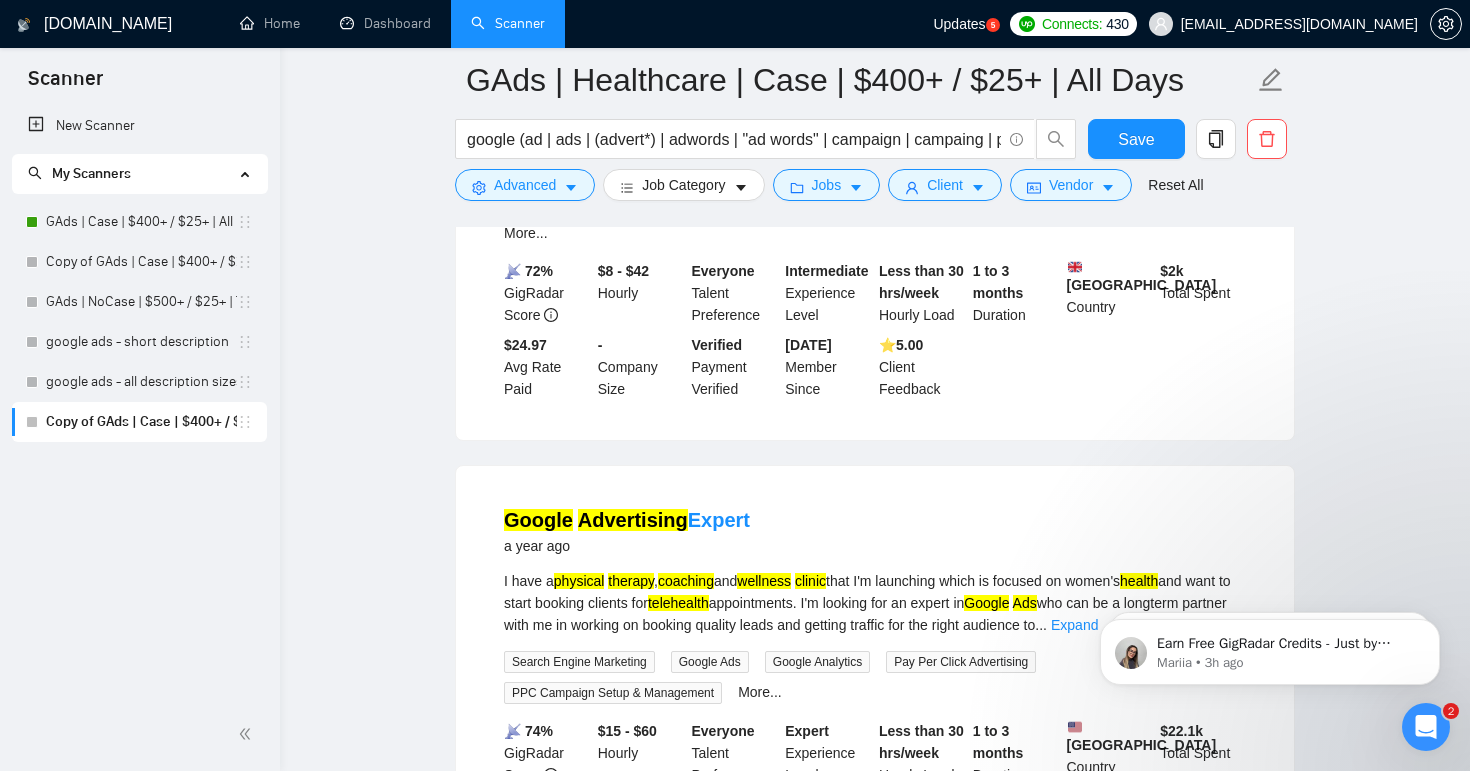 drag, startPoint x: 714, startPoint y: 317, endPoint x: 615, endPoint y: 326, distance: 99.40825 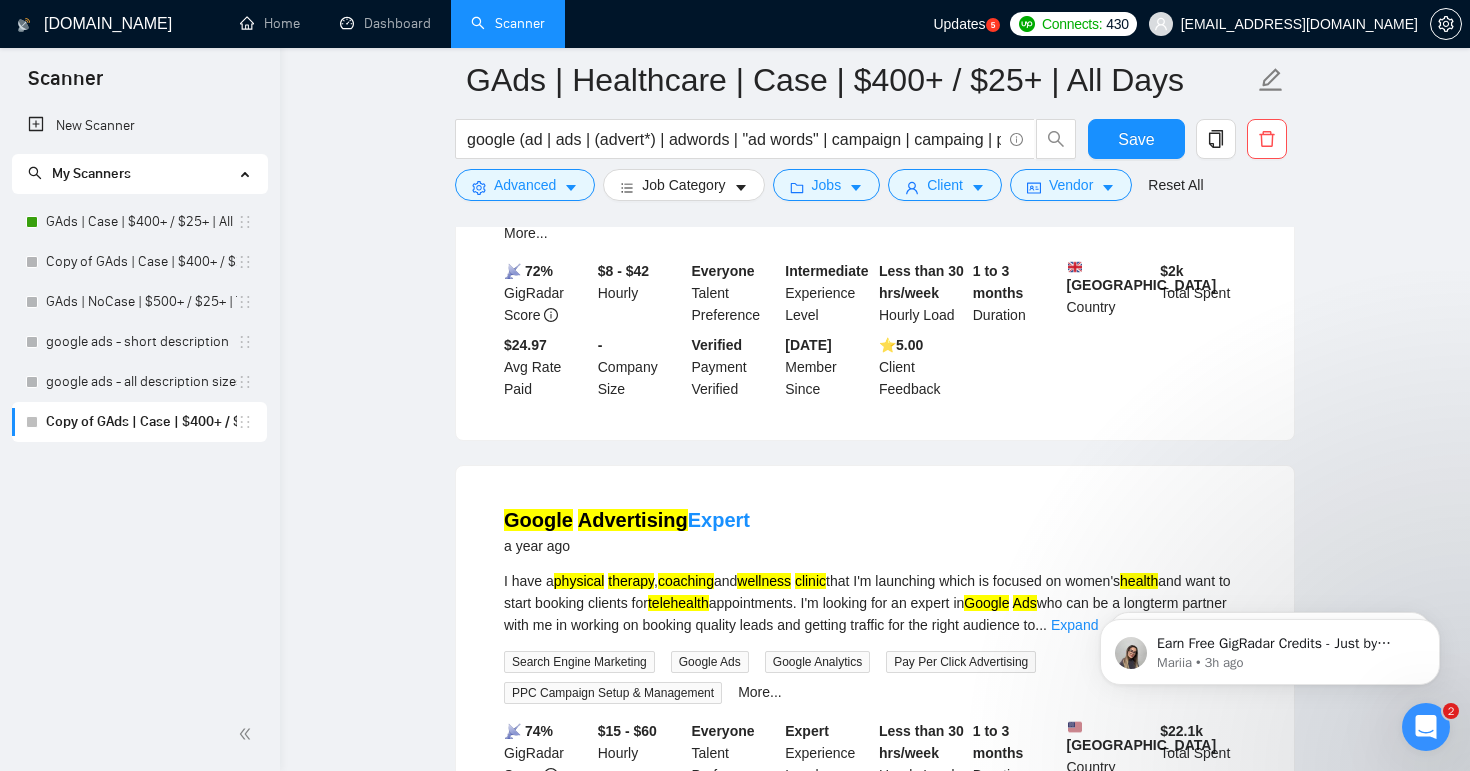 click on "Google   Ads  Training a year ago" at bounding box center [875, -816] 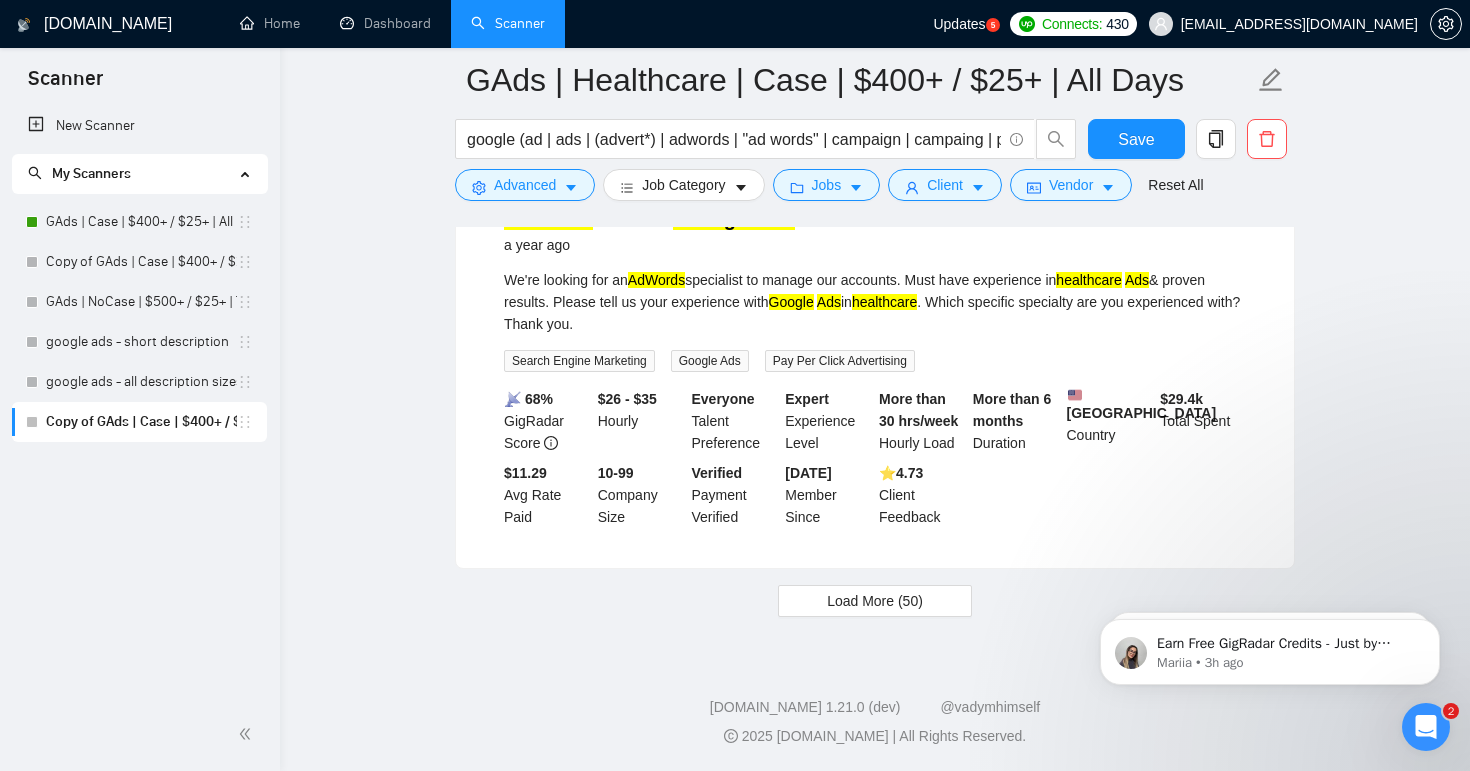 scroll, scrollTop: 77754, scrollLeft: 0, axis: vertical 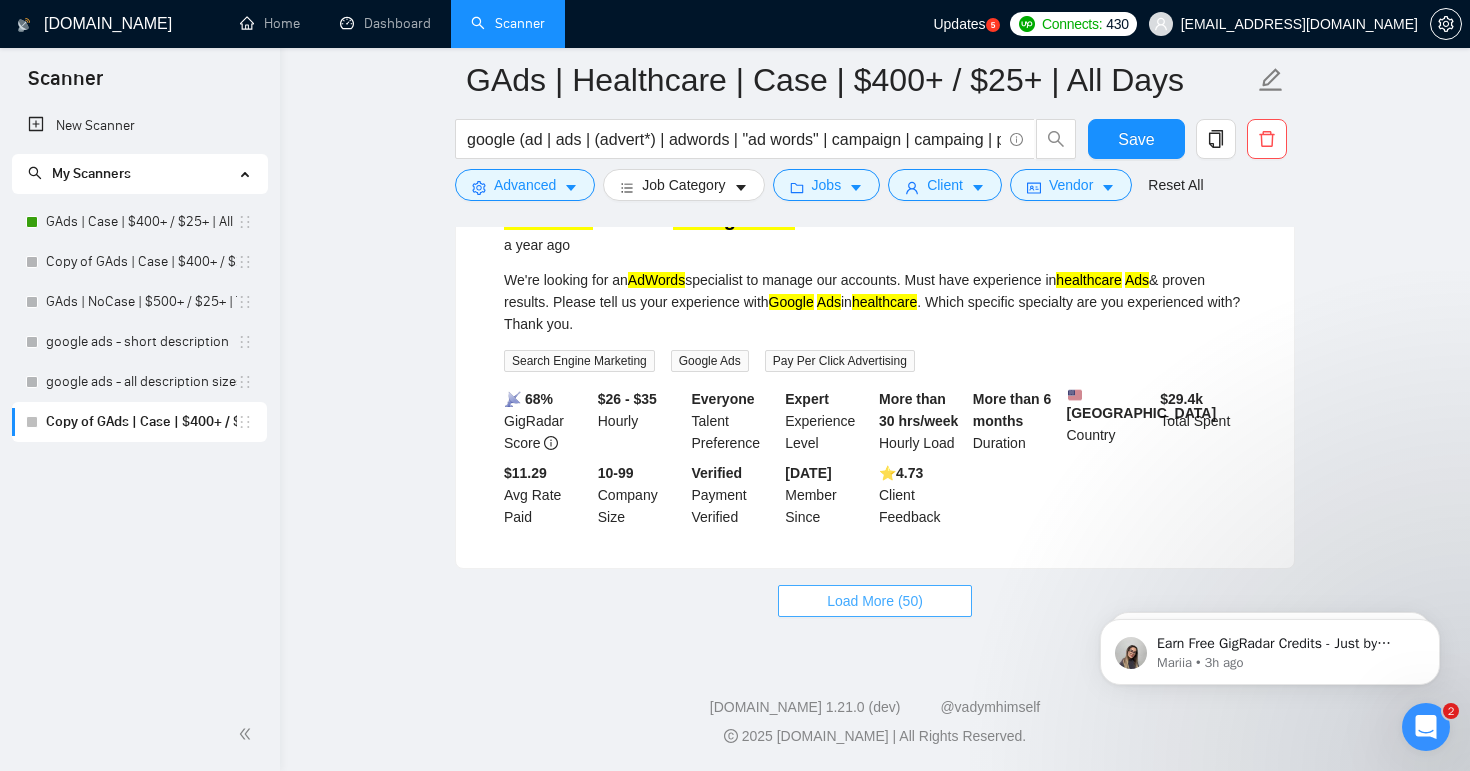 click on "Load More (50)" at bounding box center [875, 601] 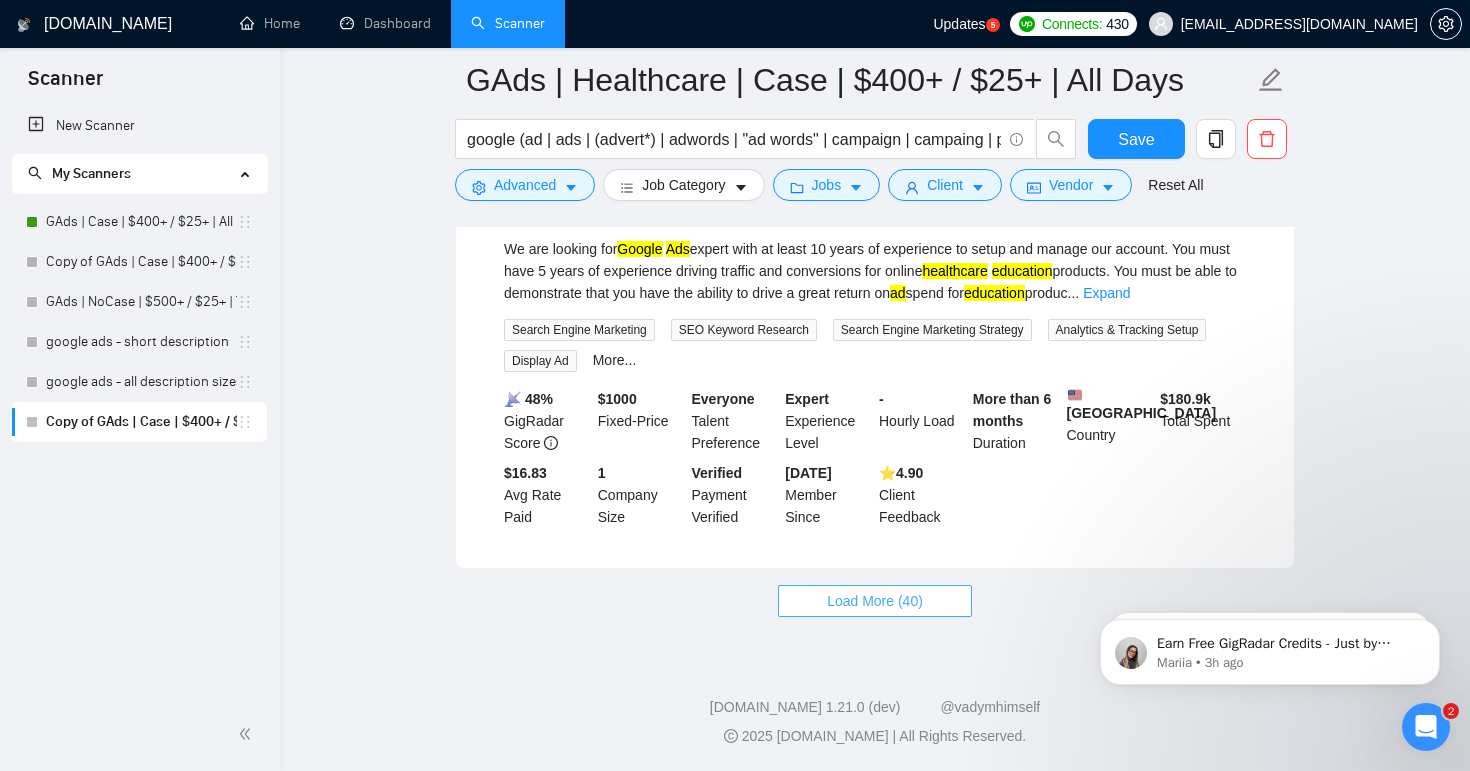 scroll, scrollTop: 82470, scrollLeft: 0, axis: vertical 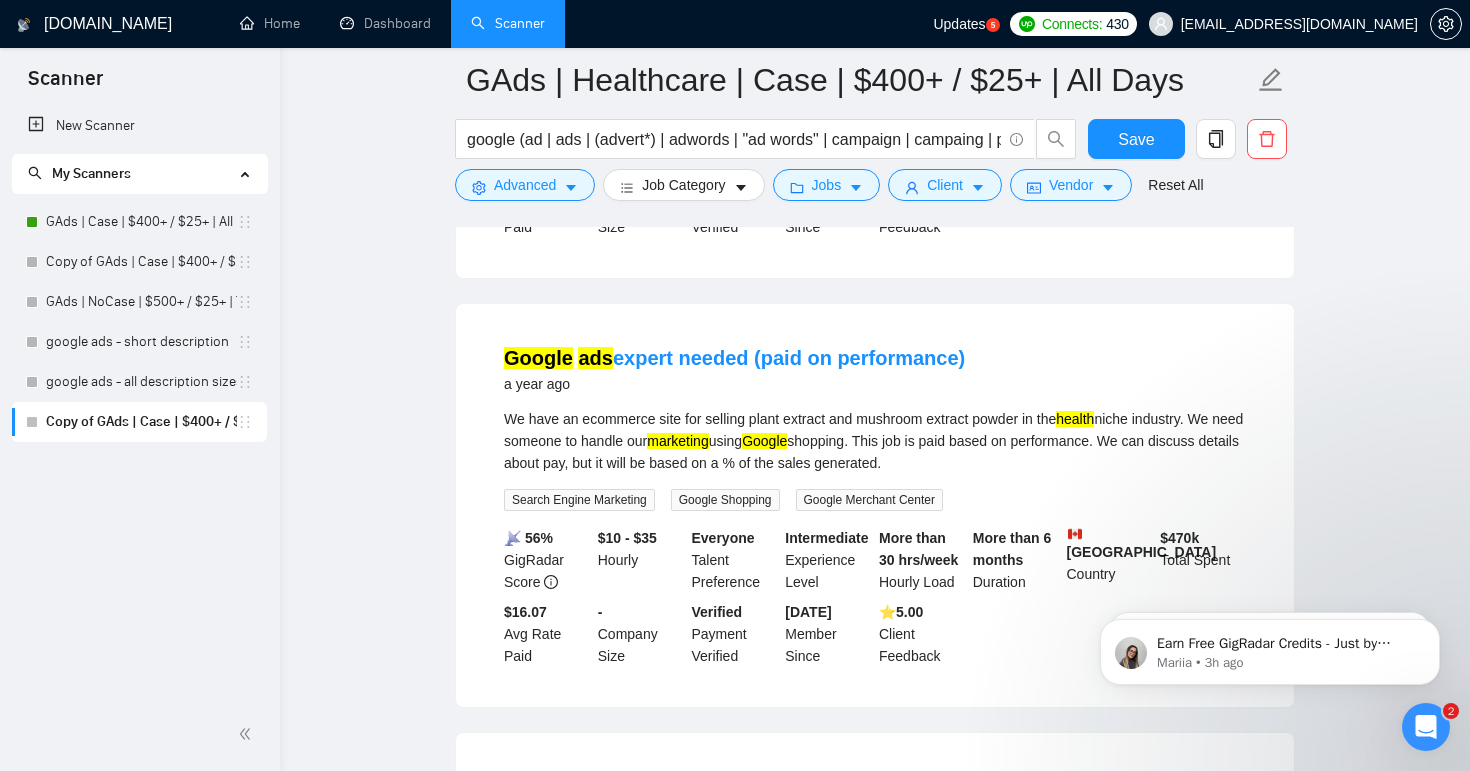 drag, startPoint x: 471, startPoint y: 341, endPoint x: 727, endPoint y: 339, distance: 256.0078 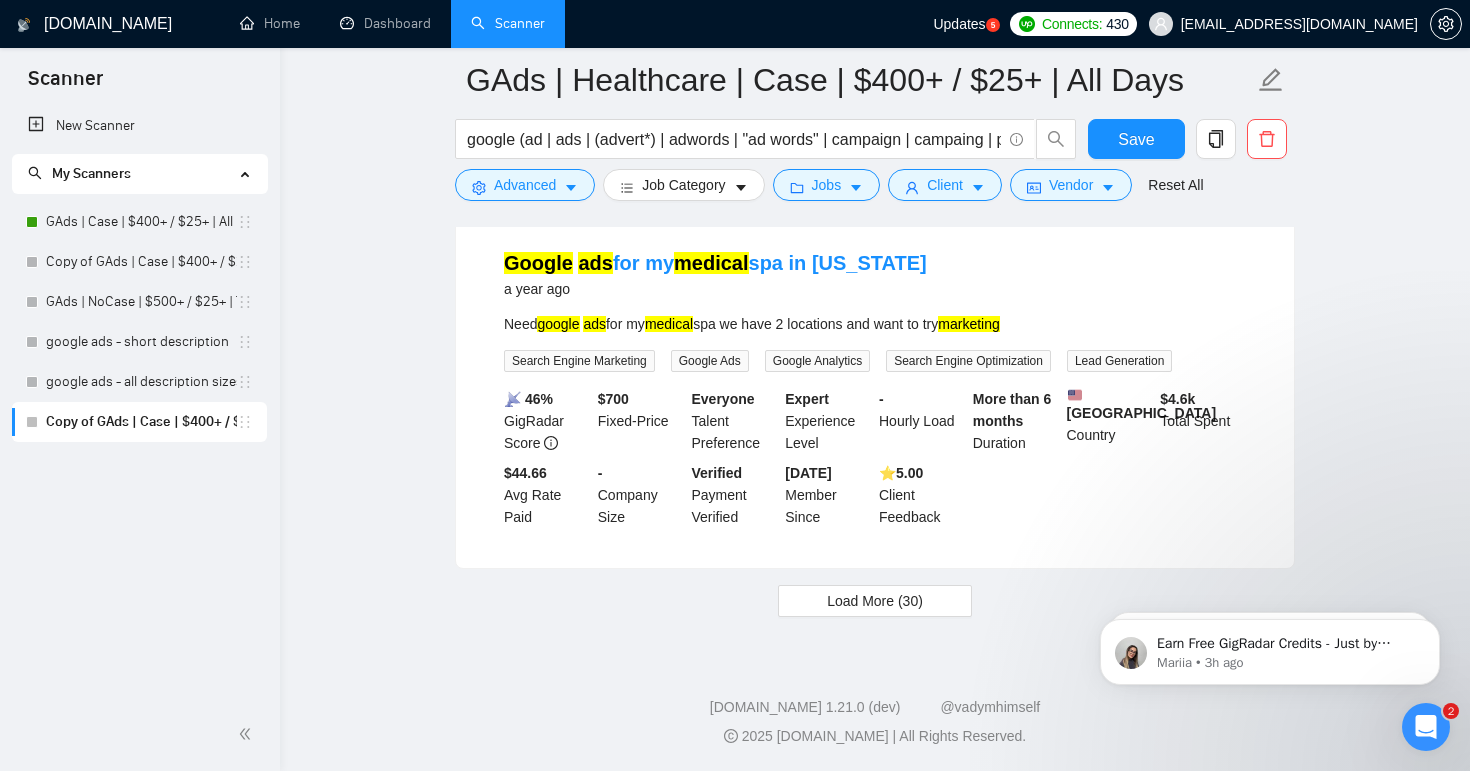 scroll, scrollTop: 86904, scrollLeft: 0, axis: vertical 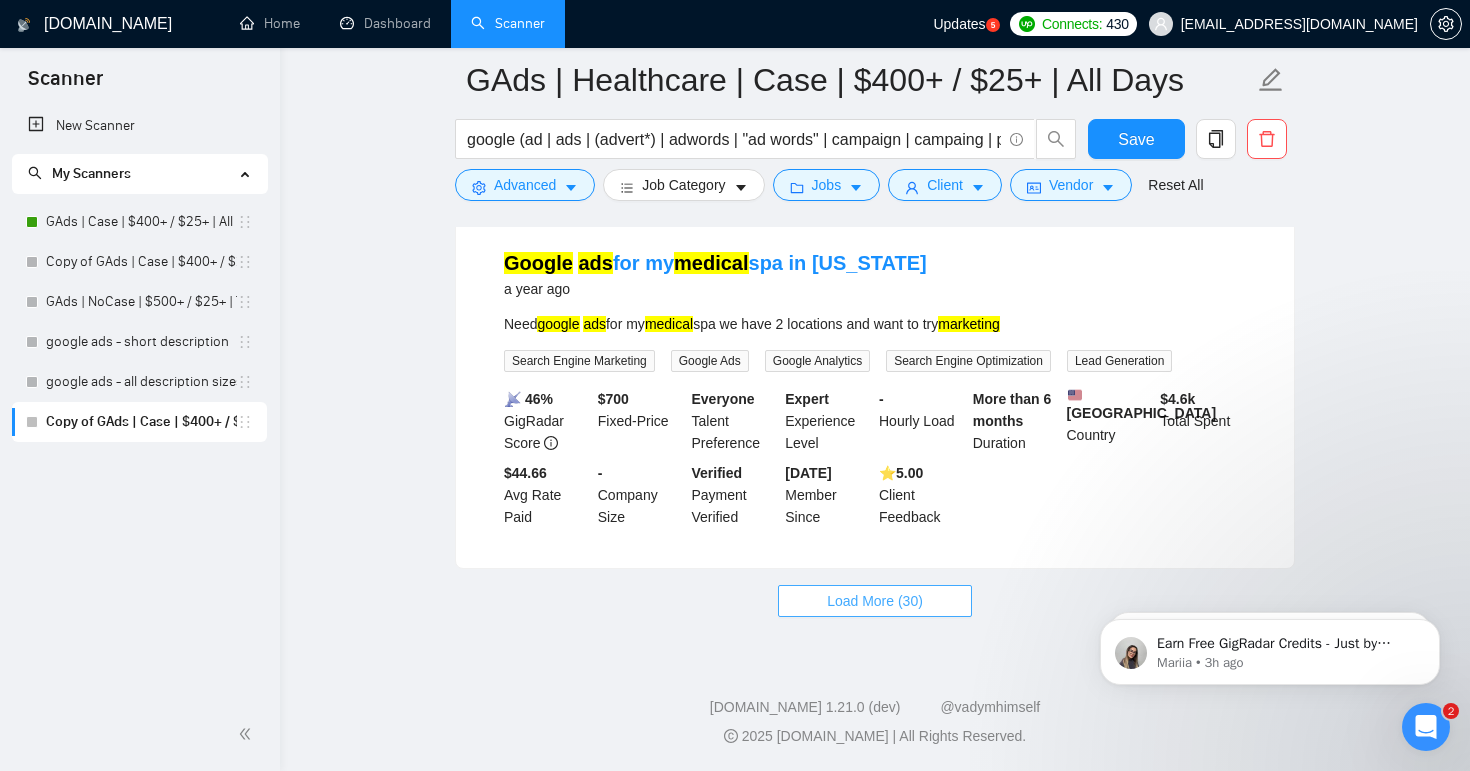 click on "Load More (30)" at bounding box center (875, 601) 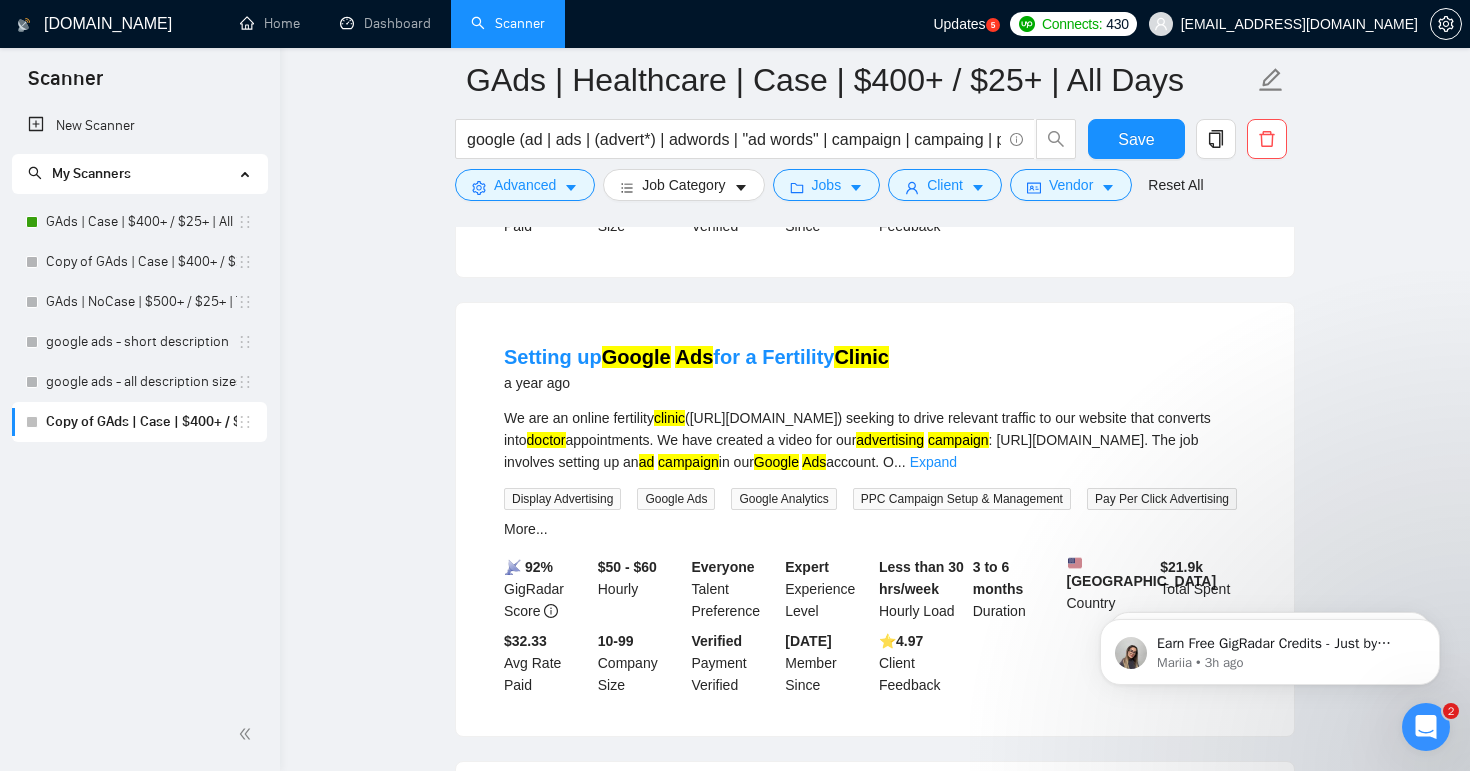 scroll, scrollTop: 88459, scrollLeft: 0, axis: vertical 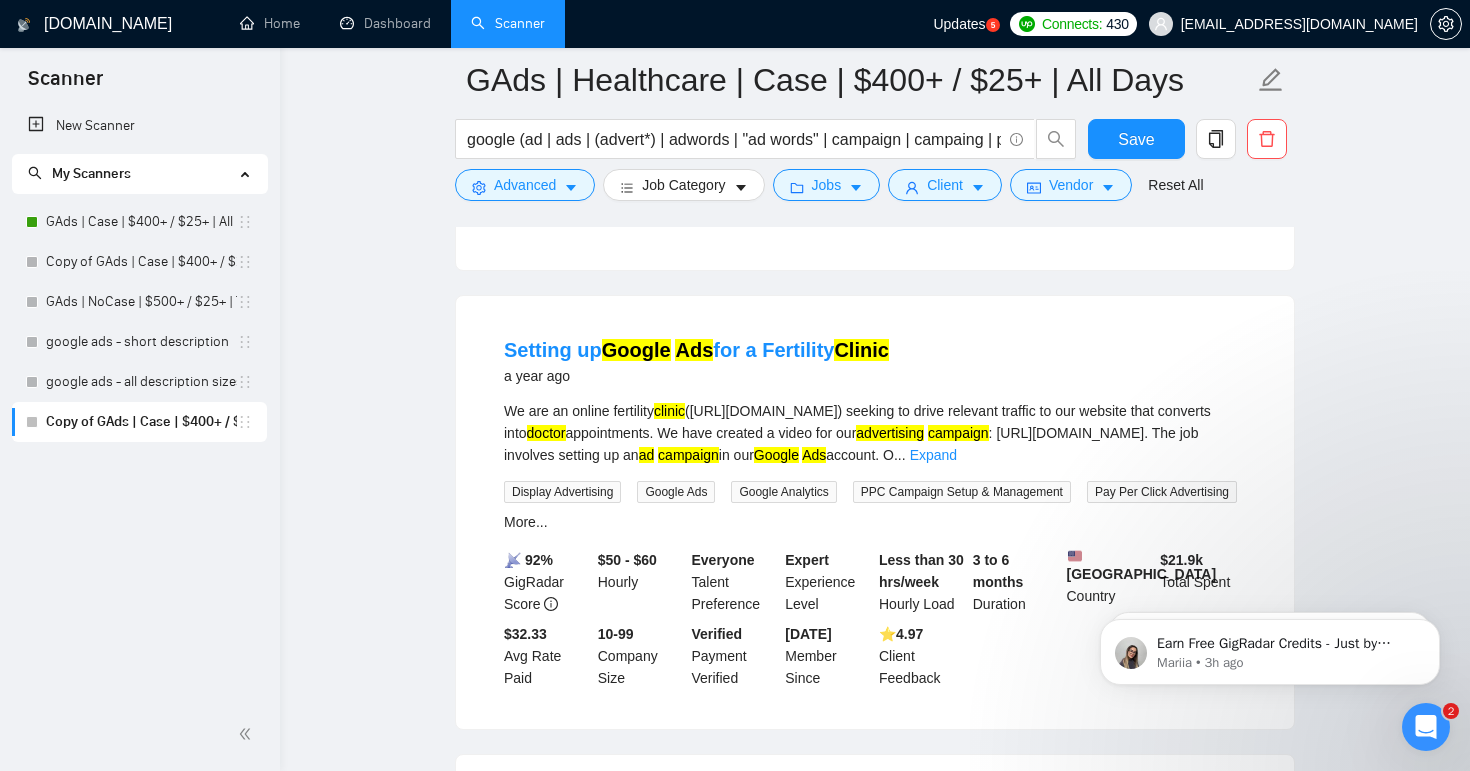 drag, startPoint x: 490, startPoint y: 456, endPoint x: 755, endPoint y: 459, distance: 265.01697 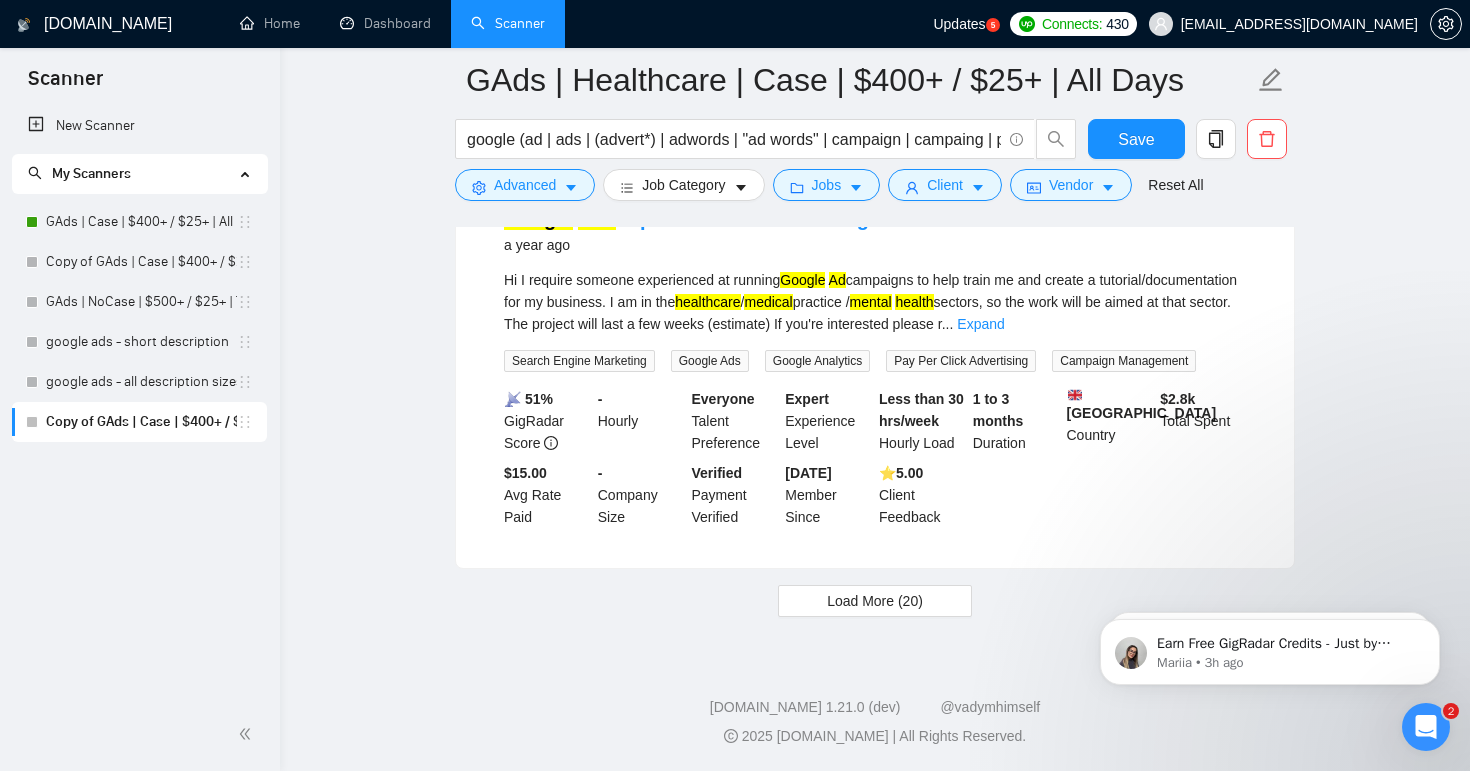 scroll, scrollTop: 91428, scrollLeft: 0, axis: vertical 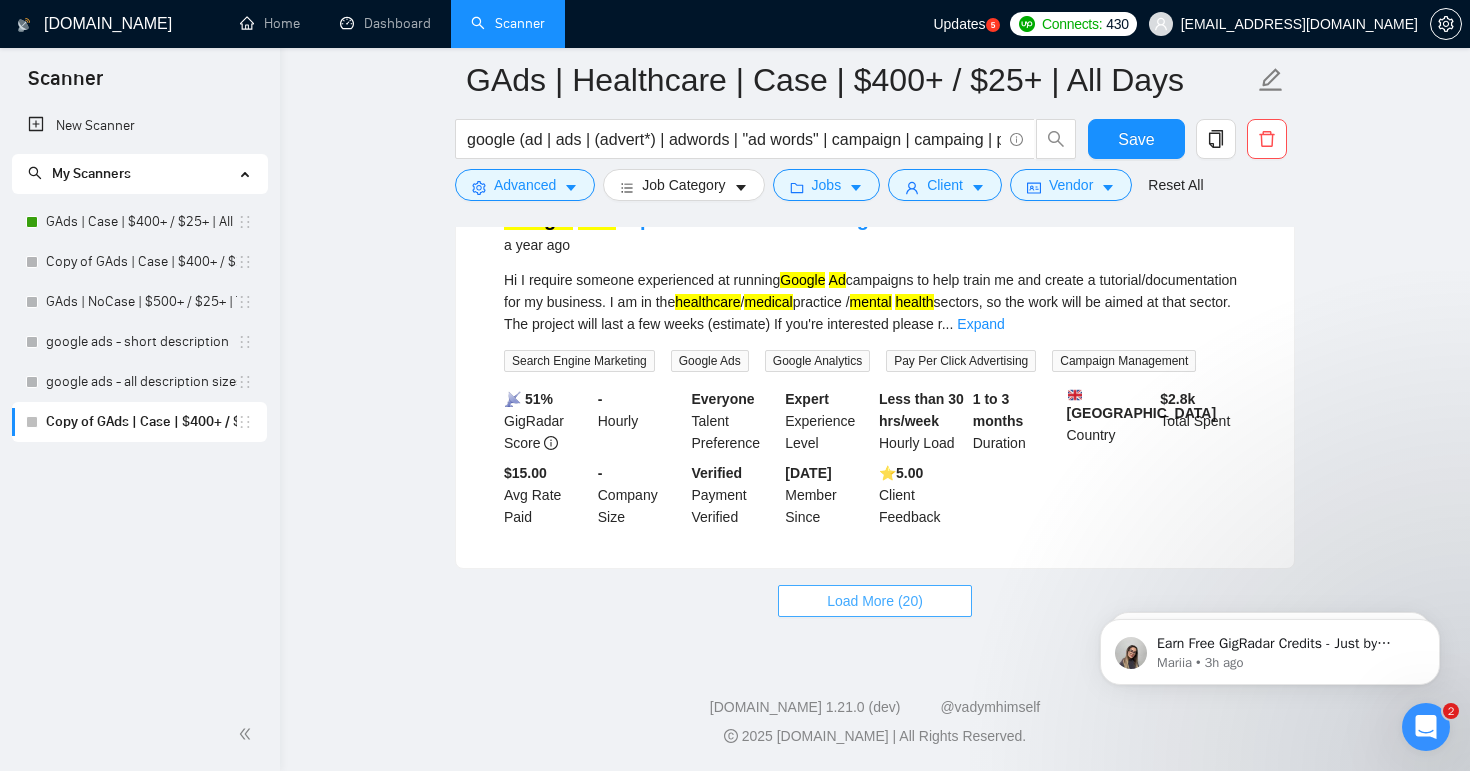 click on "Load More (20)" at bounding box center [875, 601] 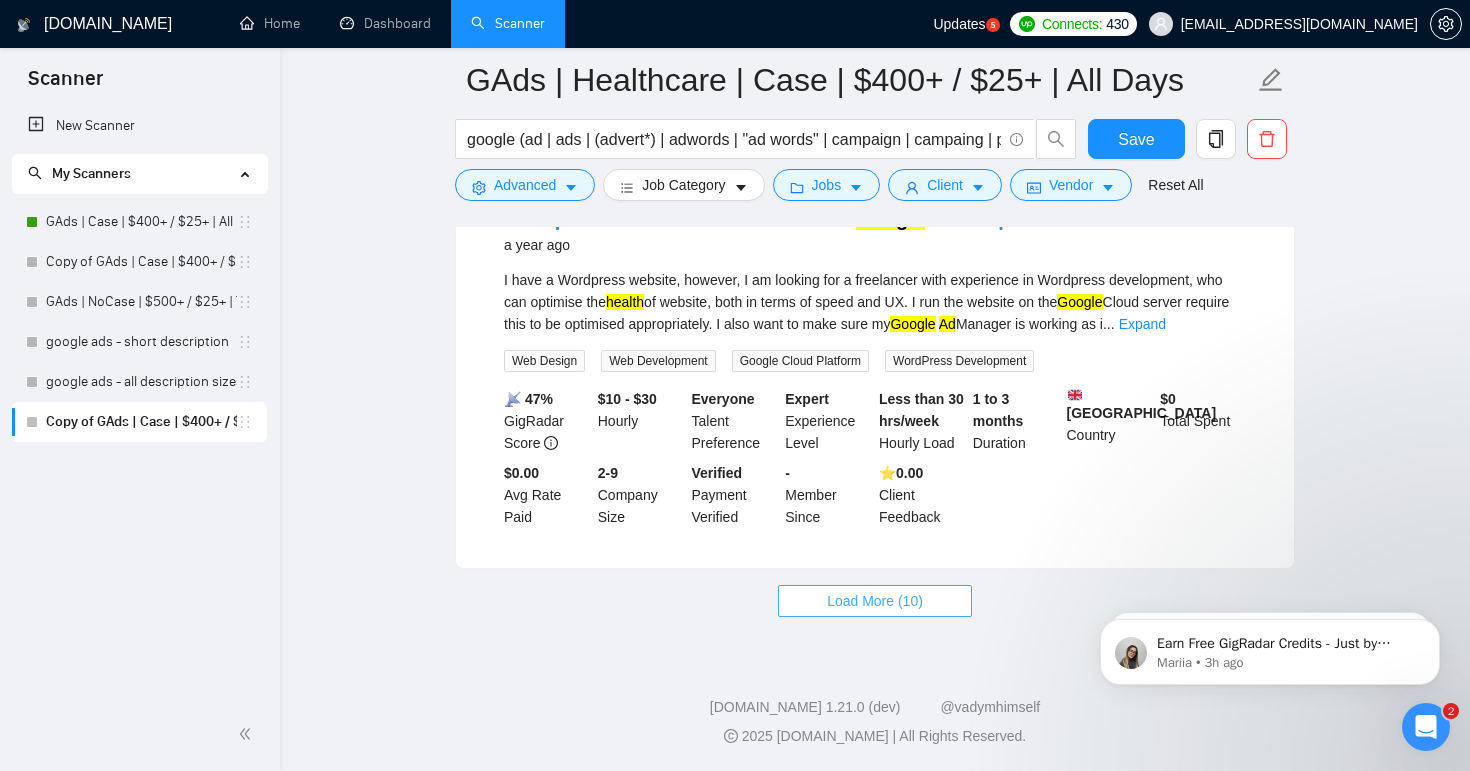 scroll, scrollTop: 95698, scrollLeft: 0, axis: vertical 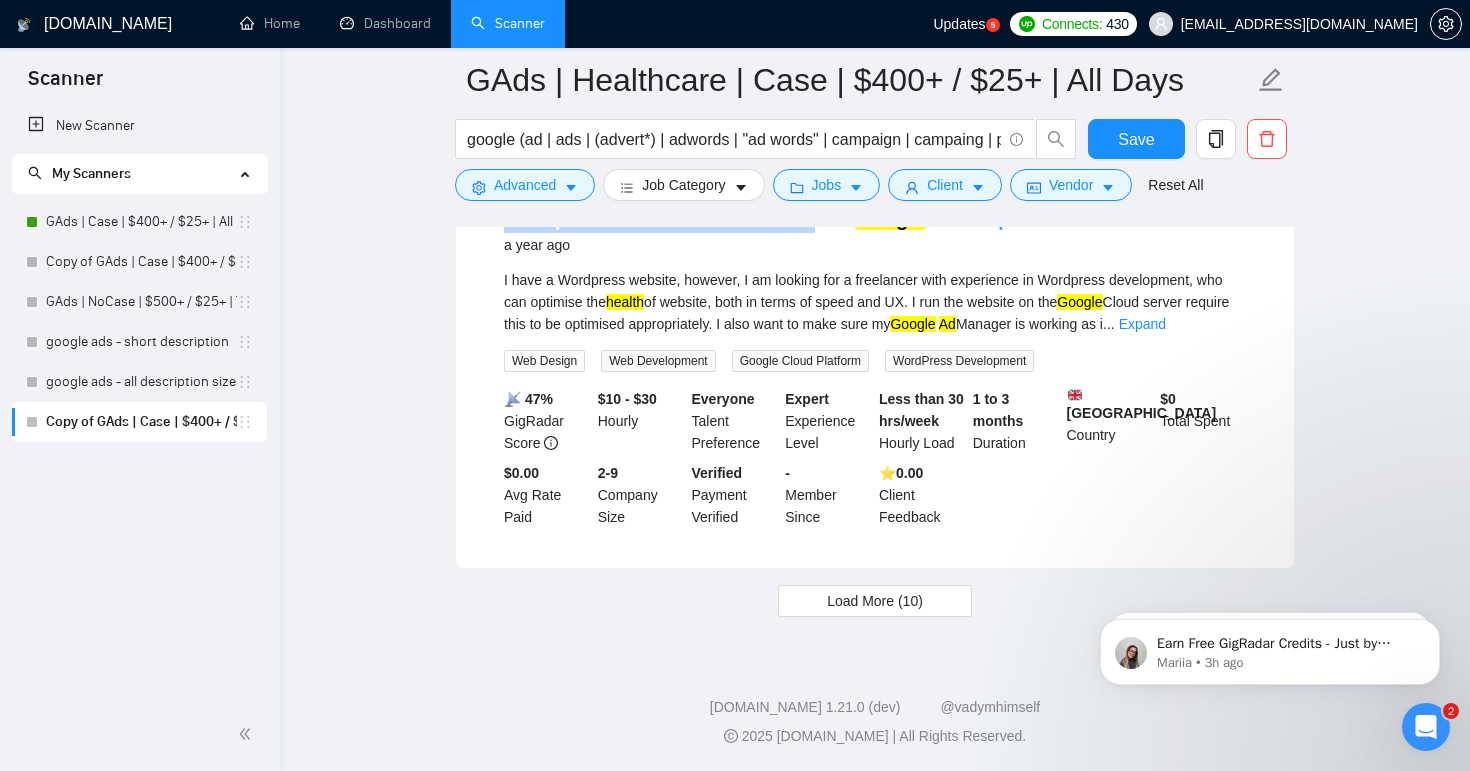 drag, startPoint x: 482, startPoint y: 534, endPoint x: 806, endPoint y: 542, distance: 324.09875 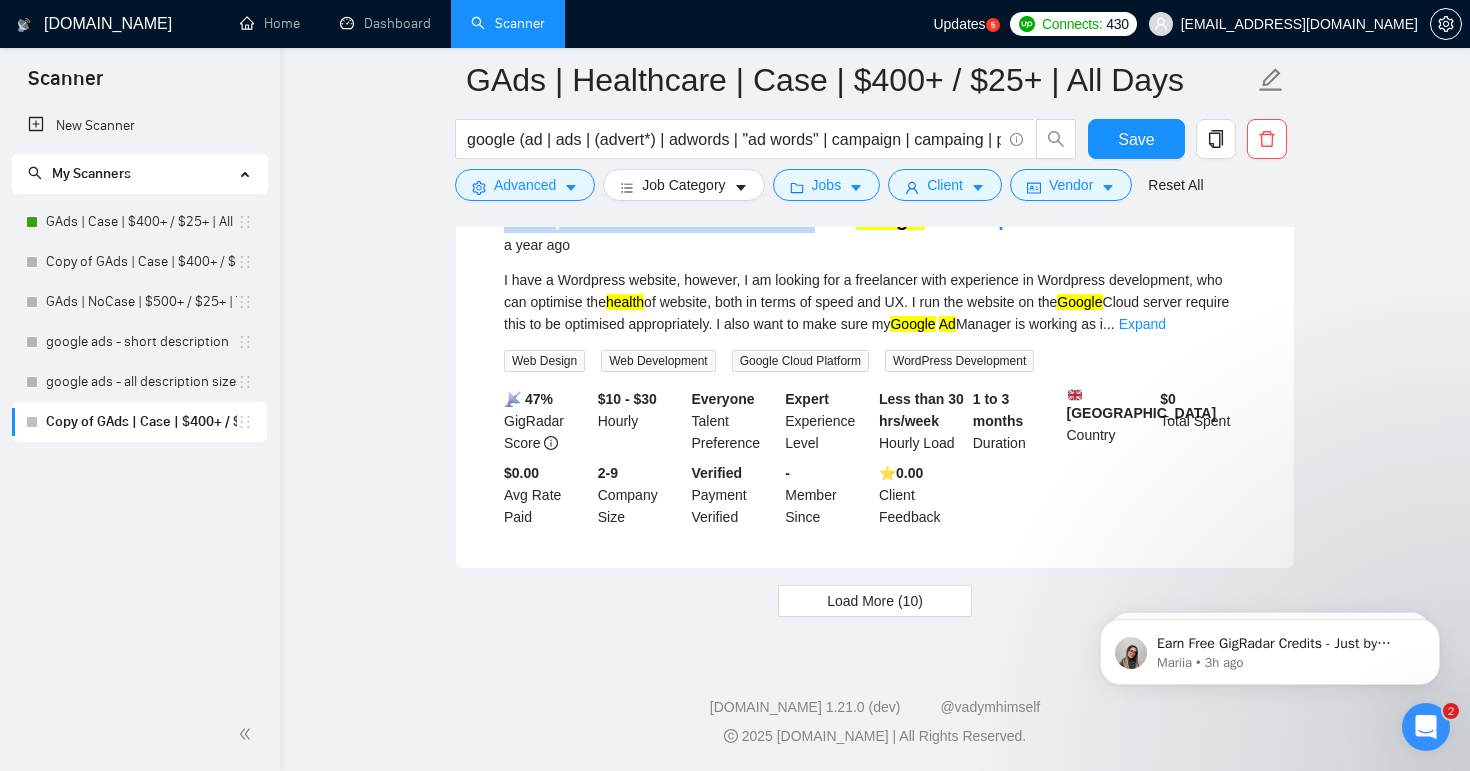 scroll, scrollTop: 96027, scrollLeft: 0, axis: vertical 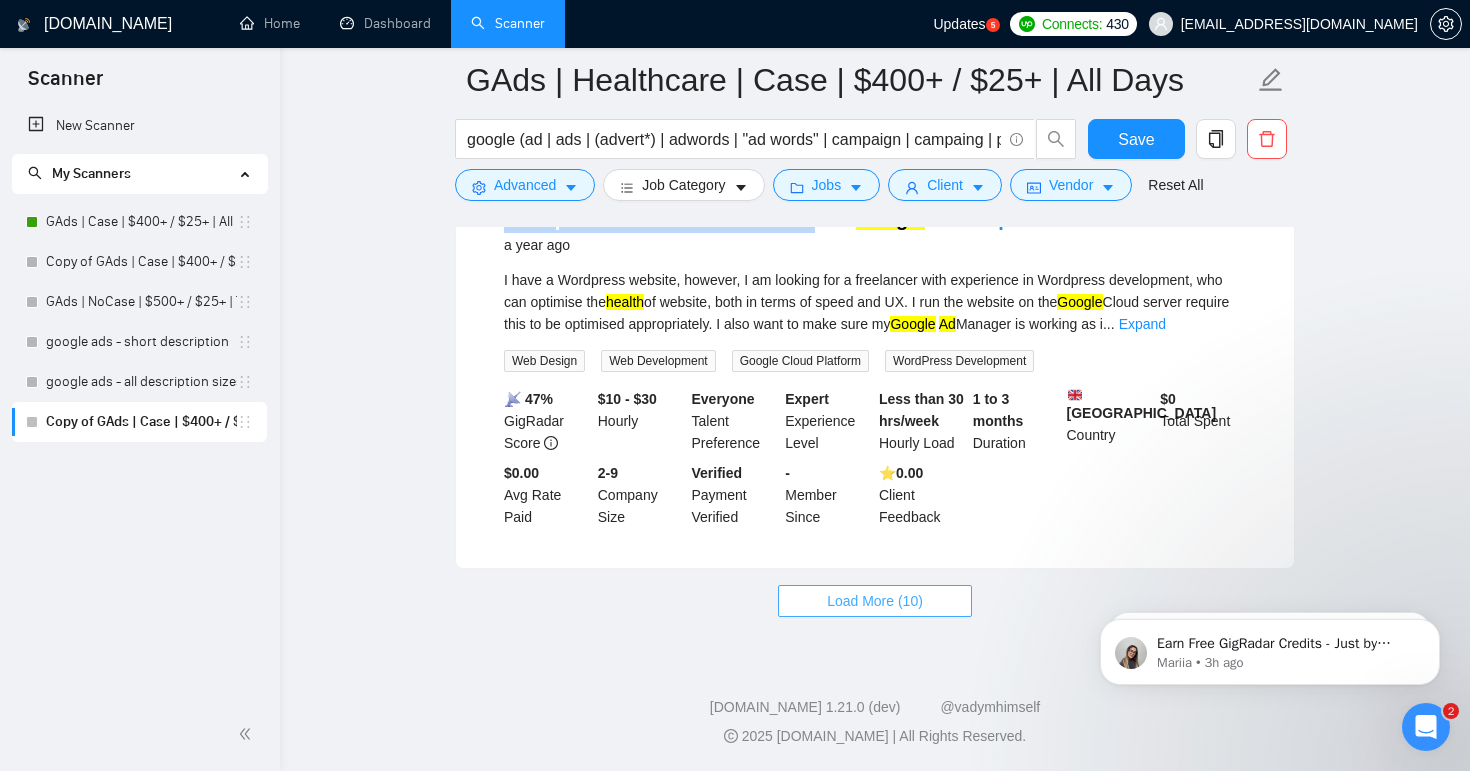 click on "Load More (10)" at bounding box center (875, 601) 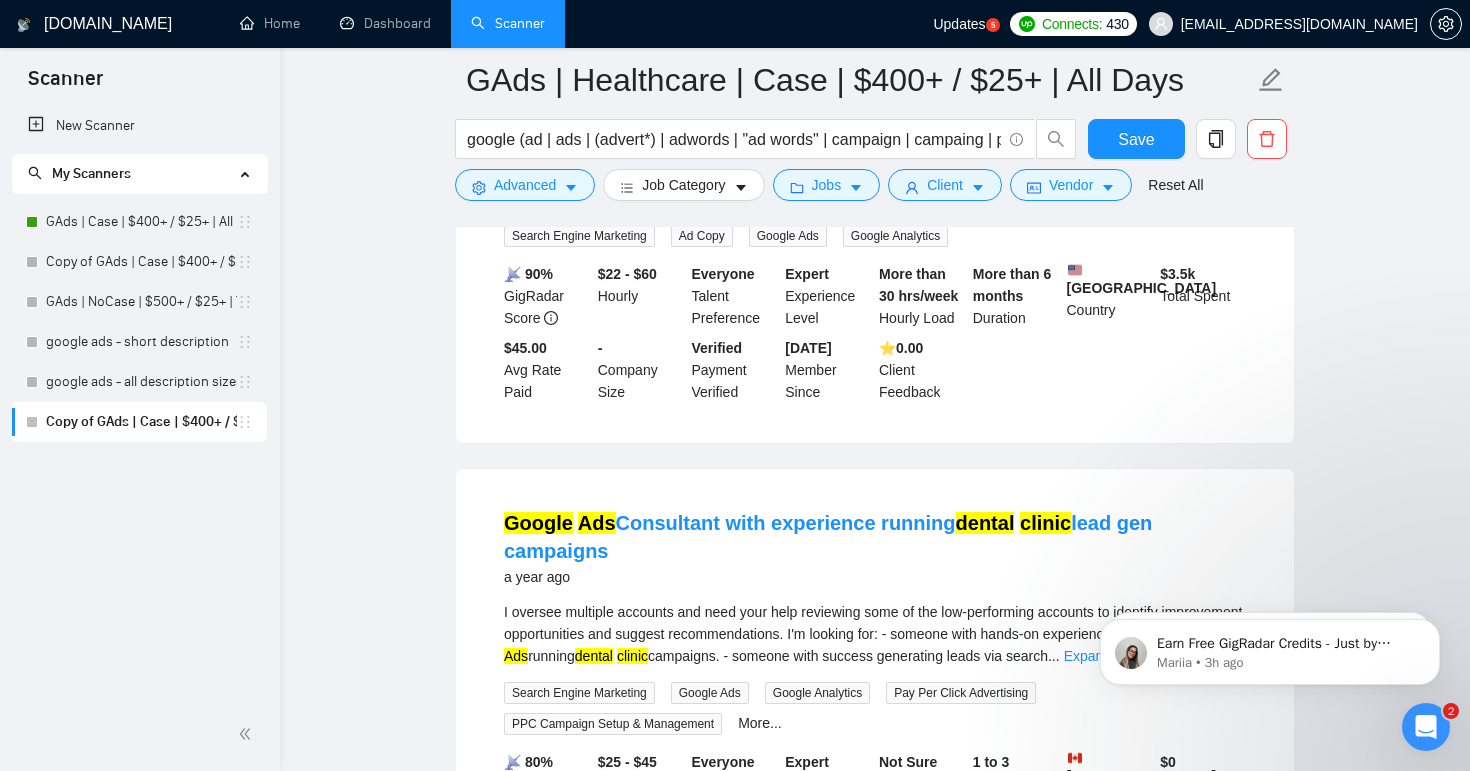 scroll, scrollTop: 96371, scrollLeft: 0, axis: vertical 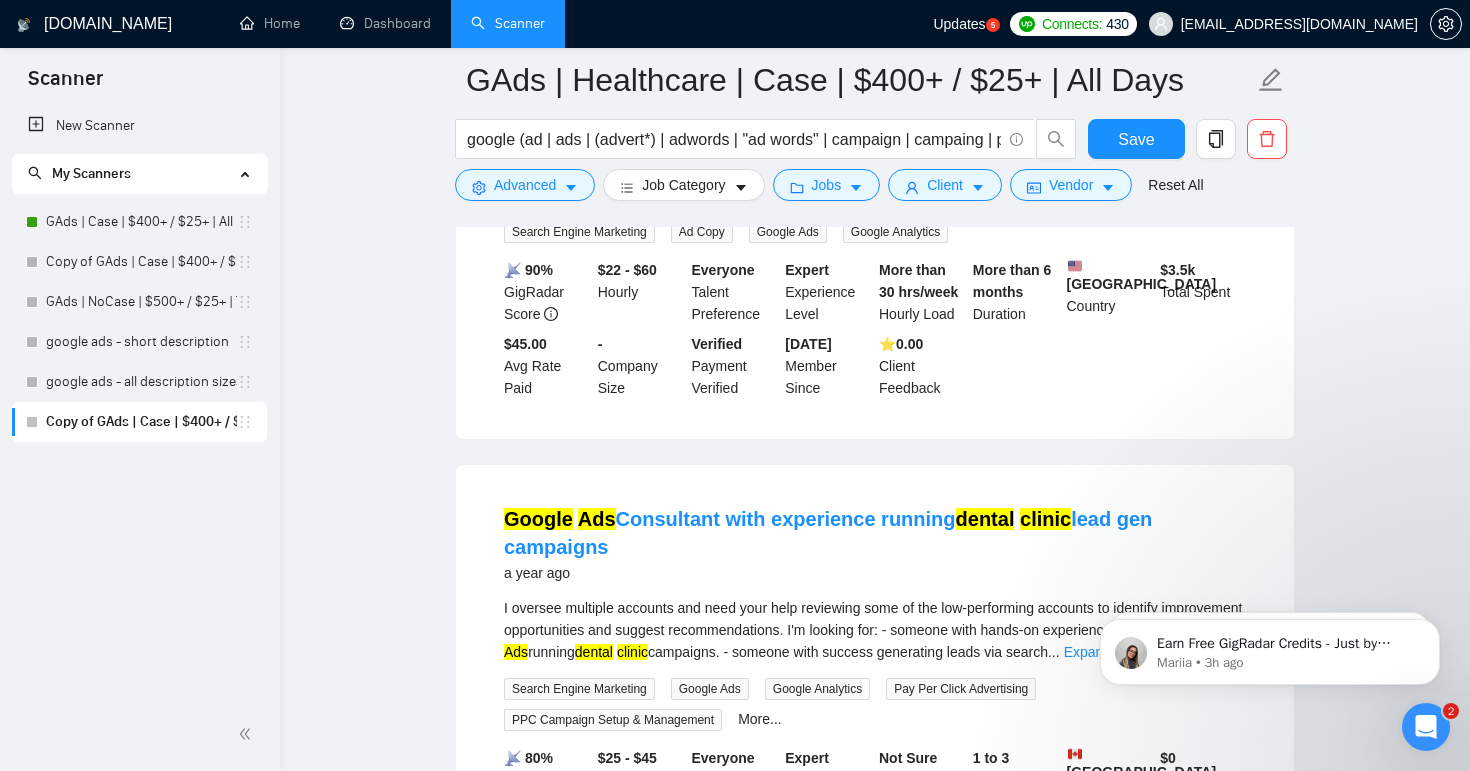 drag, startPoint x: 958, startPoint y: 315, endPoint x: 854, endPoint y: 312, distance: 104.04326 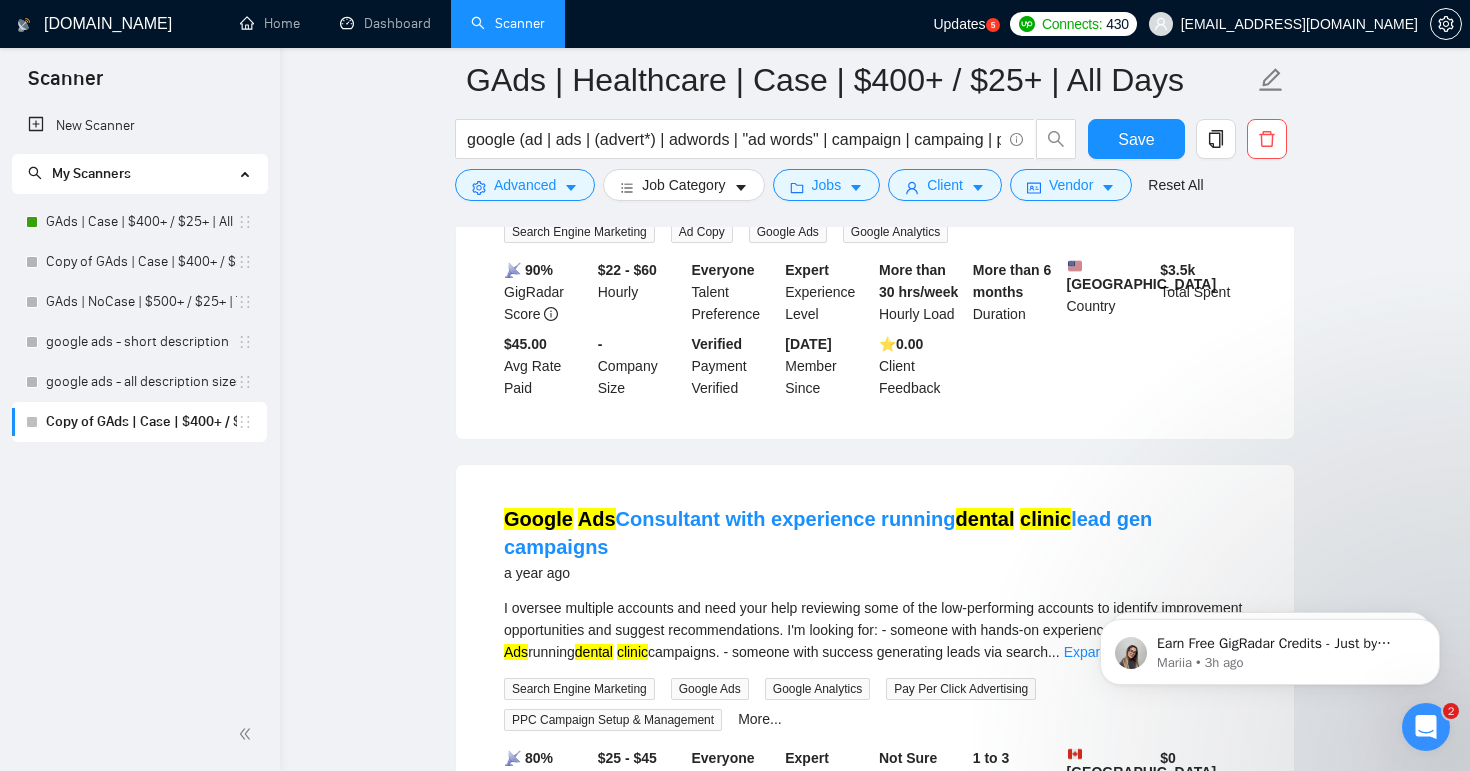 click on "Advanced  Google   Ads  Expert Needed for Agency a year ago" at bounding box center [875, -1243] 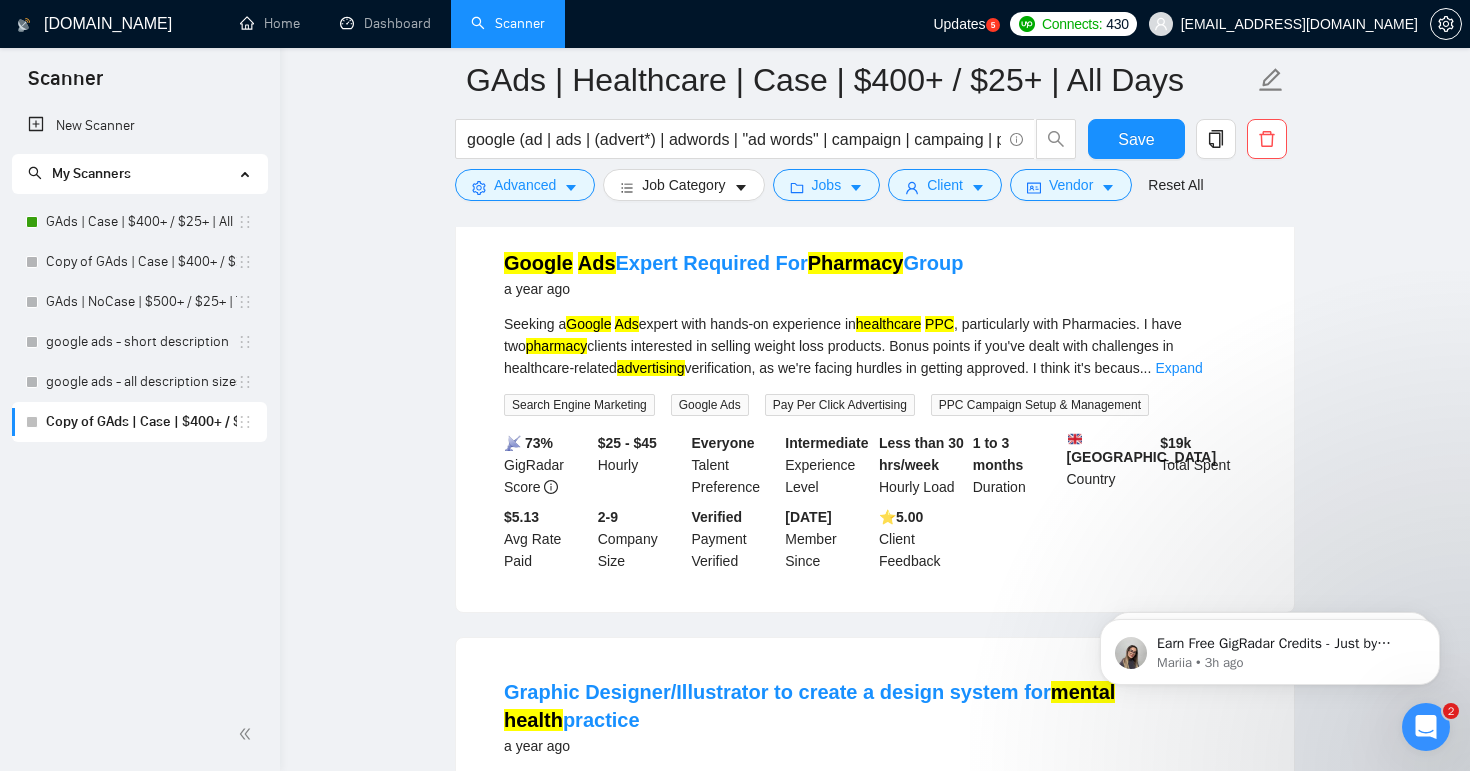 scroll, scrollTop: 85258, scrollLeft: 0, axis: vertical 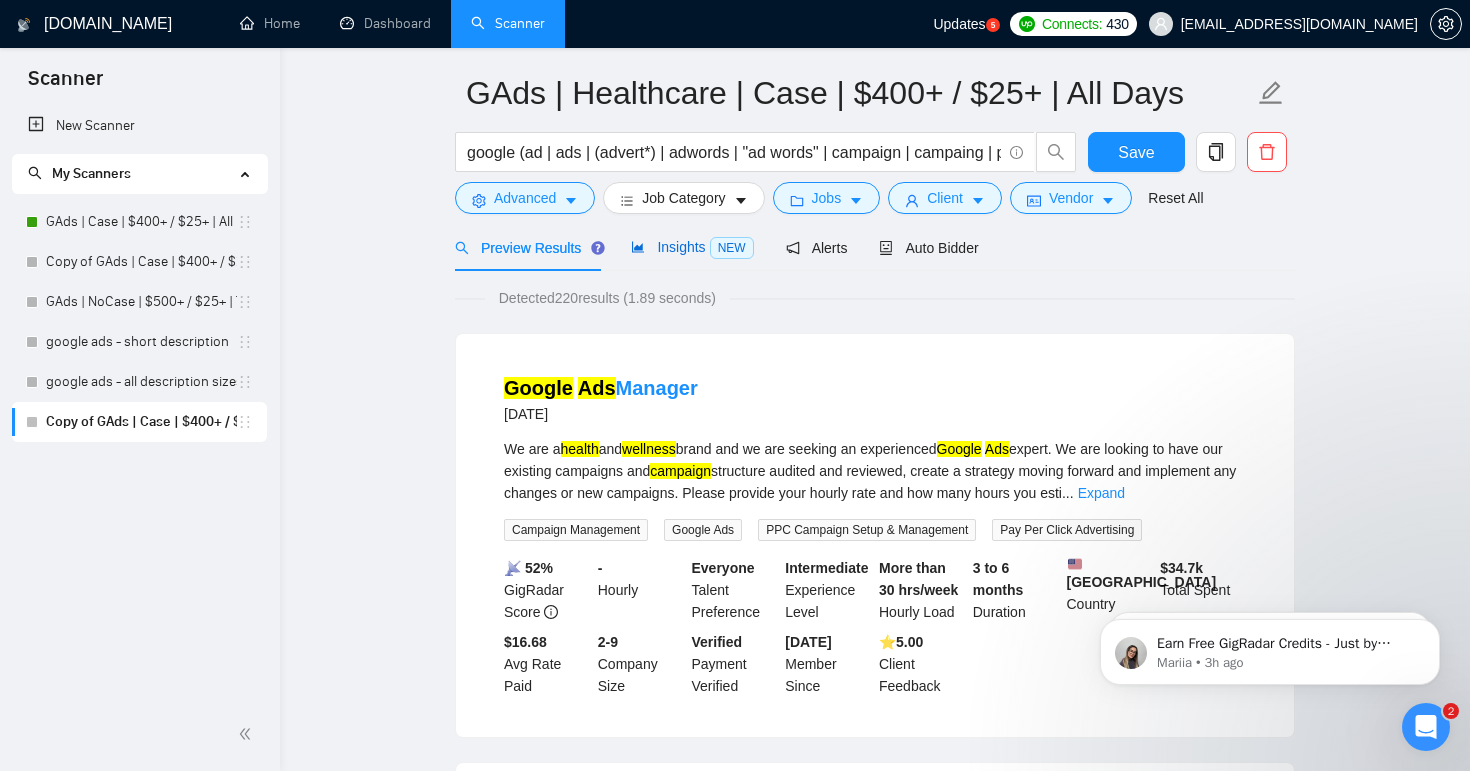 click on "Insights NEW" at bounding box center (692, 247) 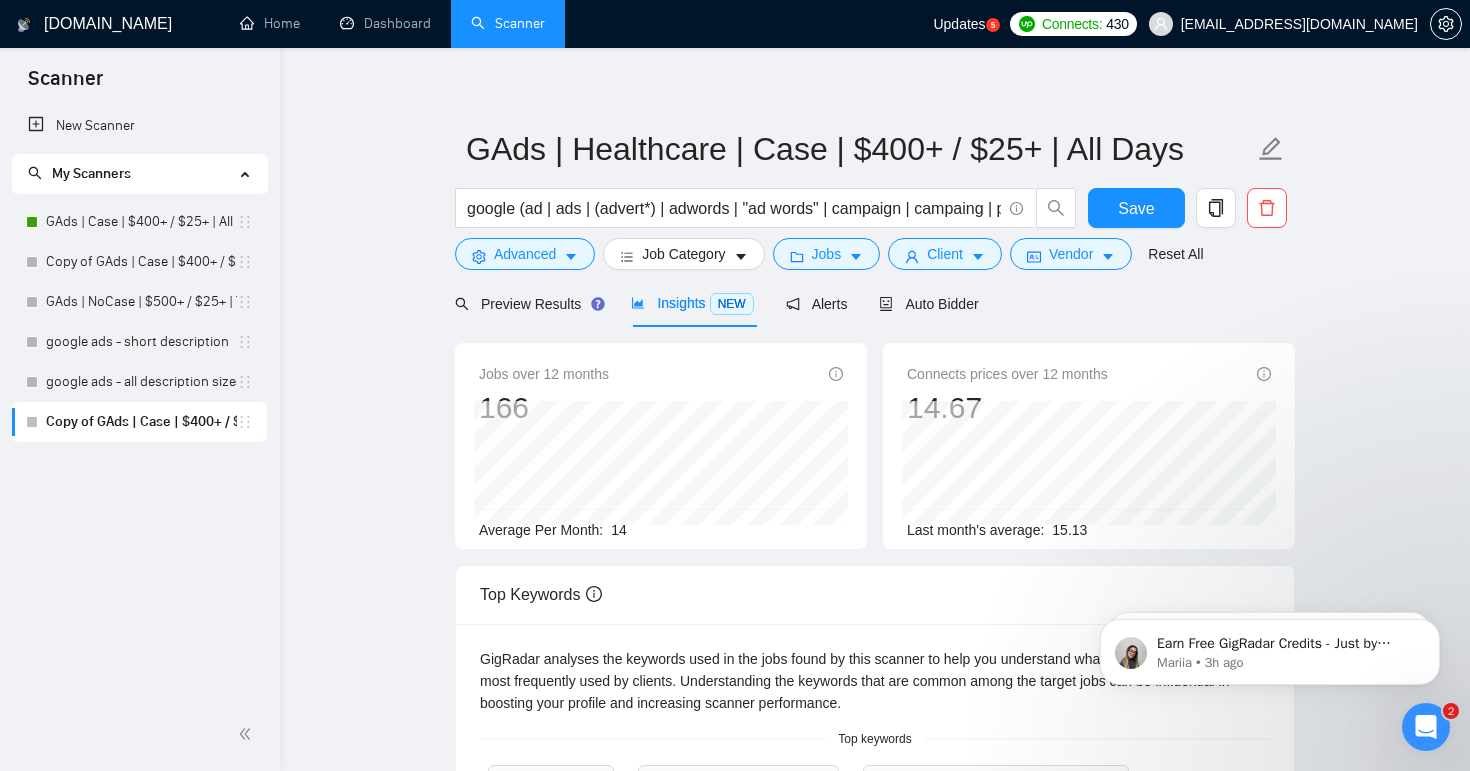 scroll, scrollTop: 0, scrollLeft: 0, axis: both 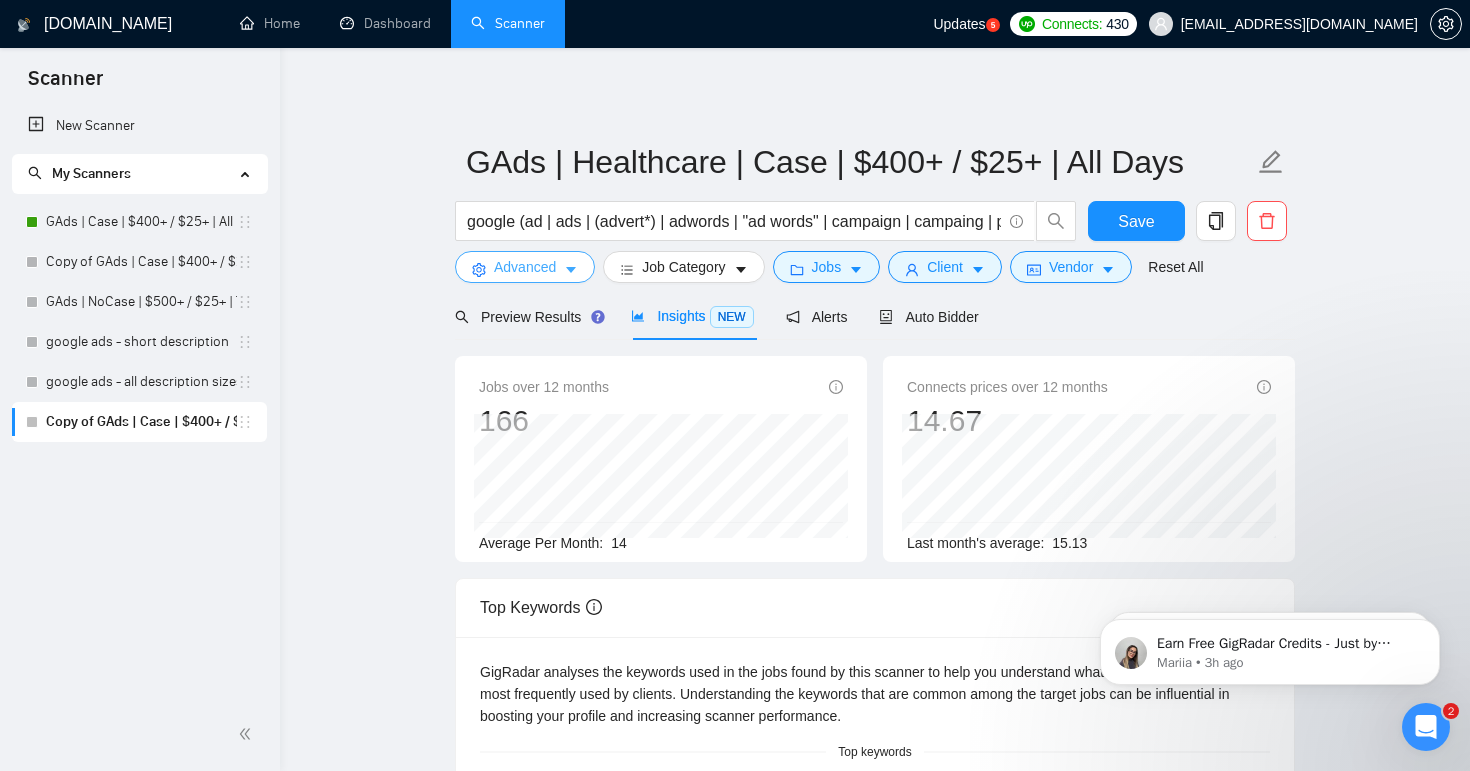 click on "Advanced" at bounding box center (525, 267) 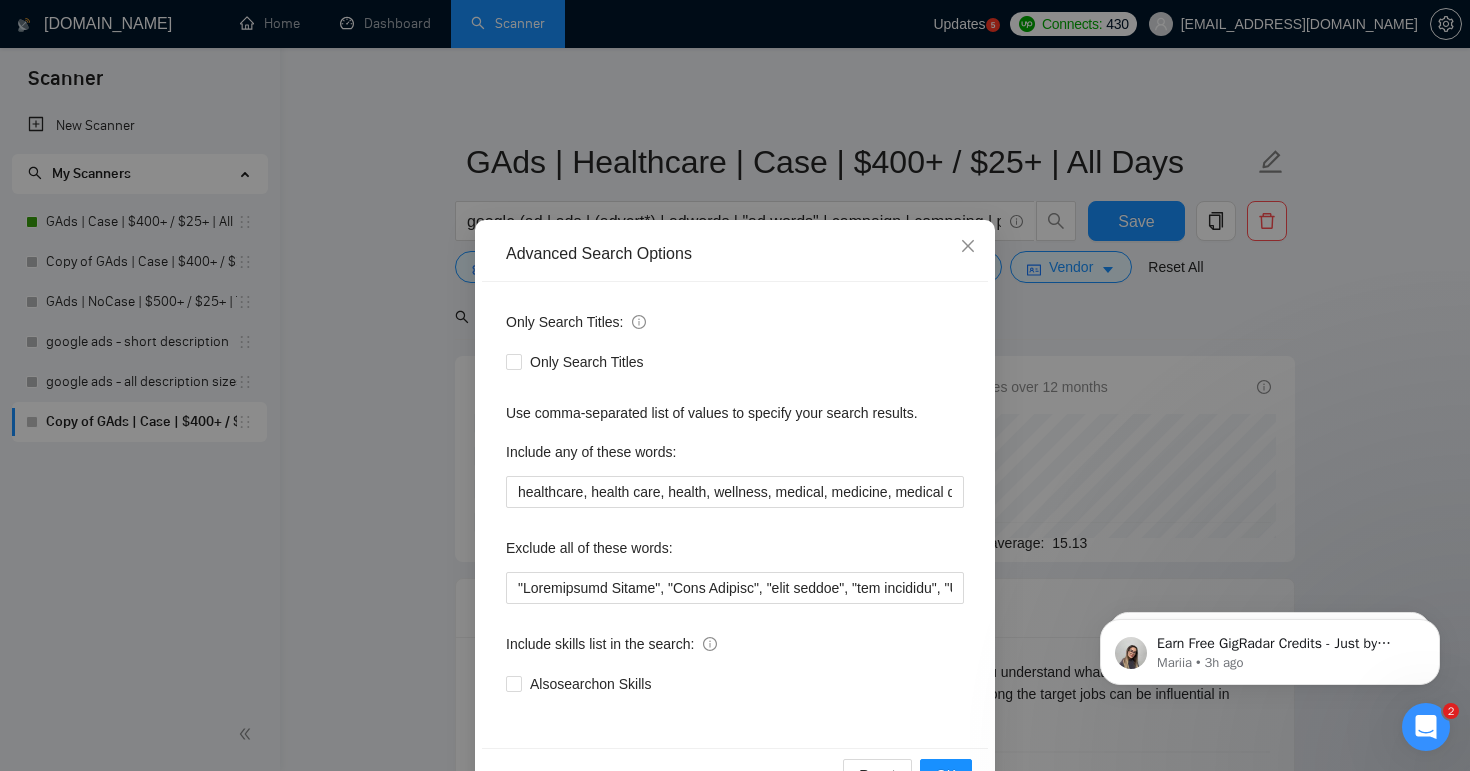 scroll, scrollTop: 11, scrollLeft: 0, axis: vertical 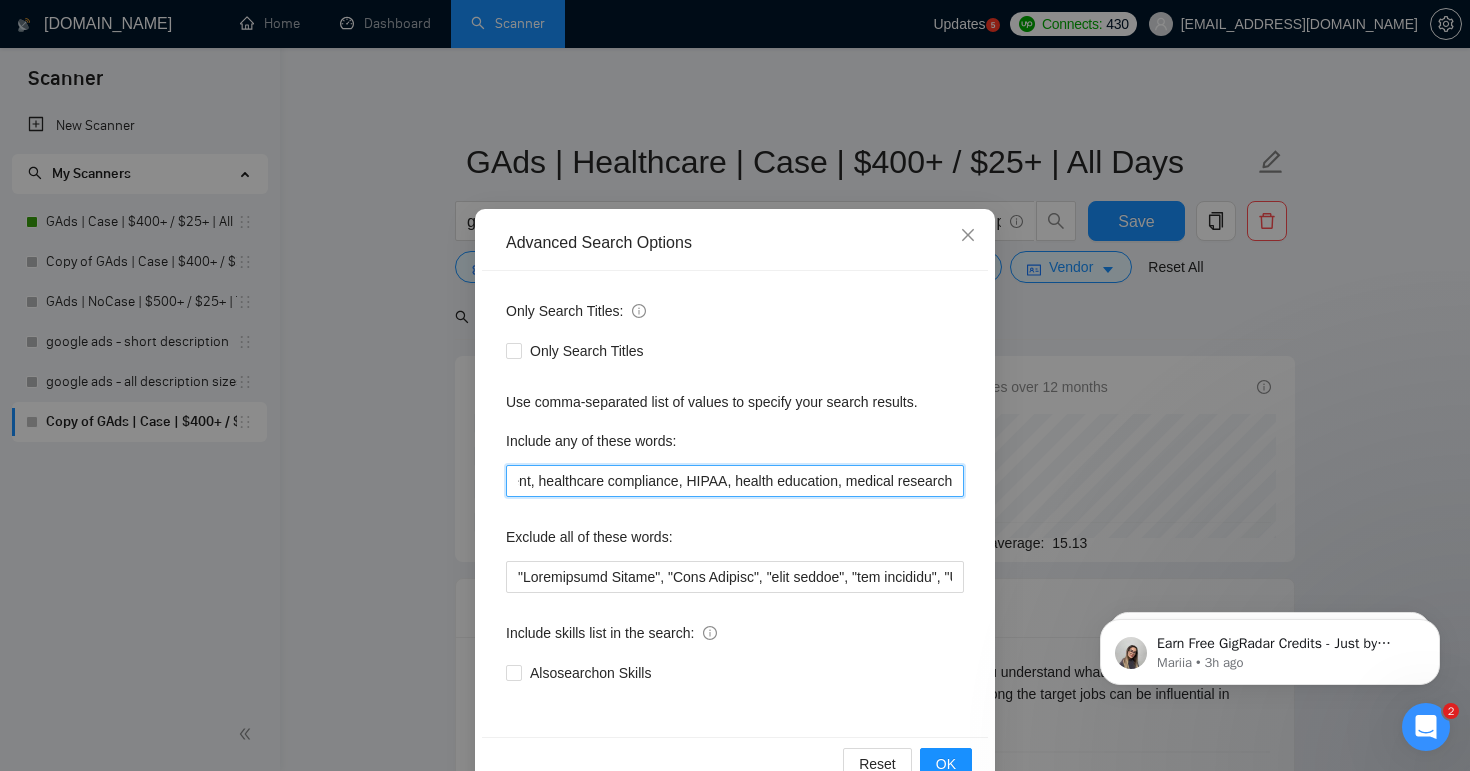 drag, startPoint x: 637, startPoint y: 480, endPoint x: 1023, endPoint y: 480, distance: 386 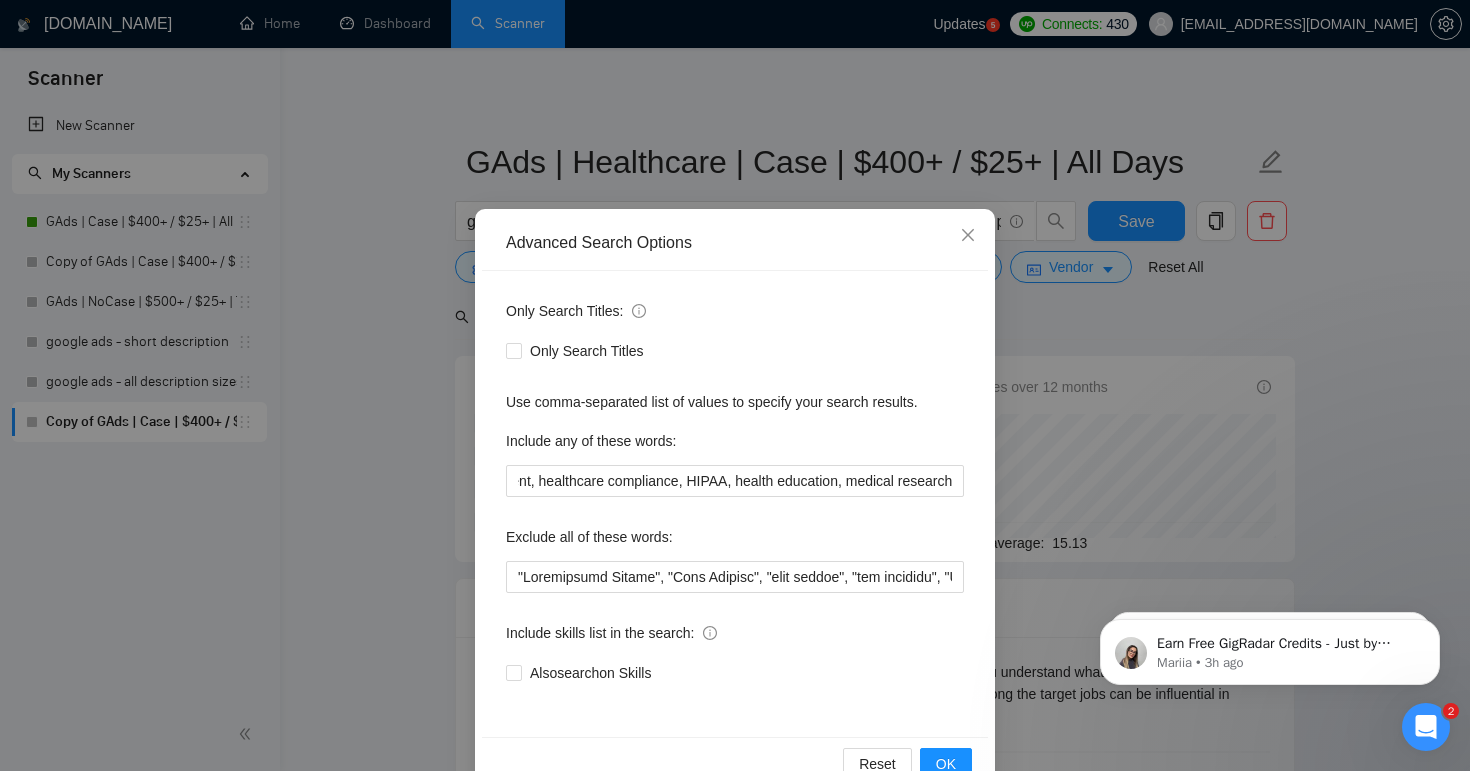 scroll, scrollTop: 0, scrollLeft: 0, axis: both 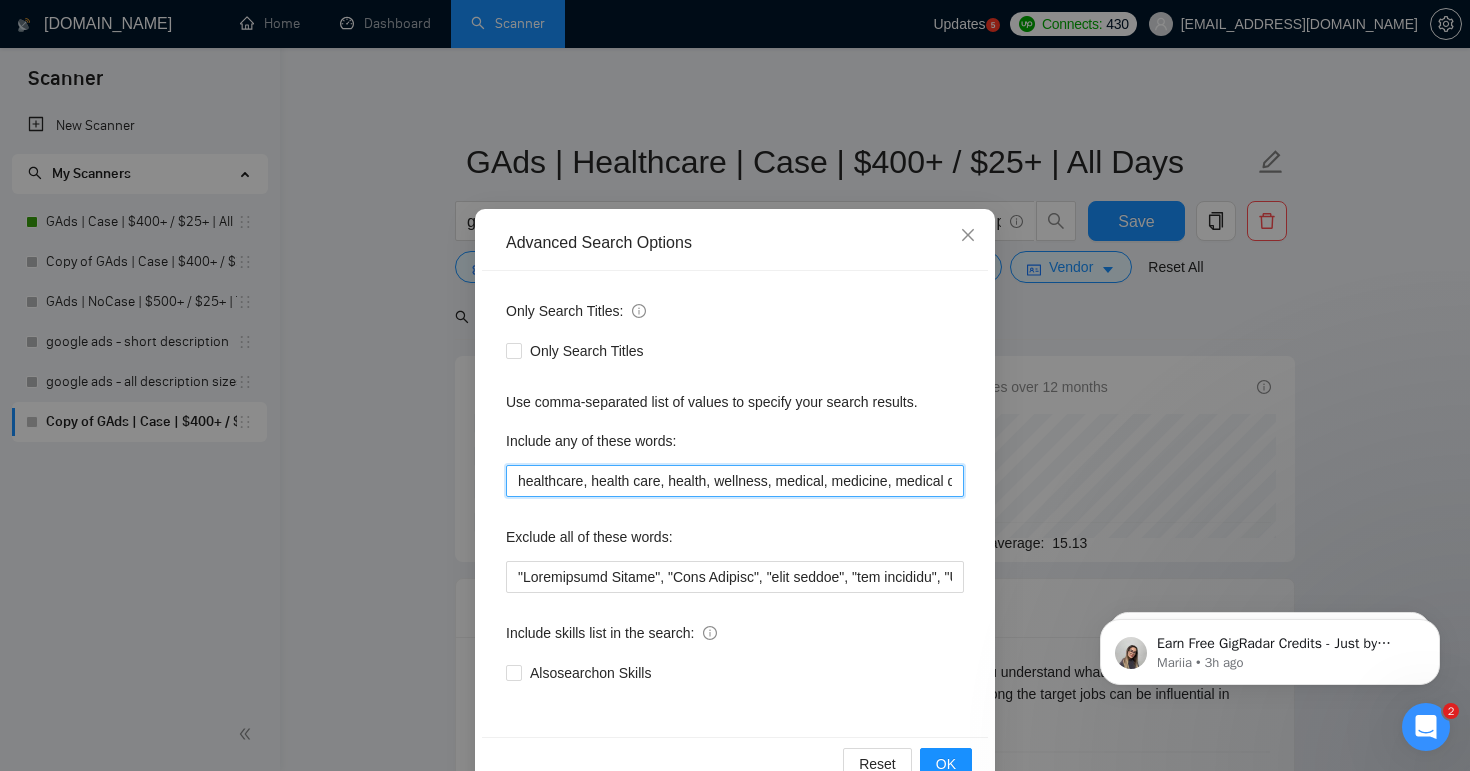 click on "healthcare, health care, health, wellness, medical, medicine, medical device, hospital, clinic, doctor, physician, nurse, therapy, physiotherapy, physical therapy, mental health, mental wellness, mental illness, fitness, nutrition, diet, dietitian, nutritionist, health coach, personal trainer, rehabilitation, [MEDICAL_DATA], alternative medicine, holistic health, telemedicine, telehealth, healthcare marketing, medical marketing, pharmaceutical, pharmacy, dentistry, dental clinic, health insurance, public health, health technology, healthcare software, patient care, wellness coaching, health supplements, healthcare advertising, pain management, healthcare compliance, HIPAA, health education, medical research" at bounding box center (735, 481) 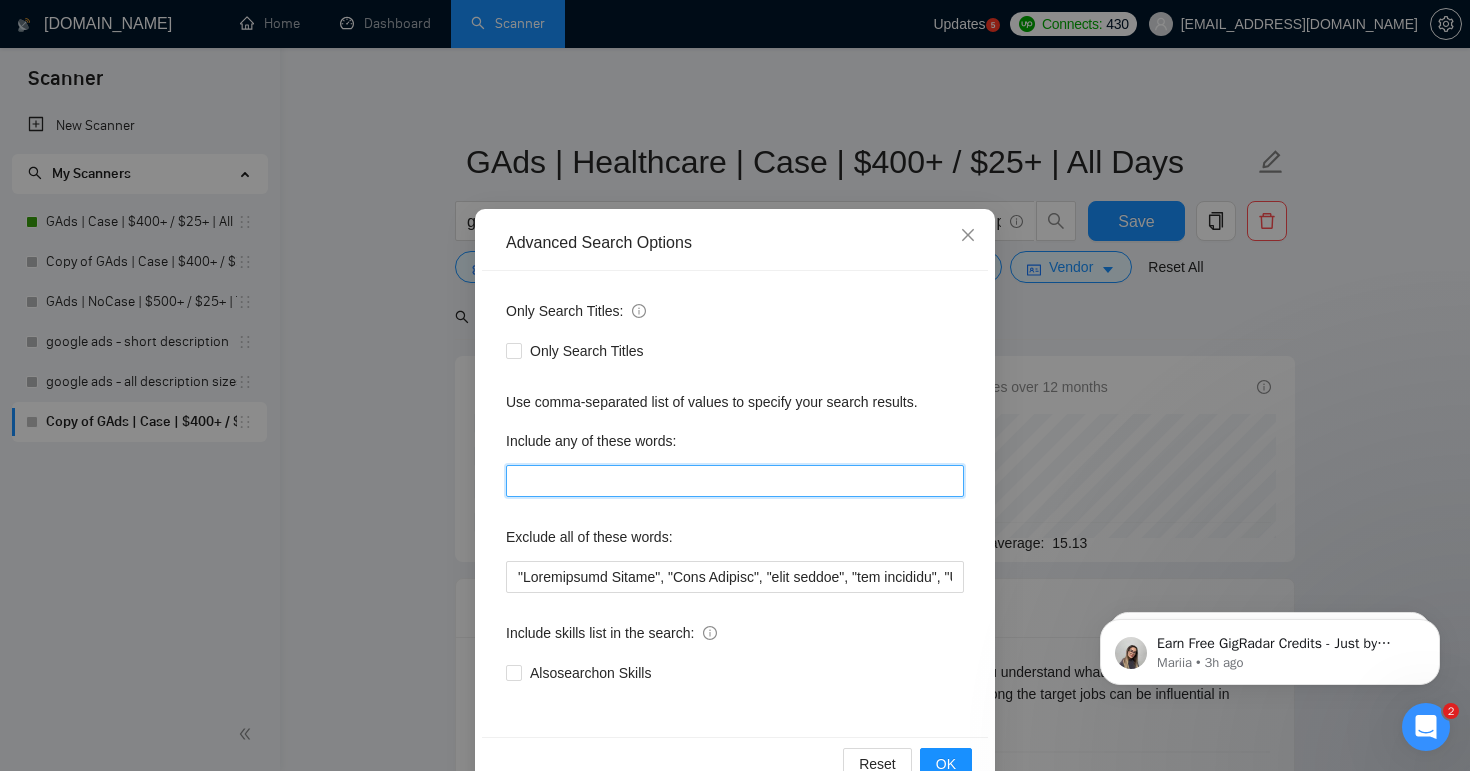 paste on "healthcare, health care, health, wellness, medical, medicine, medical device, hospital, clinic, doctor, physician, nurse, therapy, physiotherapy, physical therapy, mental health, mental wellness, mental illness, fitness, nutrition, diet, dietitian, nutritionist, health coach, personal trainer, rehabilitation, [MEDICAL_DATA], alternative medicine, holistic health, telemedicine, telehealth, healthcare marketing, medical marketing, pharmaceutical, pharmacy, dentistry, dental clinic, health insurance, public health, health technology, healthcare software, patient care, wellness coaching, health supplements, healthcare advertising, pain management, healthcare compliance, HIPAA, health education, medical research, hormone replacement, laser aesthetics, functional medicine, anti-aging, regenerative medicine, pain management, [MEDICAL_DATA] therapy, peptide therapy, iv therapy, prp therapy, concierge medicine, [MEDICAL_DATA], addiction recovery, [MEDICAL_DATA] therapy, [MEDICAL_DATA] treatment, couples counseling, dbt therapy, ..." 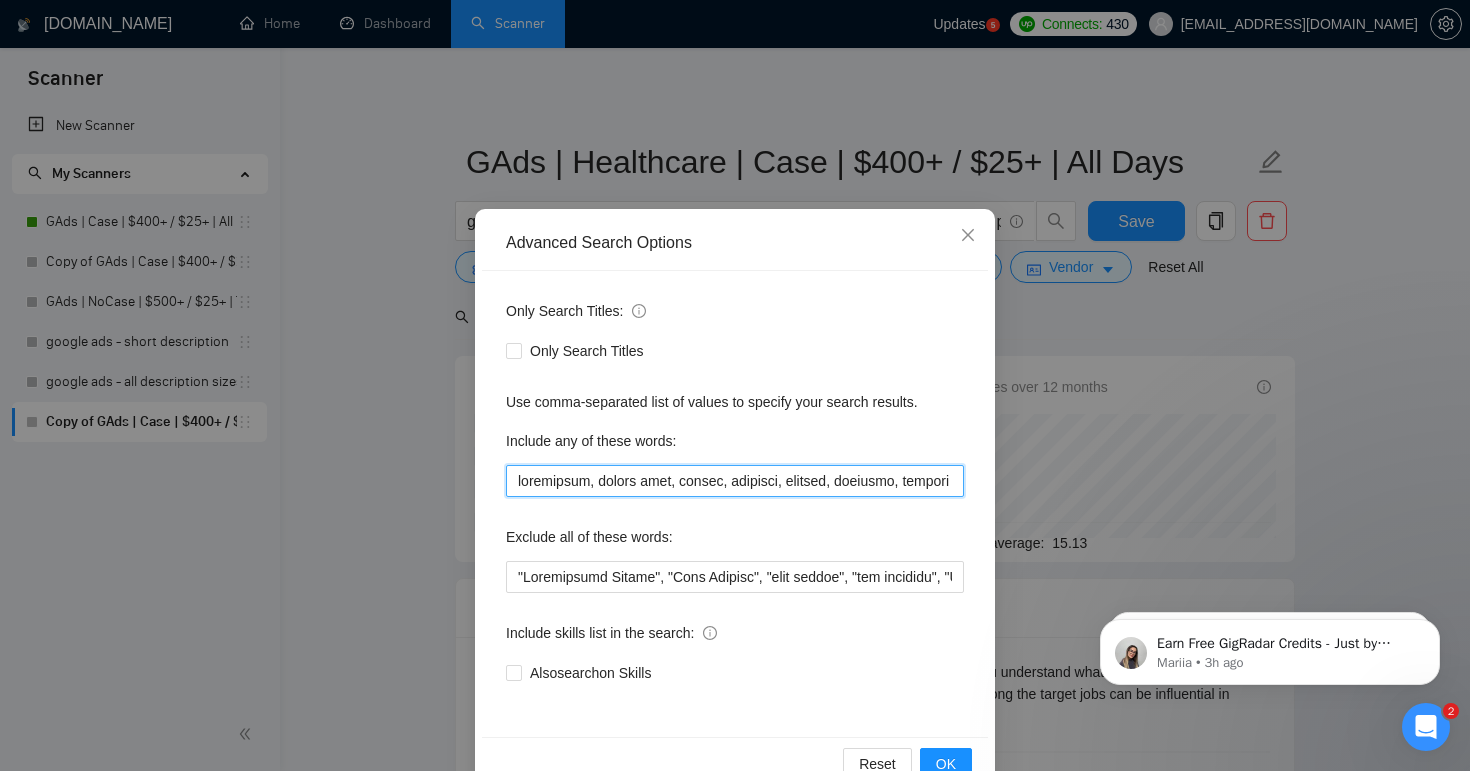 scroll, scrollTop: 0, scrollLeft: 12032, axis: horizontal 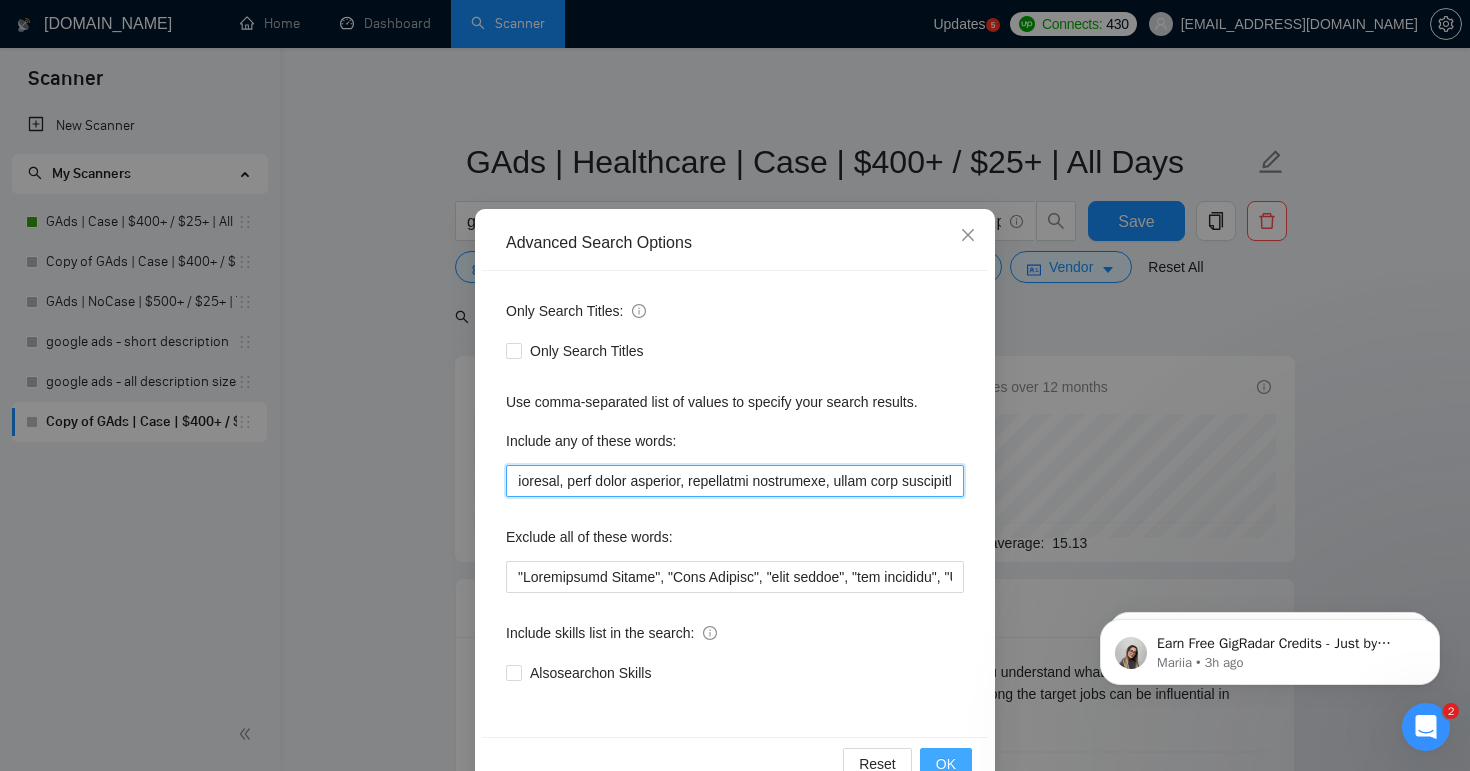 type on "healthcare, health care, health, wellness, medical, medicine, medical device, hospital, clinic, doctor, physician, nurse, therapy, physiotherapy, physical therapy, mental health, mental wellness, mental illness, fitness, nutrition, diet, dietitian, nutritionist, health coach, personal trainer, rehabilitation, [MEDICAL_DATA], alternative medicine, holistic health, telemedicine, telehealth, healthcare marketing, medical marketing, pharmaceutical, pharmacy, dentistry, dental clinic, health insurance, public health, health technology, healthcare software, patient care, wellness coaching, health supplements, healthcare advertising, pain management, healthcare compliance, HIPAA, health education, medical research, hormone replacement, laser aesthetics, functional medicine, anti-aging, regenerative medicine, pain management, [MEDICAL_DATA] therapy, peptide therapy, iv therapy, prp therapy, concierge medicine, [MEDICAL_DATA], addiction recovery, [MEDICAL_DATA] therapy, [MEDICAL_DATA] treatment, couples counseling, dbt therapy, ..." 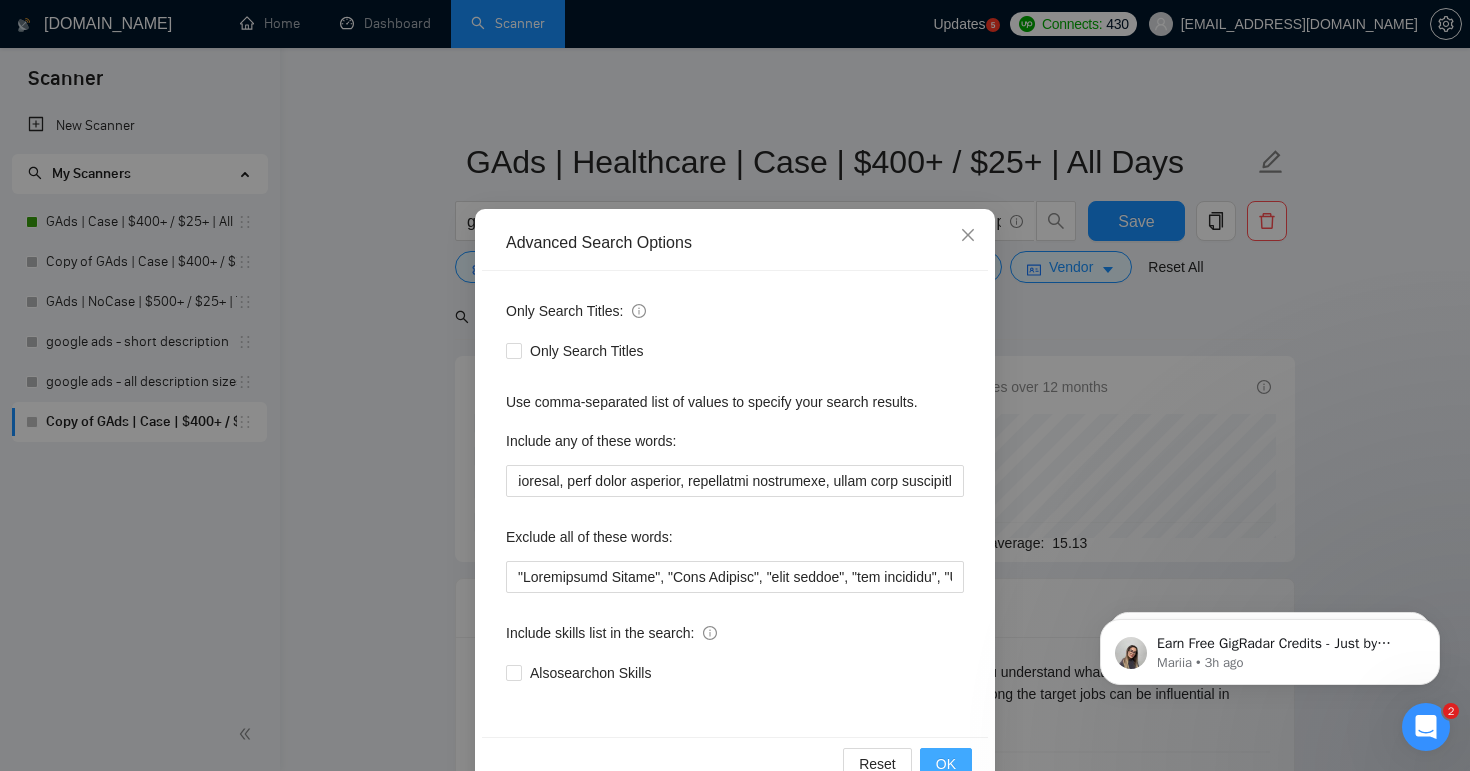 scroll, scrollTop: 0, scrollLeft: 0, axis: both 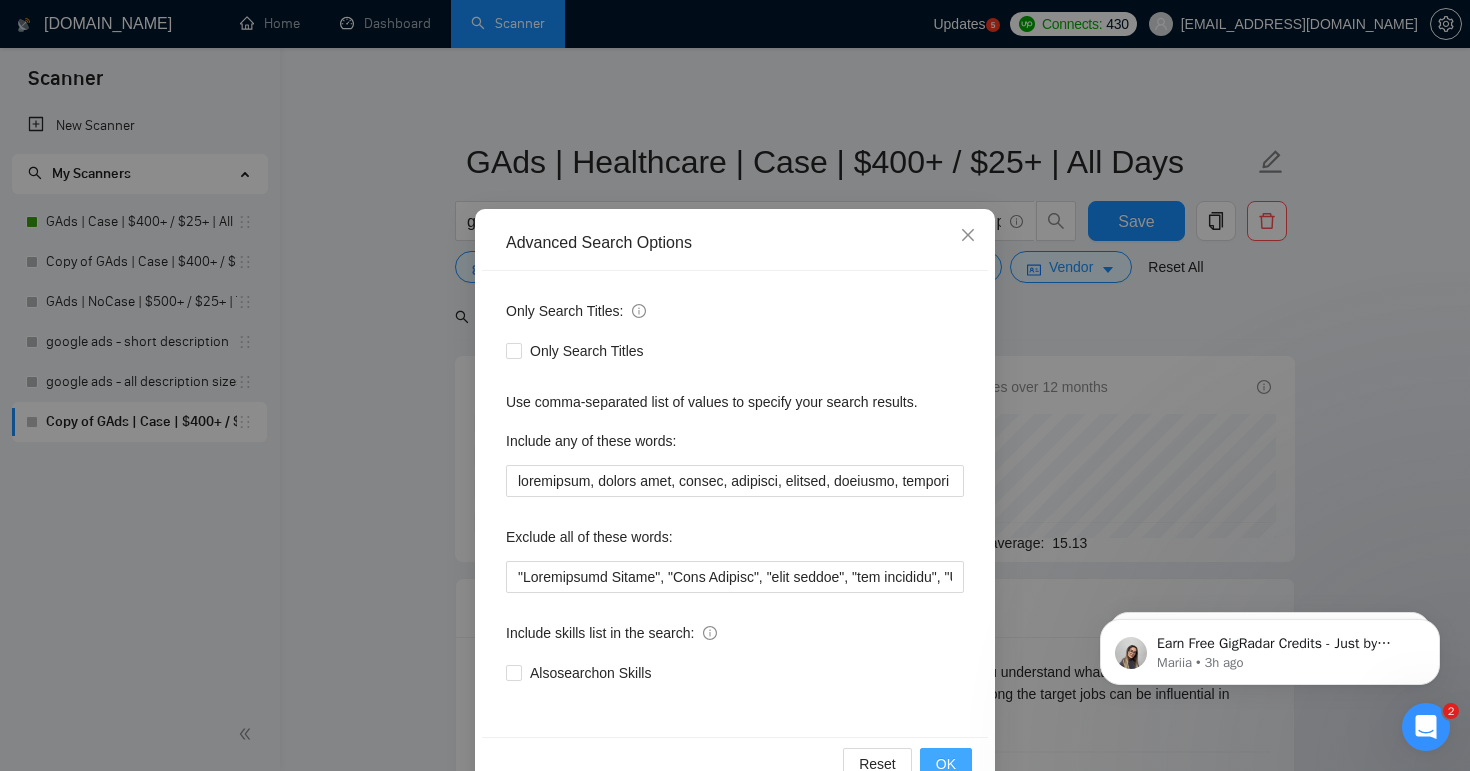 click on "OK" at bounding box center [946, 764] 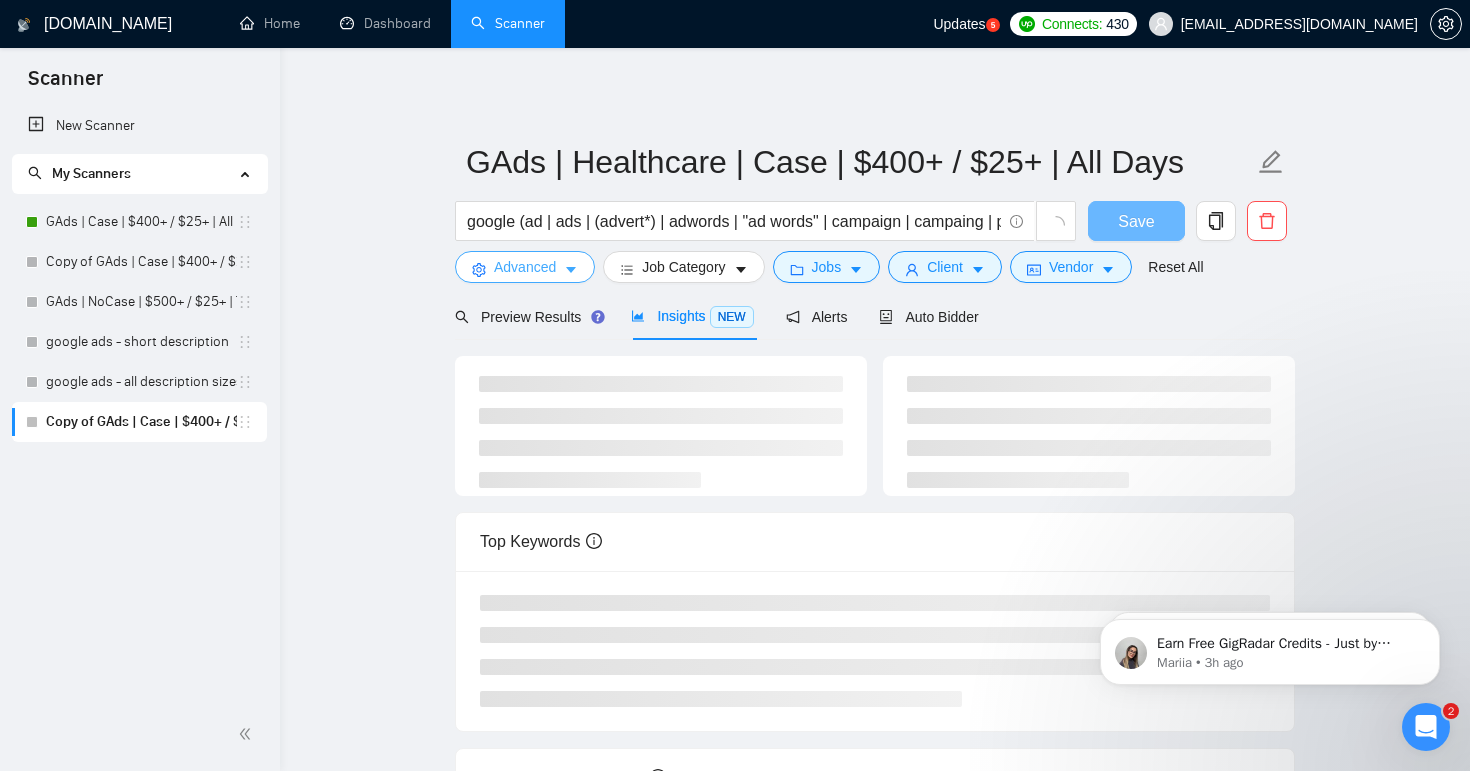 scroll, scrollTop: 0, scrollLeft: 0, axis: both 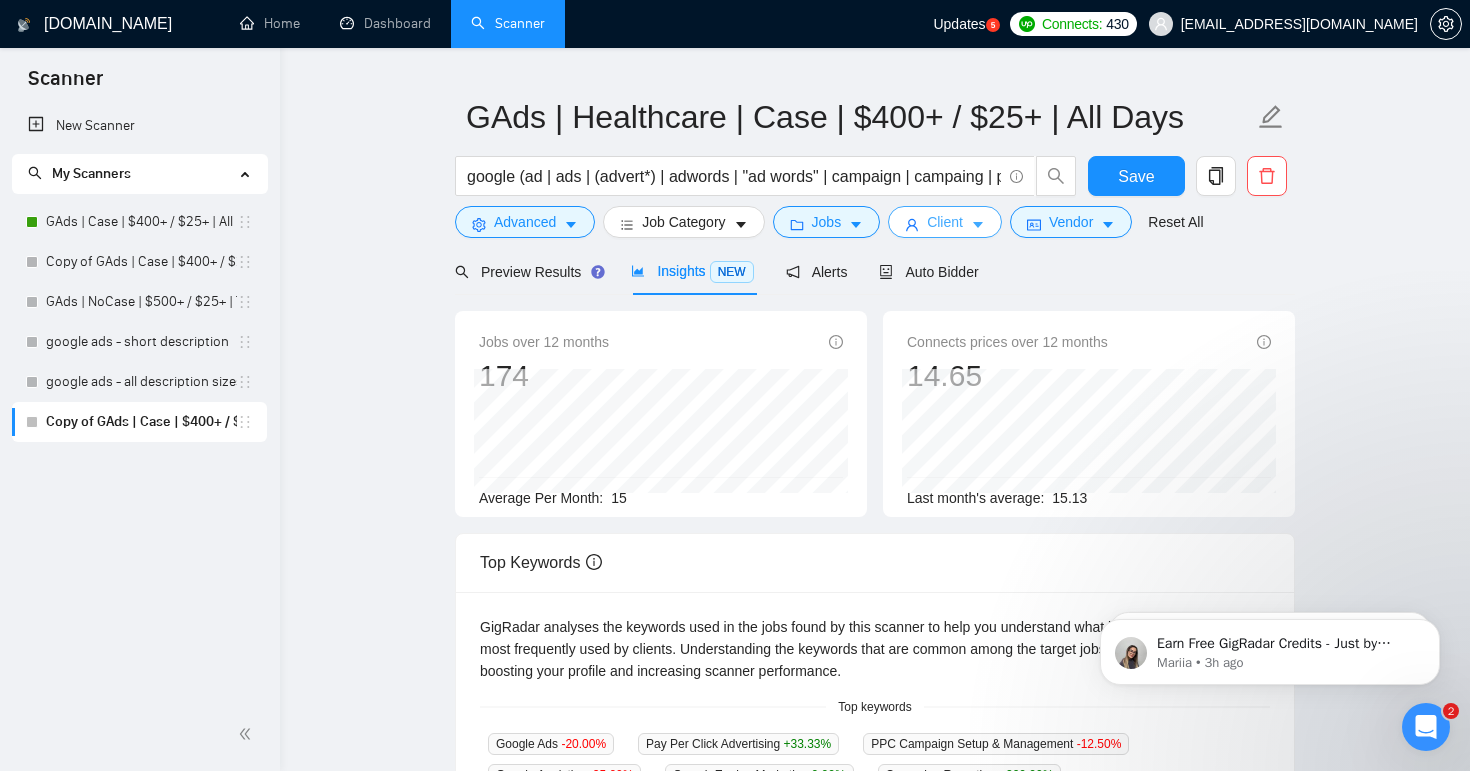 click on "Client" at bounding box center [945, 222] 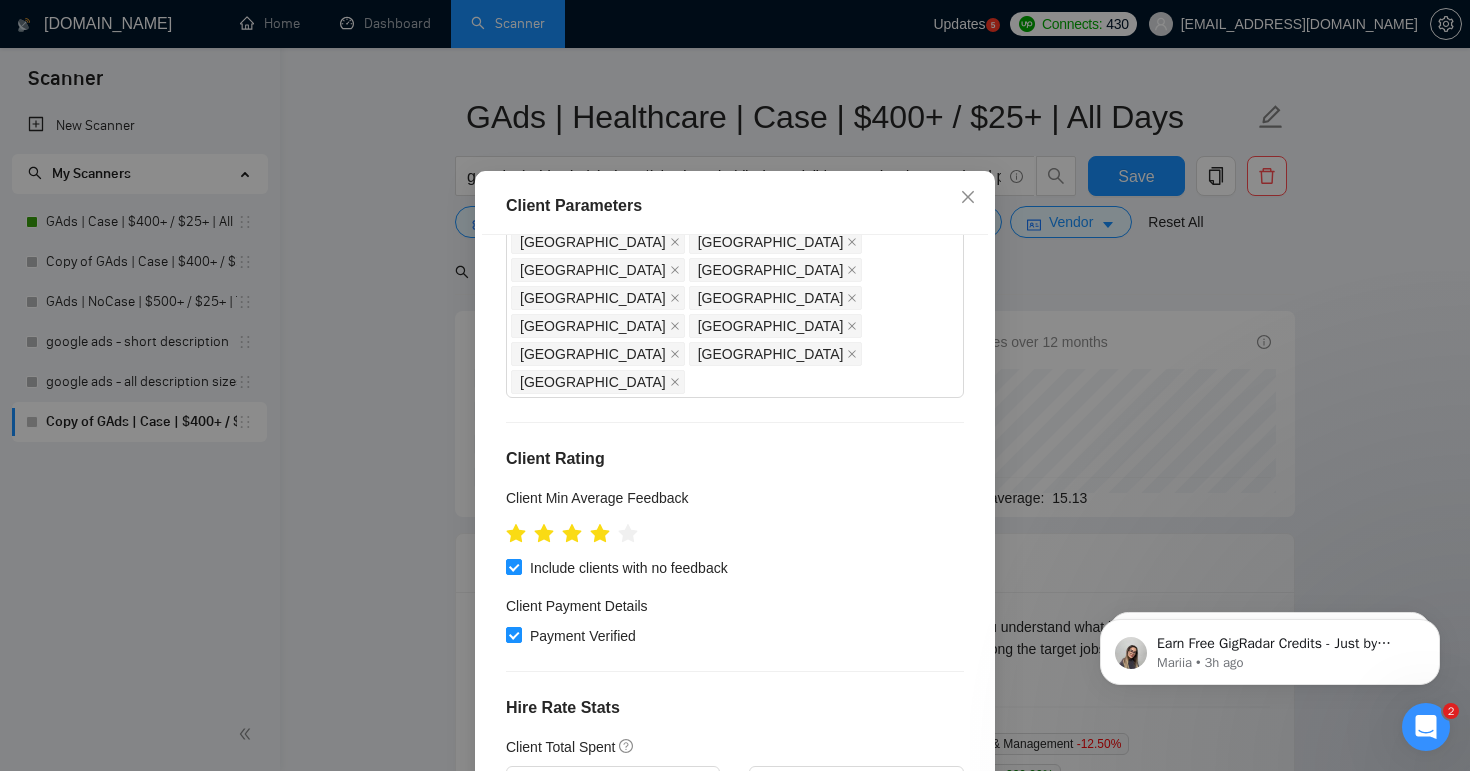 scroll, scrollTop: 874, scrollLeft: 0, axis: vertical 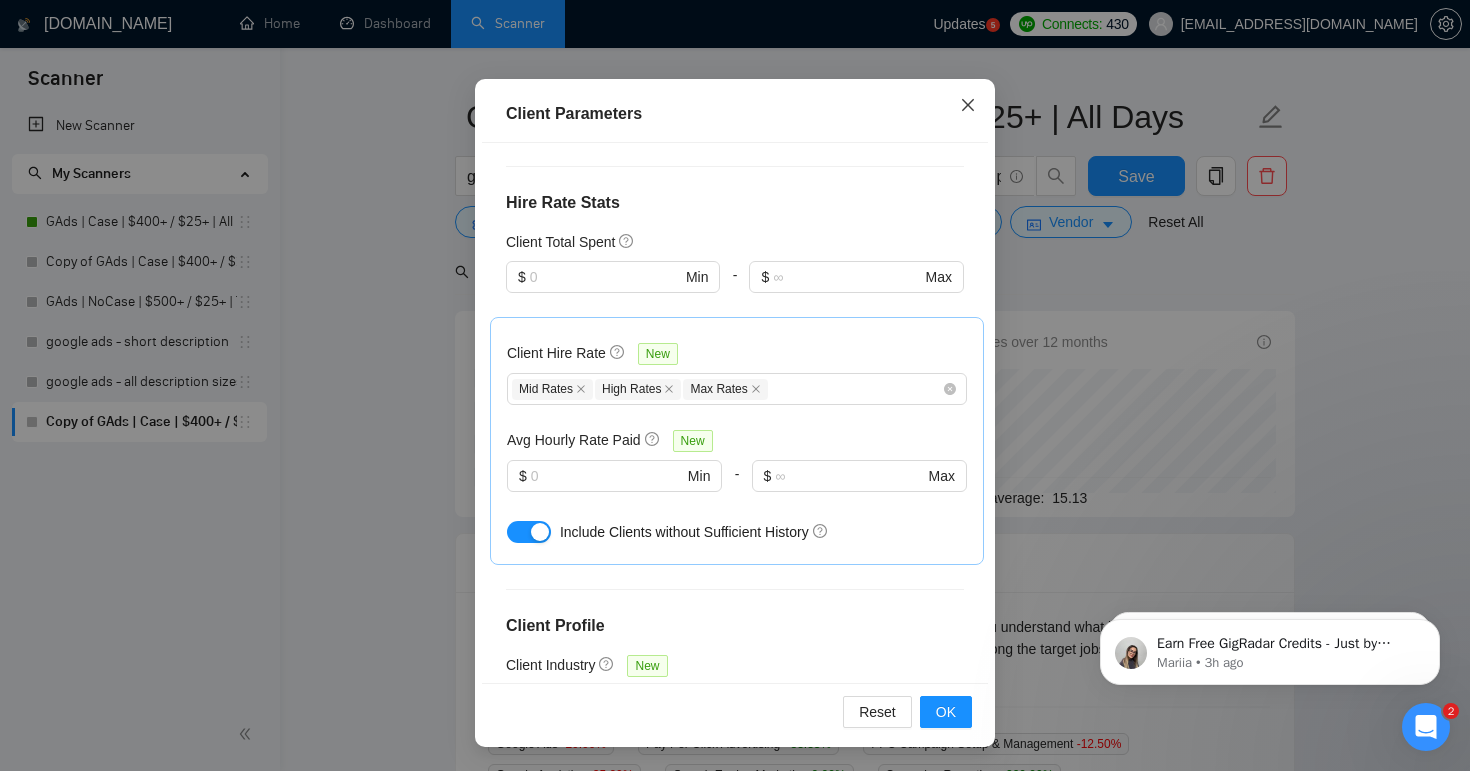 click 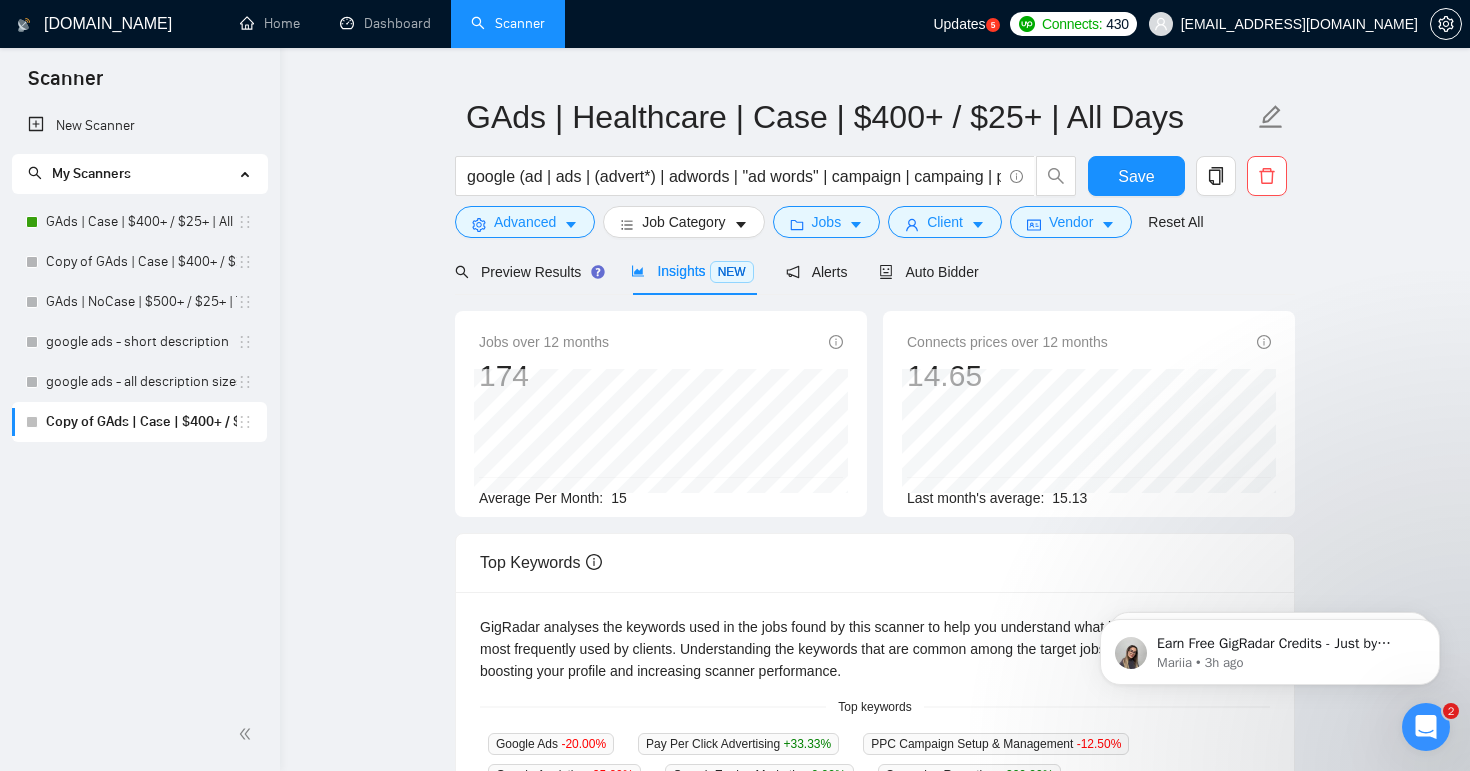 scroll, scrollTop: 40, scrollLeft: 0, axis: vertical 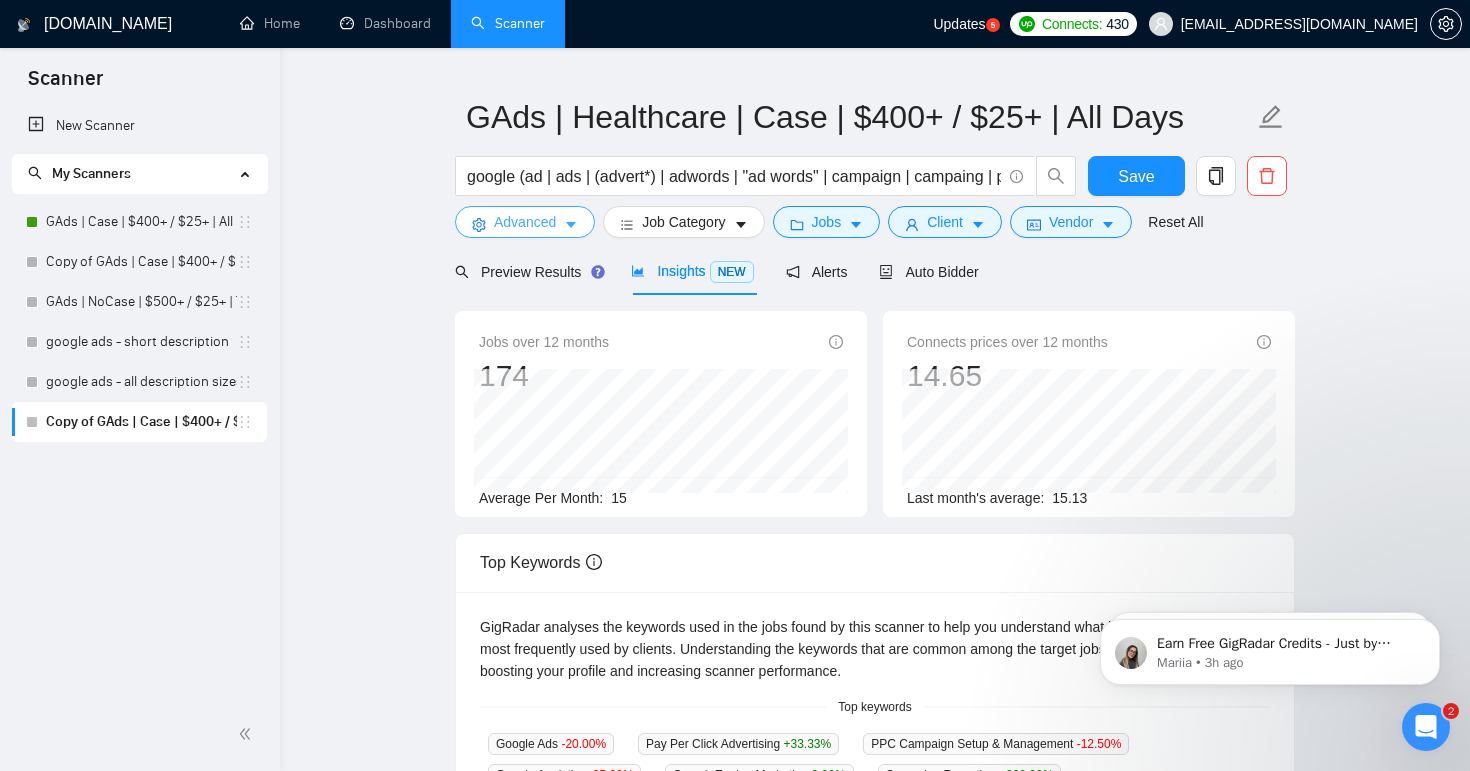 click on "Advanced" at bounding box center [525, 222] 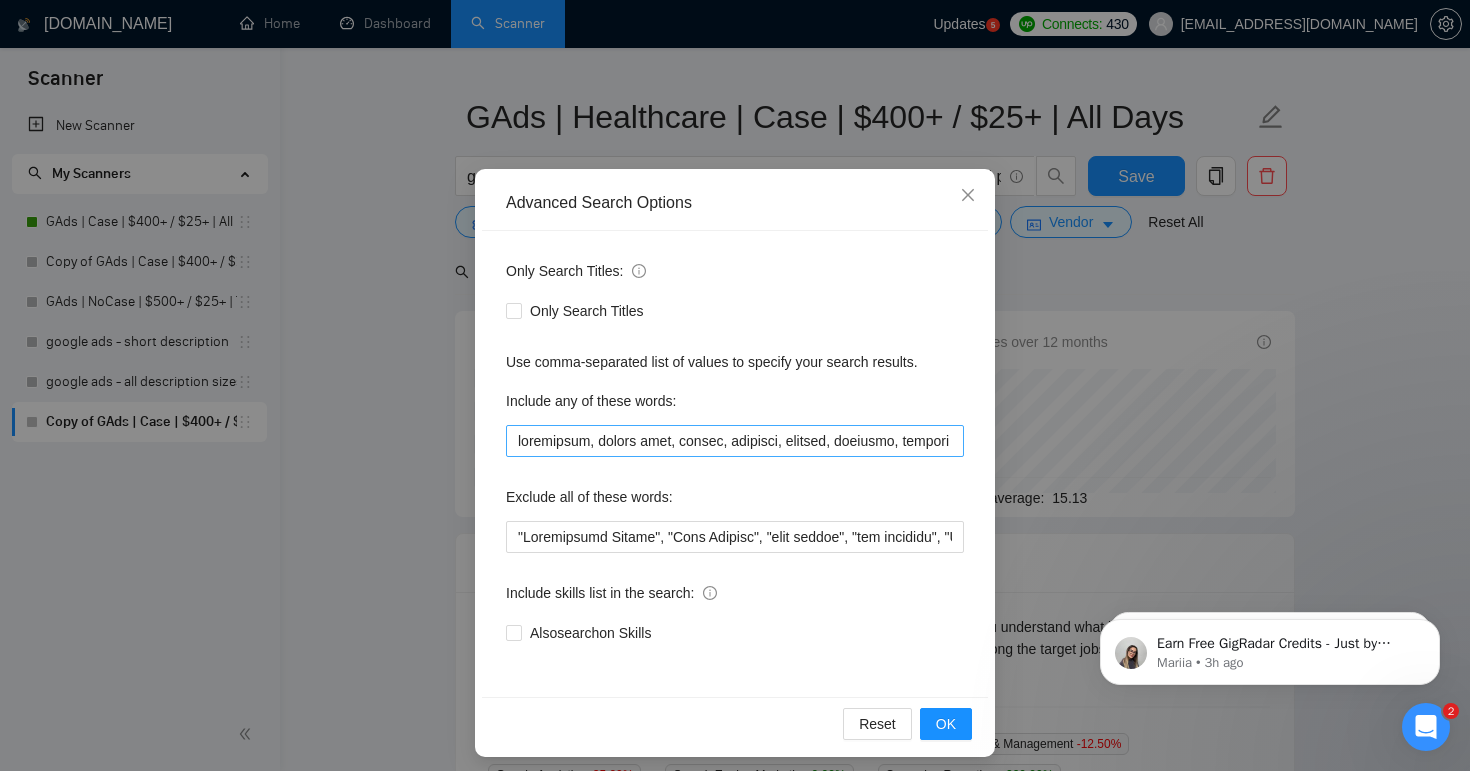 scroll, scrollTop: 55, scrollLeft: 0, axis: vertical 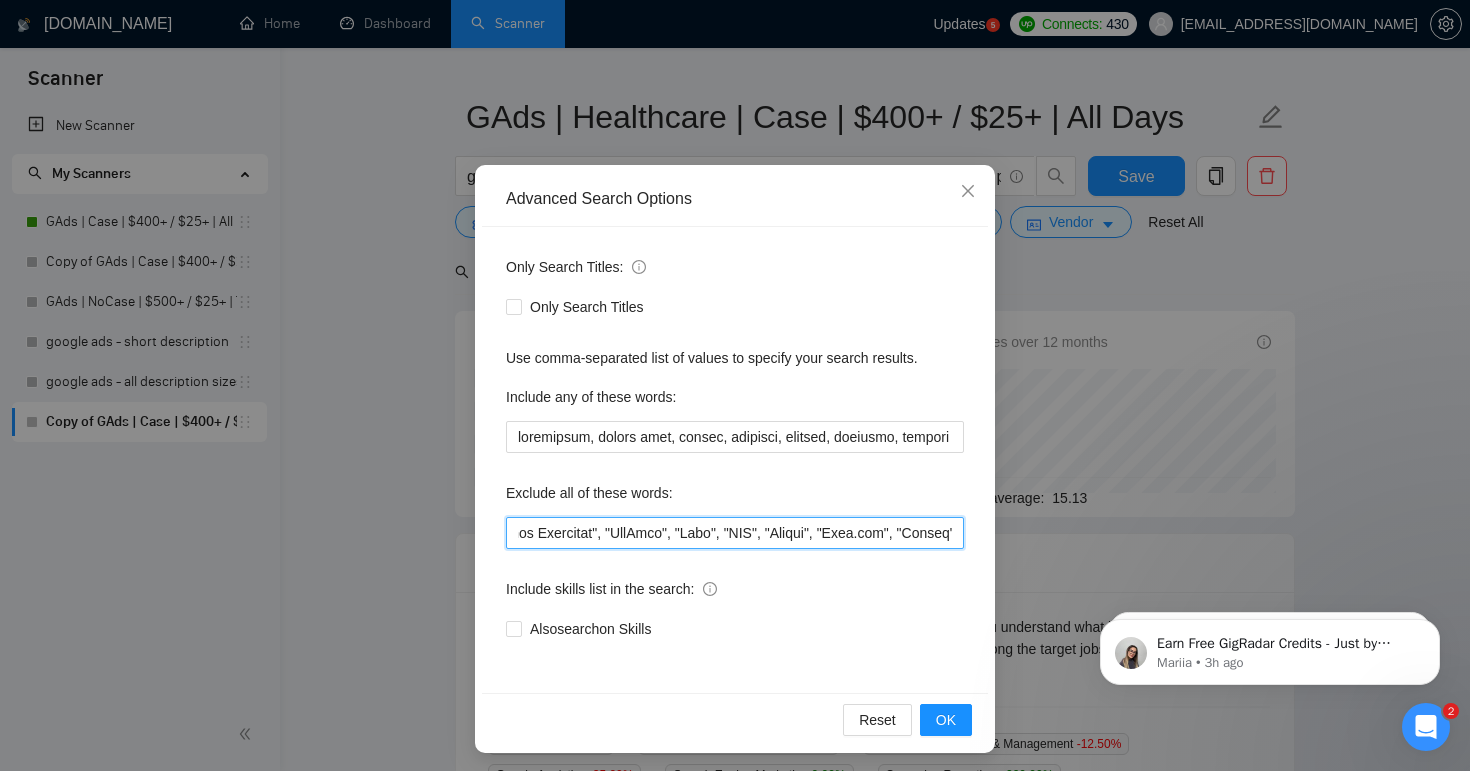 drag, startPoint x: 648, startPoint y: 538, endPoint x: 1106, endPoint y: 550, distance: 458.15717 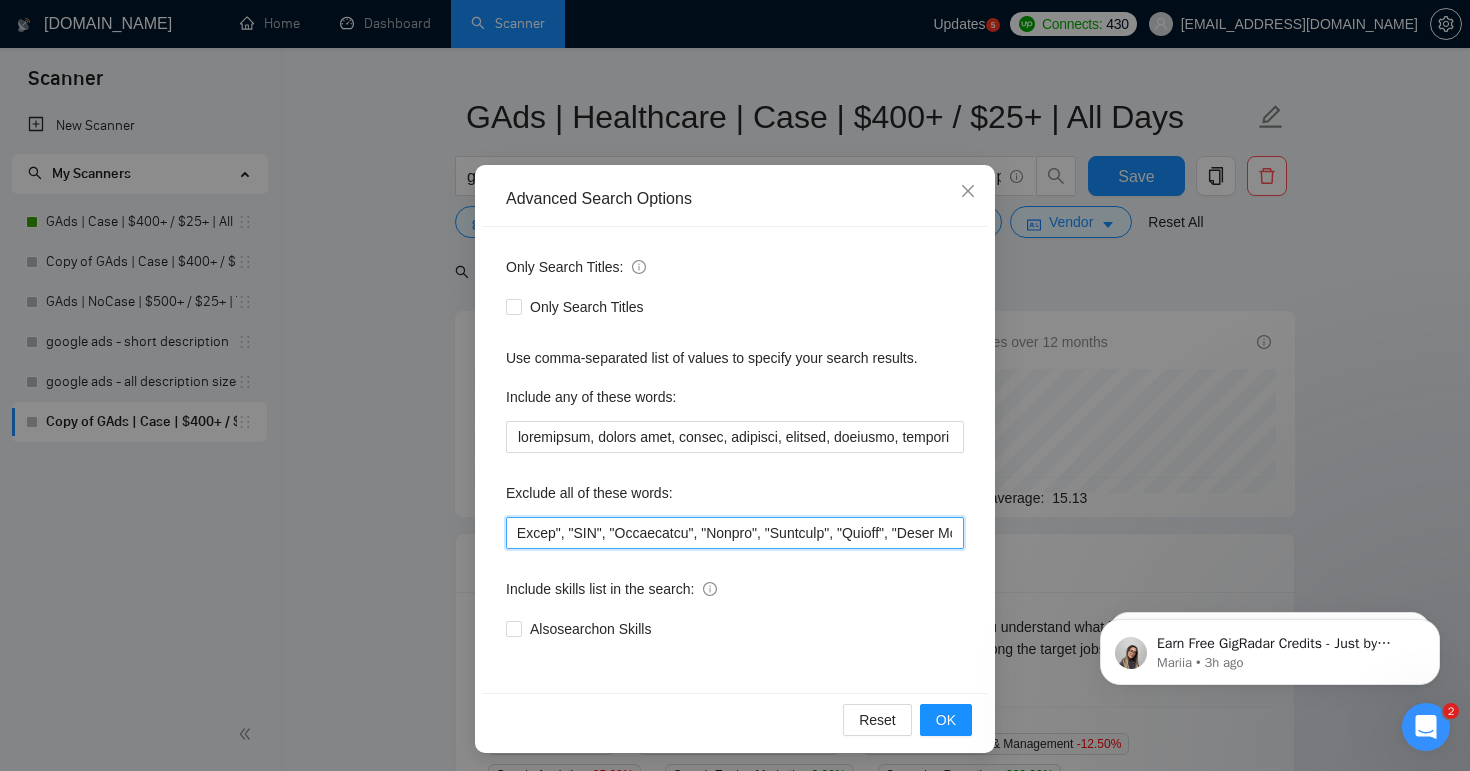 click at bounding box center (735, 533) 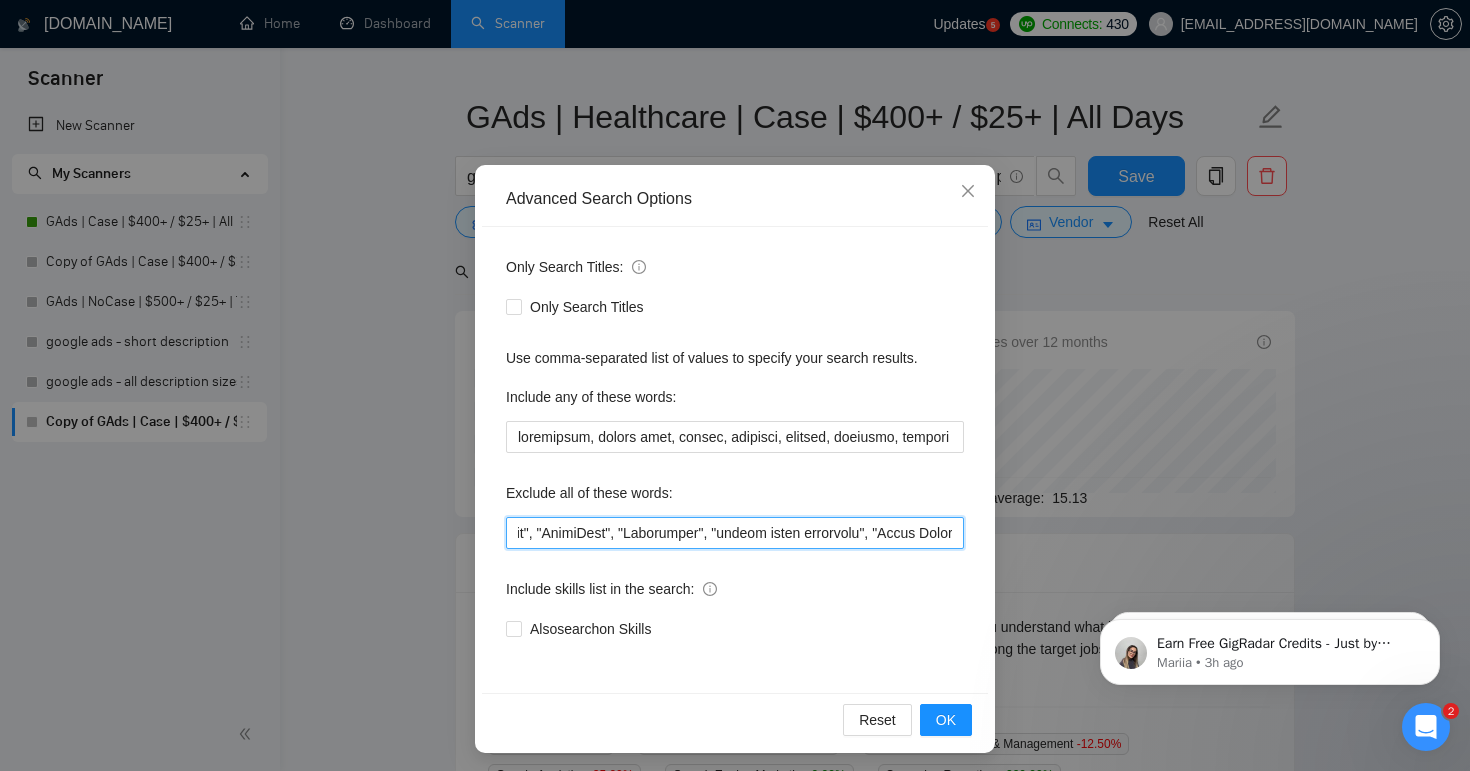 scroll, scrollTop: 0, scrollLeft: 0, axis: both 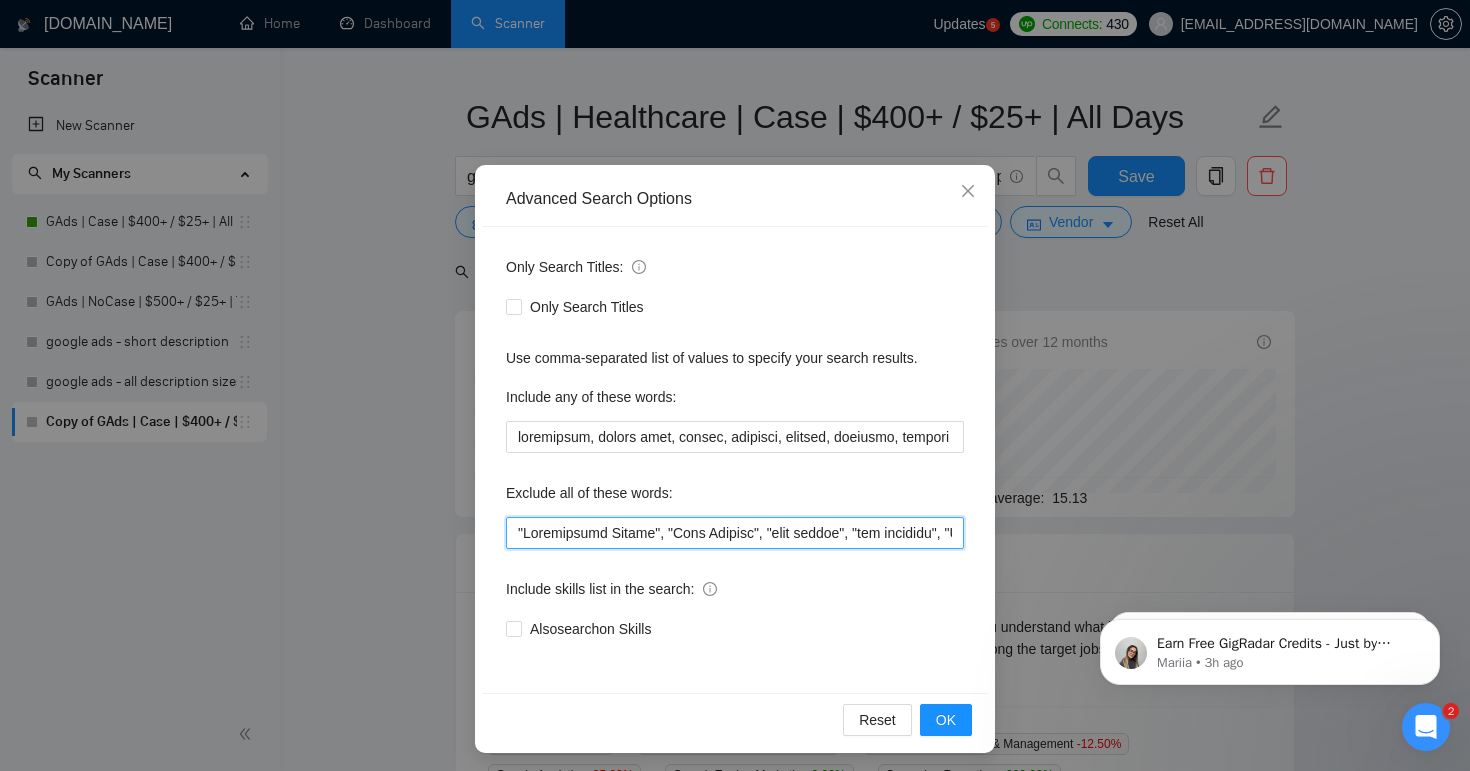 drag, startPoint x: 726, startPoint y: 531, endPoint x: 165, endPoint y: 483, distance: 563.04974 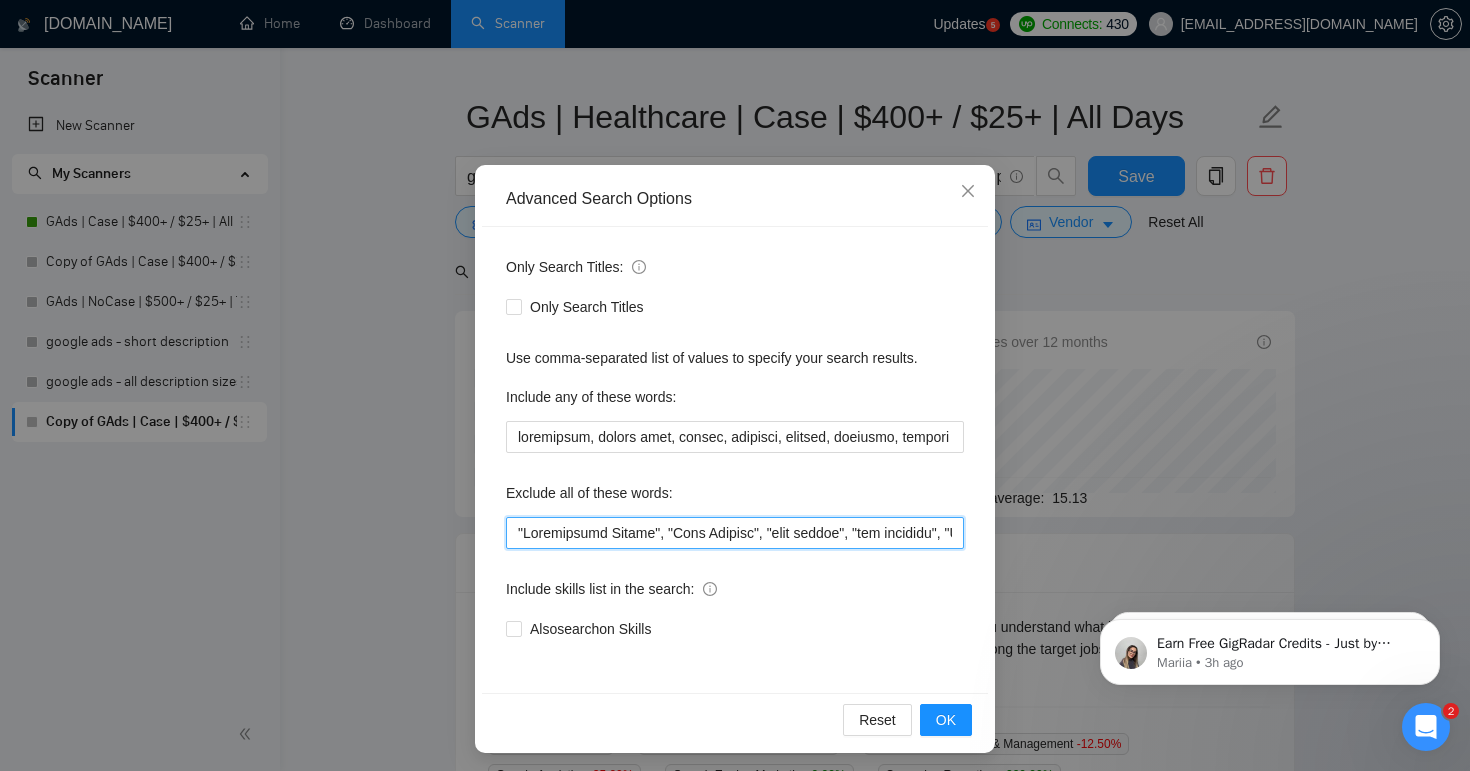 click at bounding box center [735, 533] 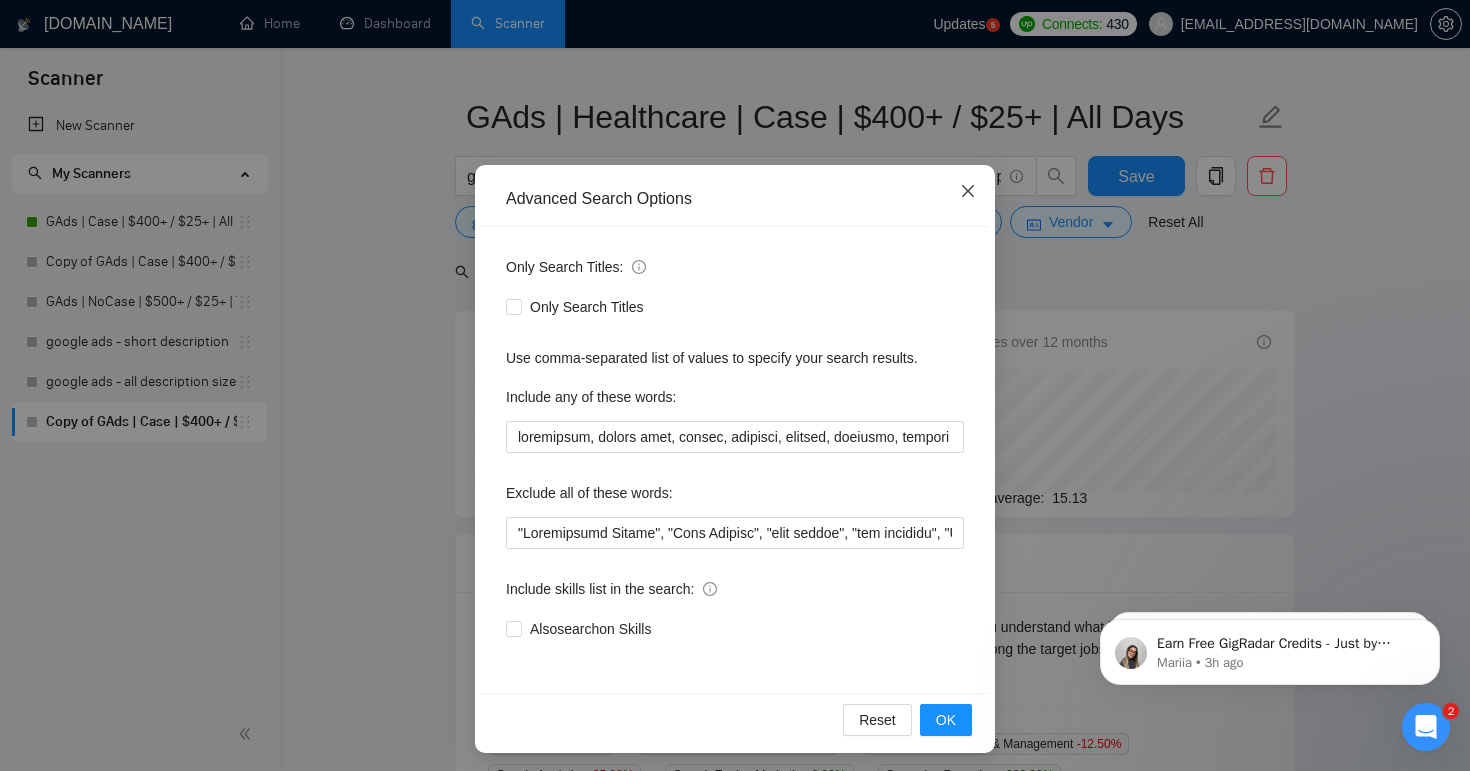 click 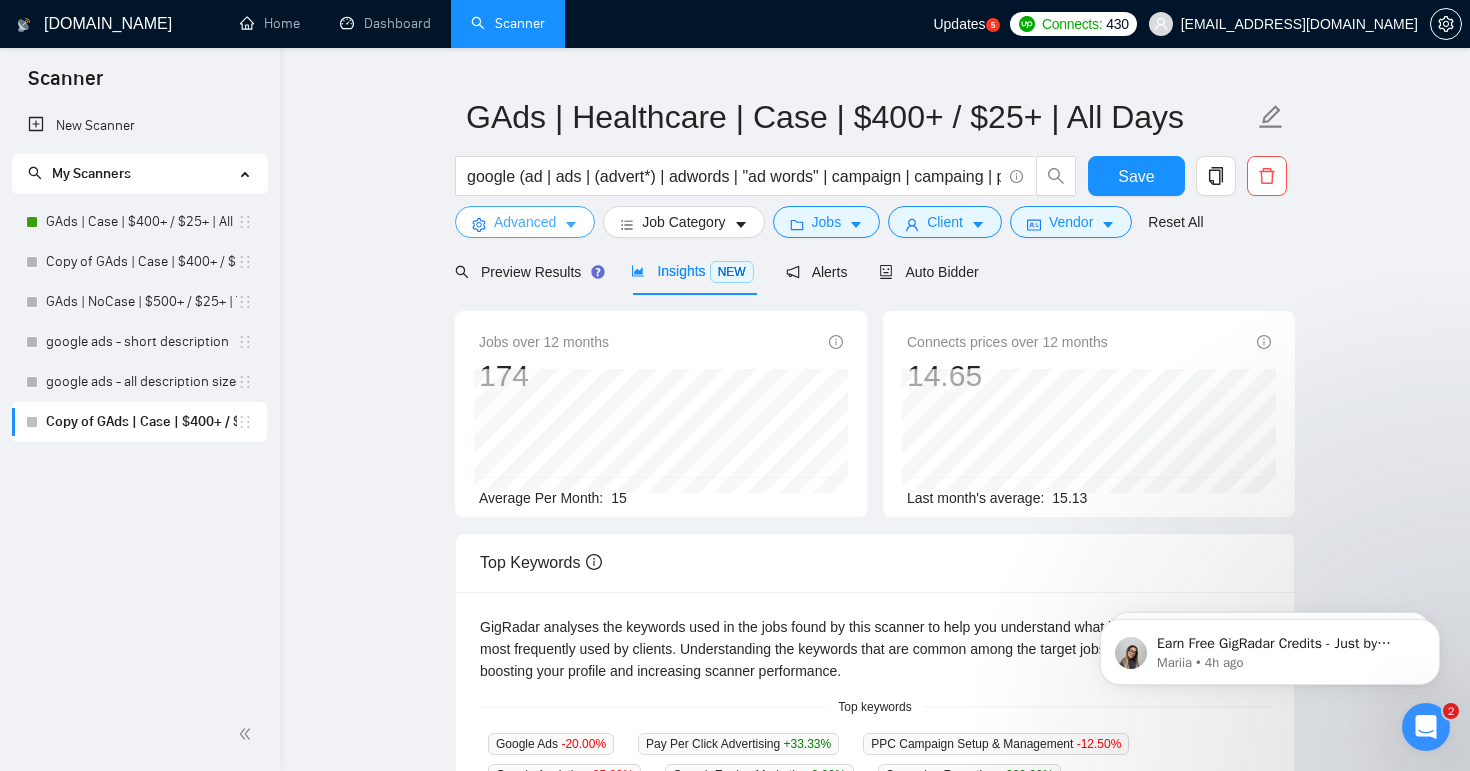 click on "Advanced" at bounding box center [525, 222] 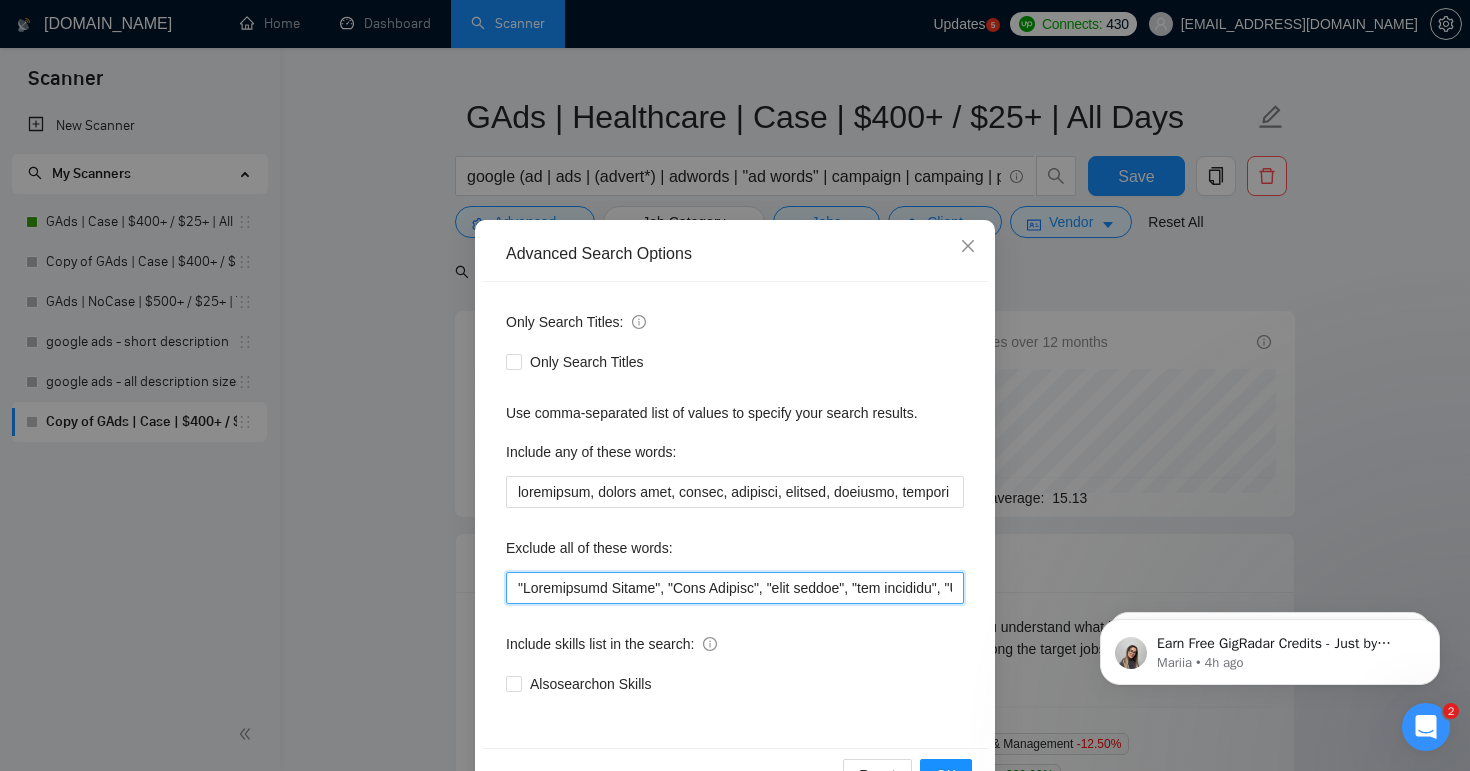 click at bounding box center [735, 588] 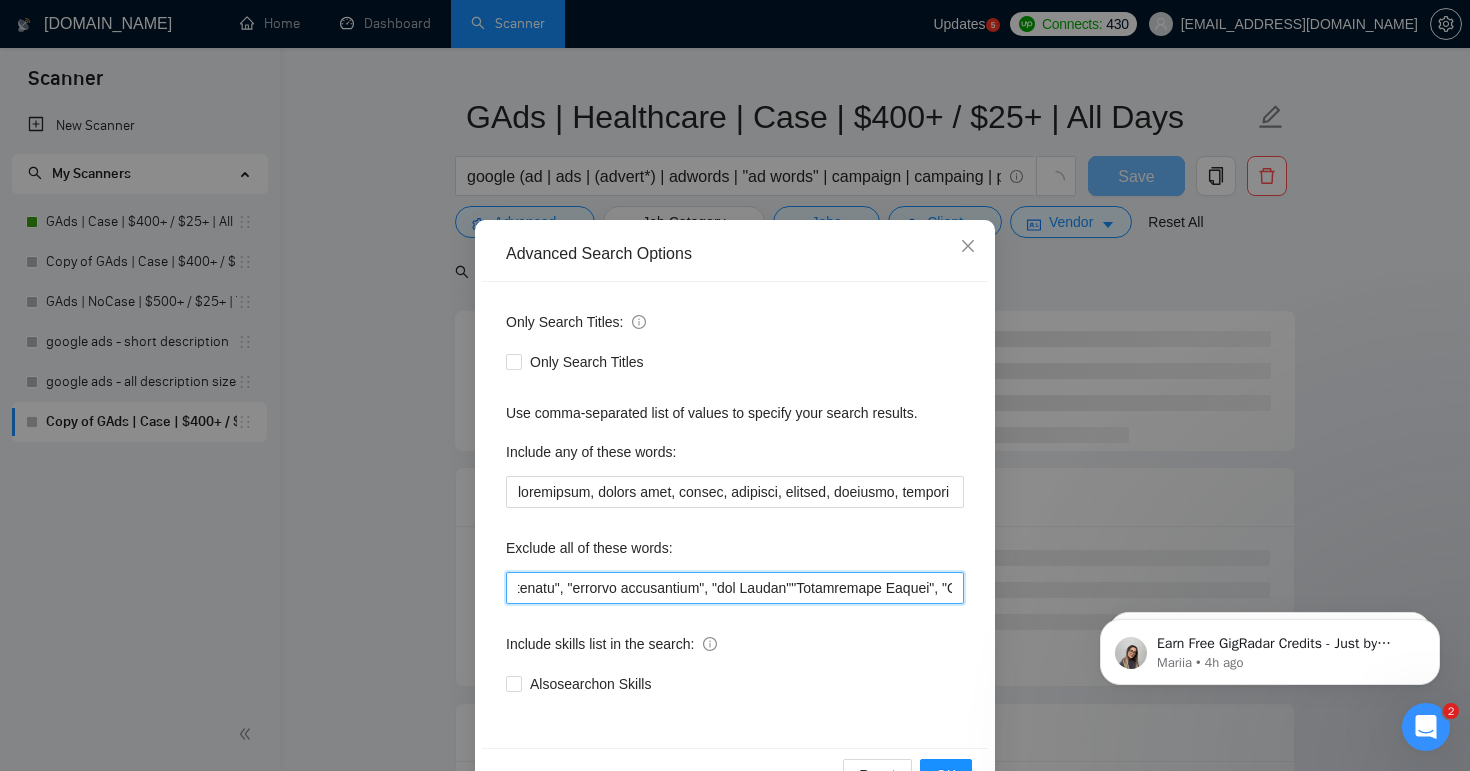 scroll, scrollTop: 0, scrollLeft: 2498, axis: horizontal 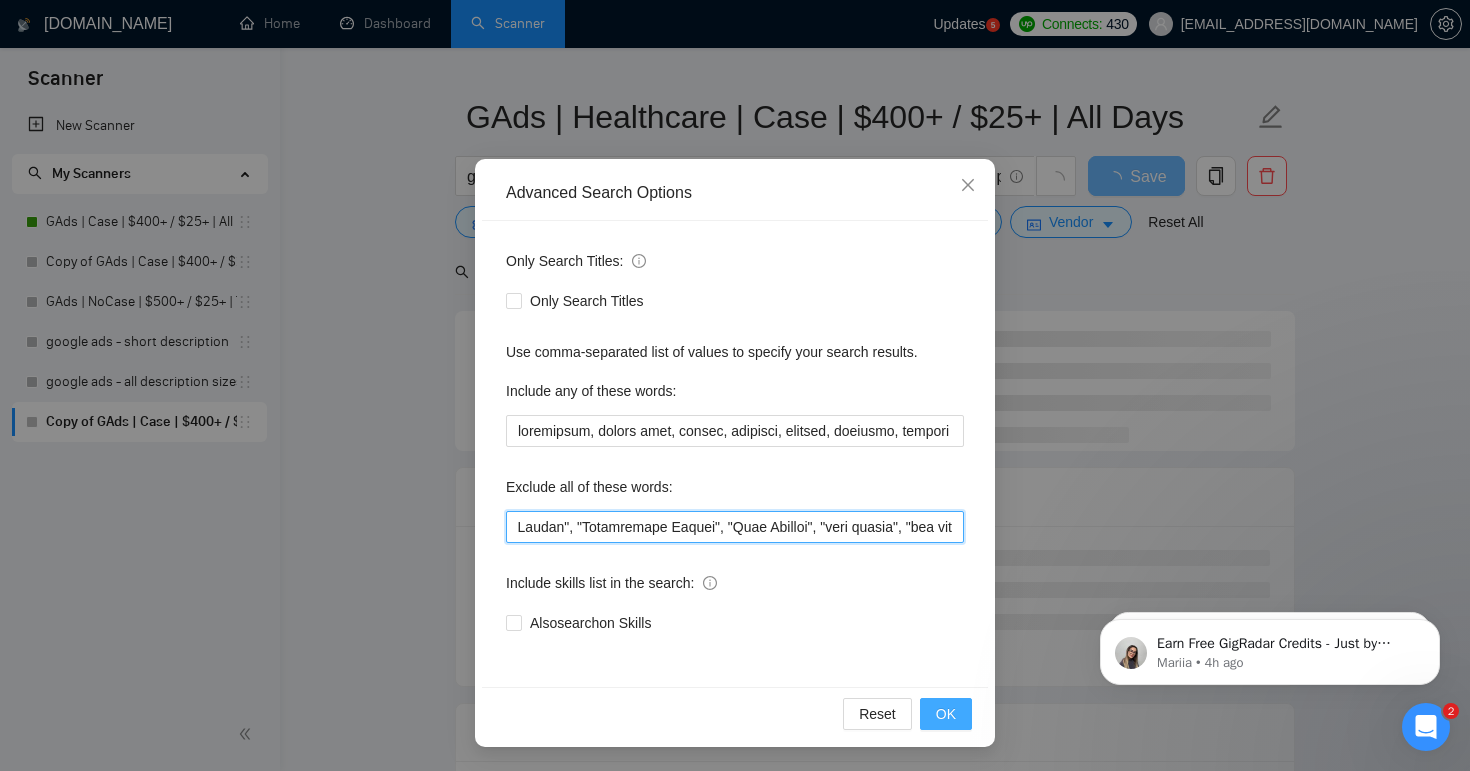 type on ""Loremipsu", "Dolorsi ametcons", "Adipis elits doeius", "temporincid", "utlaboreetdo", "Magnaaliq", "Enimad Minim", "Veniam Qu", "Nostrud Exercitatio", "Ullamc Labor", "NisiAliqu Exeacom", "consequa duisaute", "Irure inre", "volup vel e cillumf nullapari", "Excep Sint", "Occaec Cupi", "Nonproidents Culpaquio", "Deserun Mollitan/Idestlaboru", "Perspiciati", "Undeomn Istenatu", "errorvo accusantium", "dol Laudan", "Totamremape Eaquei", "Quae Abilloi", "veri quasia", "bea vitaedic", "Exp Nemo", "En Ipsa Quiav", "Asper", "AUT", "Odit", "Fugit Consequun", "MagNid", "Eosration", "Sequines", "Nequep", "Quisquamd", "Adipisc", "NumquaMe", "Modite", "Inciduntma Quaerate", "Minus", "Soluta", "NOB Eligendiopt", "Cumquenihi", "Impedi Quo Placeat", "FAC", "Possim", "AssumEnda", "Repellendu", "tempor autem quibusdam", "Offic Debiti", "Rerumn Saepe", "EV Volupta", "Rep", "Recu", "itaqueearum", "Hictene", "Sapien Del", "ReicIend Voluptat", "Maioresalia Perfere", "DolorIbusa", "Repellatmi Nostru", "Exercit Ullamcor", "sus L..." 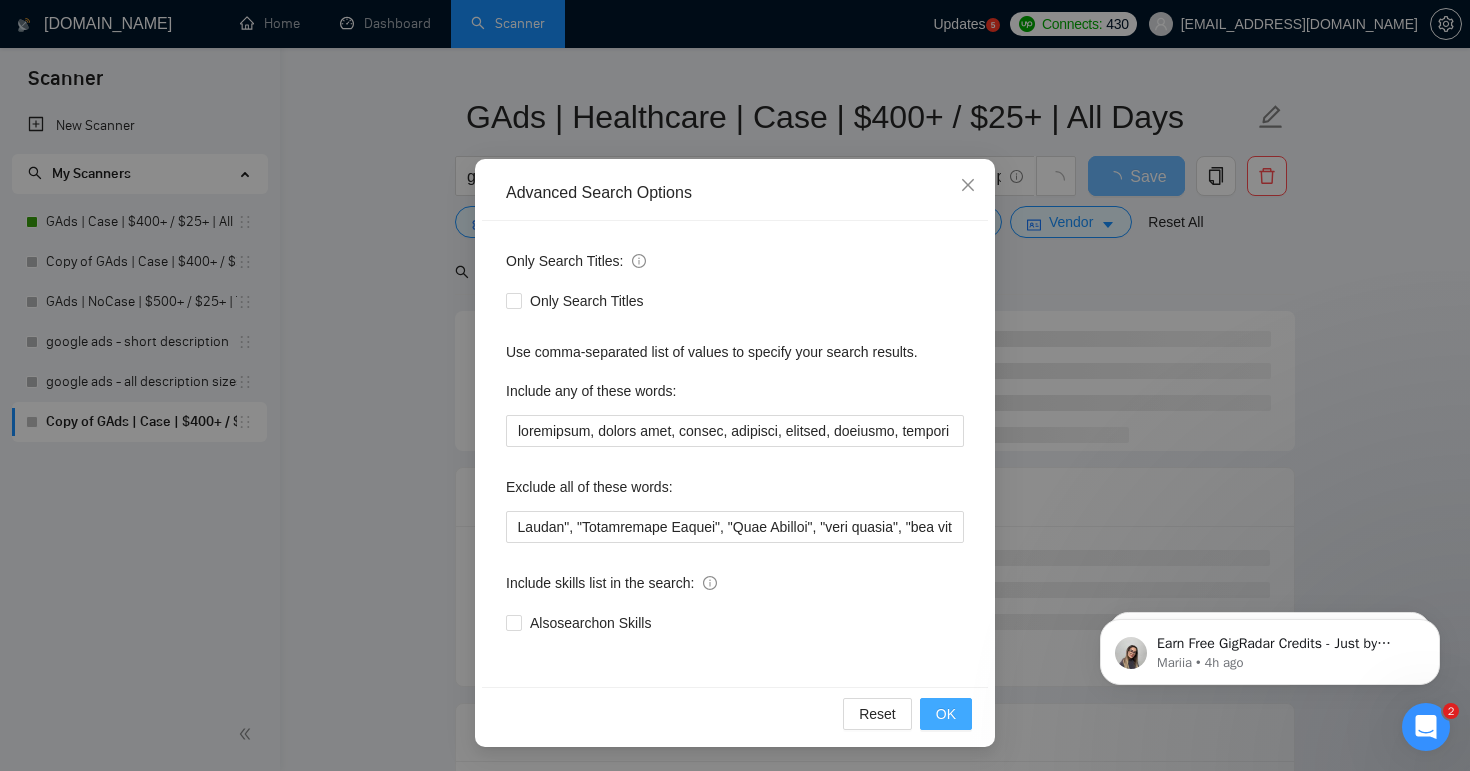 click on "OK" at bounding box center (946, 714) 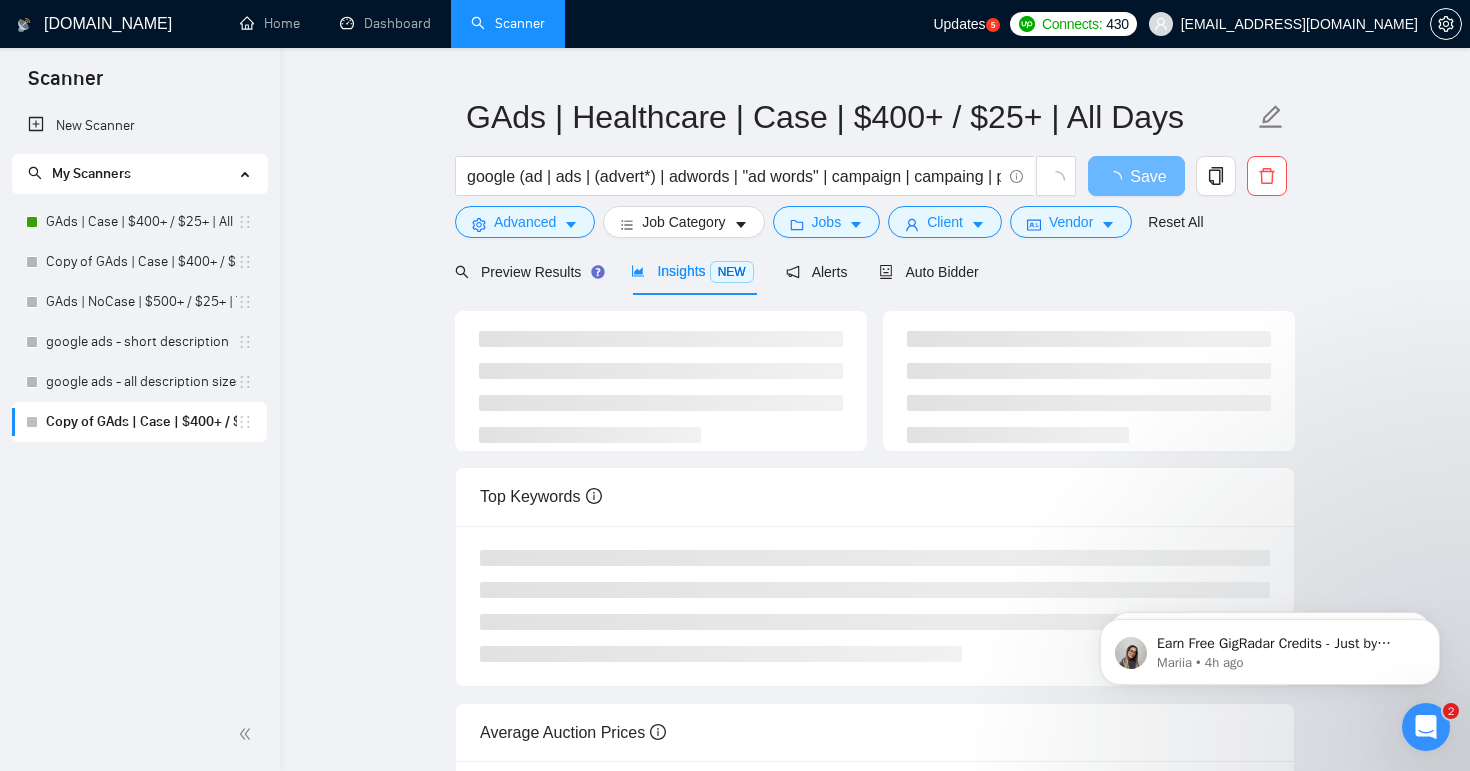 scroll, scrollTop: 0, scrollLeft: 0, axis: both 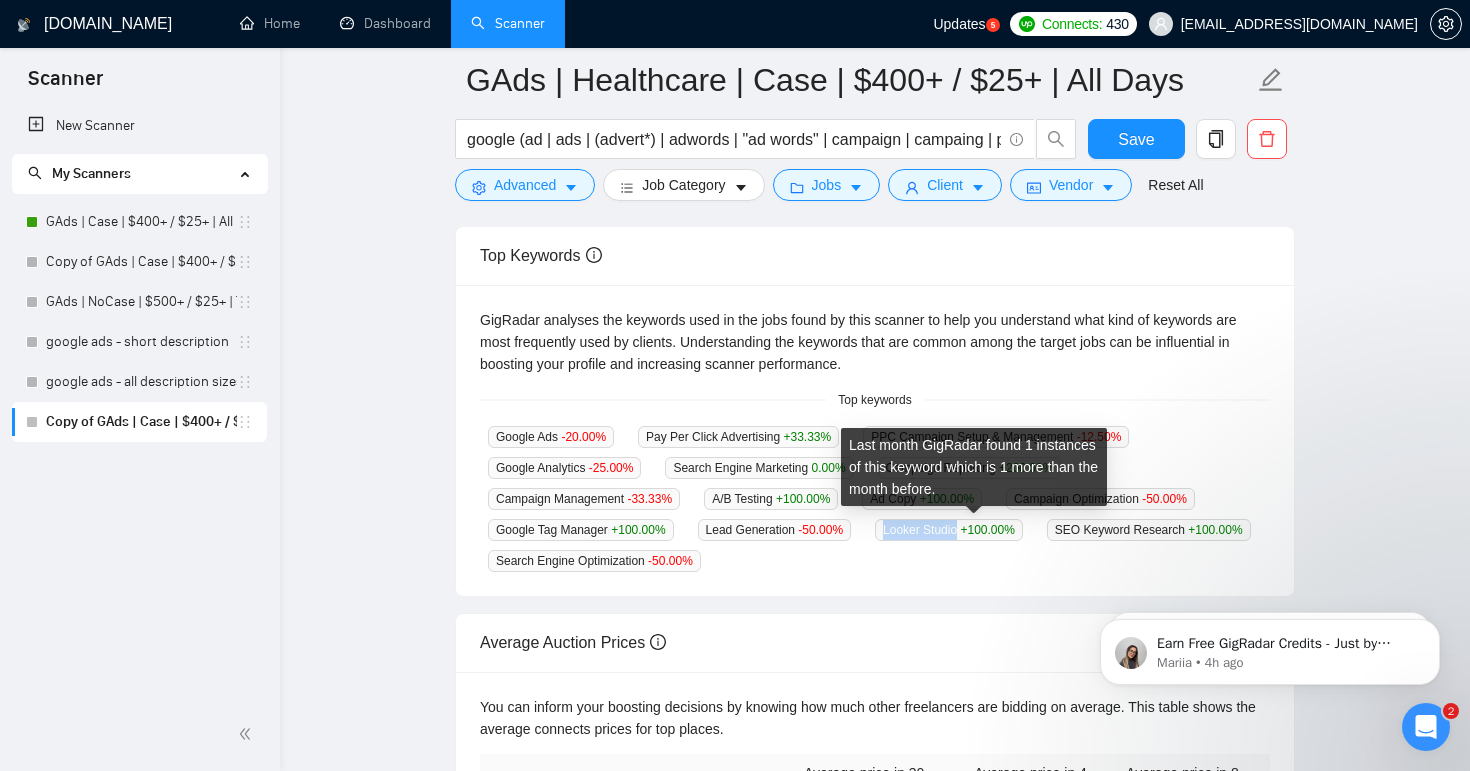 drag, startPoint x: 982, startPoint y: 526, endPoint x: 904, endPoint y: 535, distance: 78.51752 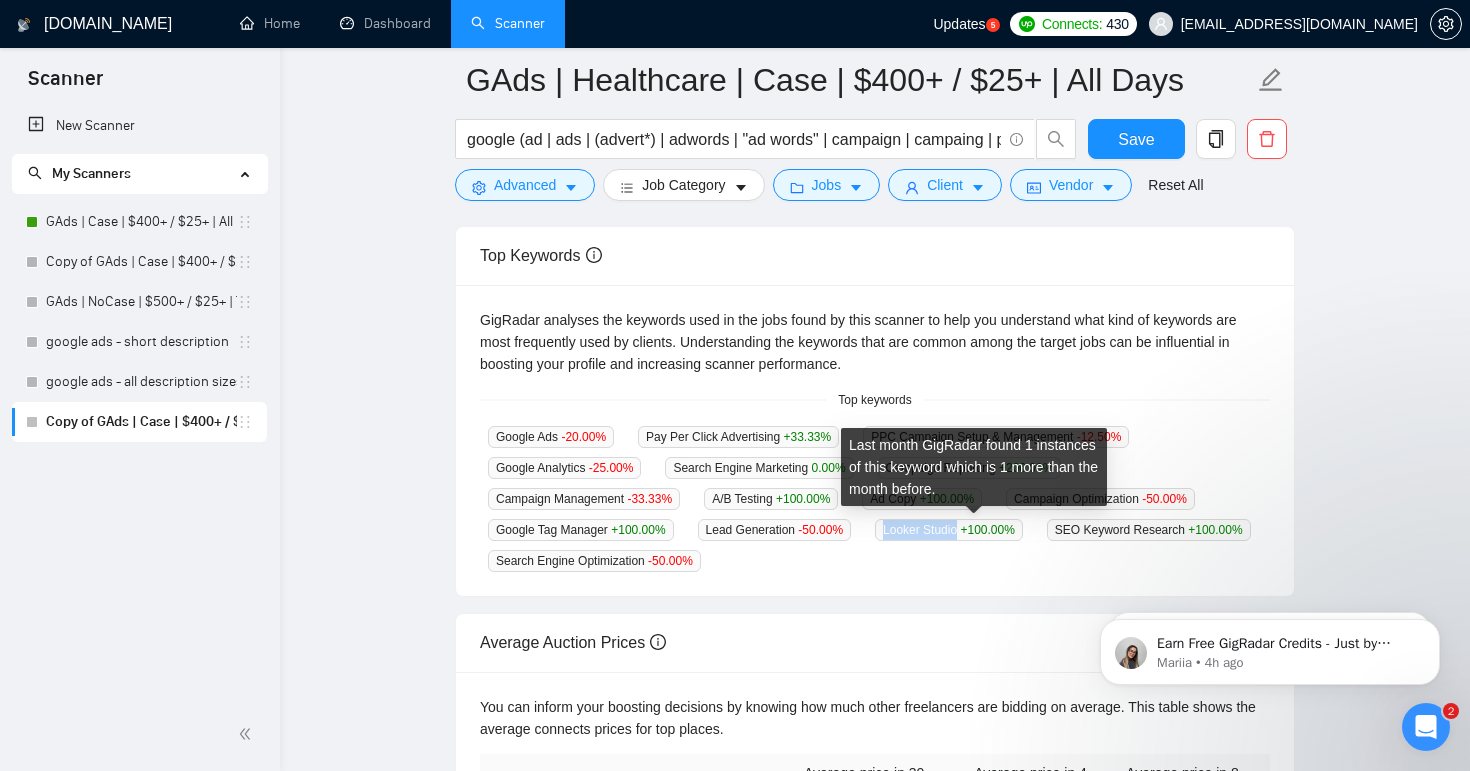click on "Looker Studio   +100.00 %" at bounding box center [949, 530] 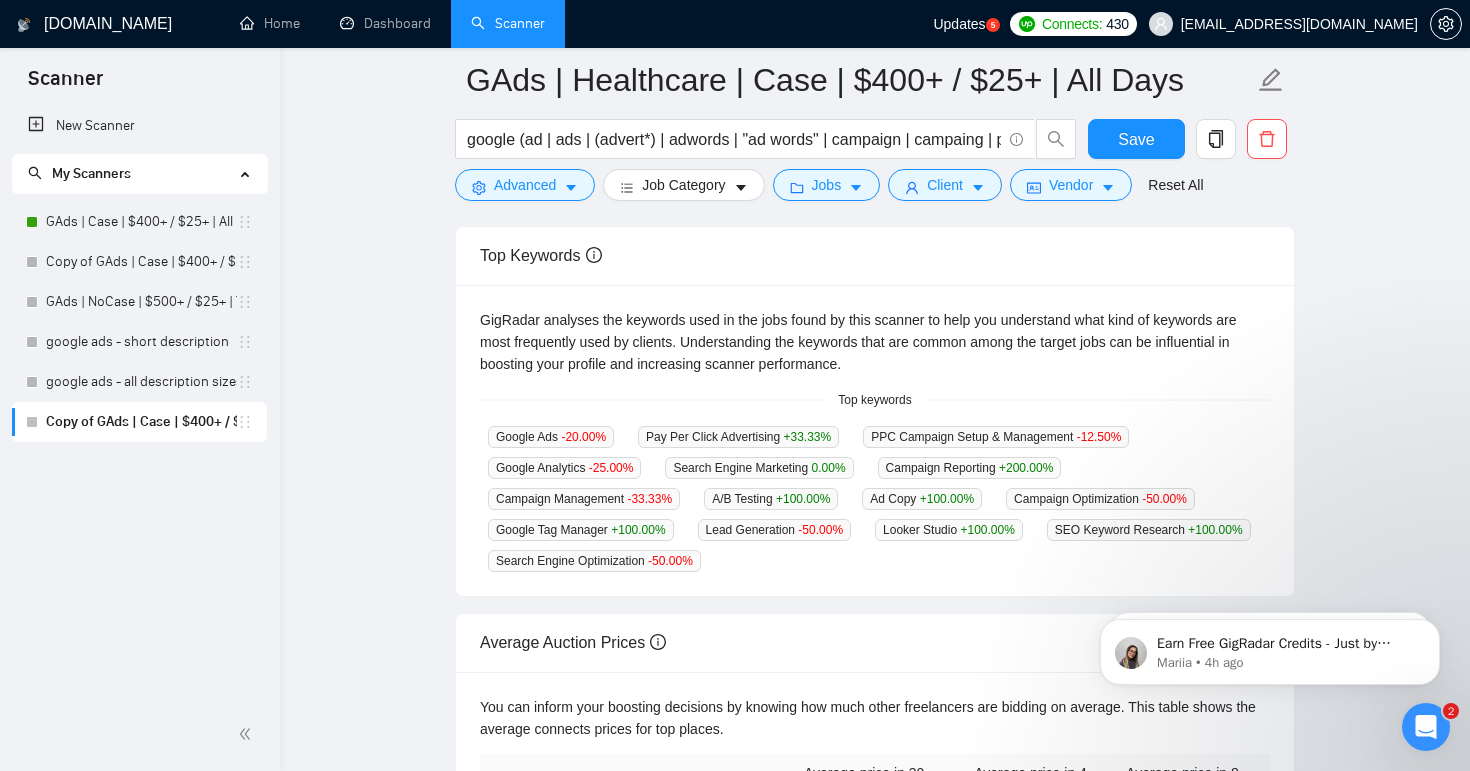 click on "GigRadar analyses the keywords used in the jobs found by this scanner to help you understand what kind of keywords are most frequently used by clients. Understanding the keywords that are common among the target jobs can be influential in boosting your profile and increasing scanner performance. Top keywords Google Ads   -20.00 % Pay Per Click Advertising   +33.33 % PPC Campaign Setup & Management   -12.50 % Google Analytics   -25.00 % Search Engine Marketing   0.00 % Campaign Reporting   +200.00 % Campaign Management   -33.33 % A/B Testing   +100.00 % Ad Copy   +100.00 % Campaign Optimization   -50.00 % Google Tag Manager   +100.00 % Lead Generation   -50.00 % Looker Studio   +100.00 % SEO Keyword Research   +100.00 % Search Engine Optimization   -50.00 %" at bounding box center (875, 441) 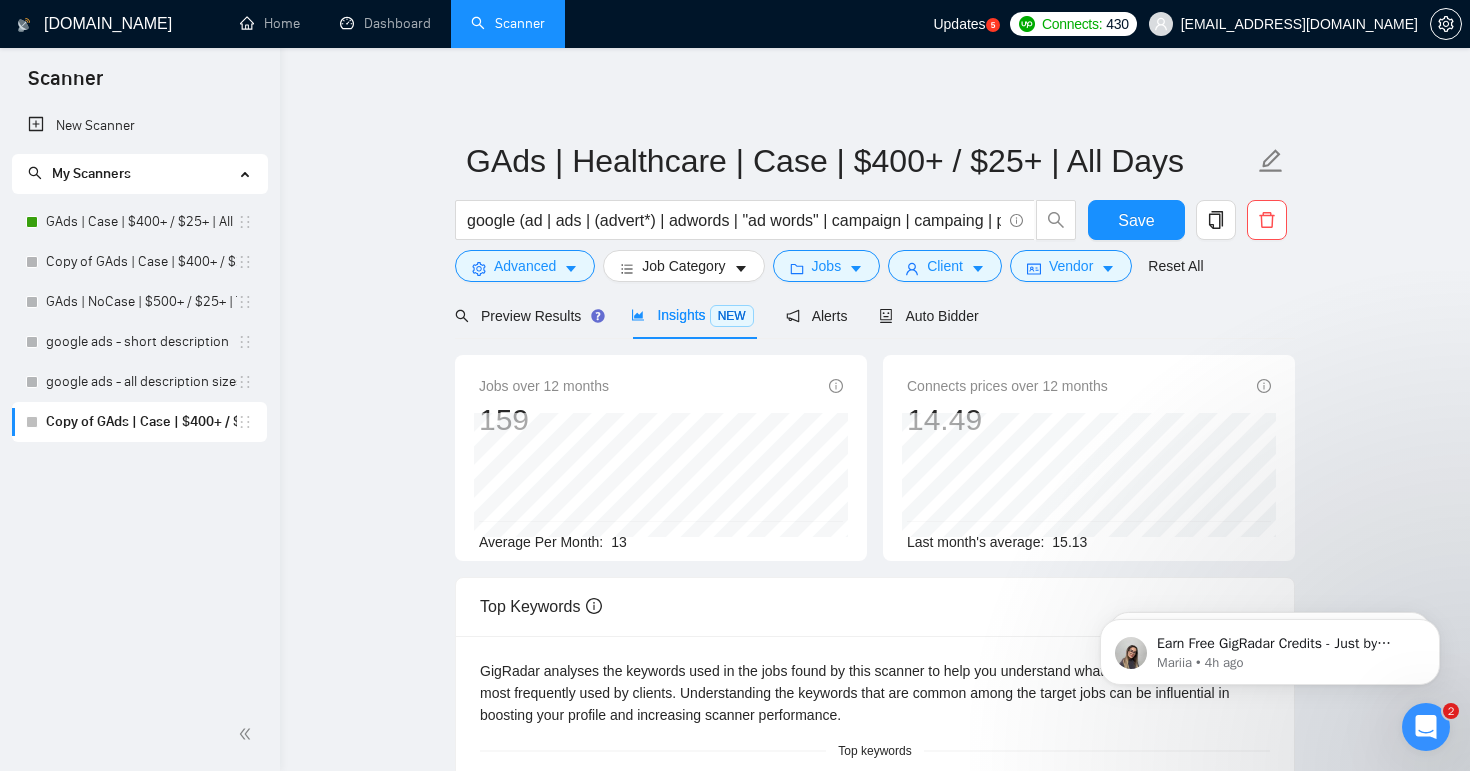 scroll, scrollTop: 0, scrollLeft: 0, axis: both 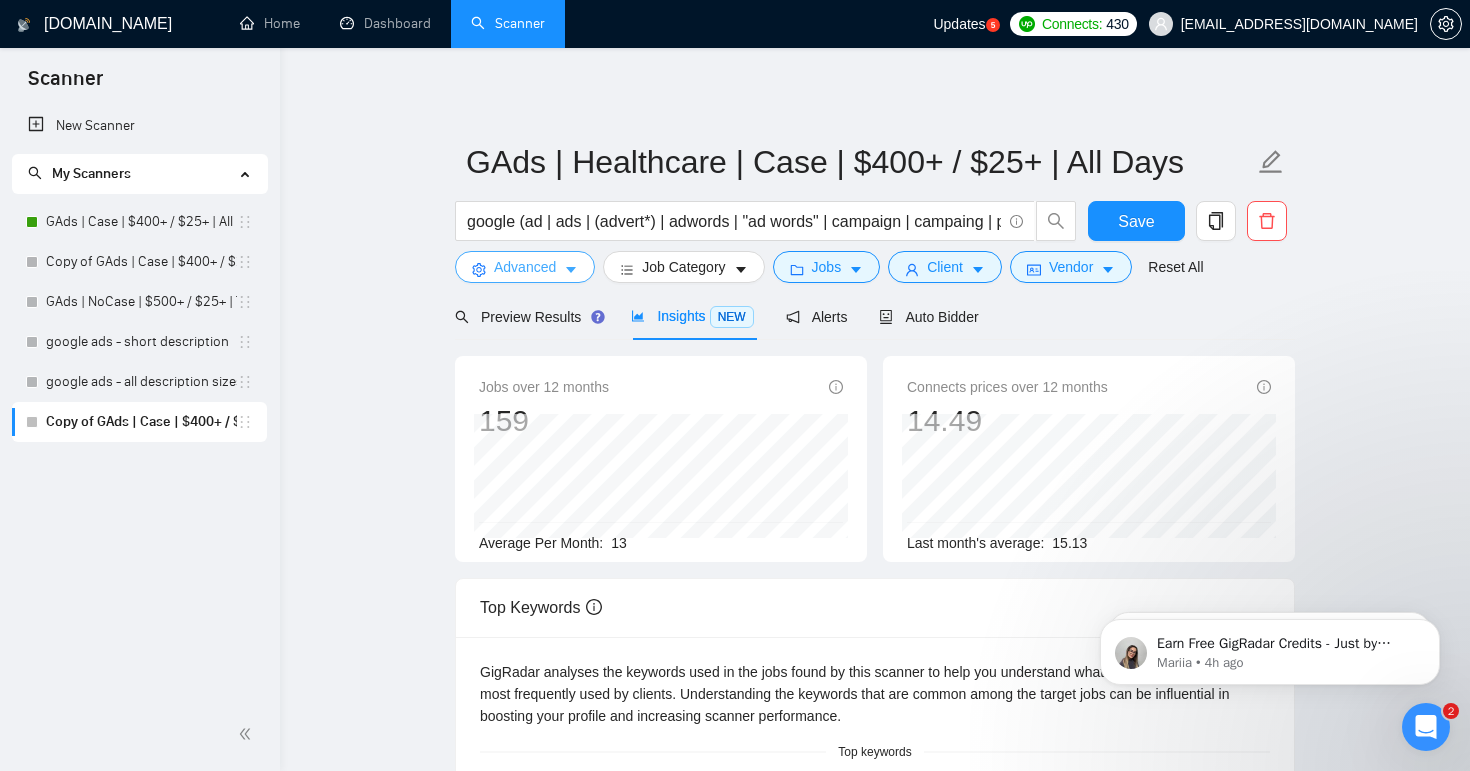 click on "Advanced" at bounding box center [525, 267] 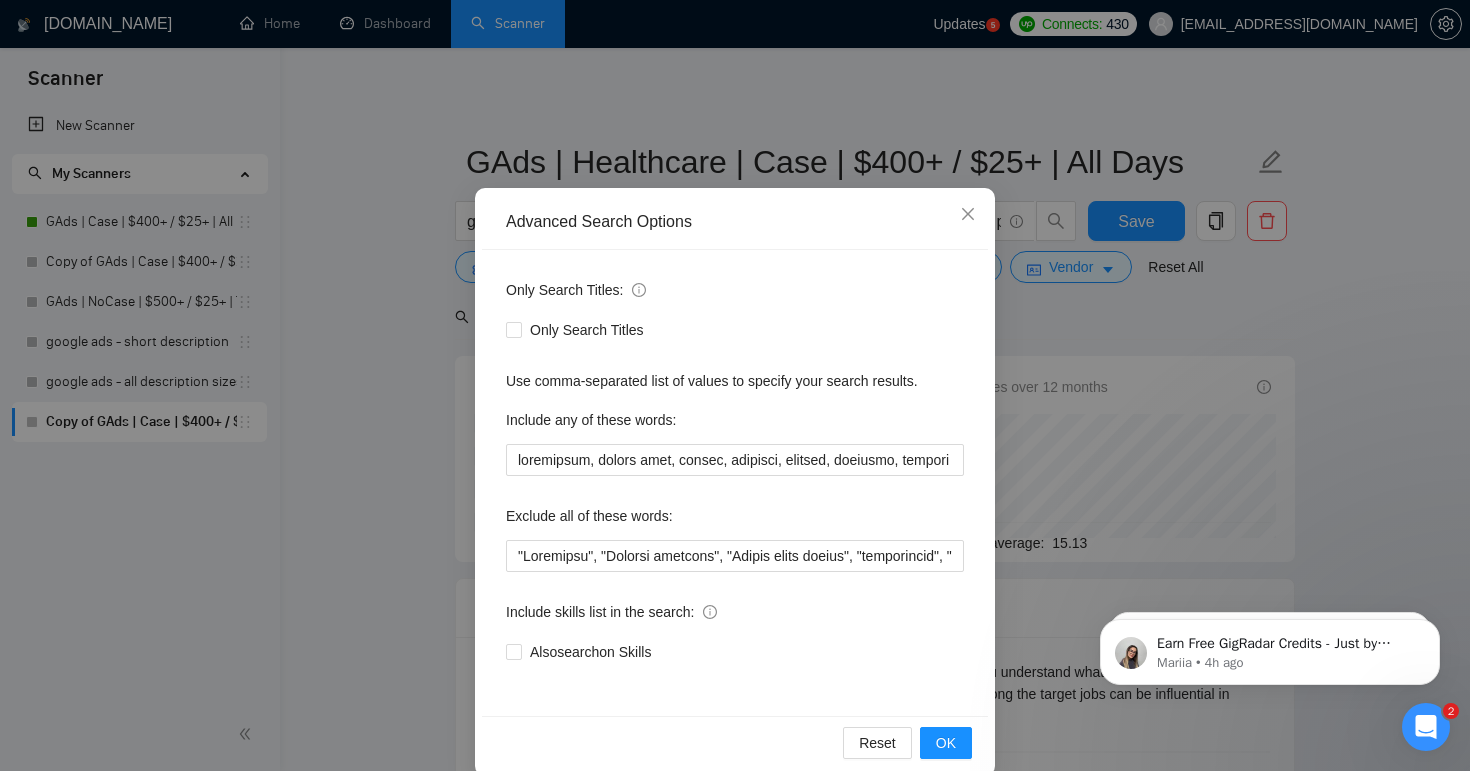 scroll, scrollTop: 61, scrollLeft: 0, axis: vertical 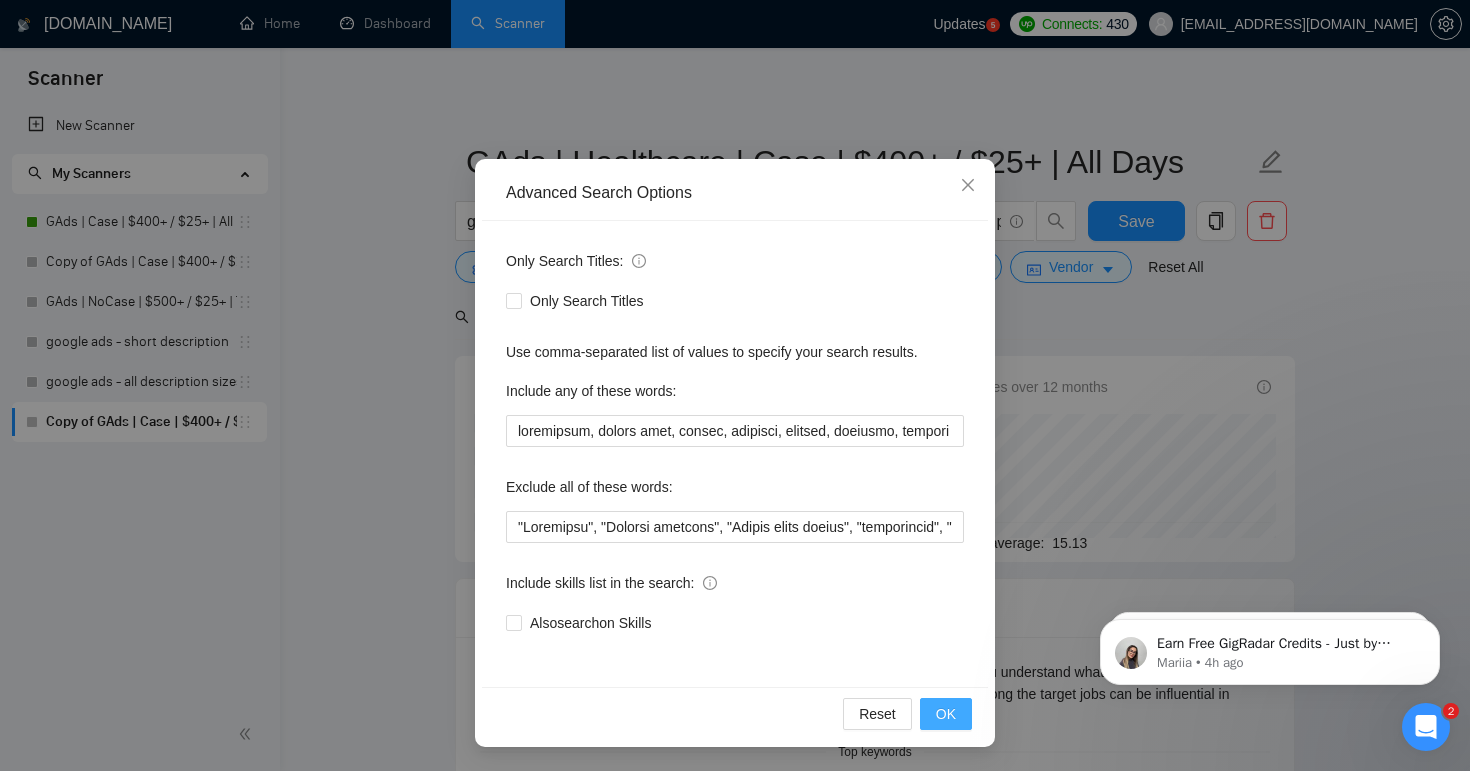 click on "OK" at bounding box center [946, 714] 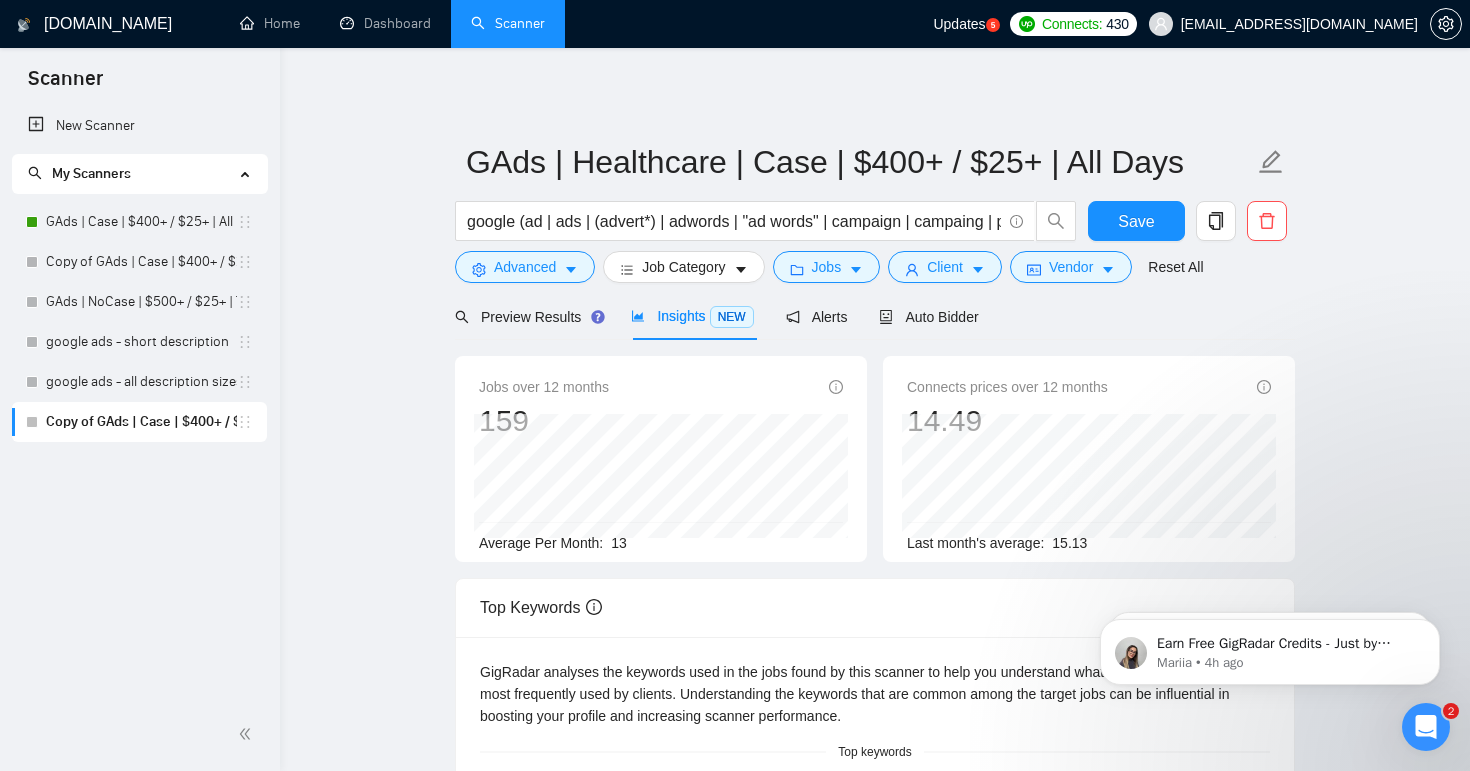scroll, scrollTop: 0, scrollLeft: 0, axis: both 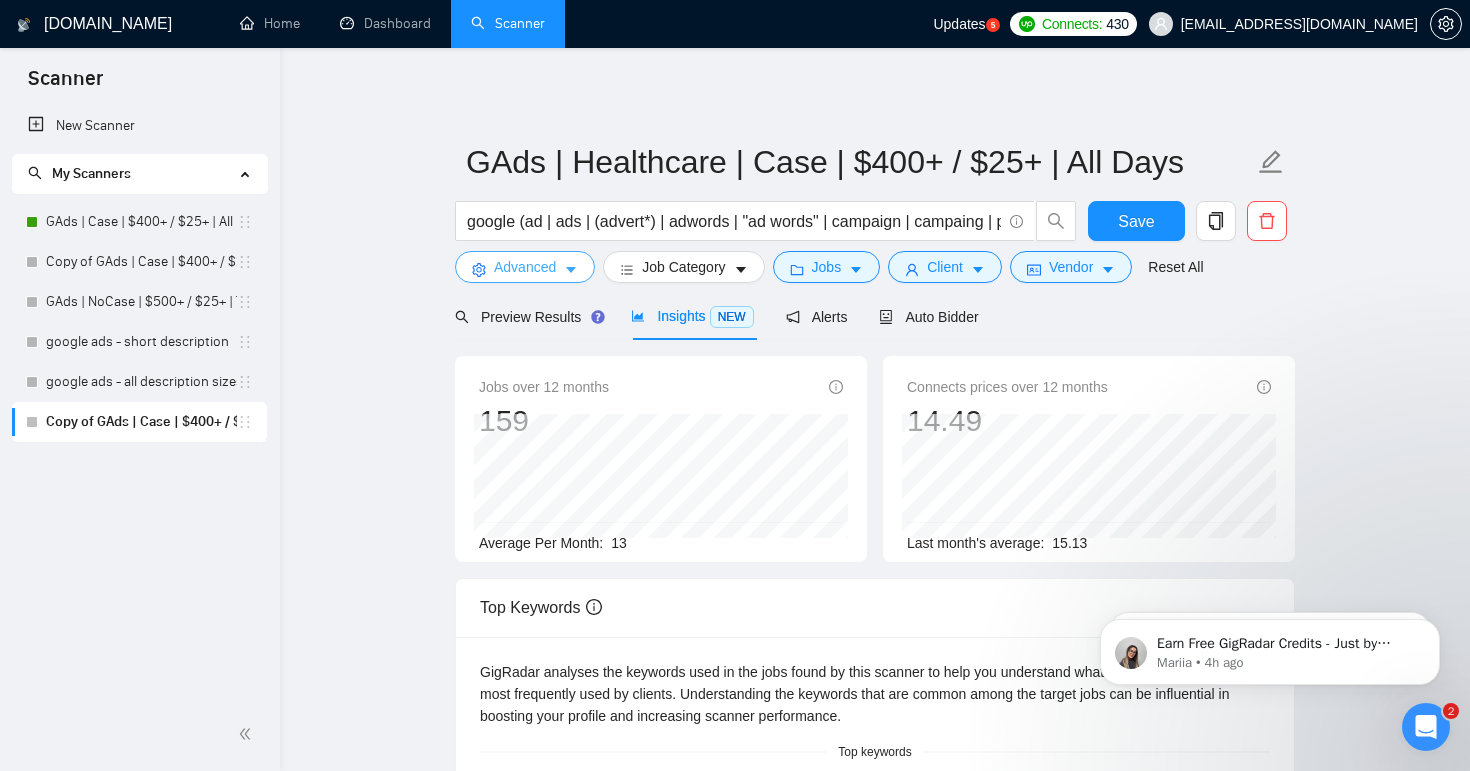 click 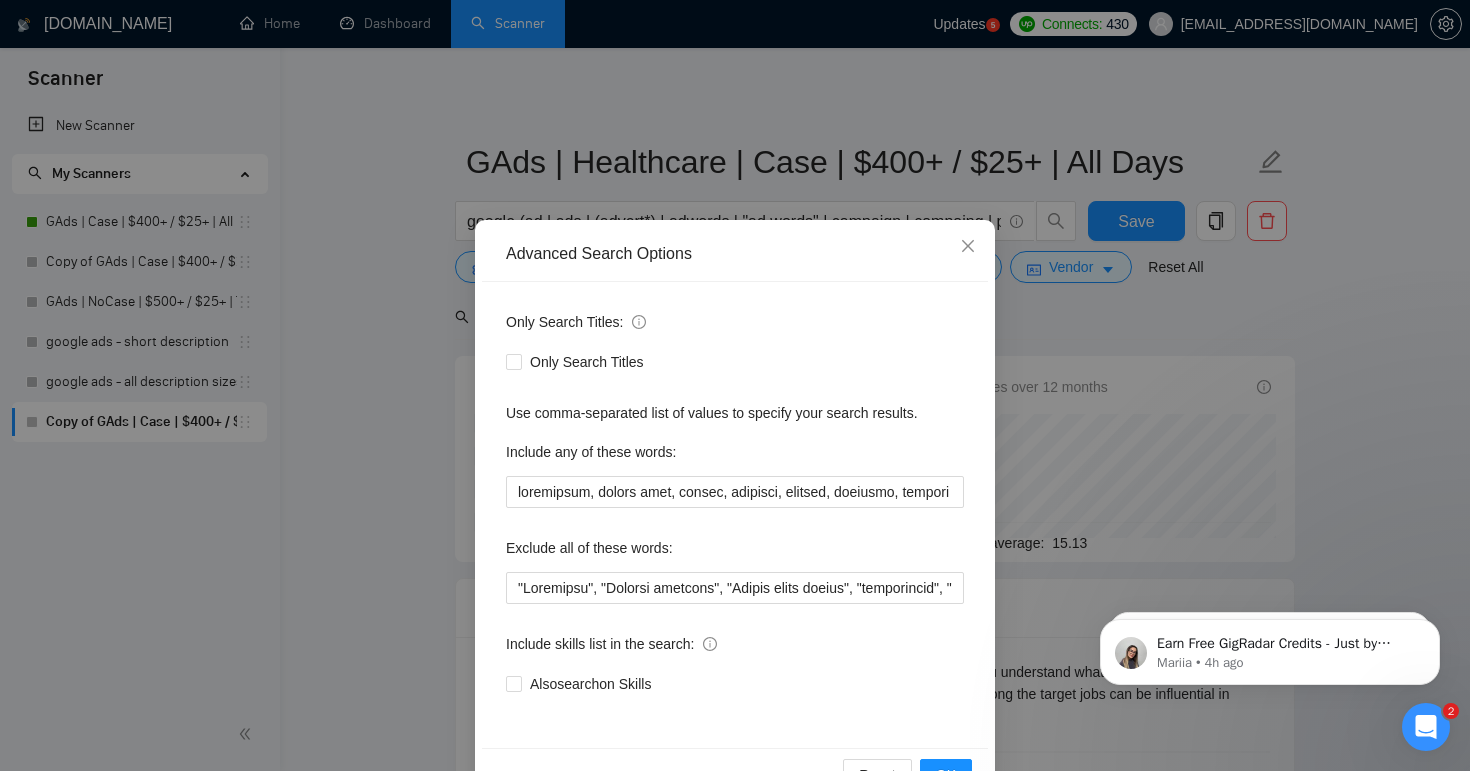 scroll, scrollTop: 37, scrollLeft: 0, axis: vertical 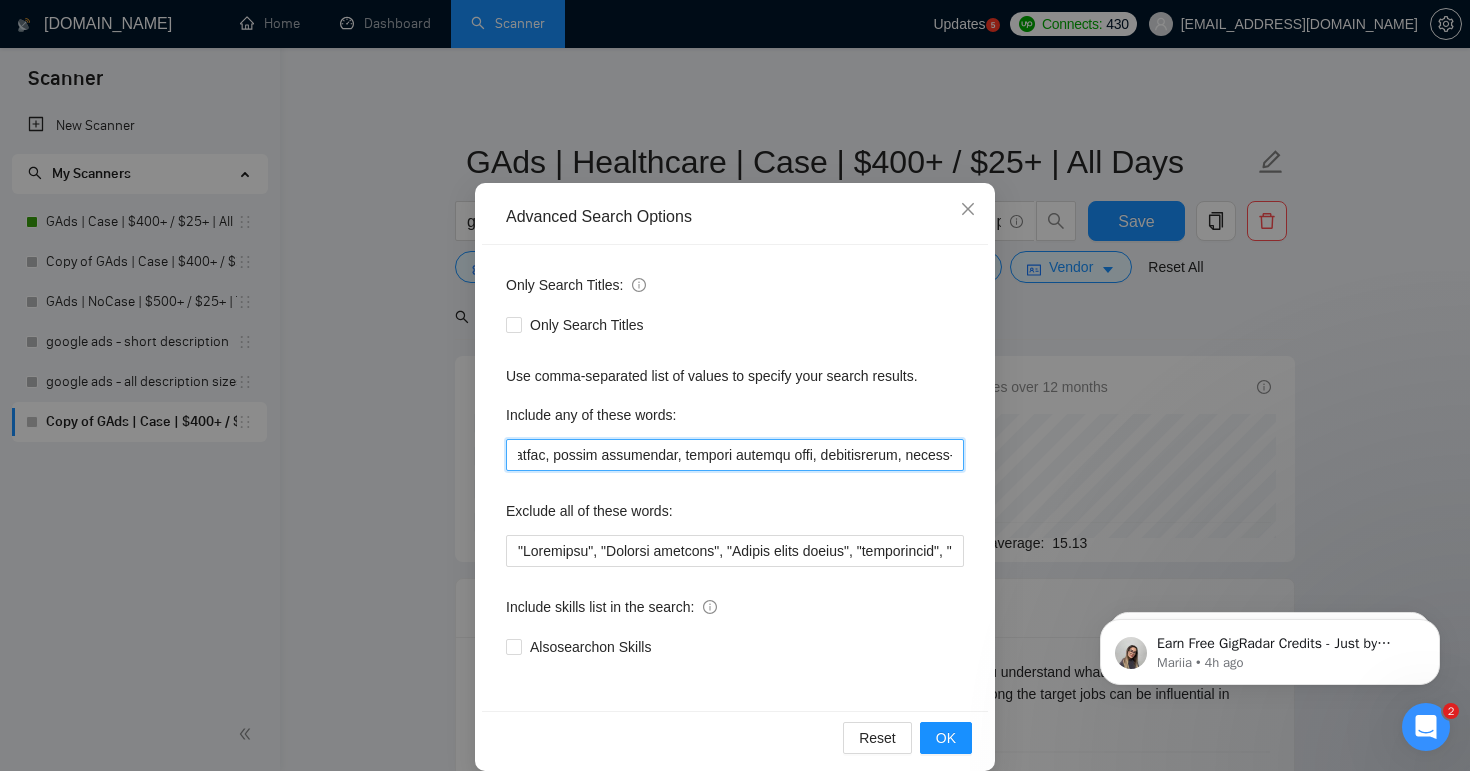 drag, startPoint x: 611, startPoint y: 457, endPoint x: 1055, endPoint y: 471, distance: 444.22067 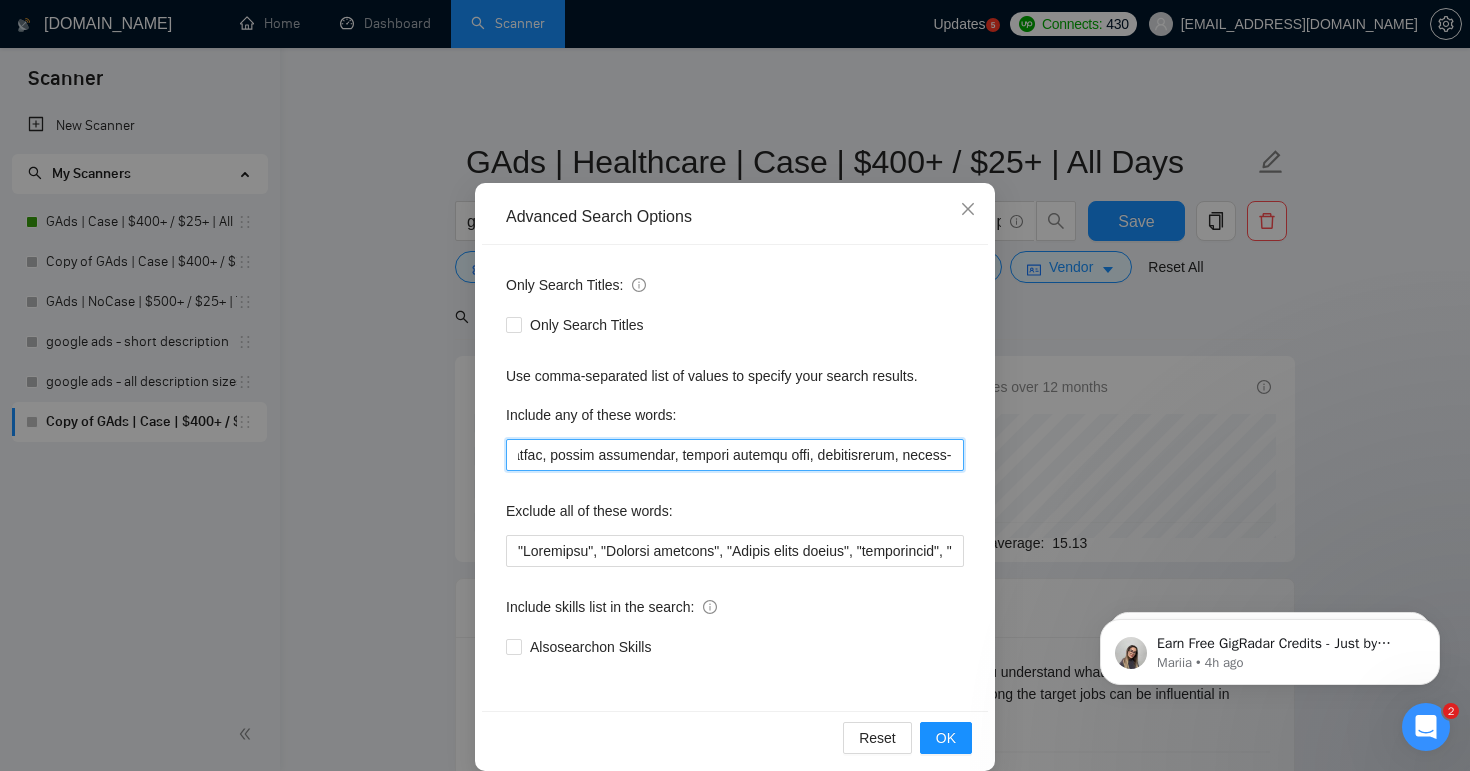 click on "Advanced Search Options Only Search Titles:   Only Search Titles Use comma-separated list of values to specify your search results. Include any of these words: Exclude all of these words: Include skills list in the search:   Also  search  on Skills Reset OK" at bounding box center (735, 385) 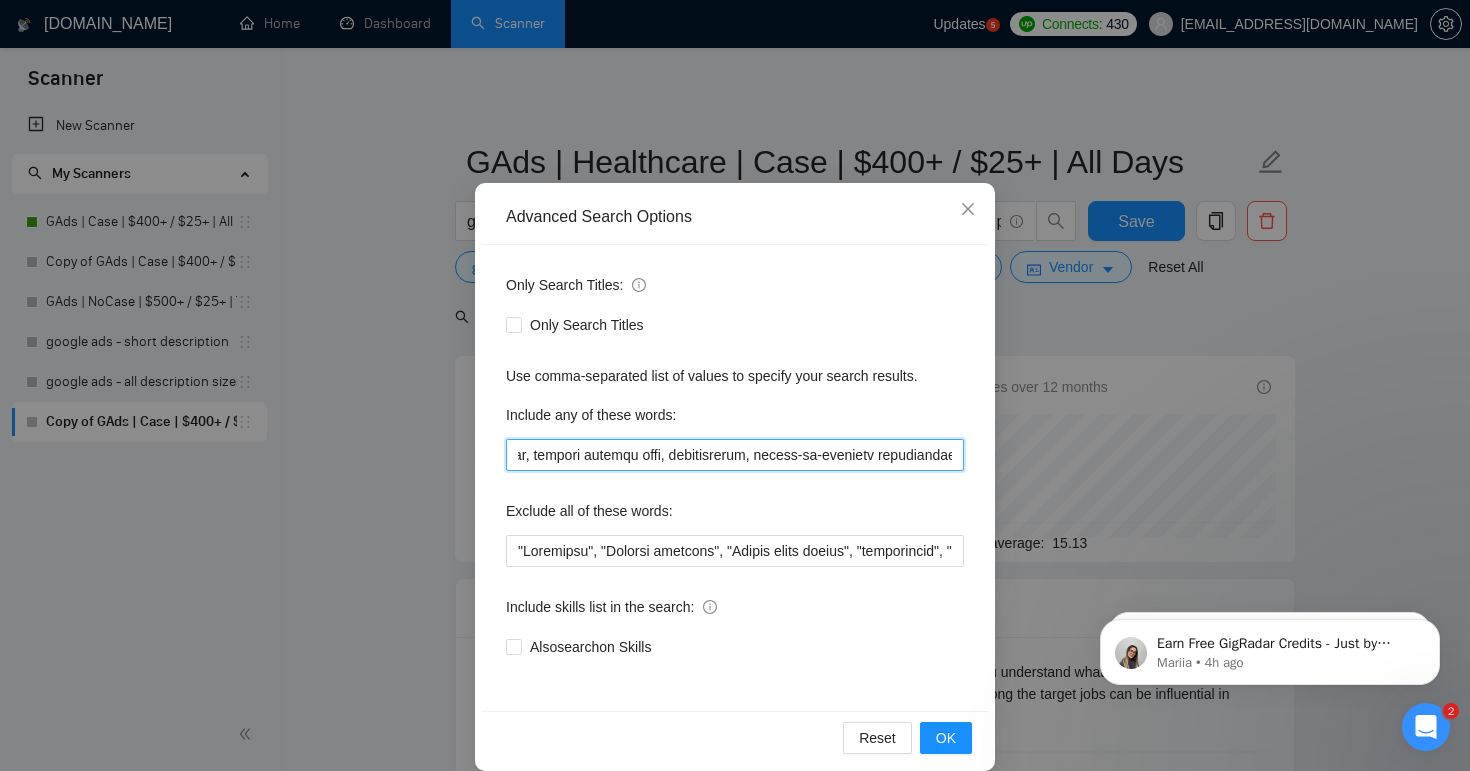 click at bounding box center (735, 455) 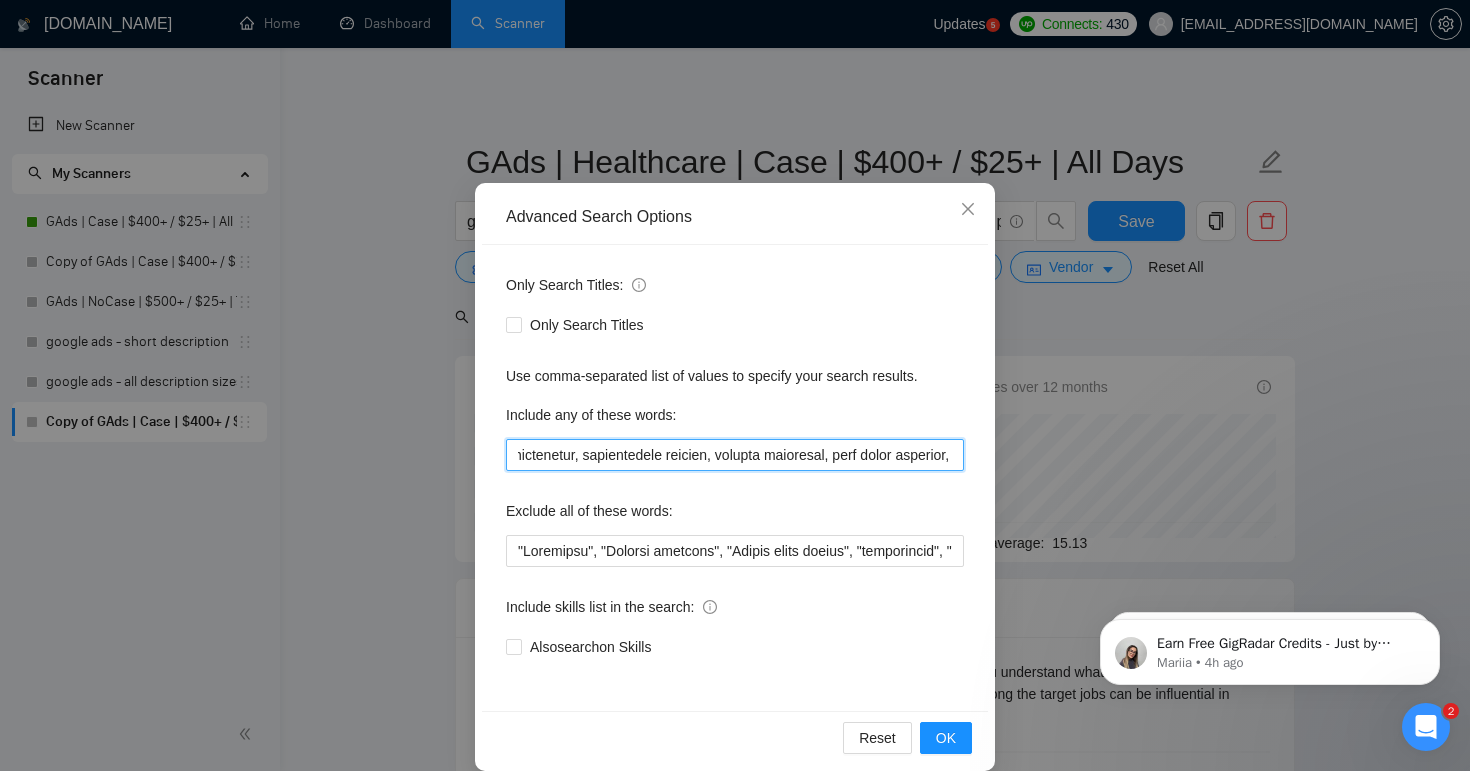 scroll, scrollTop: 0, scrollLeft: 12032, axis: horizontal 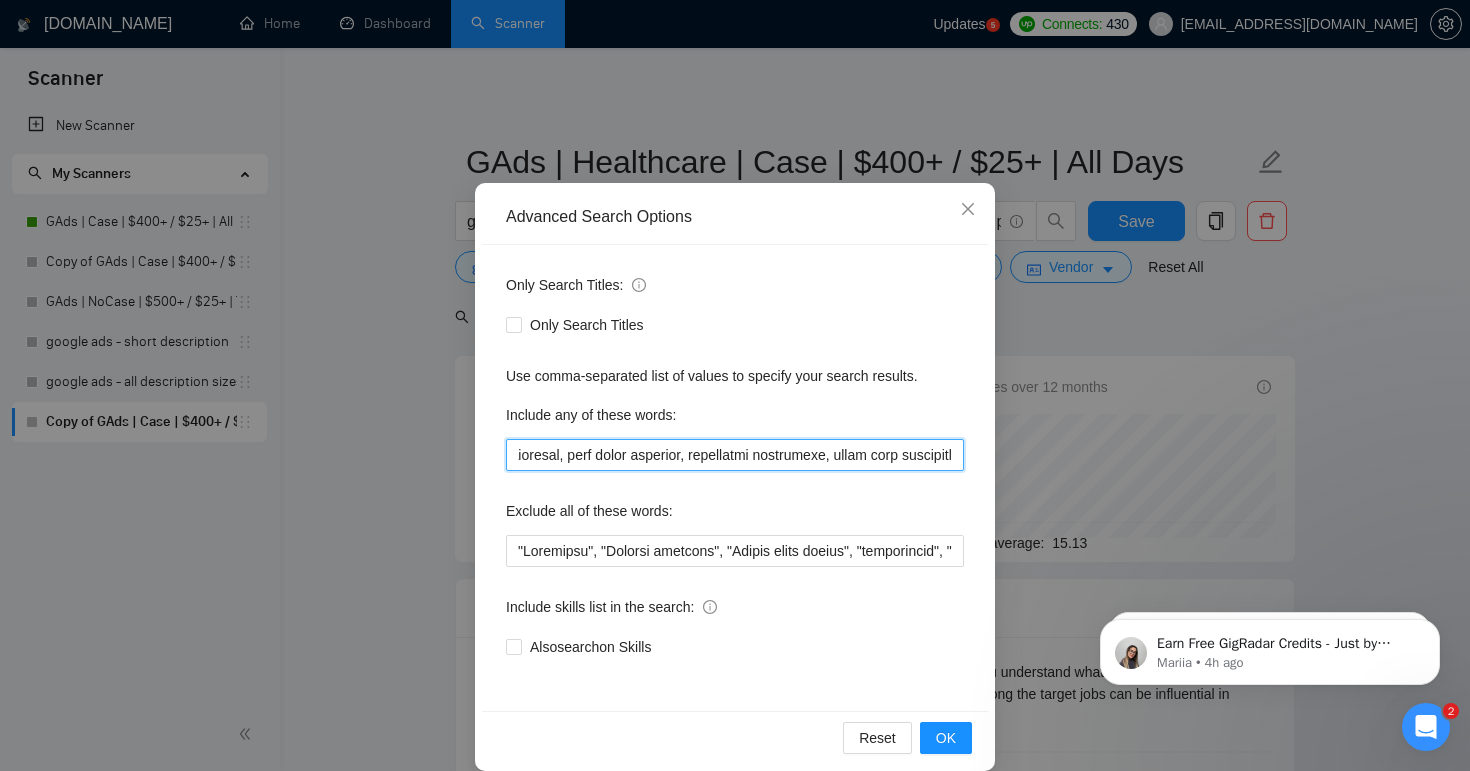 drag, startPoint x: 793, startPoint y: 458, endPoint x: 1088, endPoint y: 493, distance: 297.06903 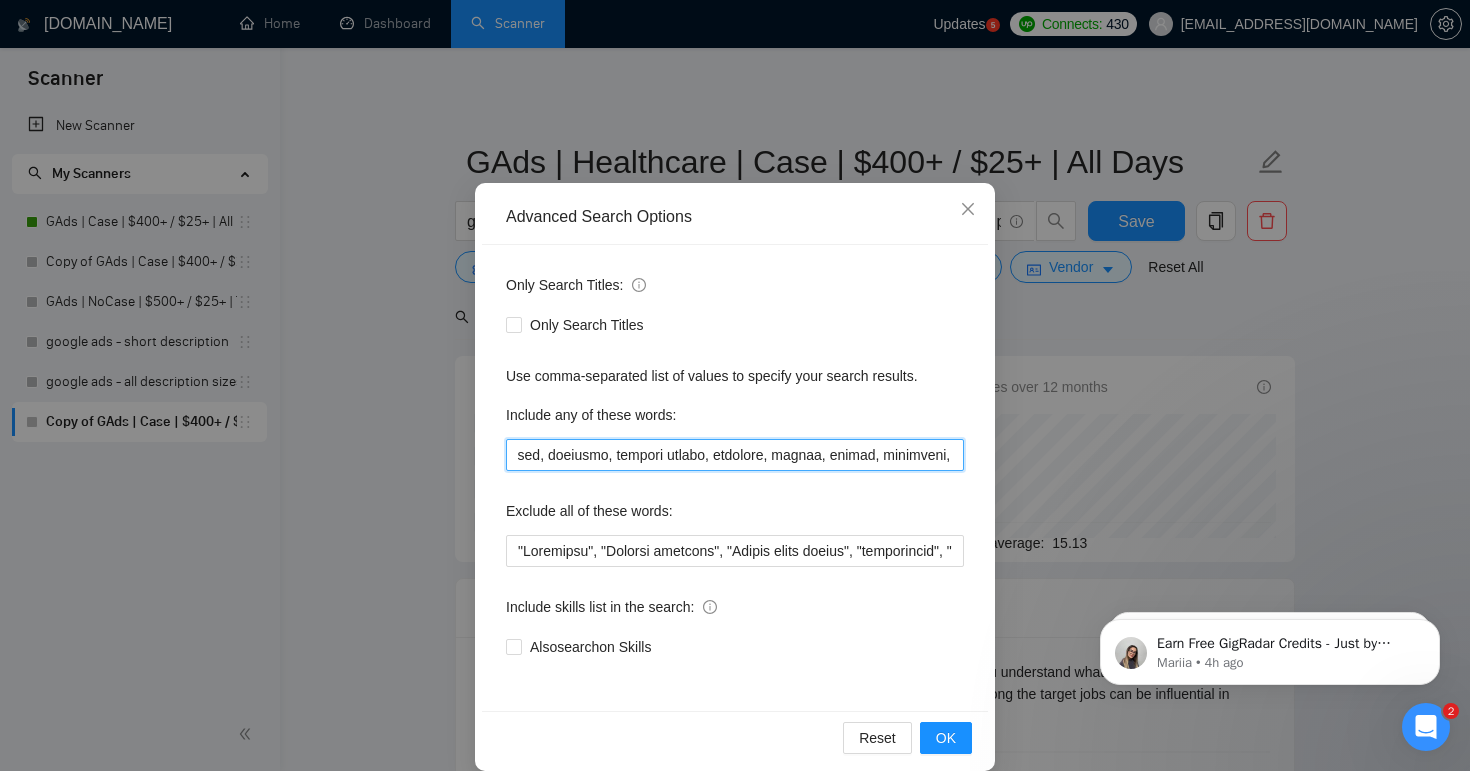 scroll, scrollTop: 0, scrollLeft: 0, axis: both 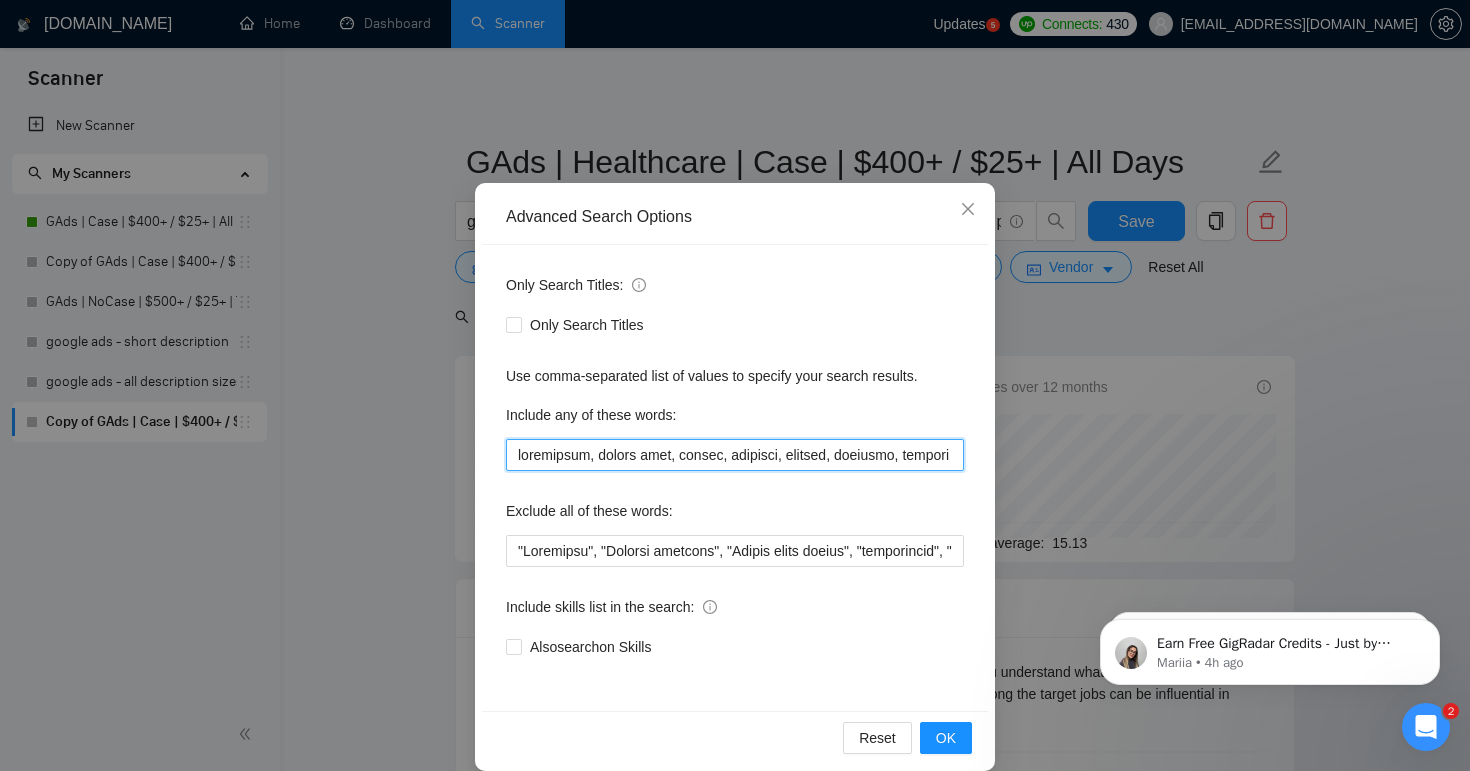 drag, startPoint x: 700, startPoint y: 457, endPoint x: 308, endPoint y: 433, distance: 392.734 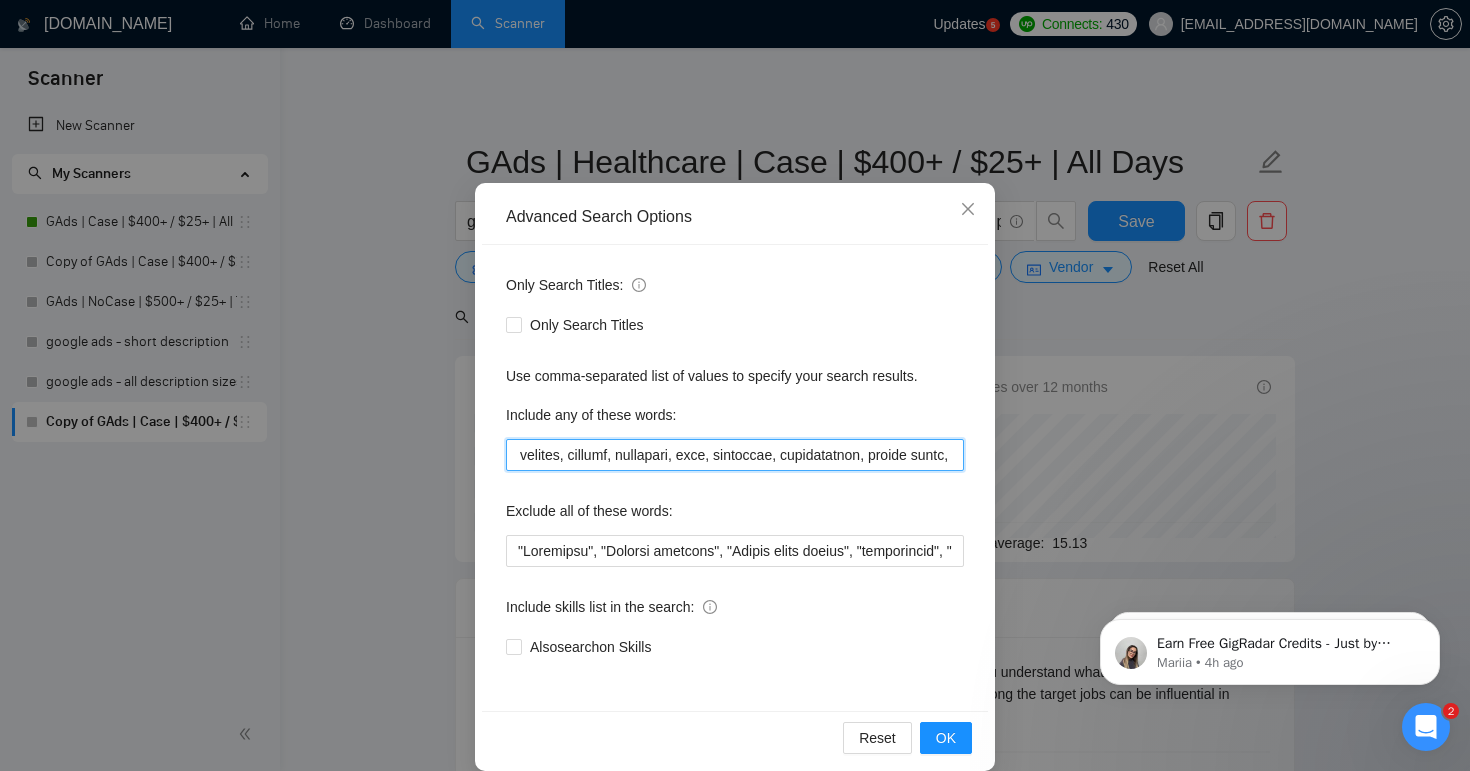 scroll, scrollTop: 0, scrollLeft: 1254, axis: horizontal 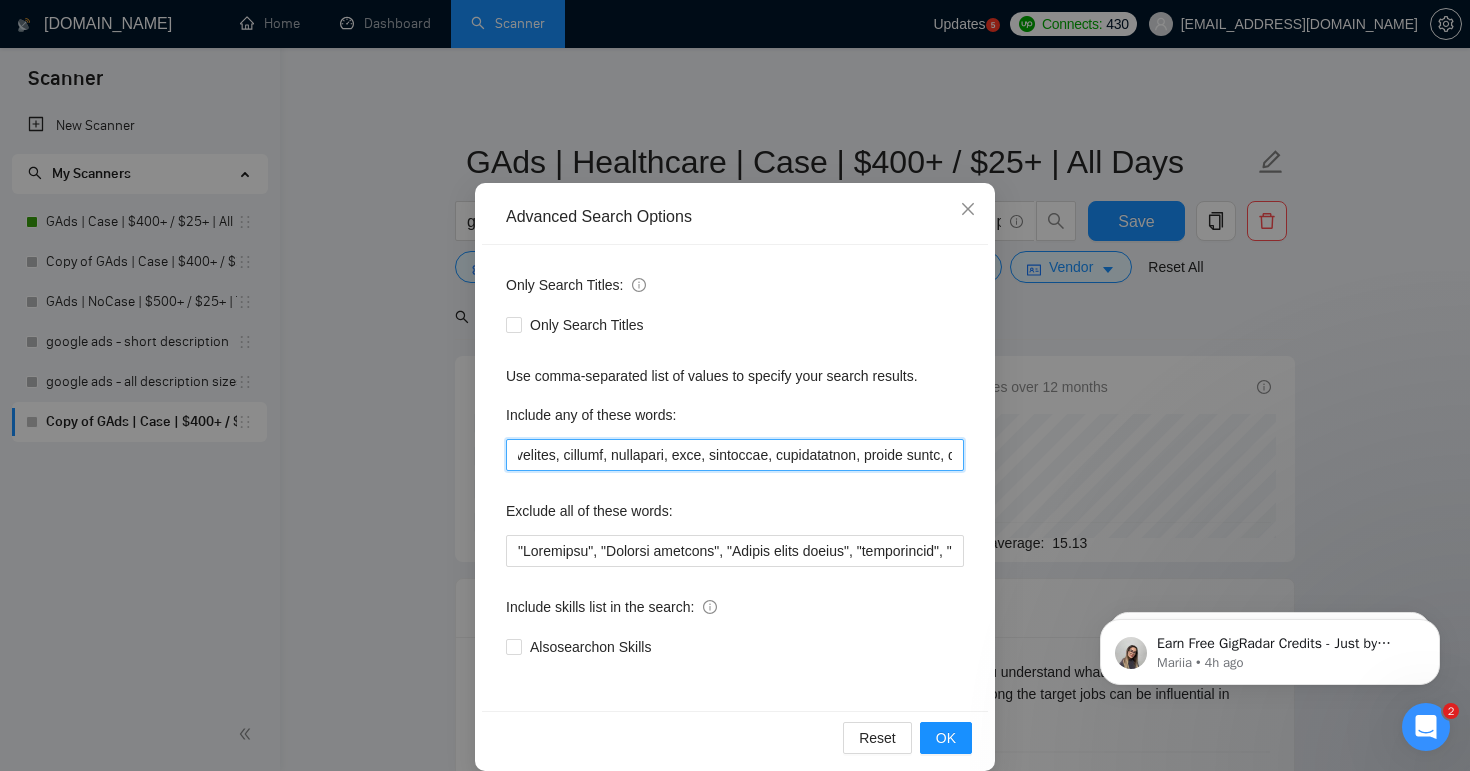 drag, startPoint x: 749, startPoint y: 457, endPoint x: 932, endPoint y: 464, distance: 183.13383 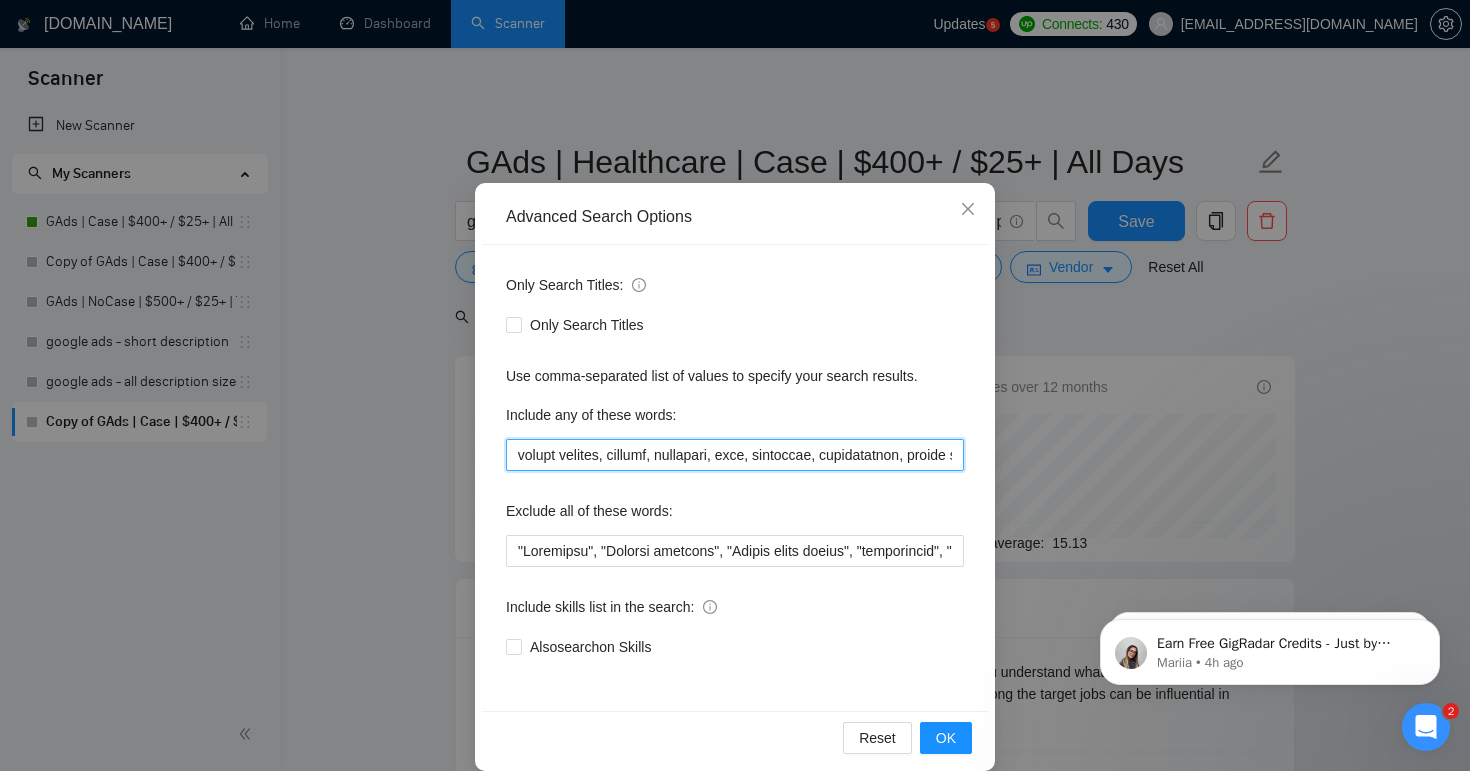 scroll, scrollTop: 0, scrollLeft: 1193, axis: horizontal 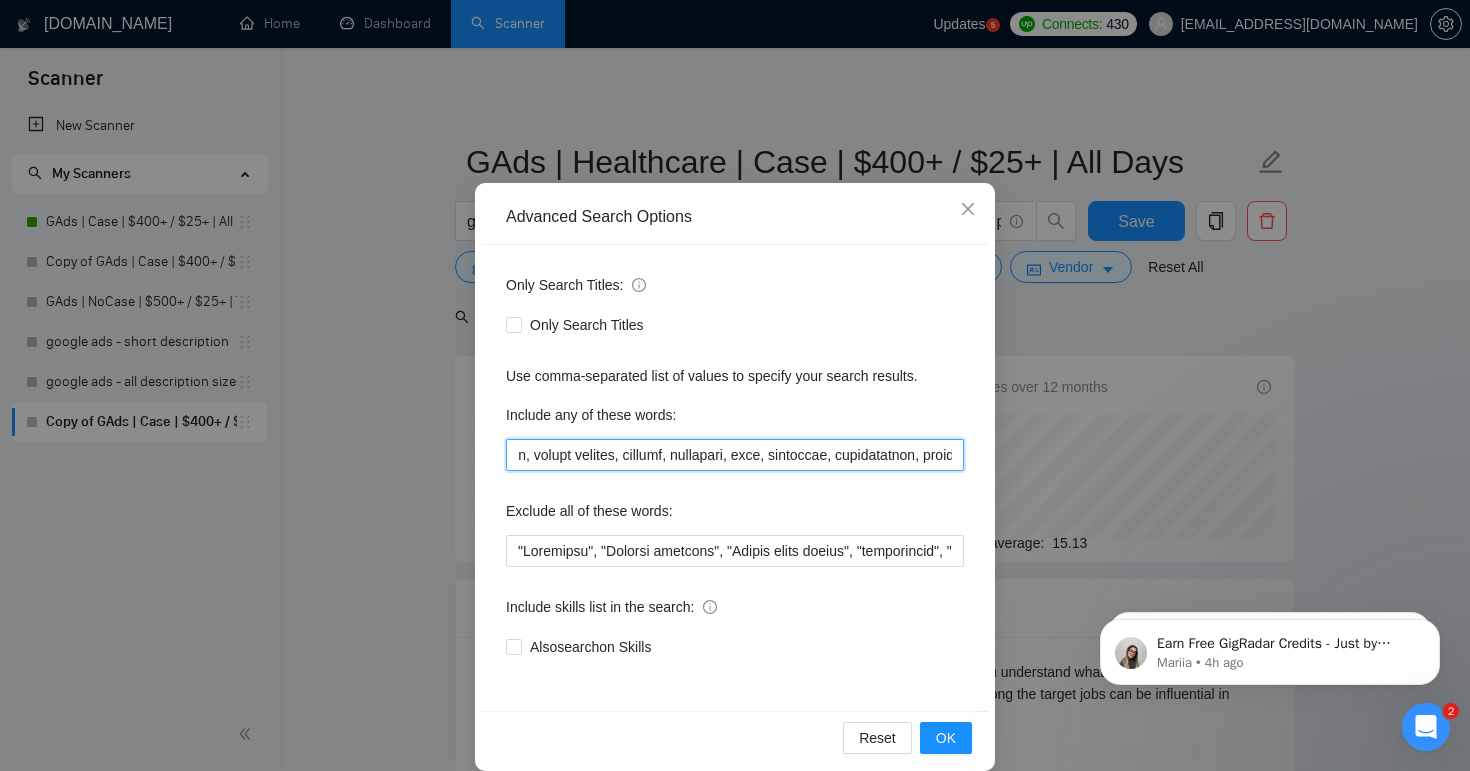 drag, startPoint x: 598, startPoint y: 455, endPoint x: 526, endPoint y: 458, distance: 72.06247 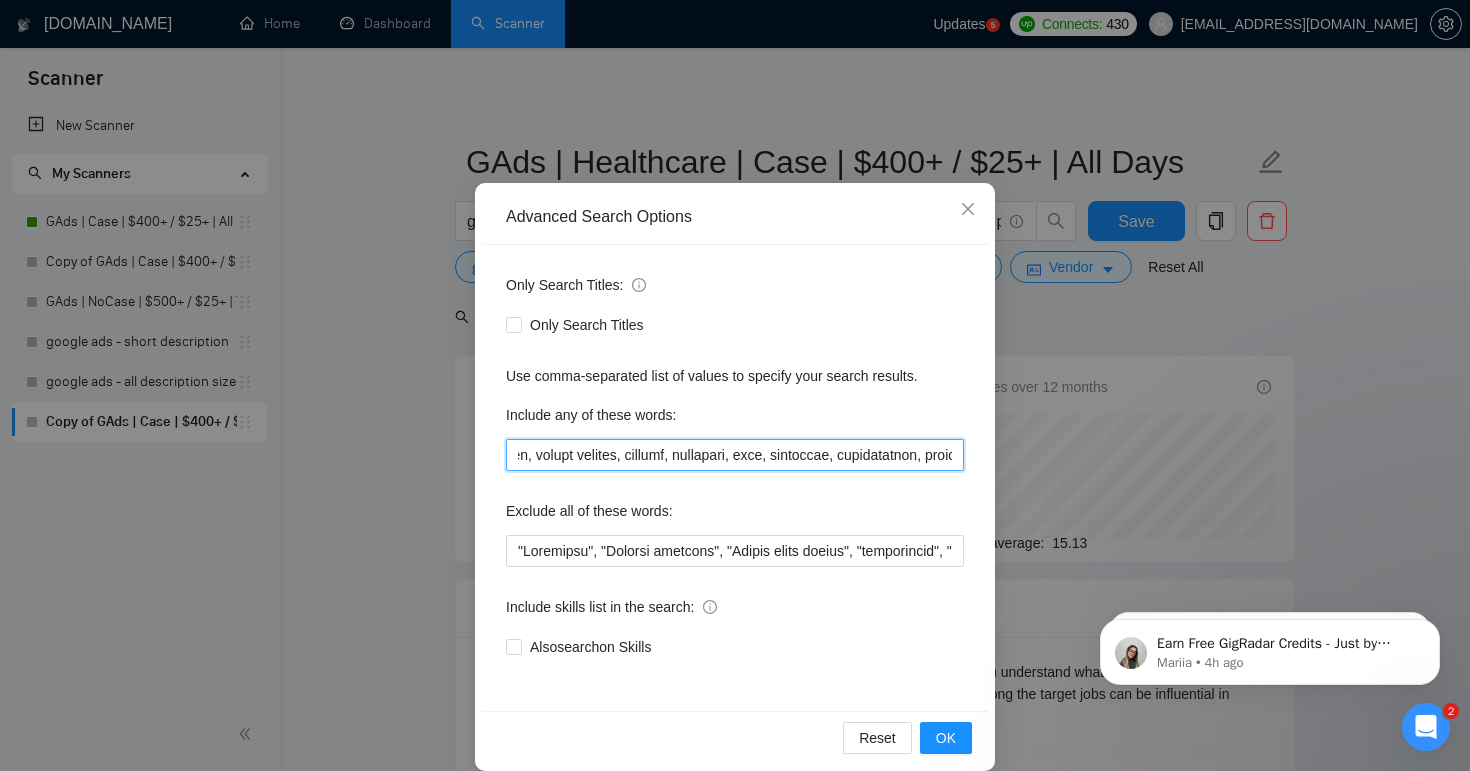 click at bounding box center [735, 455] 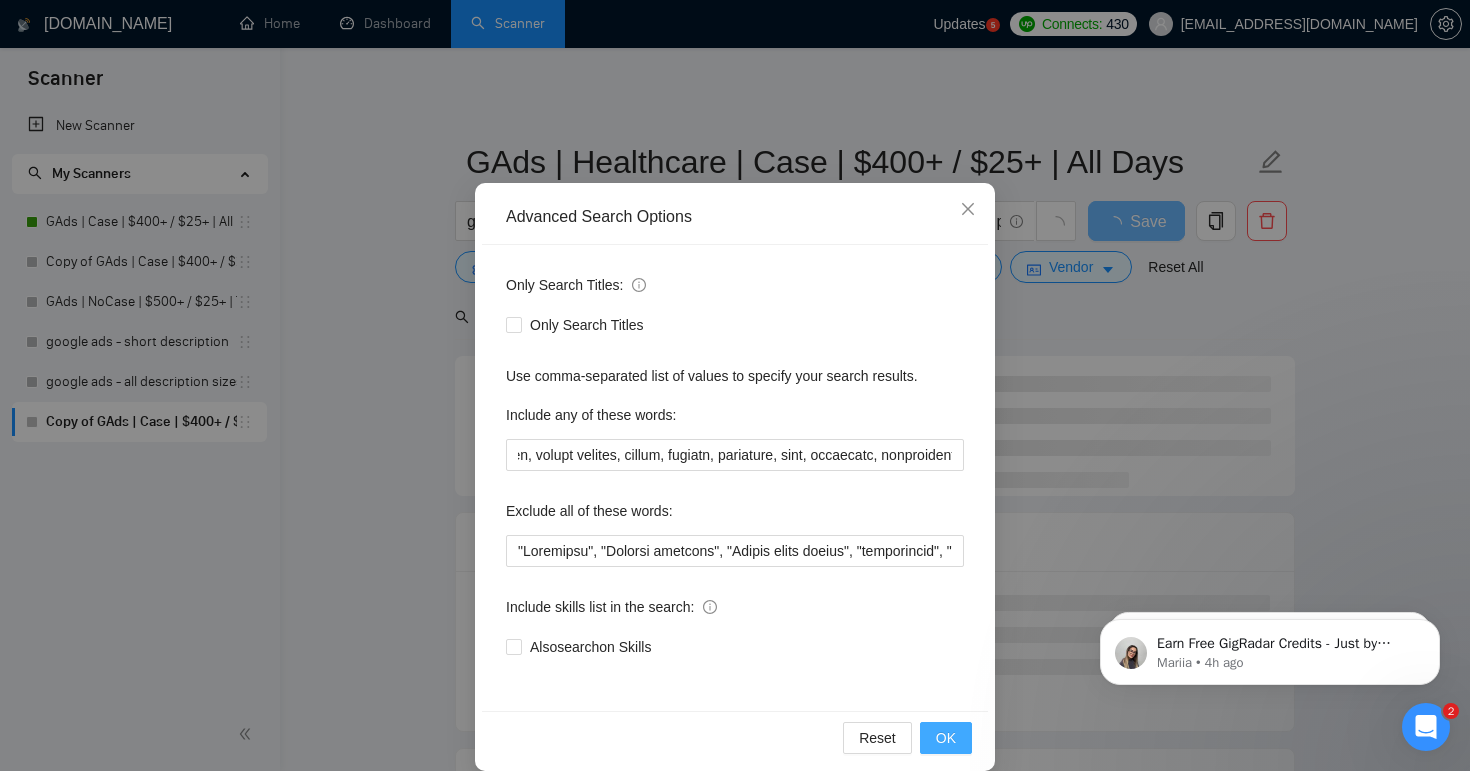 scroll, scrollTop: 0, scrollLeft: 0, axis: both 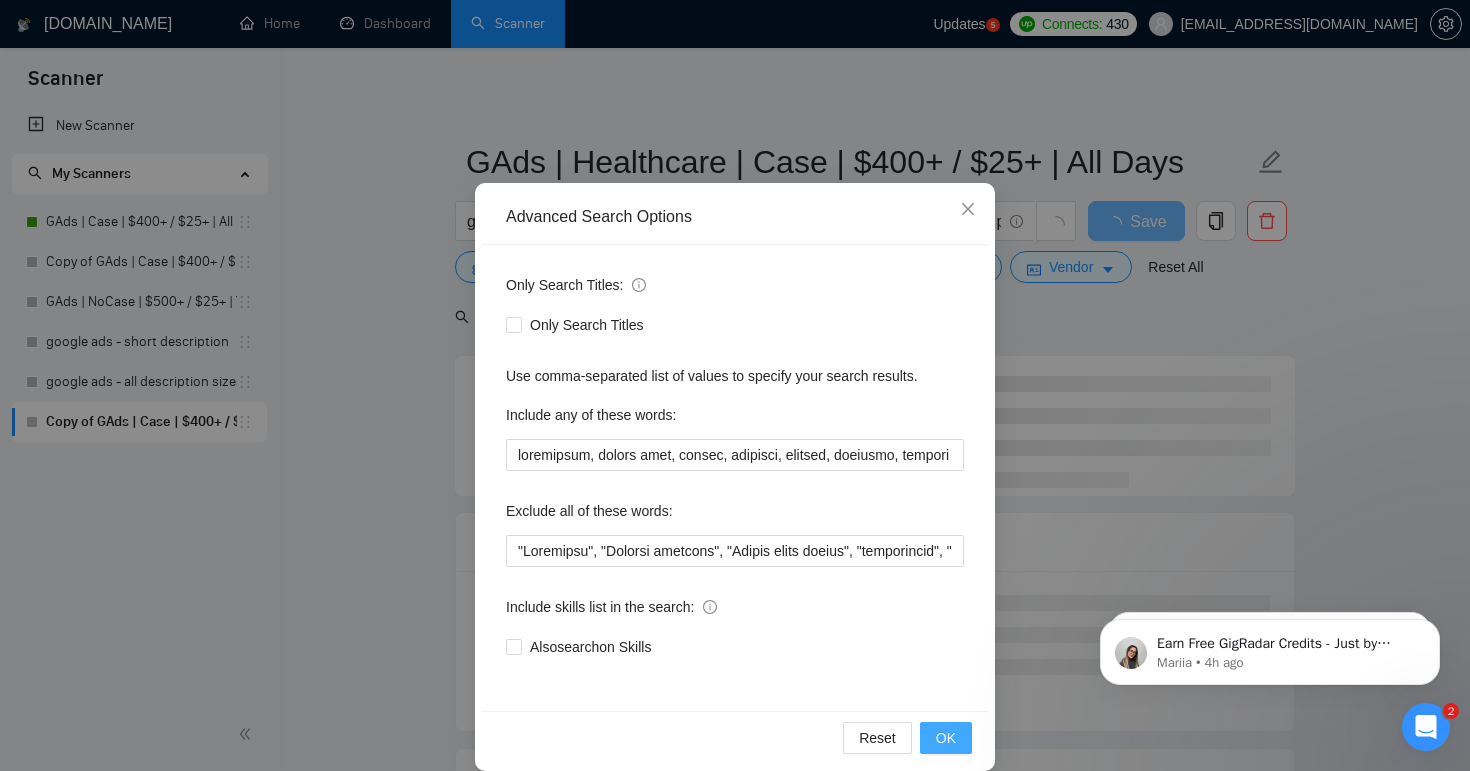 click on "OK" at bounding box center (946, 738) 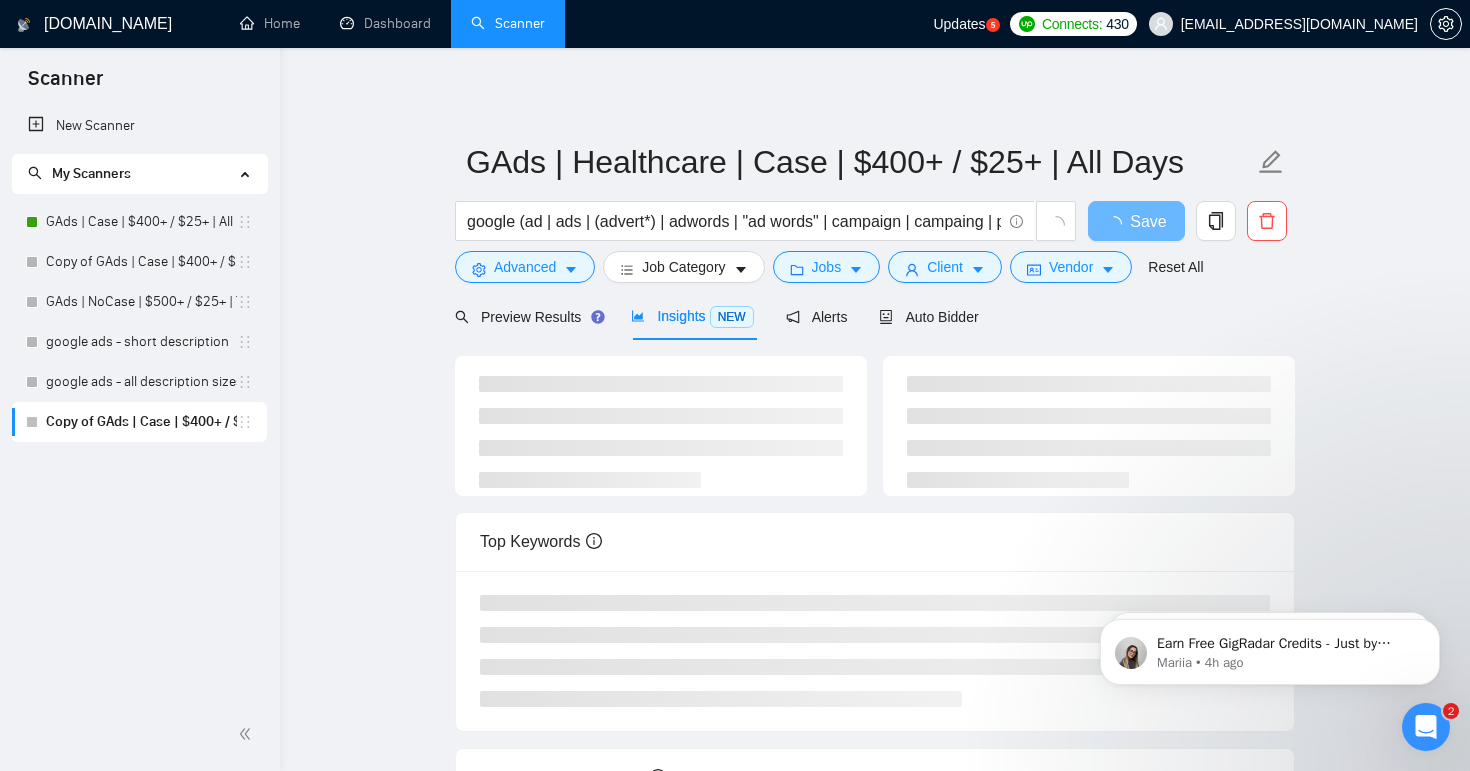 scroll, scrollTop: 0, scrollLeft: 0, axis: both 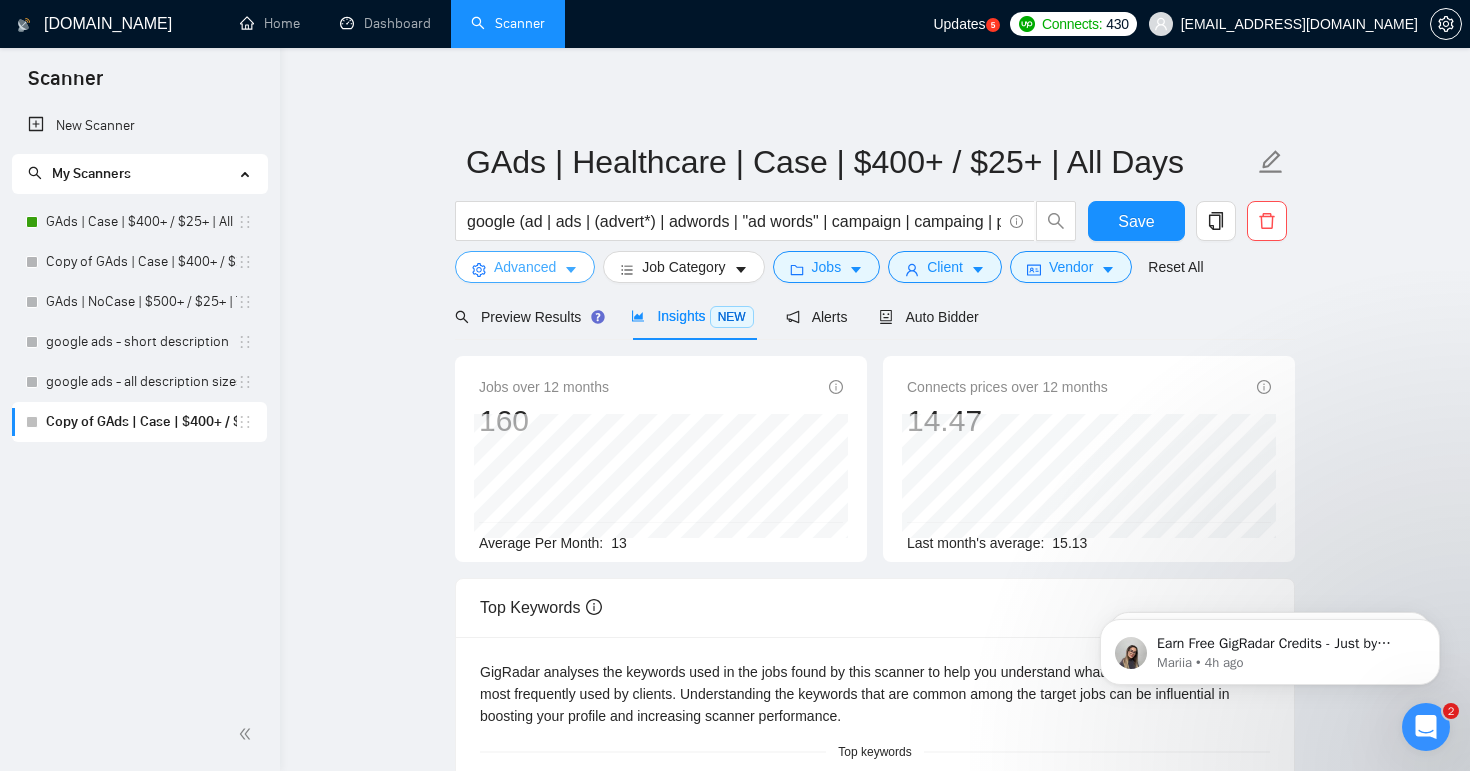 click on "Advanced" at bounding box center (525, 267) 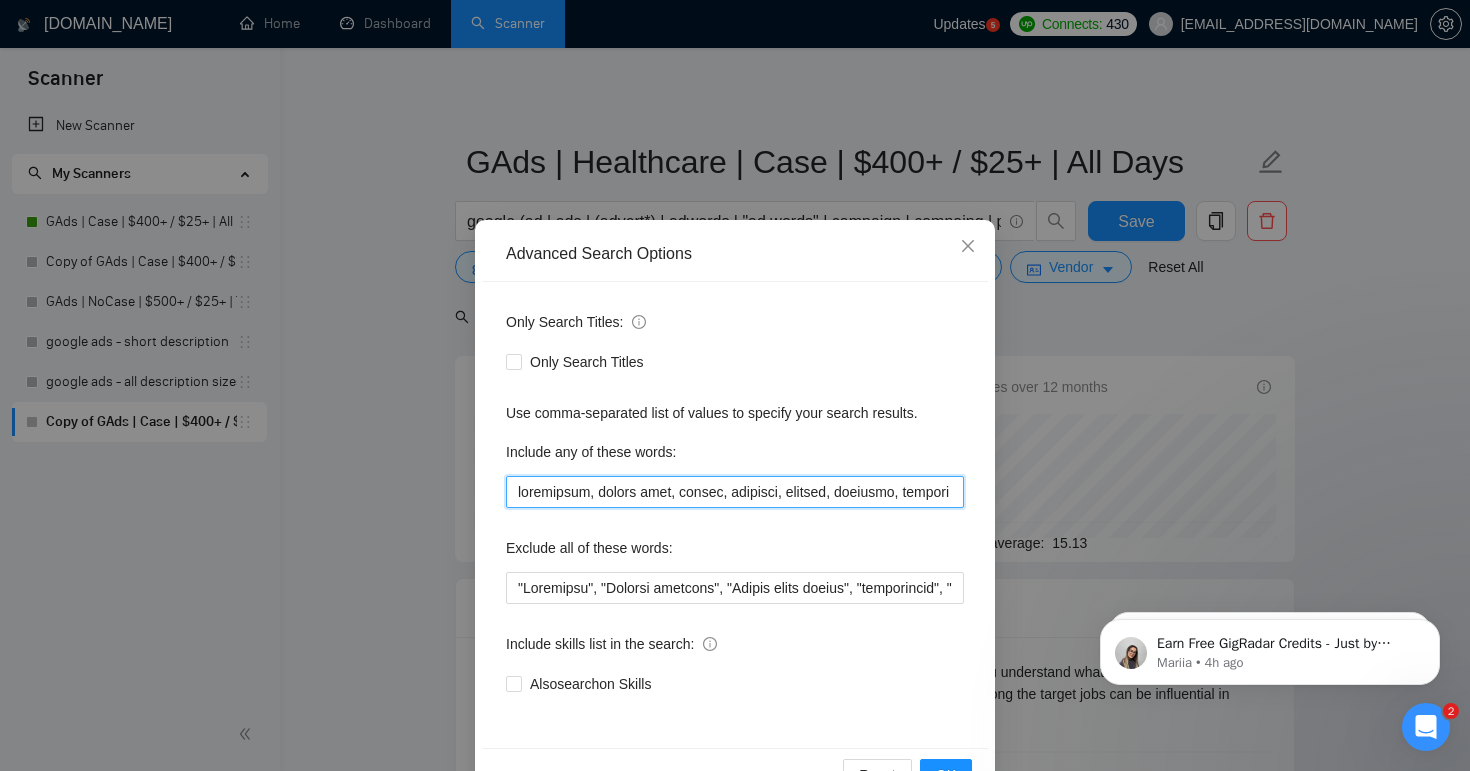 drag, startPoint x: 689, startPoint y: 495, endPoint x: 420, endPoint y: 495, distance: 269 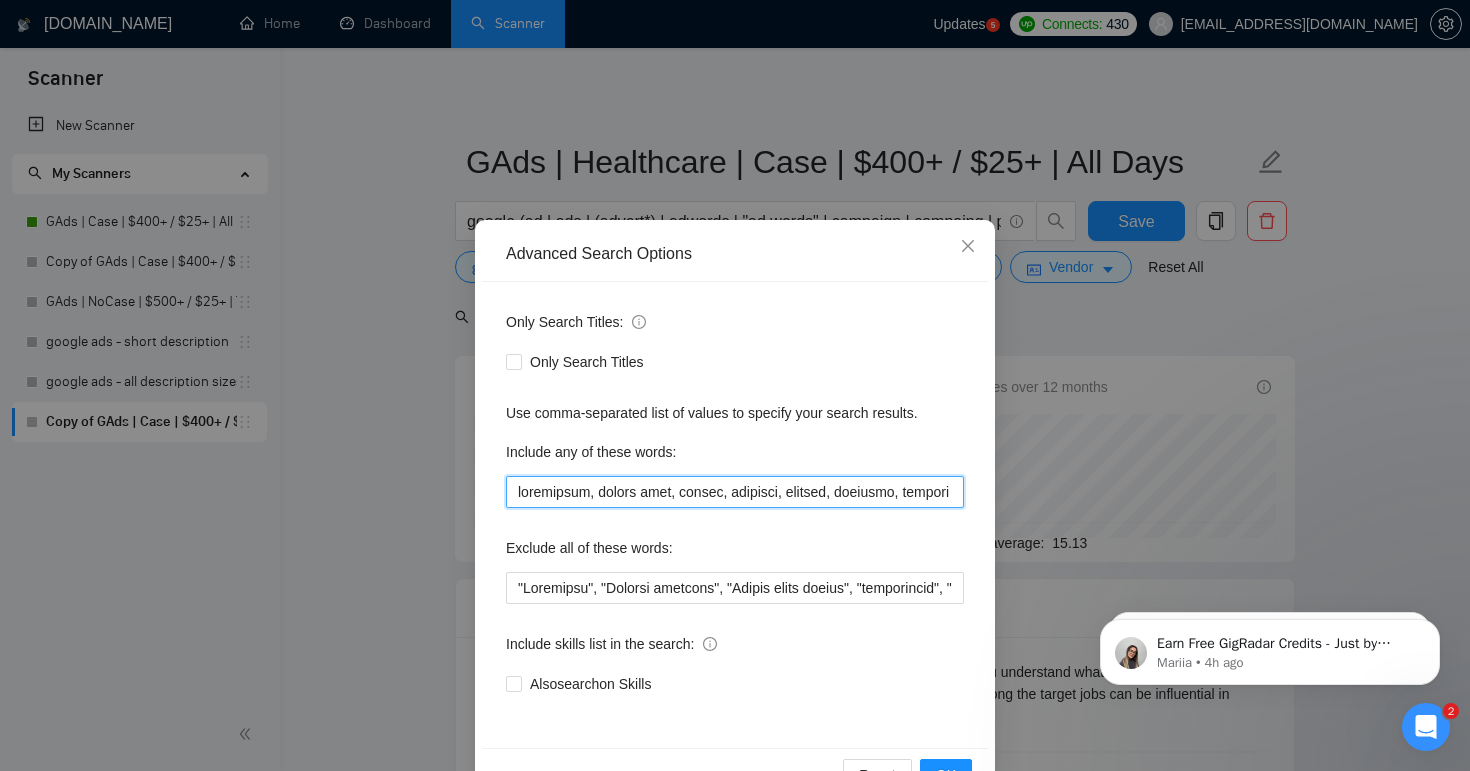 drag, startPoint x: 648, startPoint y: 496, endPoint x: 461, endPoint y: 495, distance: 187.00267 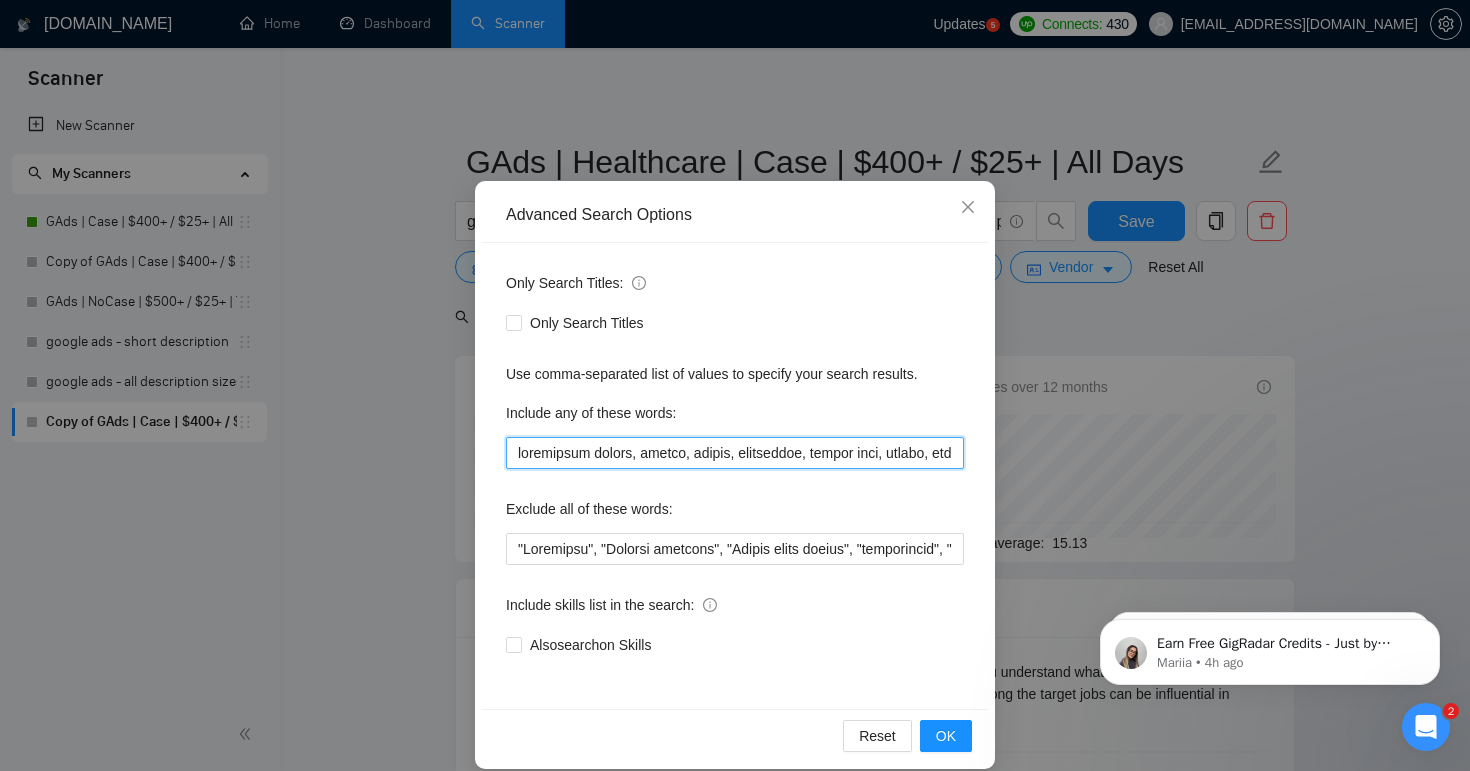 scroll, scrollTop: 44, scrollLeft: 0, axis: vertical 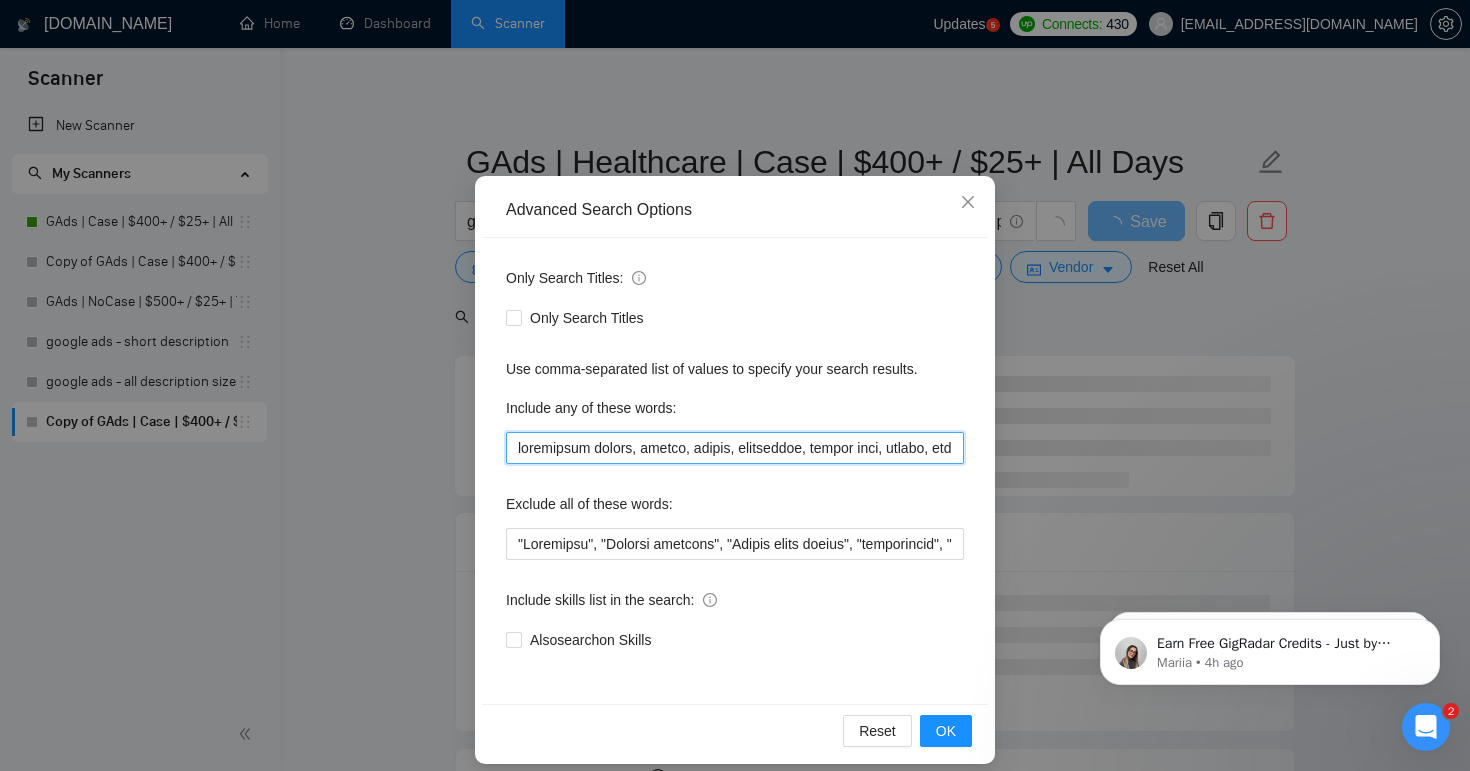 type on "aesthetics clinic, medspa, doctor, healthcare, health care, health, wellness, medical, medicine, medical device, hospital, clinic, doctor, physician, nurse, therapy, physiotherapy, physical therapy, mental health, mental wellness, mental illness, mental, fitness, nutrition, diet, dietitian, nutritionist, health coach, personal trainer, rehabilitation, [MEDICAL_DATA], alternative medicine, holistic health, telemedicine, telehealth, healthcare marketing, medical marketing, pharmaceutical, pharmacy, dentistry, dental clinic, health insurance, public health, health technology, healthcare software, patient care, wellness coaching, health supplements, healthcare advertising, pain management, healthcare compliance, HIPAA, health education, medical research, hormone replacement, laser aesthetics, functional medicine, anti-aging, regenerative medicine, pain management, [MEDICAL_DATA] therapy, peptide therapy, iv therapy, prp therapy, concierge medicine, [MEDICAL_DATA], addiction recovery, [MEDICAL_DATA] therapy, [MEDICAL_DATA] t..." 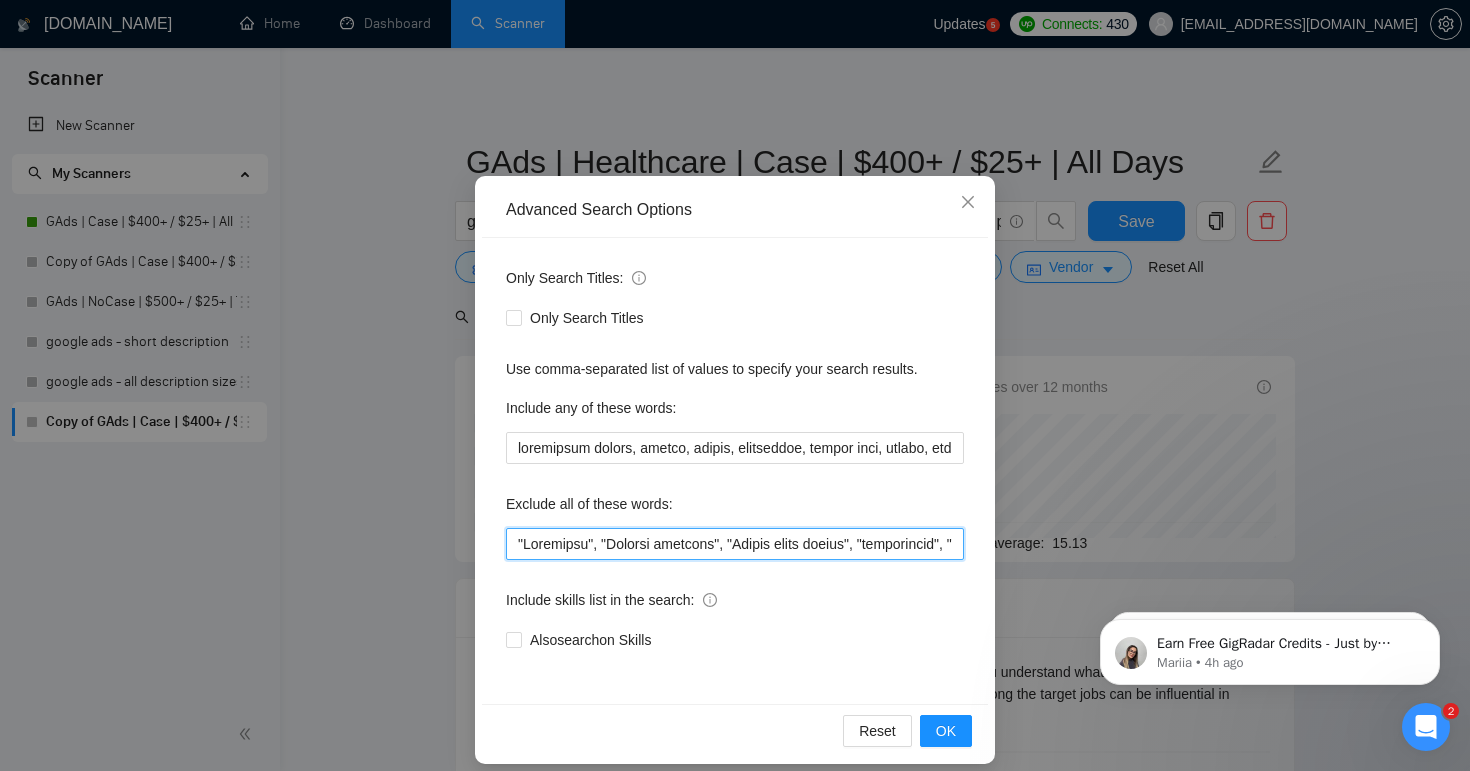 click at bounding box center (735, 544) 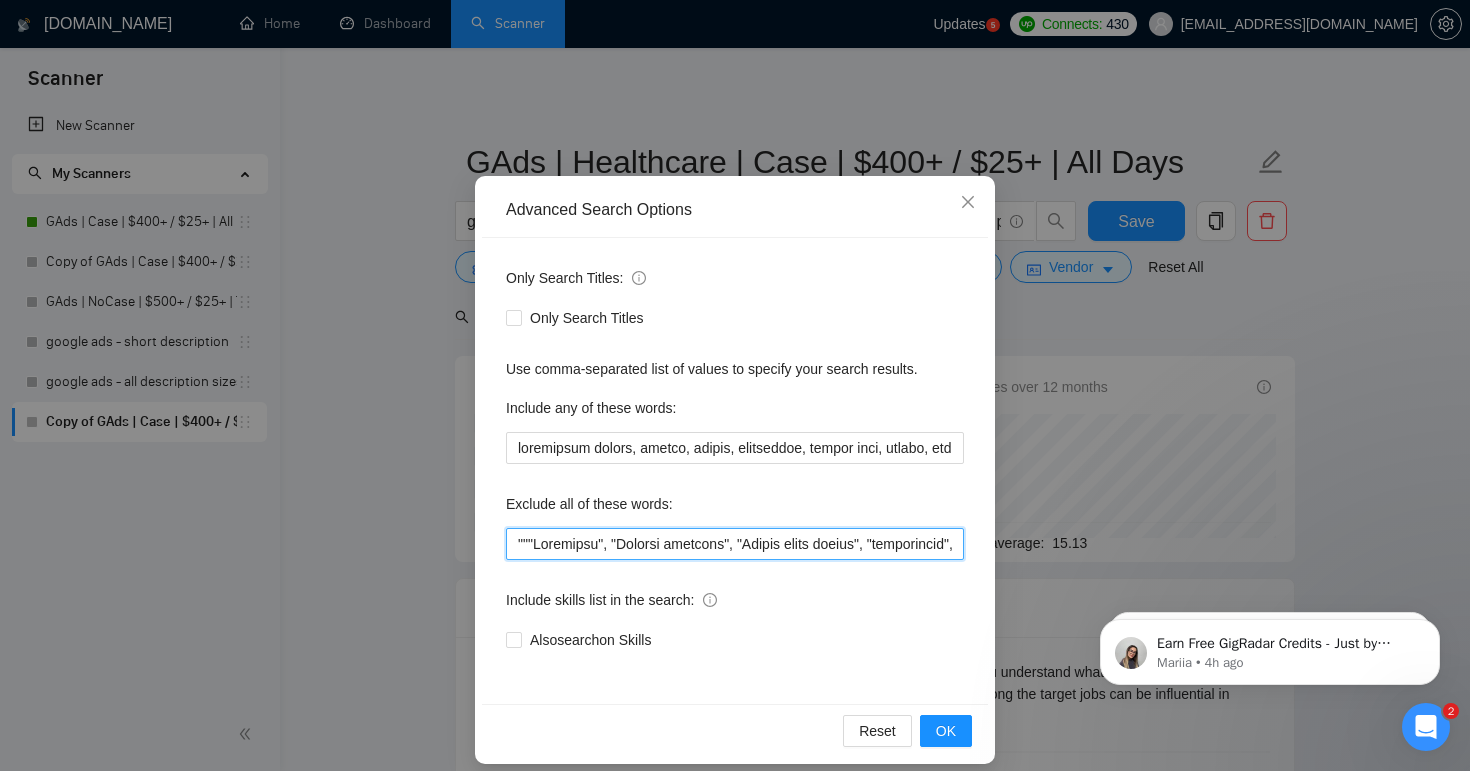 paste on "Pharmacy" 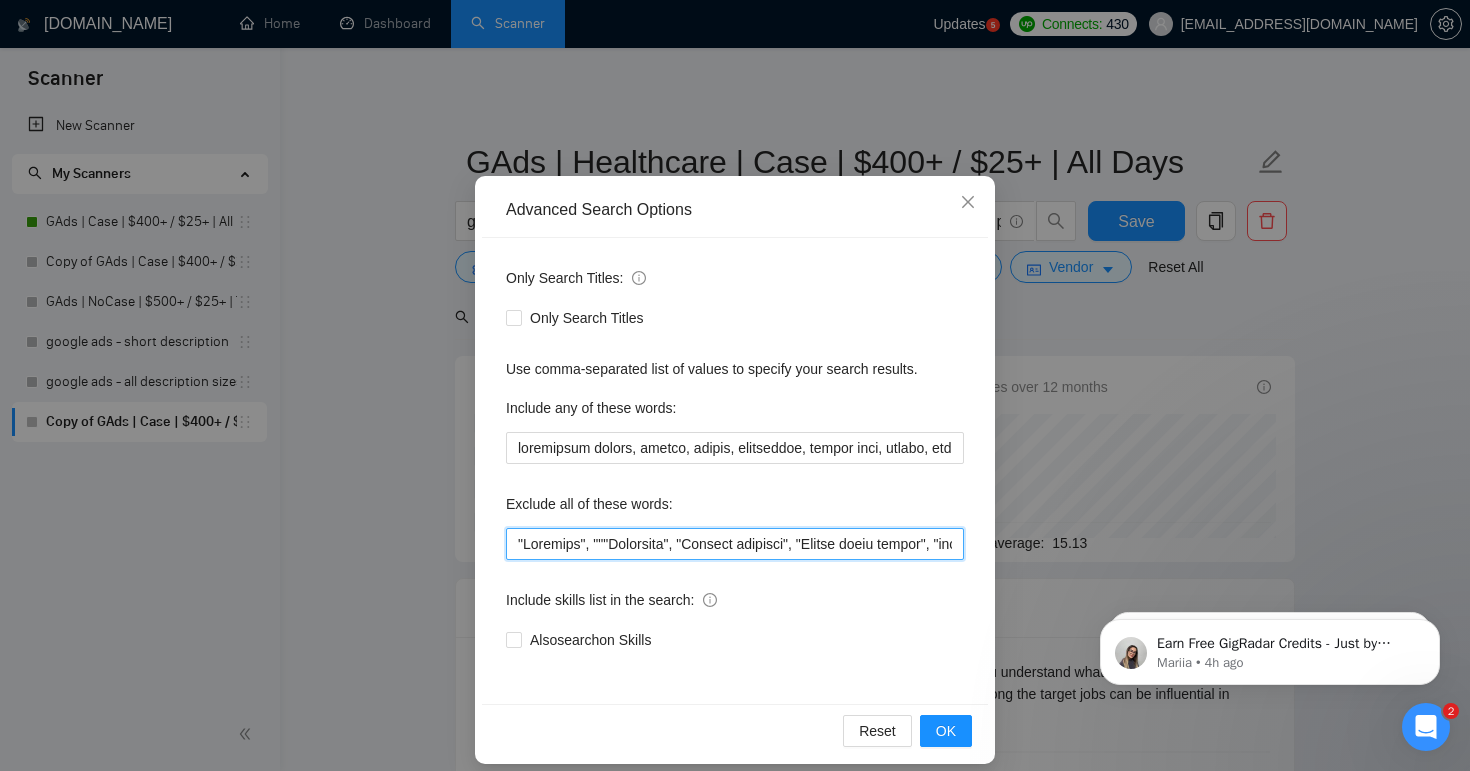 paste on "Pharmacy" 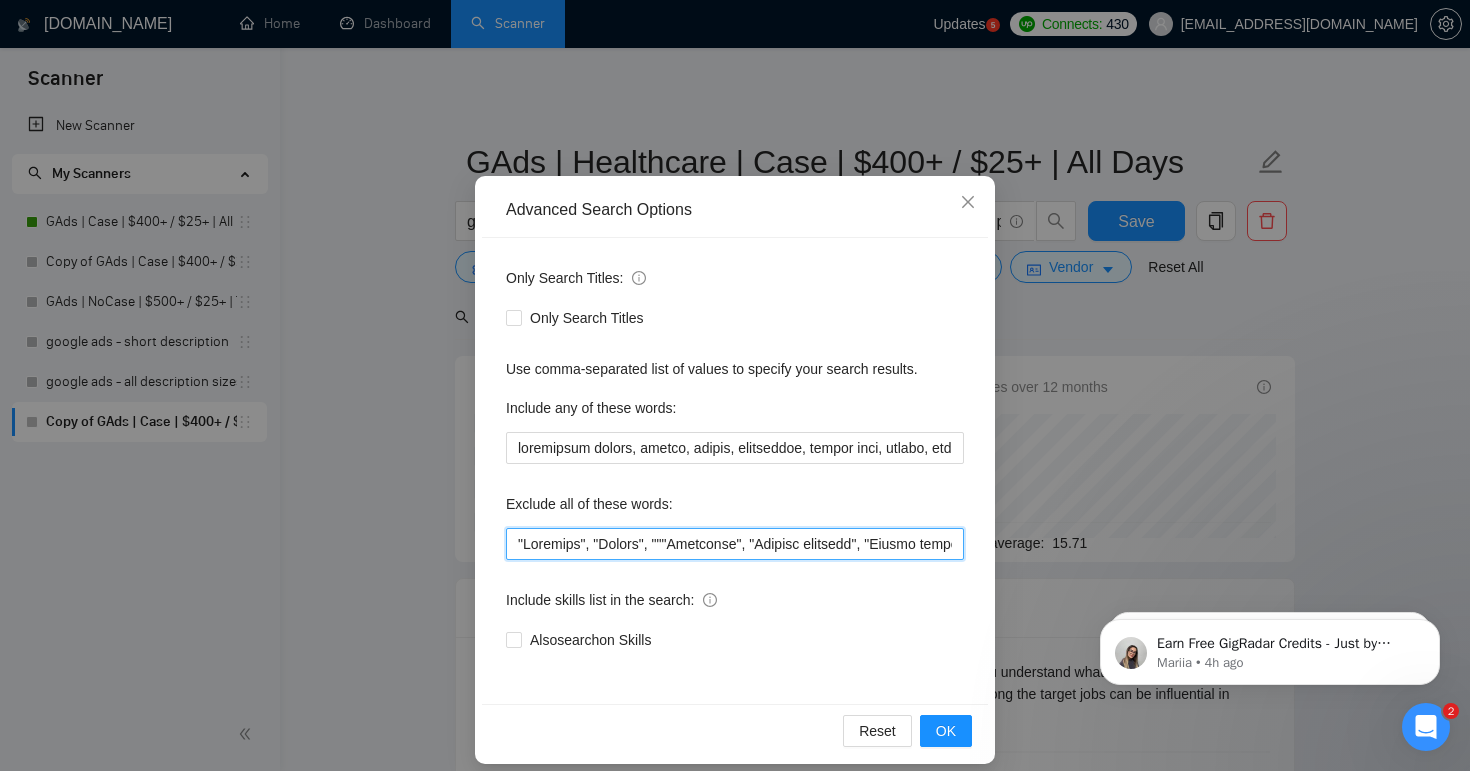paste on "Insurance" 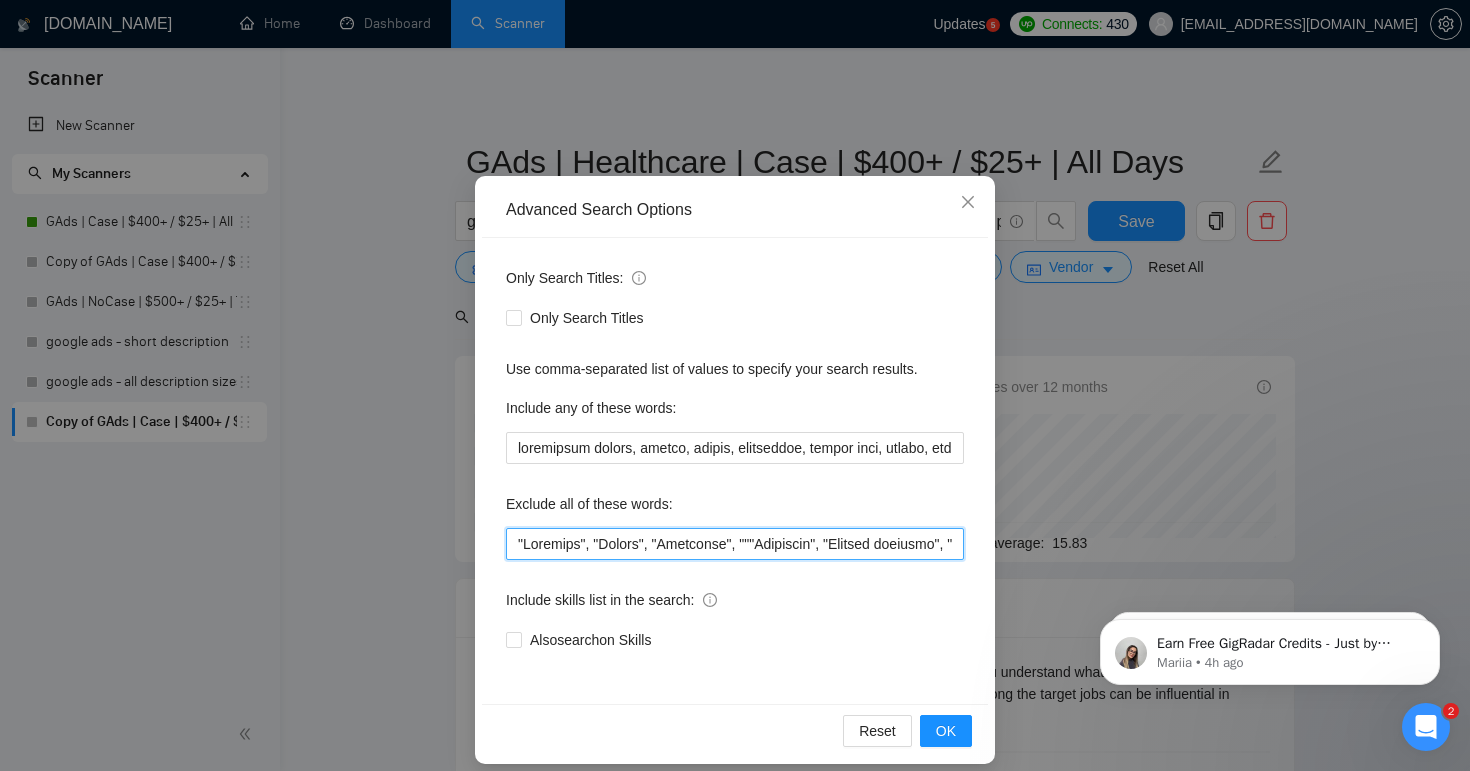 click at bounding box center (735, 544) 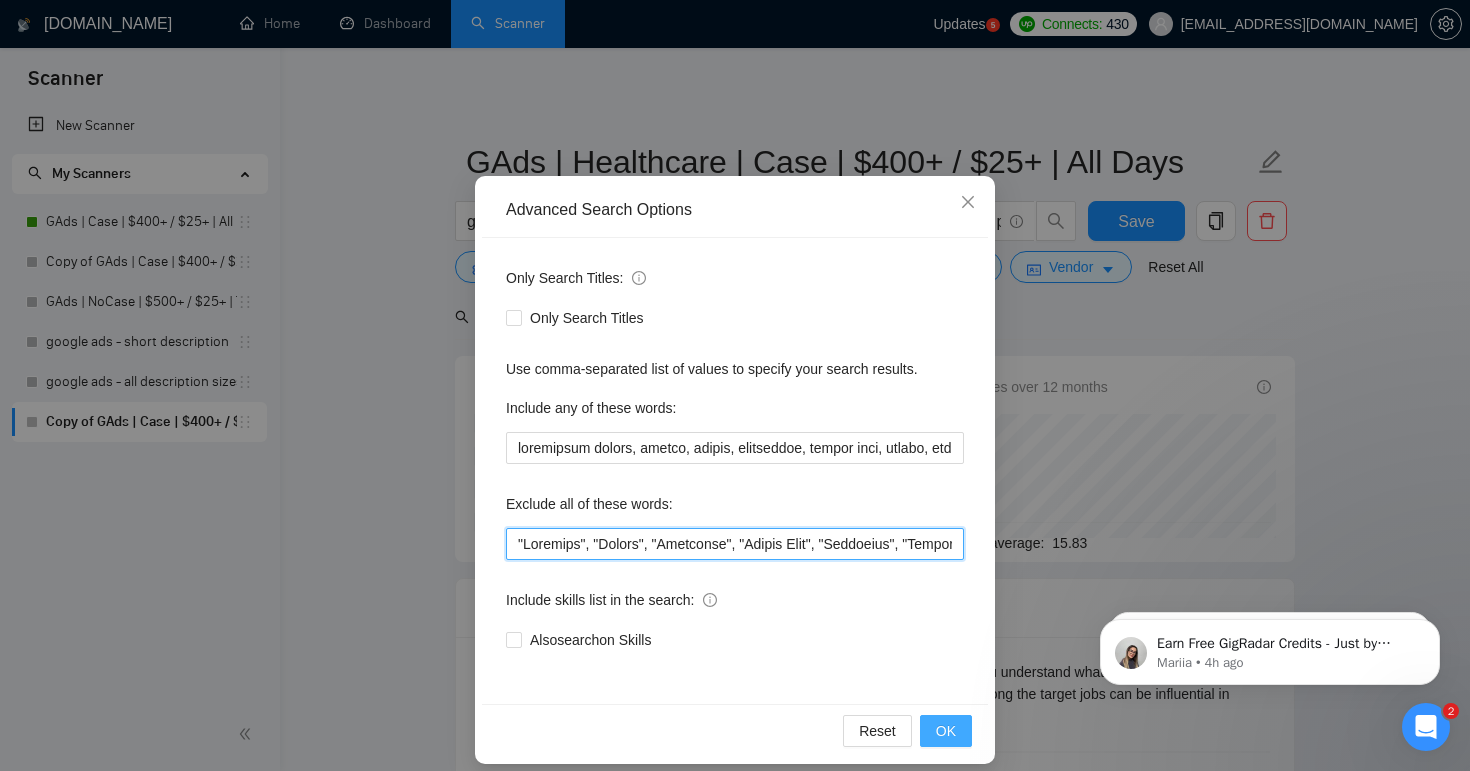type on ""Loremips", "Dolors", "Ametconse", "Adipis Elit", "Seddoeius", "Tempori utlabore", "Etdolo magna aliqua", "enimadminim", "veniamquisno", "Exercitat", "Ullamc Labor", "Nisial Ex", "Eacommo Consequatdu", "Auteir Inrep", "VoluPtate Velites", "cillumfu nullapar", "Excep sint", "occae cup n proiden suntculpa", "Quiof Dese", "Mollit Anim", "Idestlaborum Perspicia", "Undeomn Istenatu/Errorvolupt", "Accusantium", "Dolorem Laudanti", "totamre aperiameaqu", "ips Quaeab", "Illoinvento Verita", "Quas Archite", "beat vitaed", "exp nemoenim", "Ips Quia", "Vo Aspe Autod", "Fugit", "CON", "Magn", "Dolor Eosration", "SeqUin", "Nequeporr", "Quisquam", "Dolore", "Adipiscin", "Eiusmod", "TemporAi", "Magnam", "Quaerateti Minussol", "Nobis", "Eligen", "OPT Cumquenihil", "Impeditquo", "Placea Fac Possimu", "ASS", "Repell", "TempoRibu", "Autemquibu", "offici debit rerumnece", "Saepe Evenie", "Volupt Repud", "RE Itaquee", "Hic", "Tene", "sapientedel", "Reicien", "Volupt Mai", "AliaSper Doloribu", "Asperioresr Minimno", "ExercItati..." 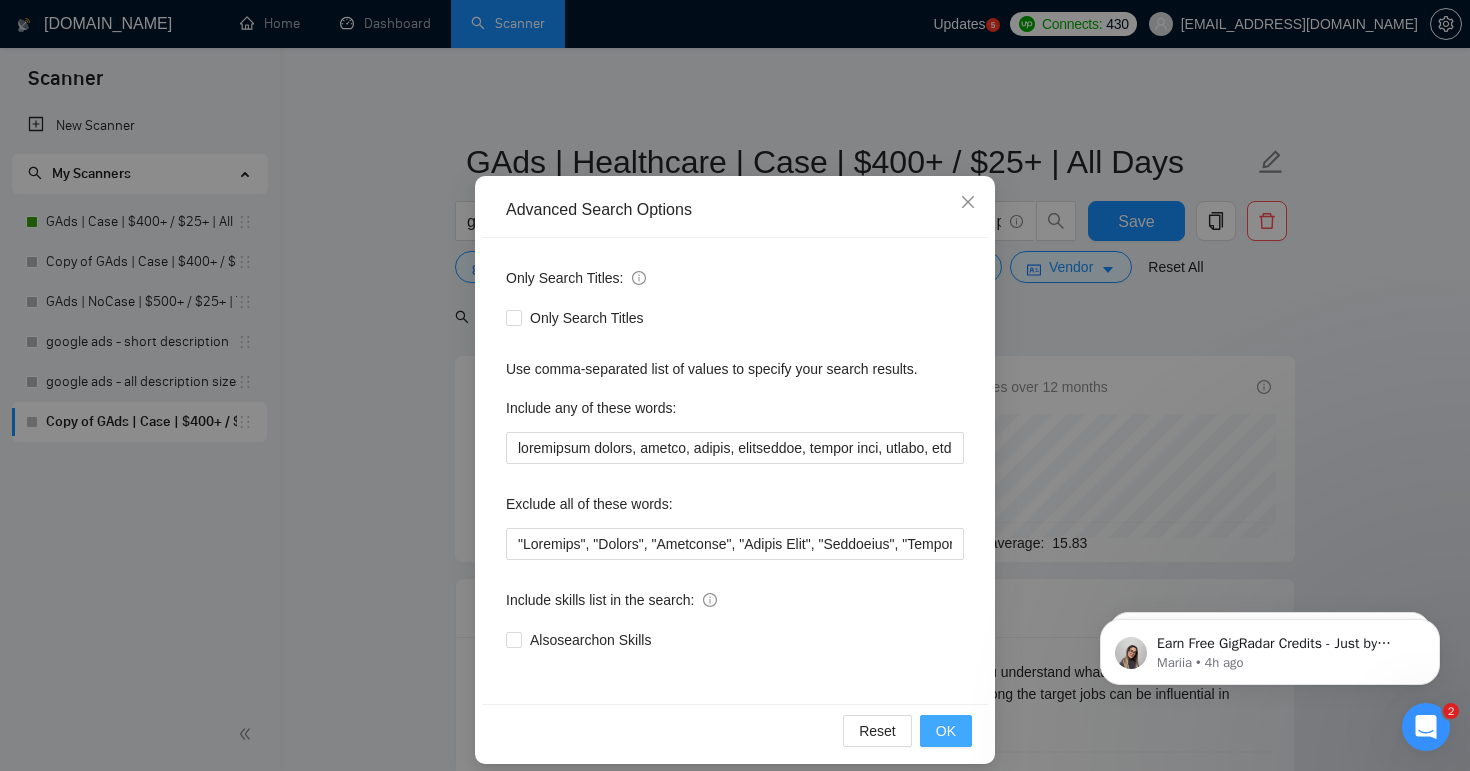 click on "OK" at bounding box center [946, 731] 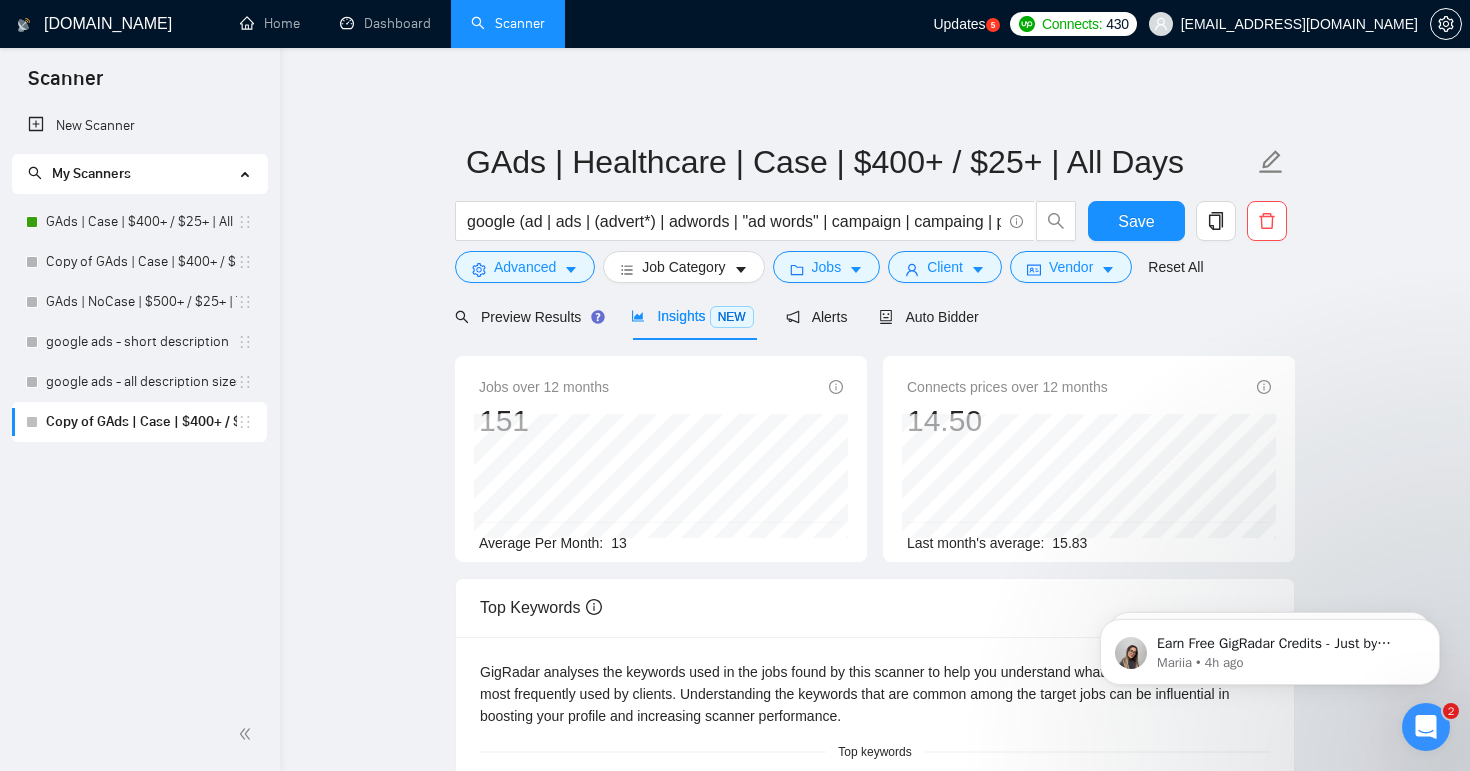 scroll, scrollTop: 0, scrollLeft: 0, axis: both 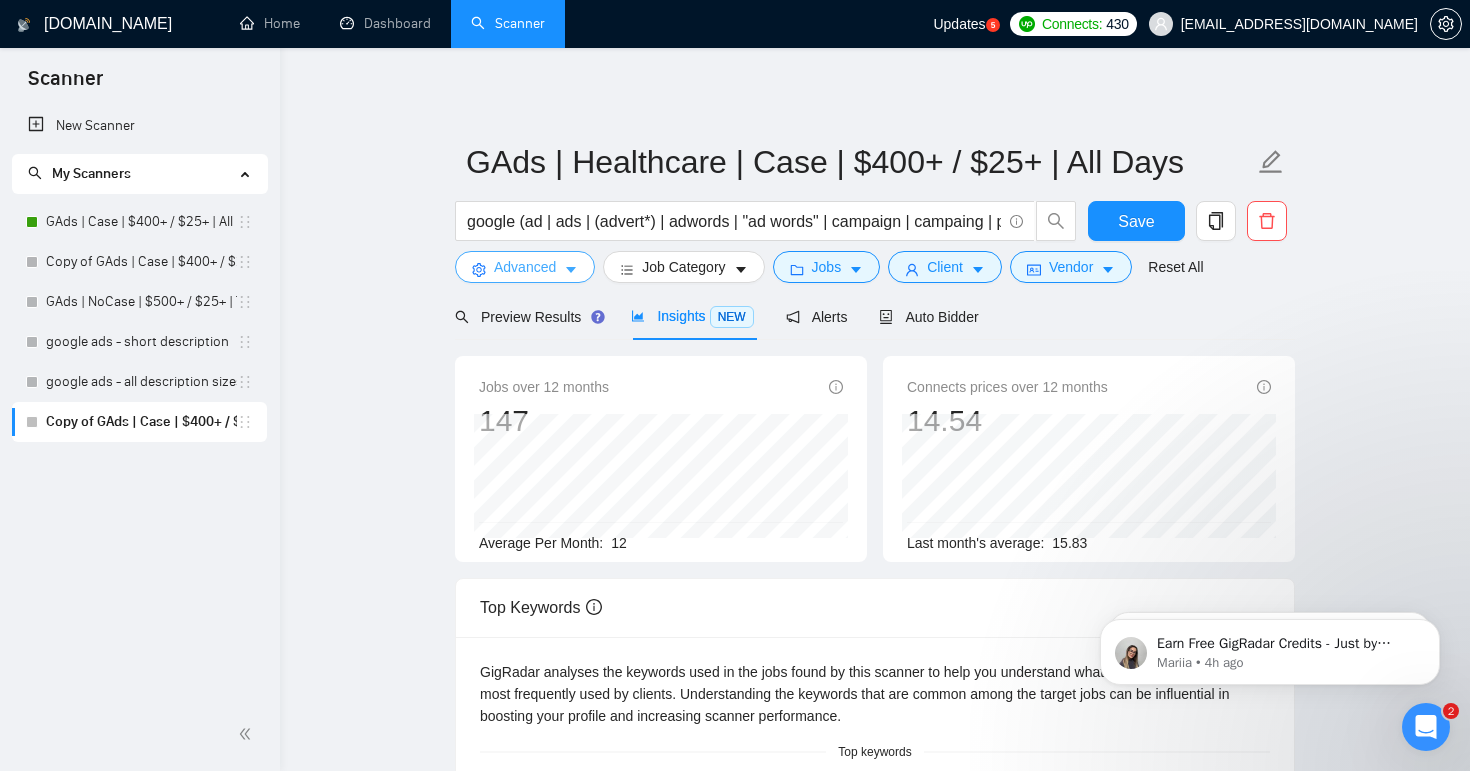 click on "Advanced" at bounding box center [525, 267] 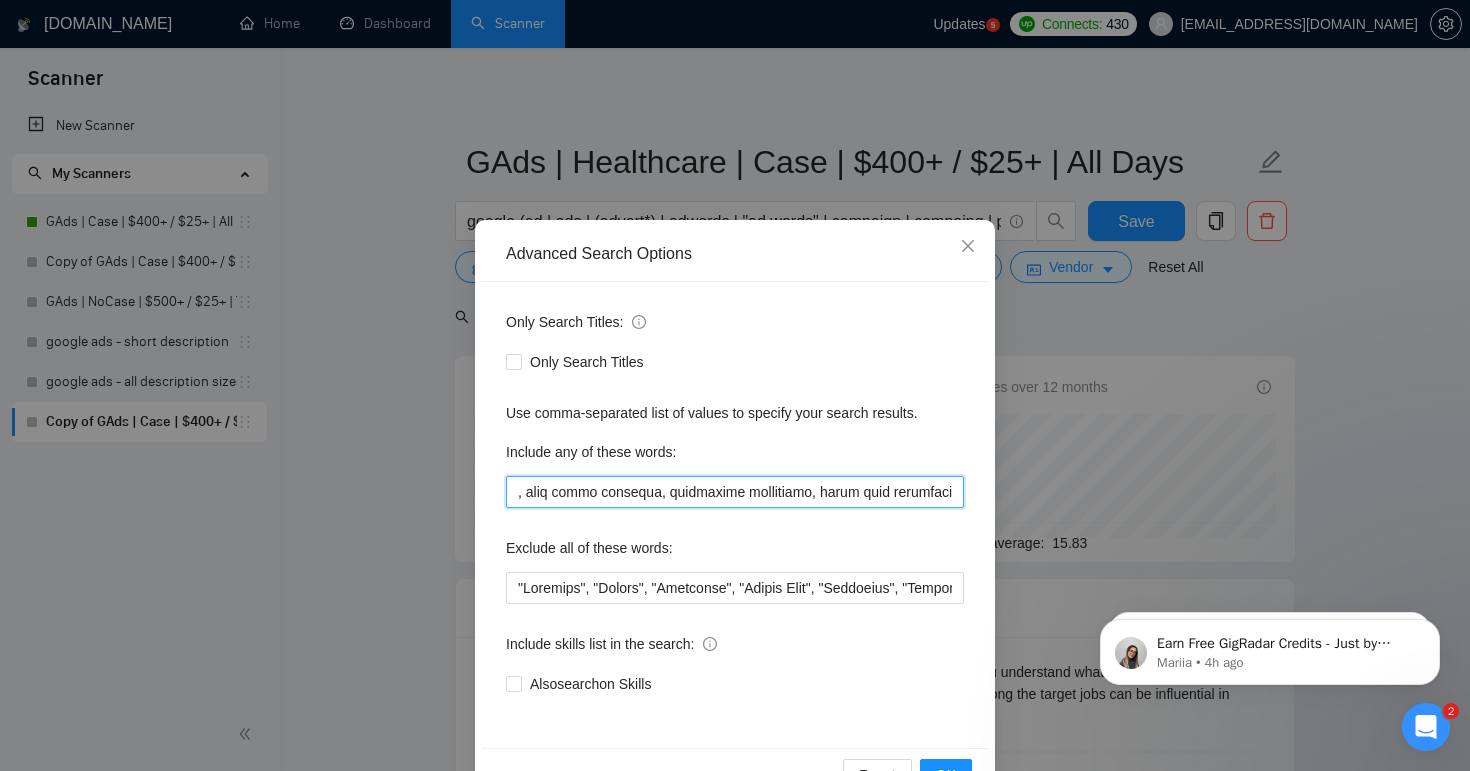 scroll, scrollTop: 0, scrollLeft: 12304, axis: horizontal 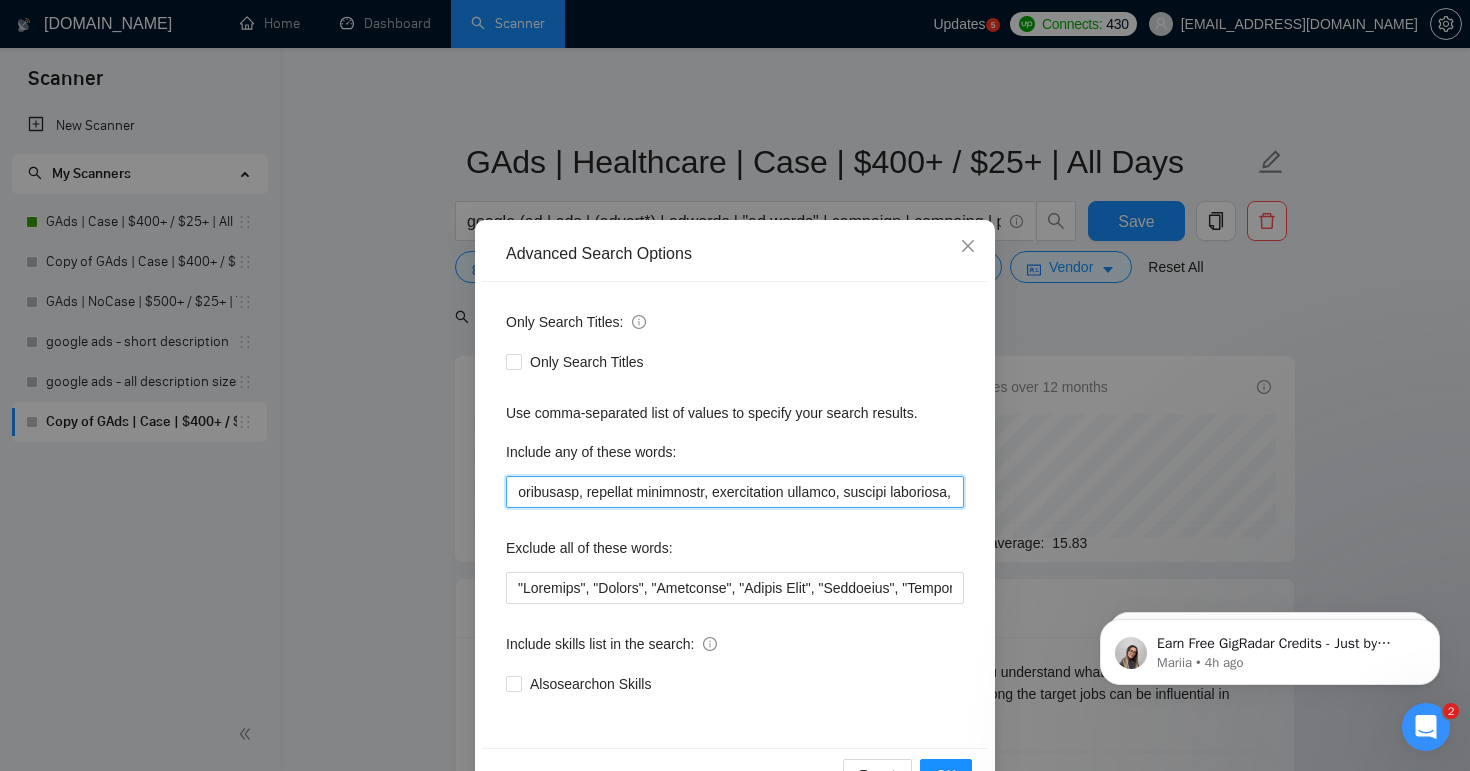 drag, startPoint x: 566, startPoint y: 489, endPoint x: 525, endPoint y: 491, distance: 41.04875 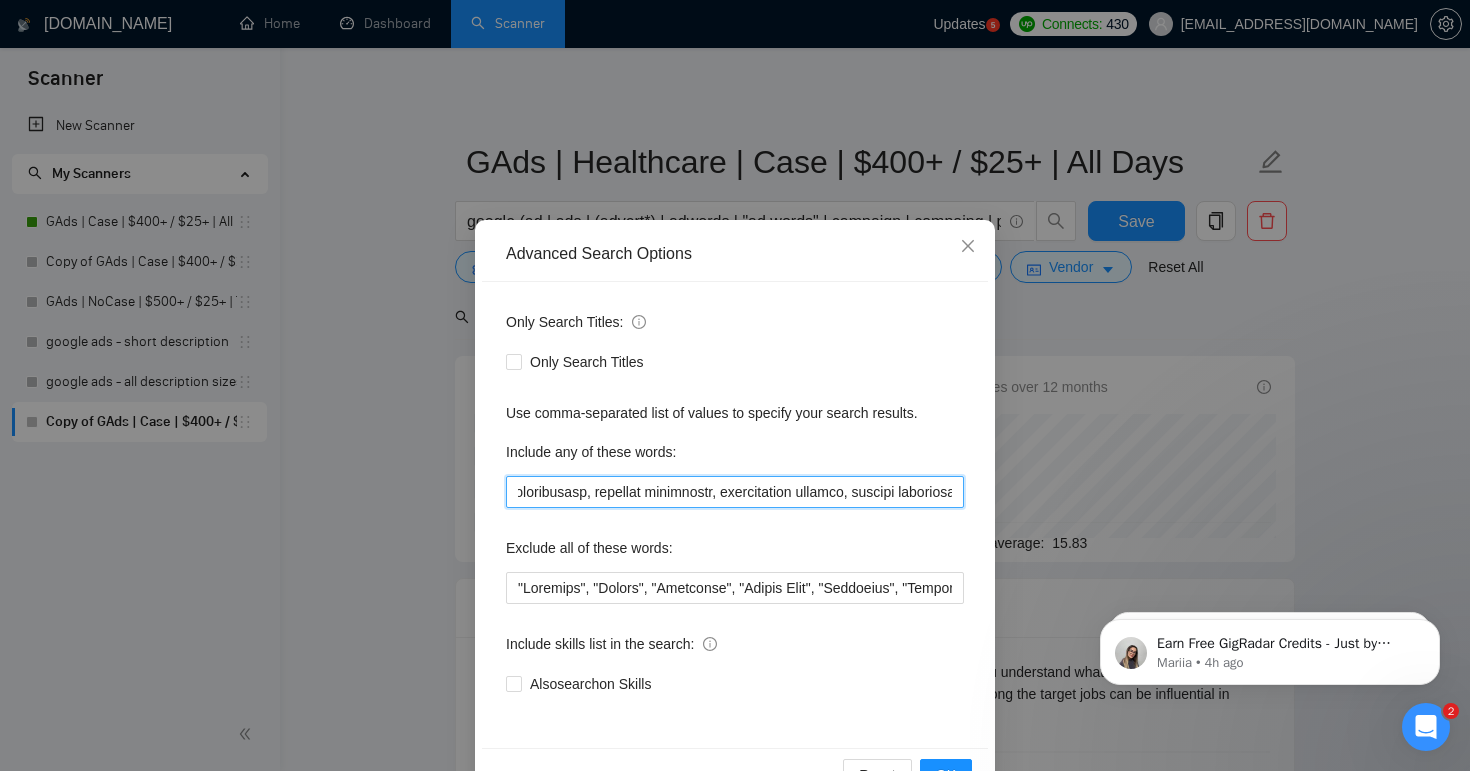 click at bounding box center [735, 492] 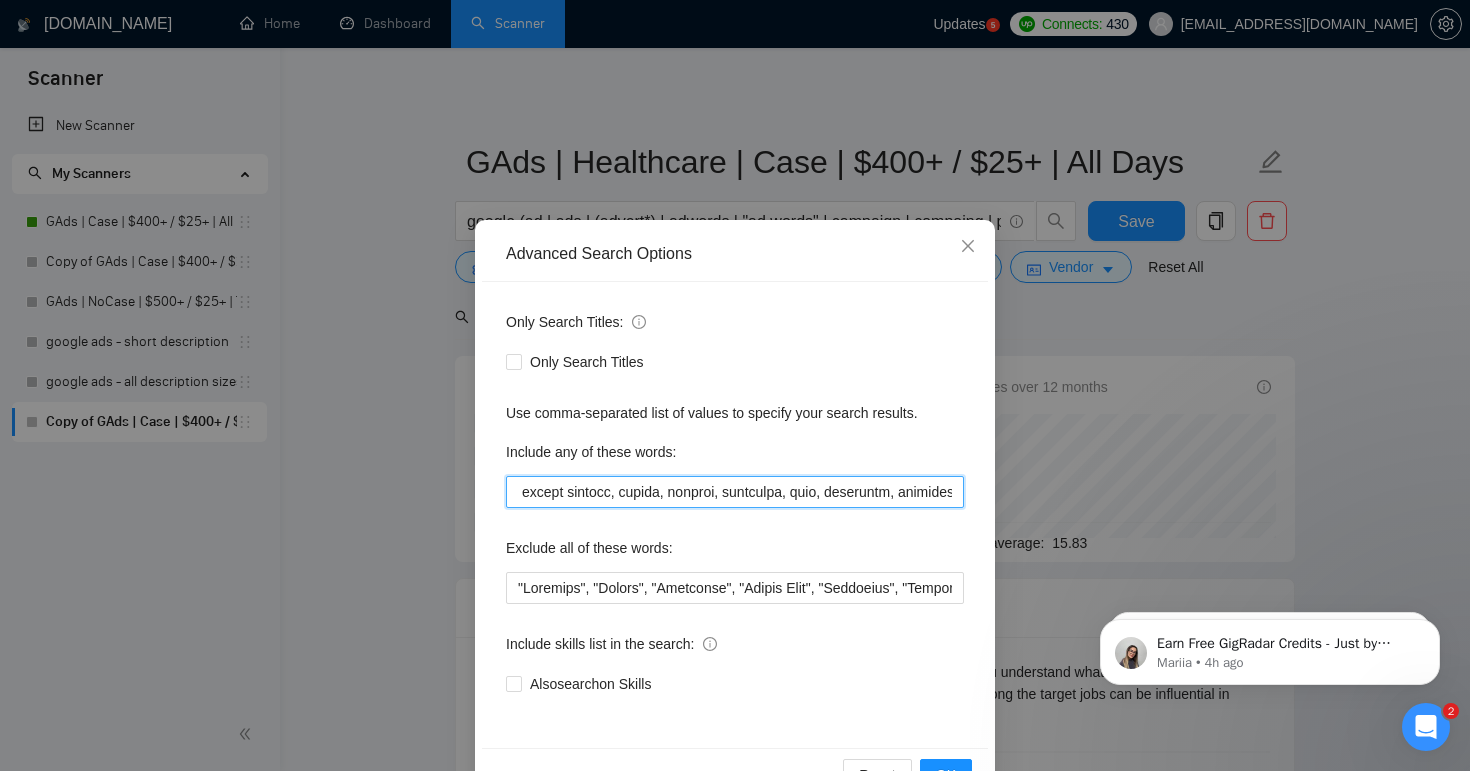 drag, startPoint x: 571, startPoint y: 484, endPoint x: 436, endPoint y: 478, distance: 135.13327 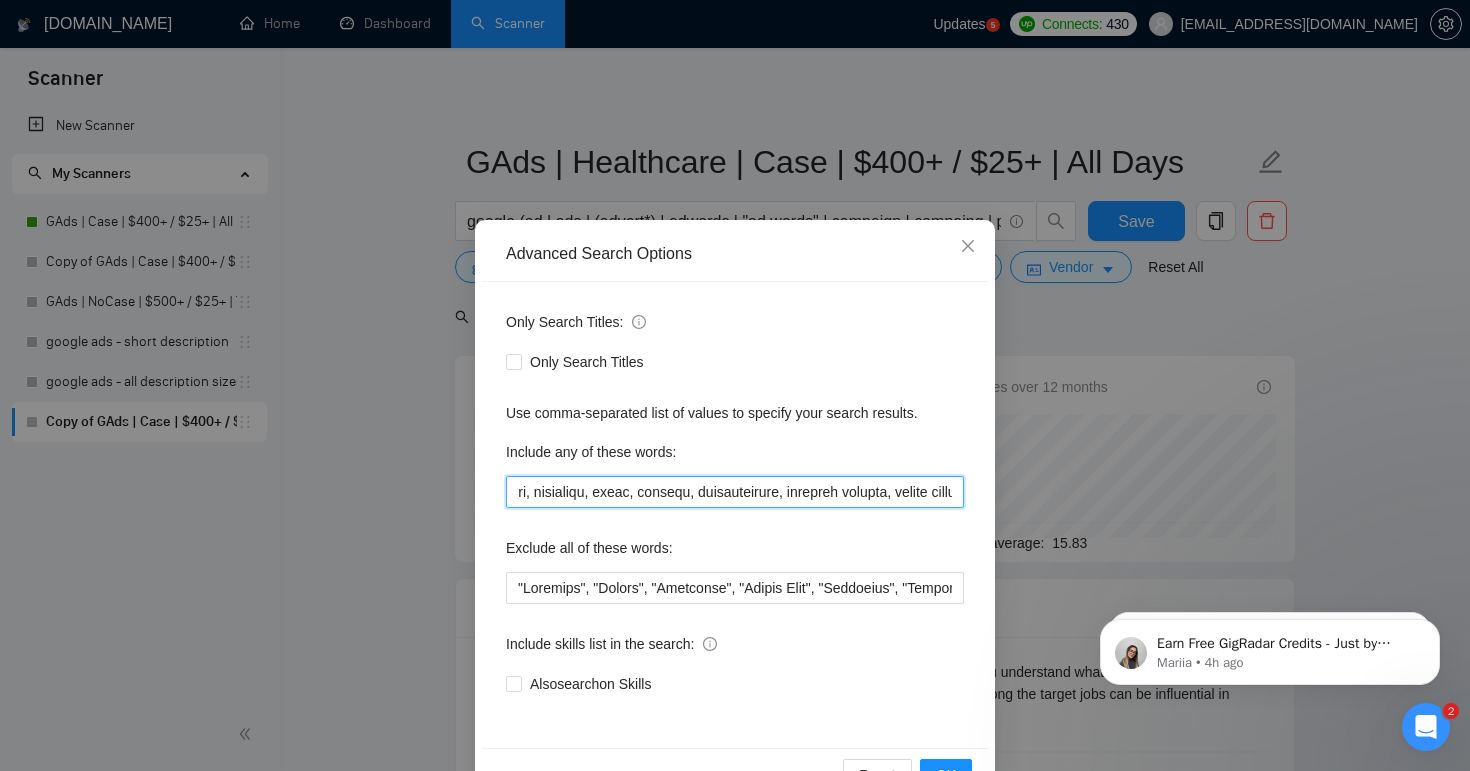 click at bounding box center [735, 492] 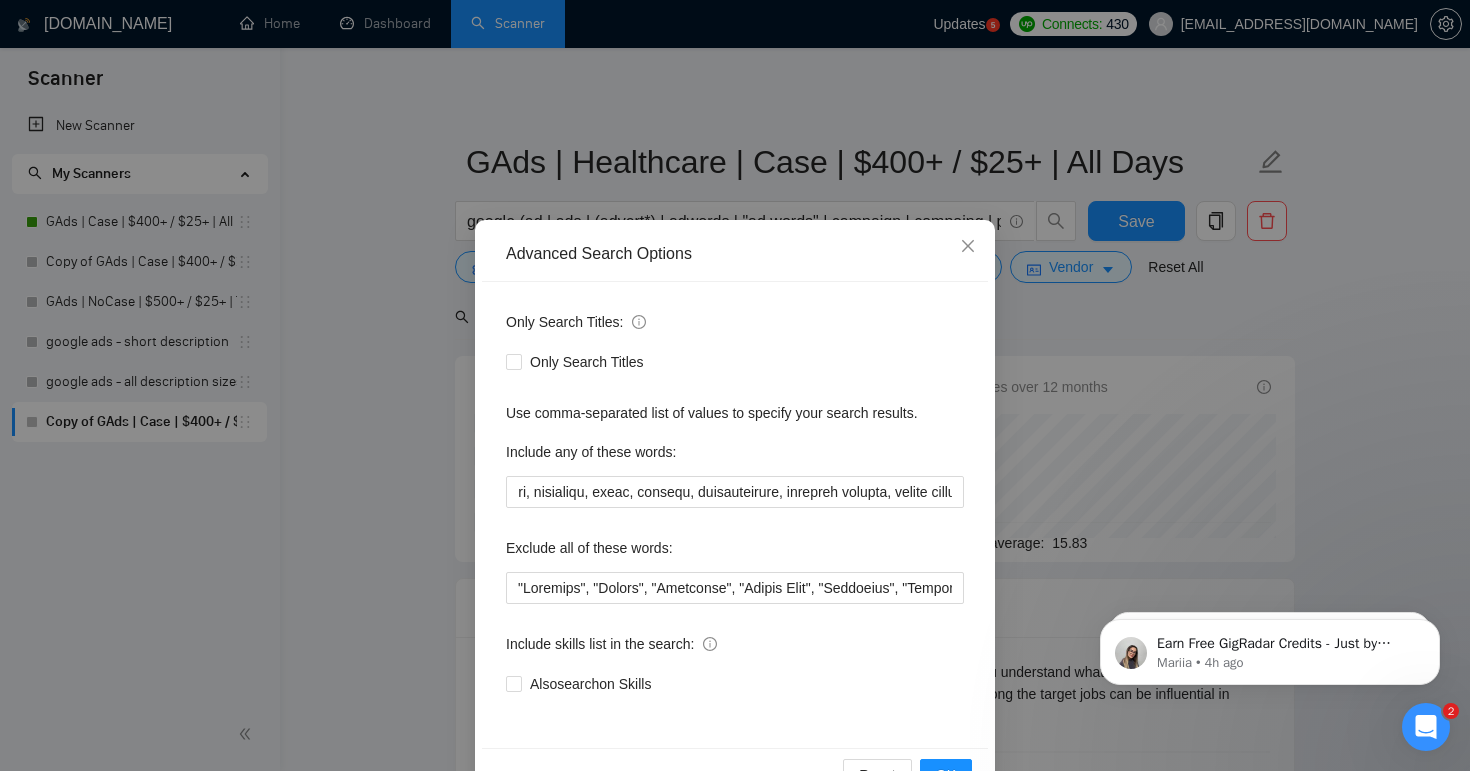 scroll, scrollTop: 0, scrollLeft: 0, axis: both 